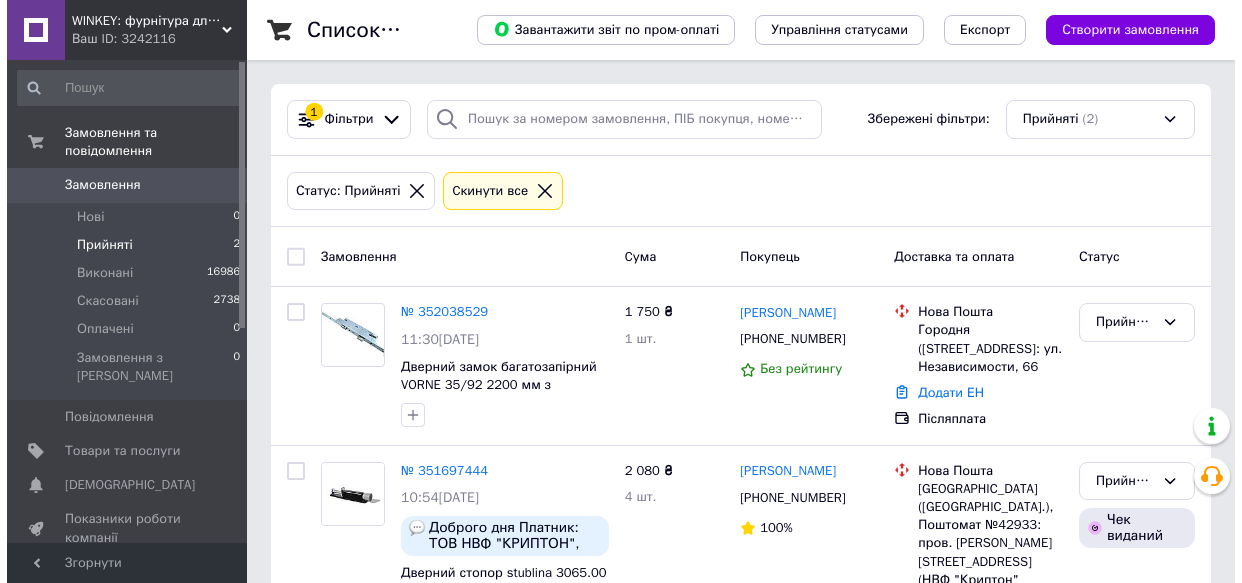 scroll, scrollTop: 0, scrollLeft: 0, axis: both 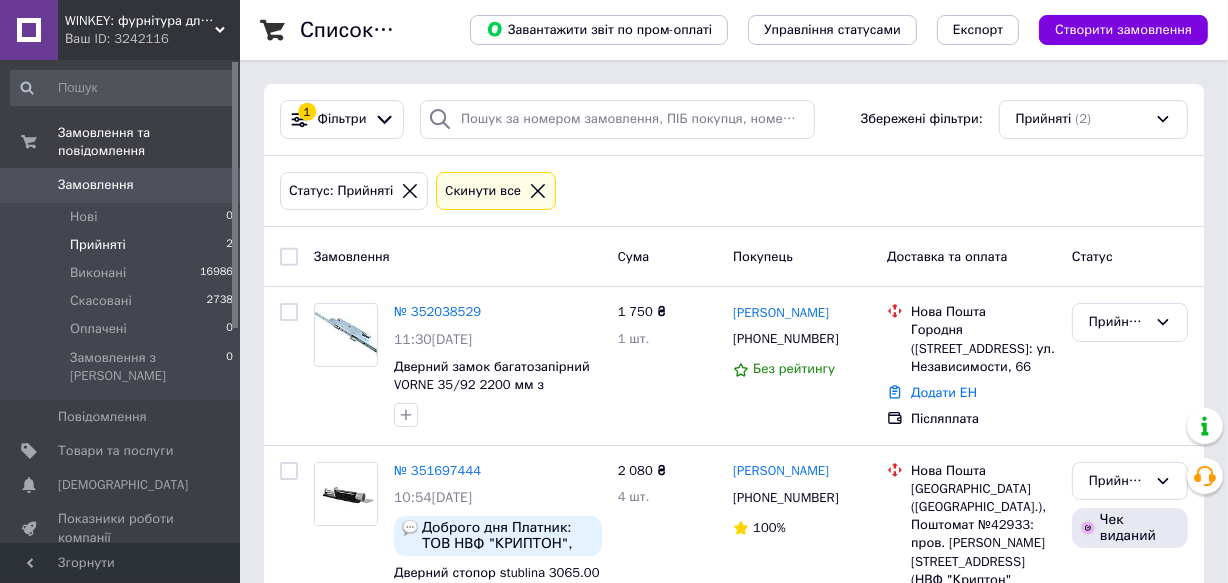 click on "Товари та послуги" at bounding box center [115, 451] 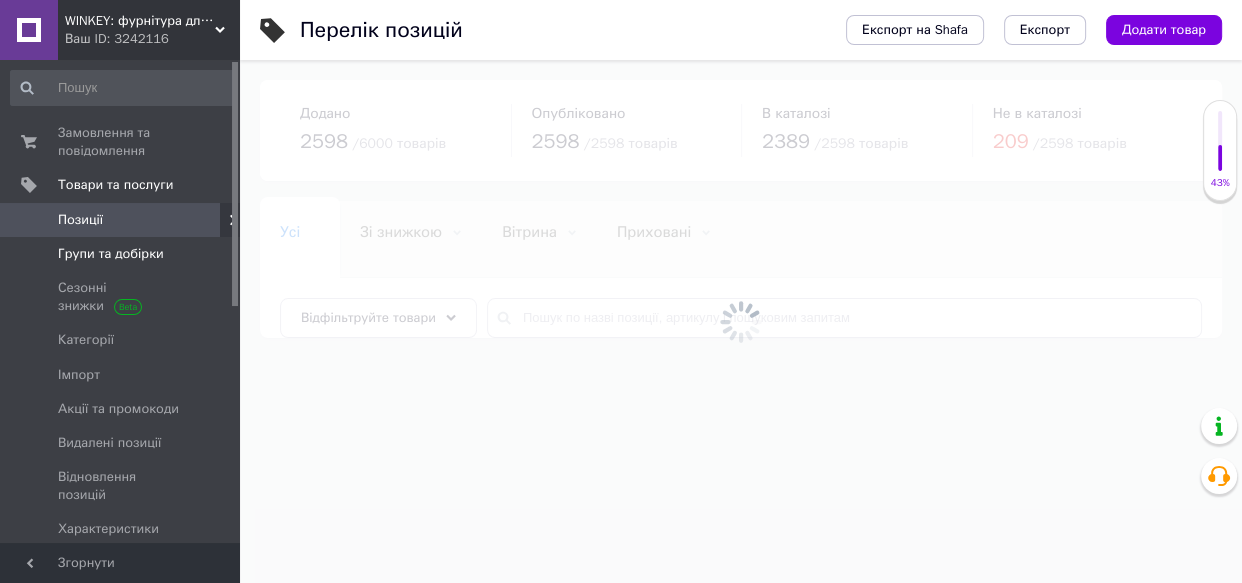click on "Групи та добірки" at bounding box center [111, 254] 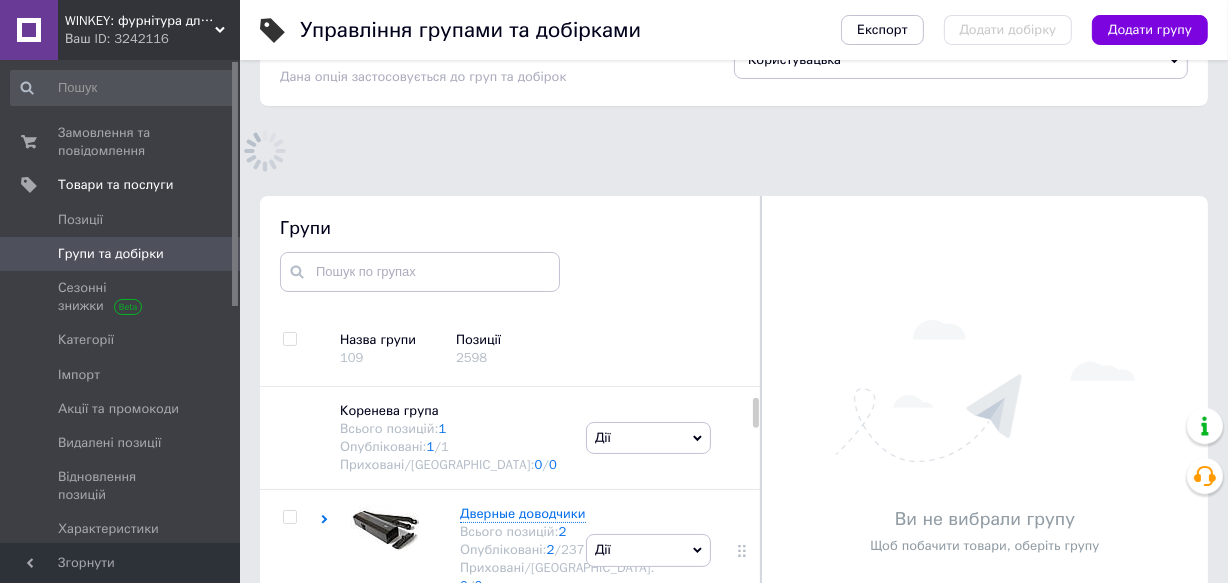 scroll, scrollTop: 164, scrollLeft: 0, axis: vertical 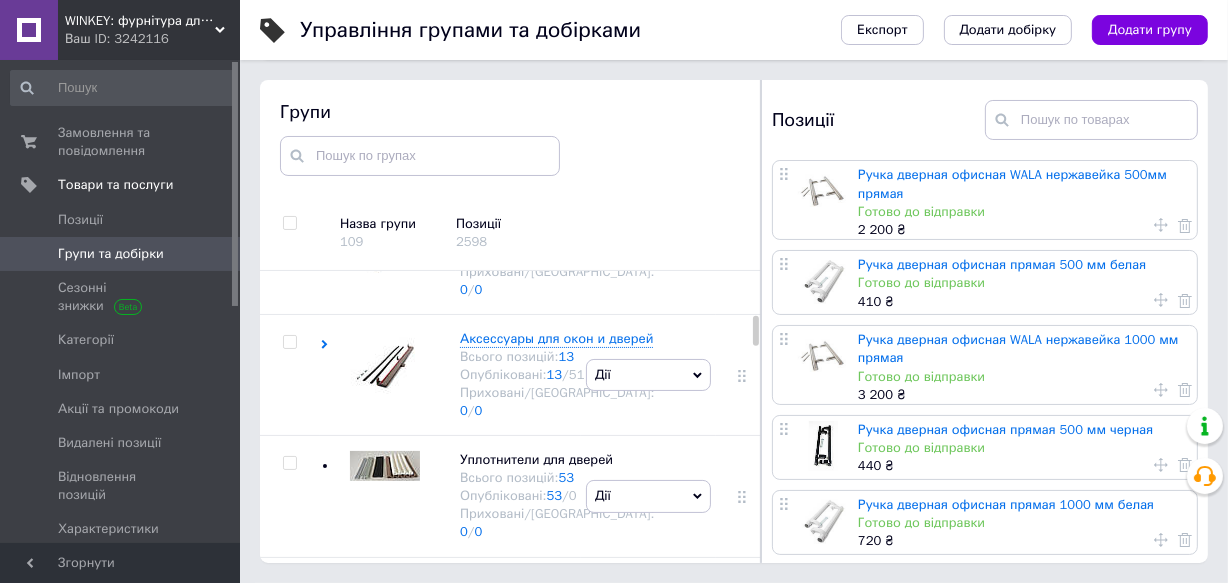 click on "Петли дверные" at bounding box center (507, 96) 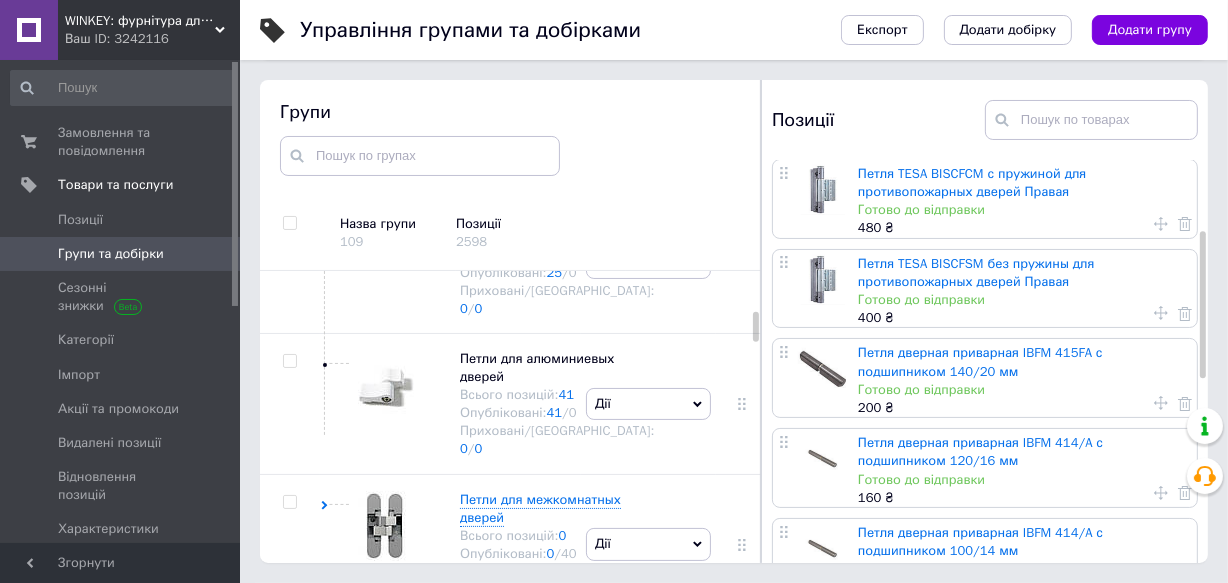 scroll, scrollTop: 272, scrollLeft: 0, axis: vertical 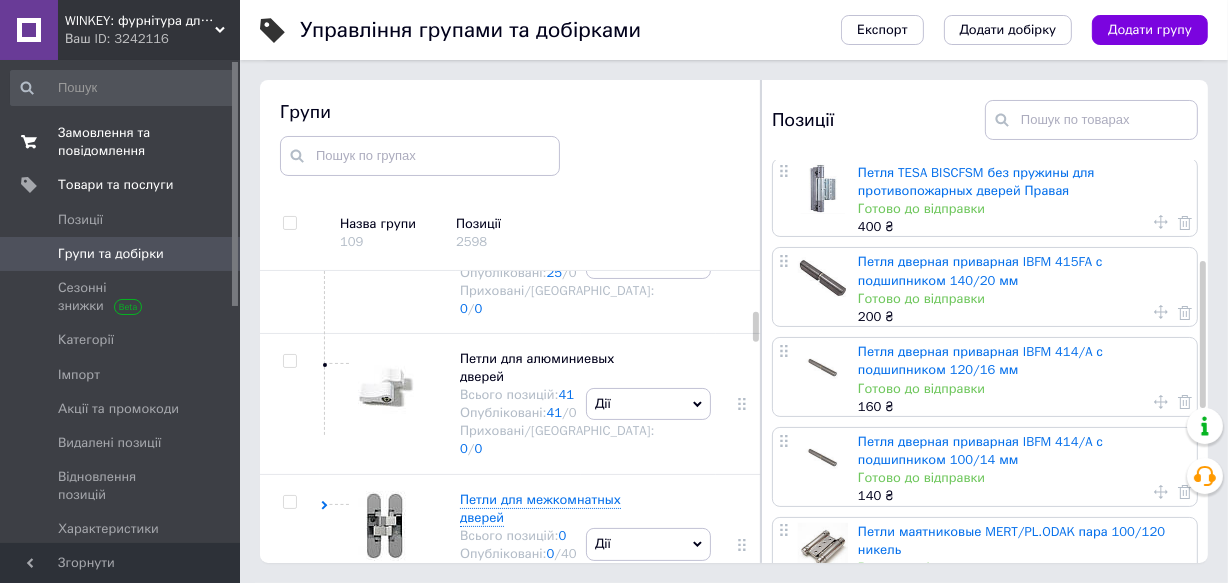 click on "Замовлення та повідомлення" at bounding box center (121, 142) 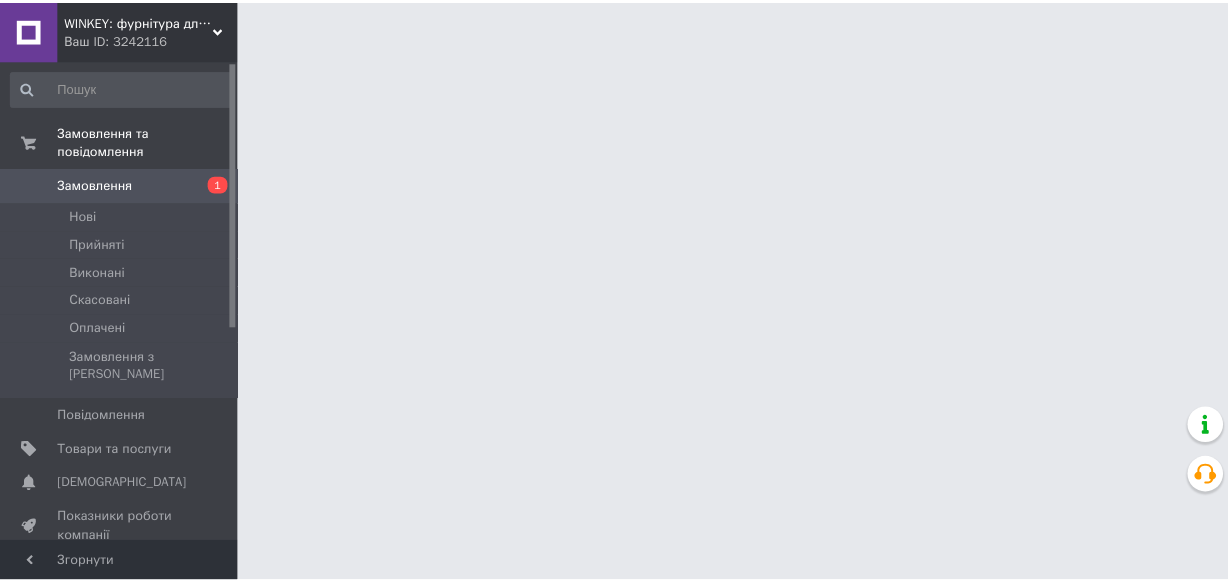 scroll, scrollTop: 0, scrollLeft: 0, axis: both 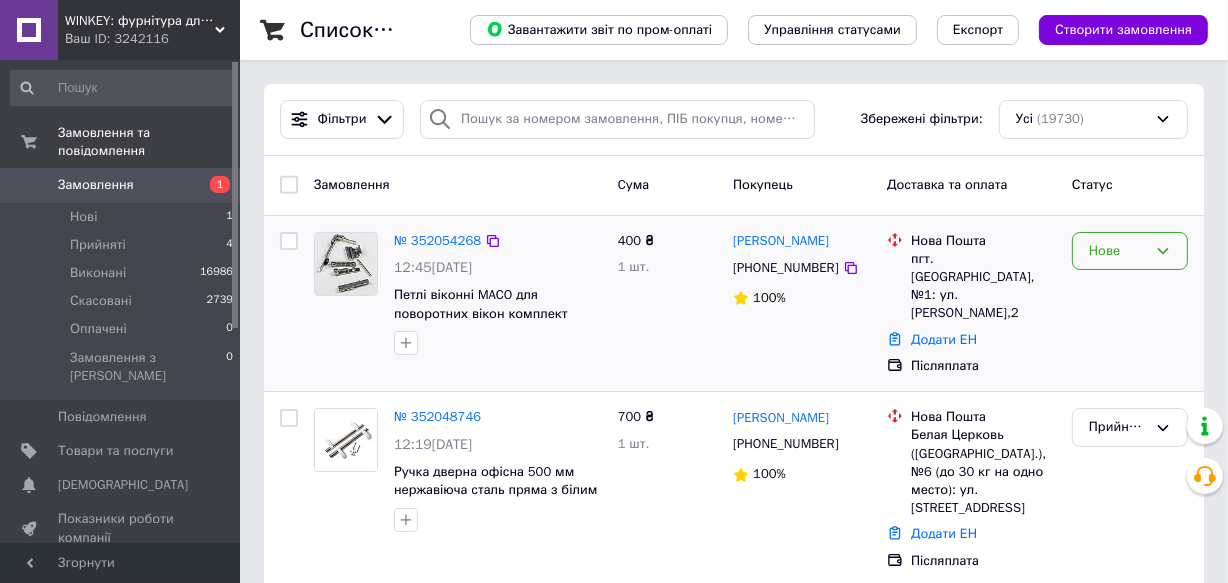 click on "Нове" at bounding box center [1130, 251] 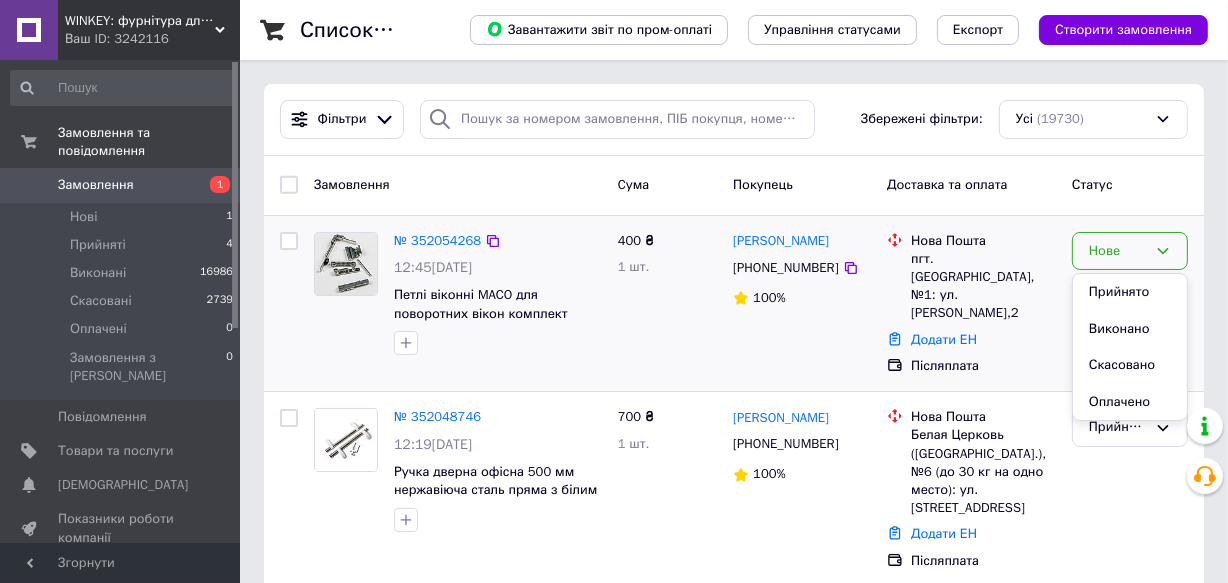 click on "Прийнято" at bounding box center [1130, 292] 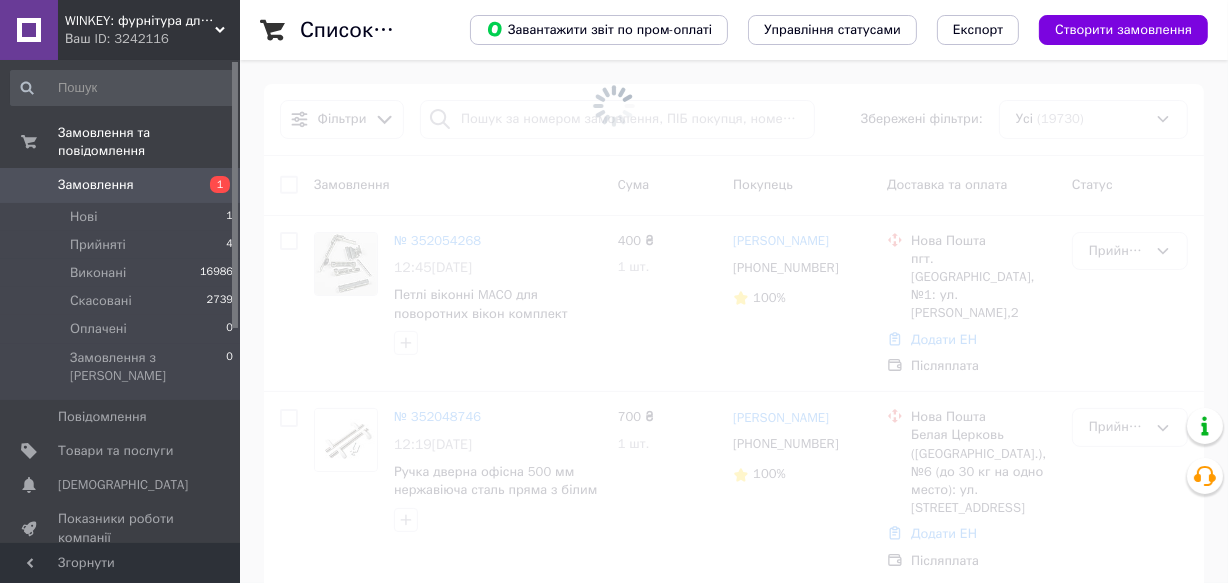 scroll, scrollTop: 90, scrollLeft: 0, axis: vertical 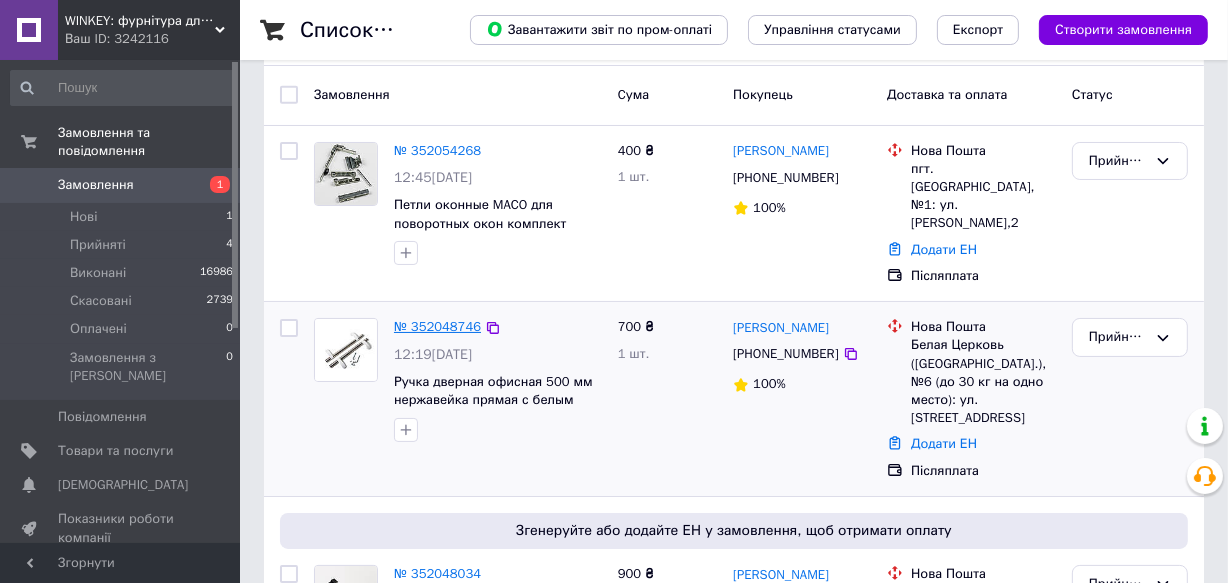 click on "№ 352048746" at bounding box center (437, 326) 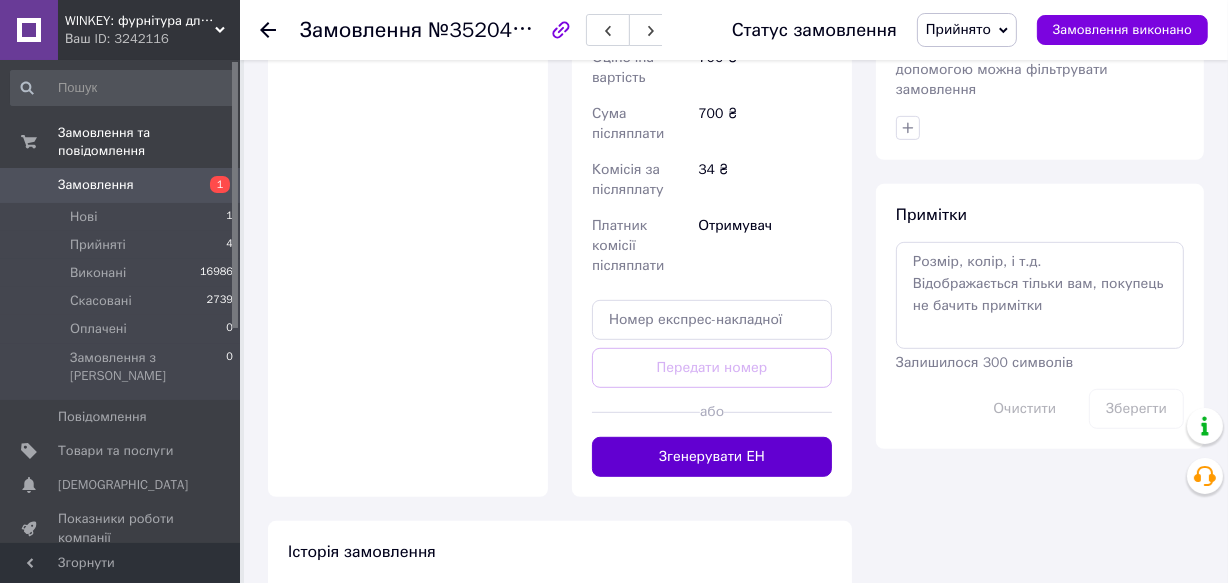 scroll, scrollTop: 844, scrollLeft: 0, axis: vertical 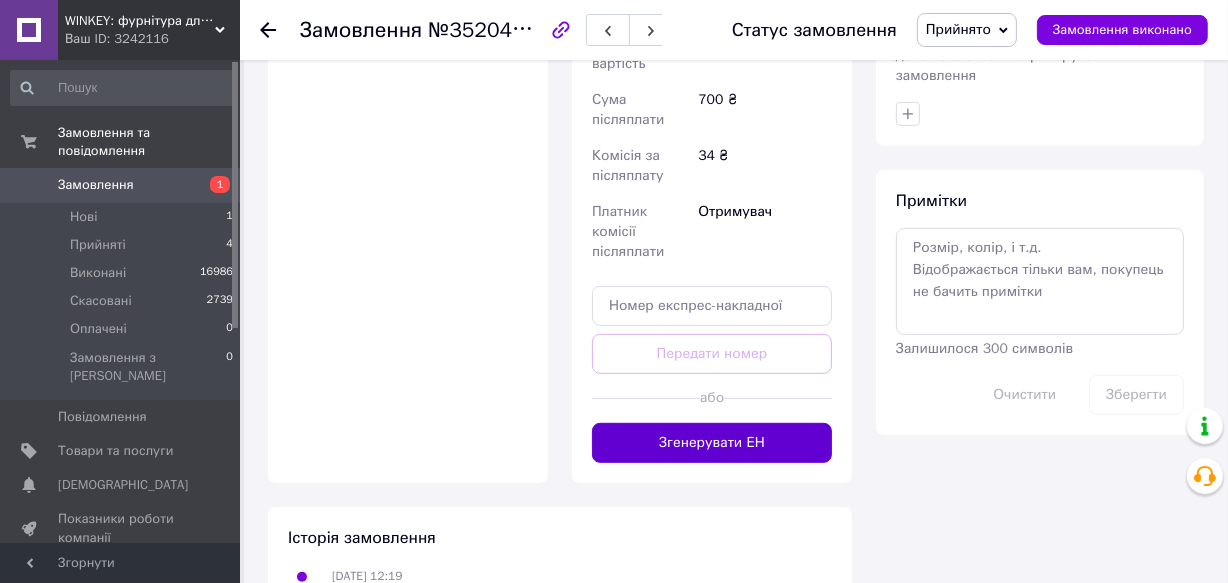 click on "Згенерувати ЕН" at bounding box center [712, 443] 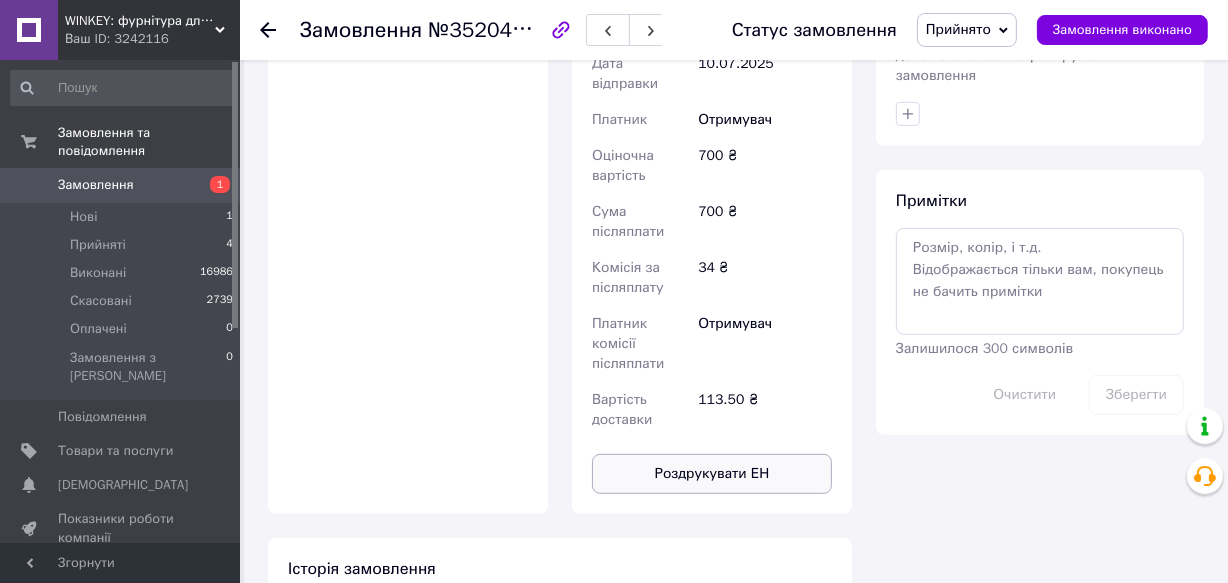 click on "Роздрукувати ЕН" at bounding box center [712, 474] 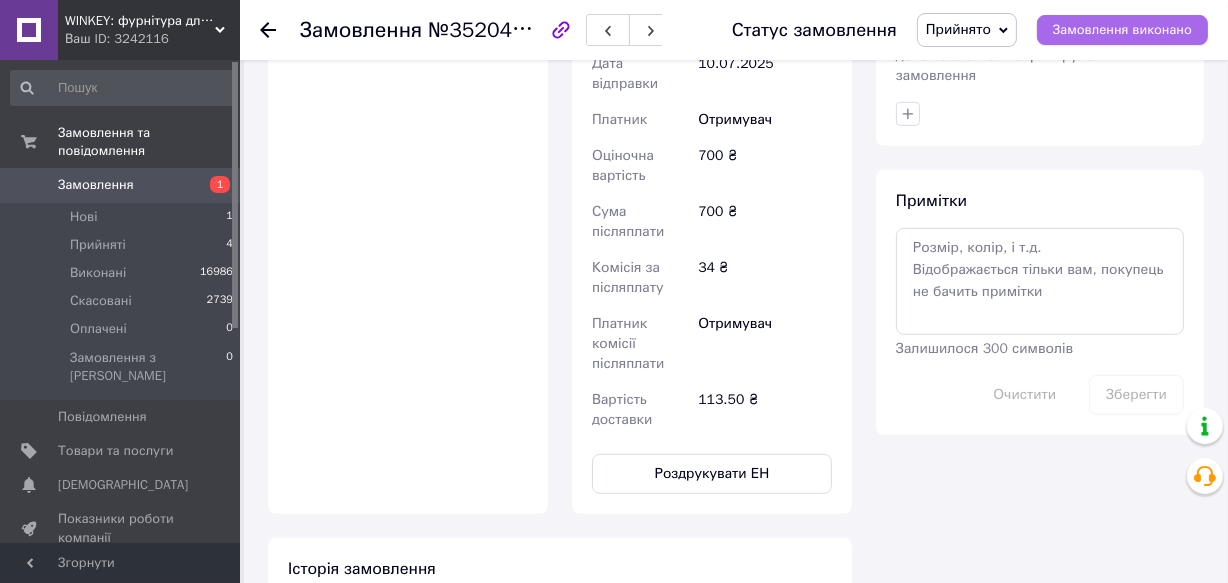 click on "Замовлення виконано" at bounding box center [1122, 30] 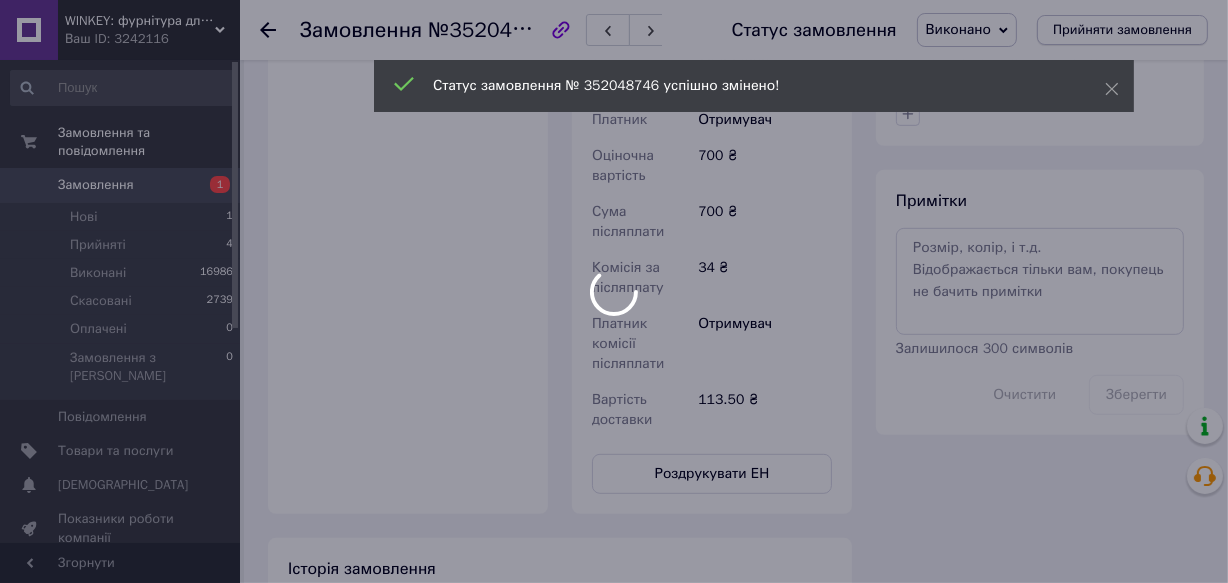 scroll, scrollTop: 809, scrollLeft: 0, axis: vertical 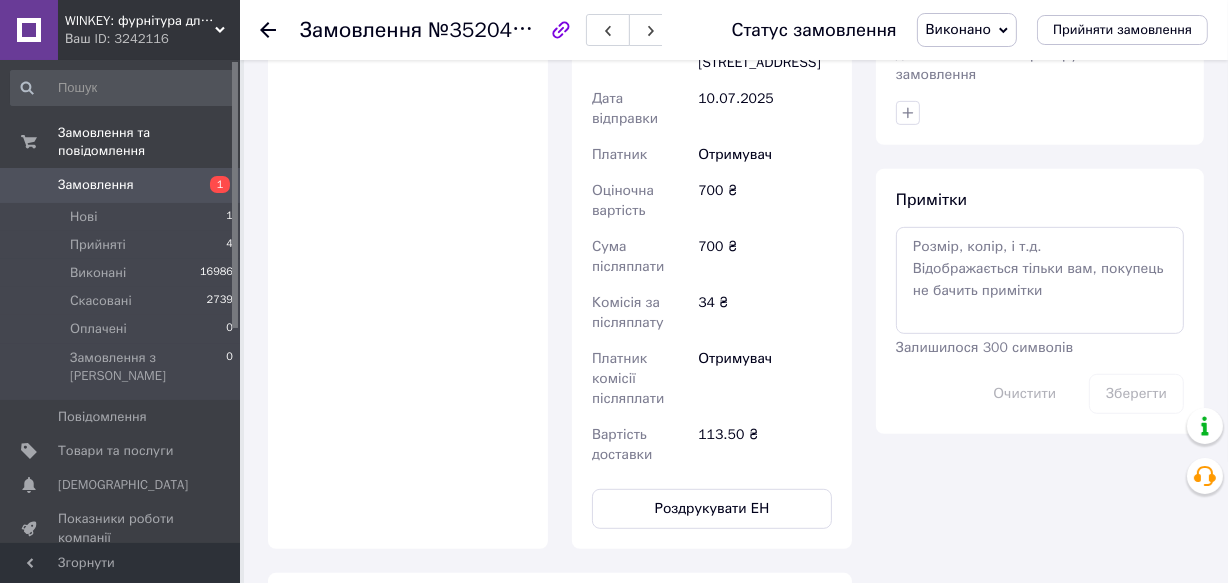 drag, startPoint x: 80, startPoint y: 228, endPoint x: 70, endPoint y: 157, distance: 71.70077 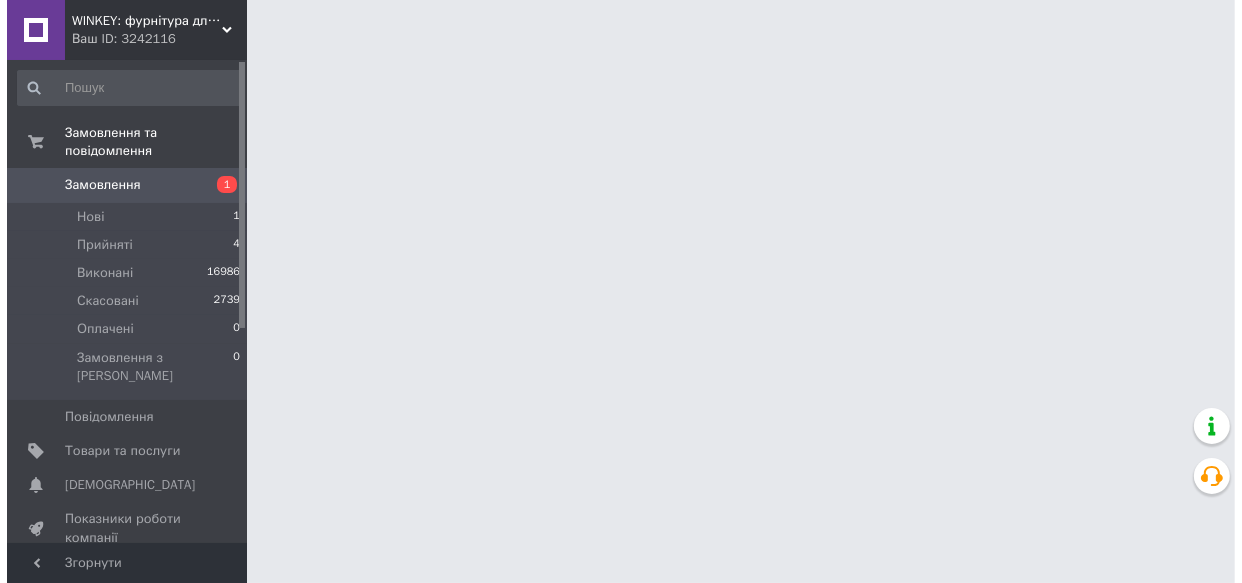 scroll, scrollTop: 0, scrollLeft: 0, axis: both 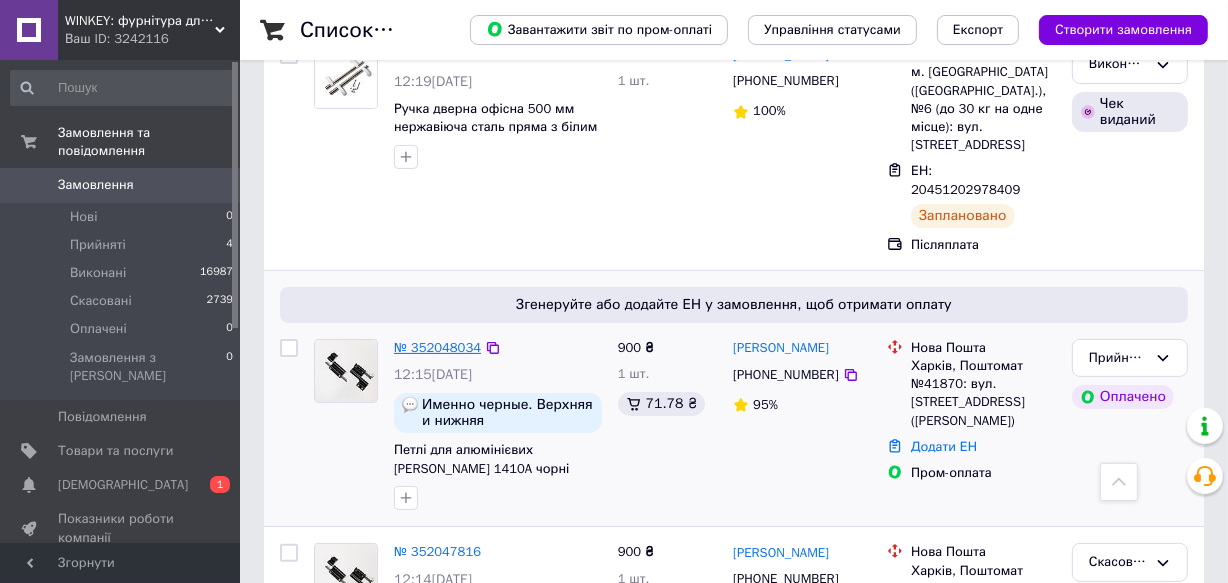 click on "№ 352048034" at bounding box center (437, 347) 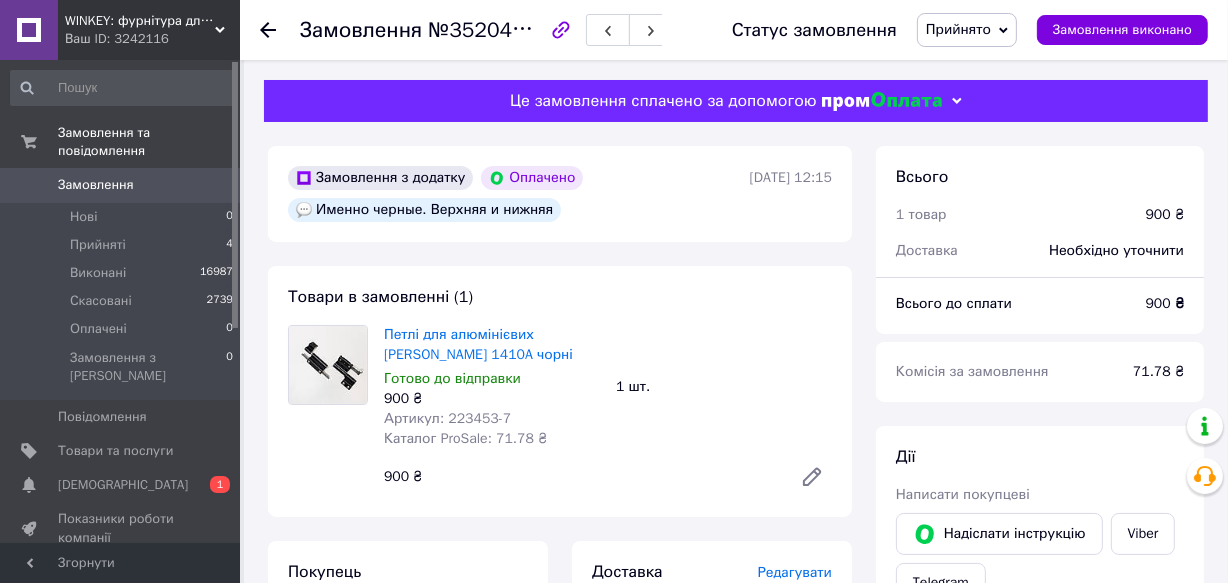 drag, startPoint x: 577, startPoint y: 358, endPoint x: 382, endPoint y: 343, distance: 195.57607 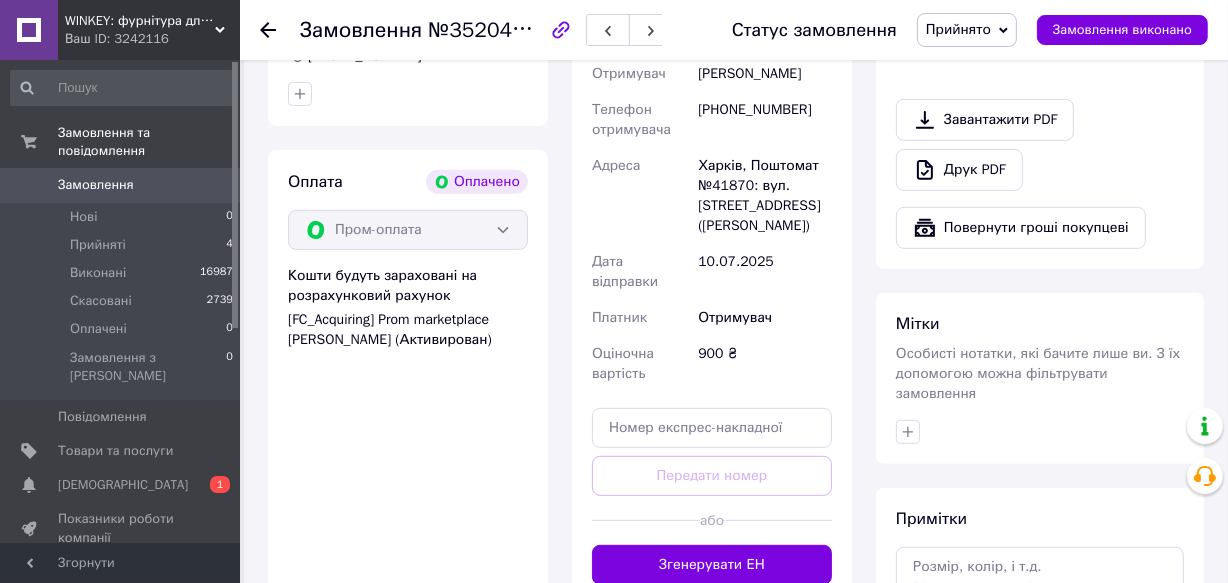 scroll, scrollTop: 727, scrollLeft: 0, axis: vertical 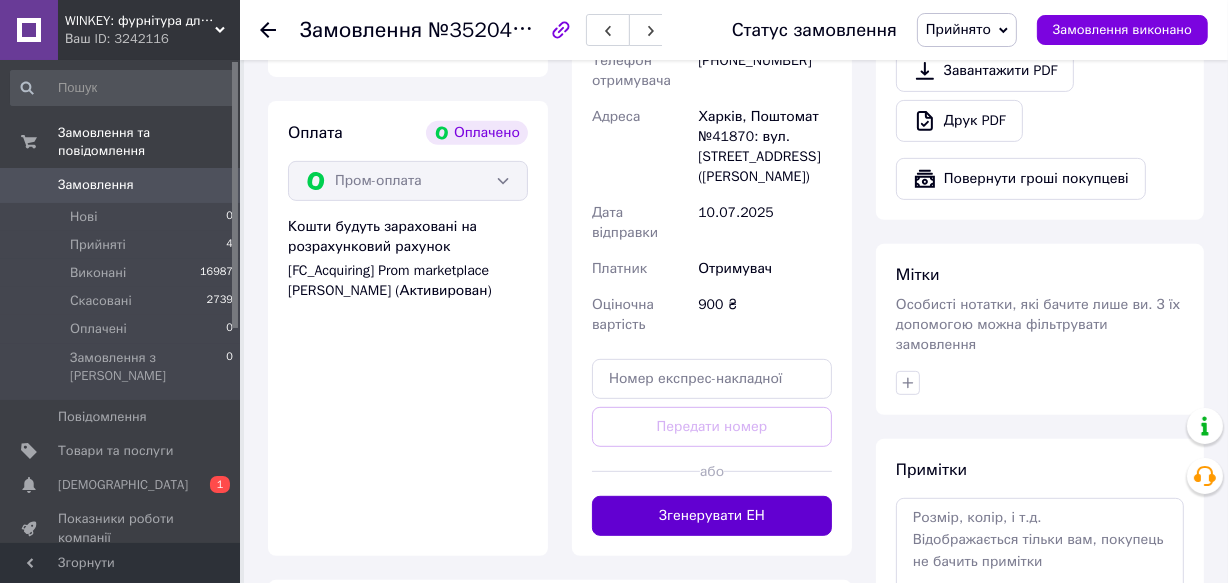 click on "Згенерувати ЕН" at bounding box center [712, 516] 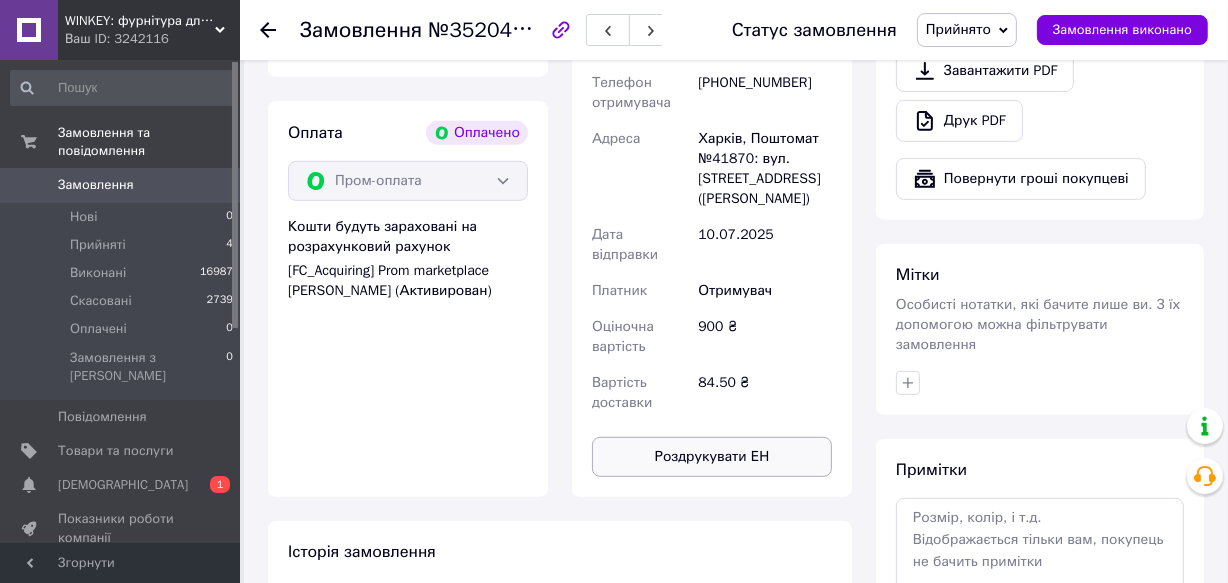 click on "Роздрукувати ЕН" at bounding box center [712, 457] 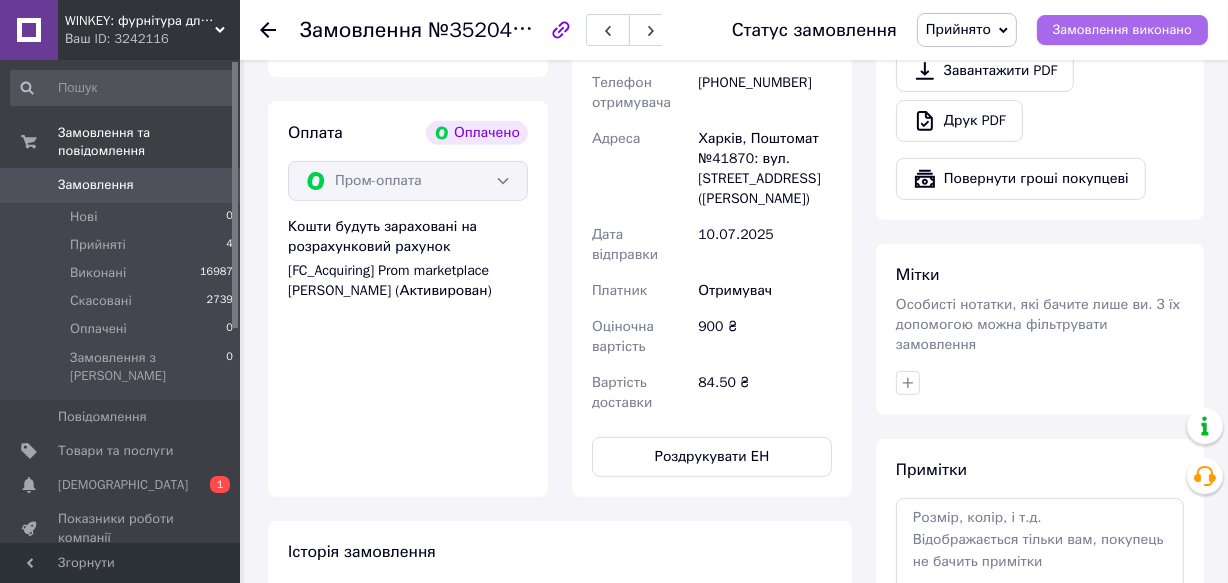 click on "Замовлення виконано" at bounding box center [1122, 30] 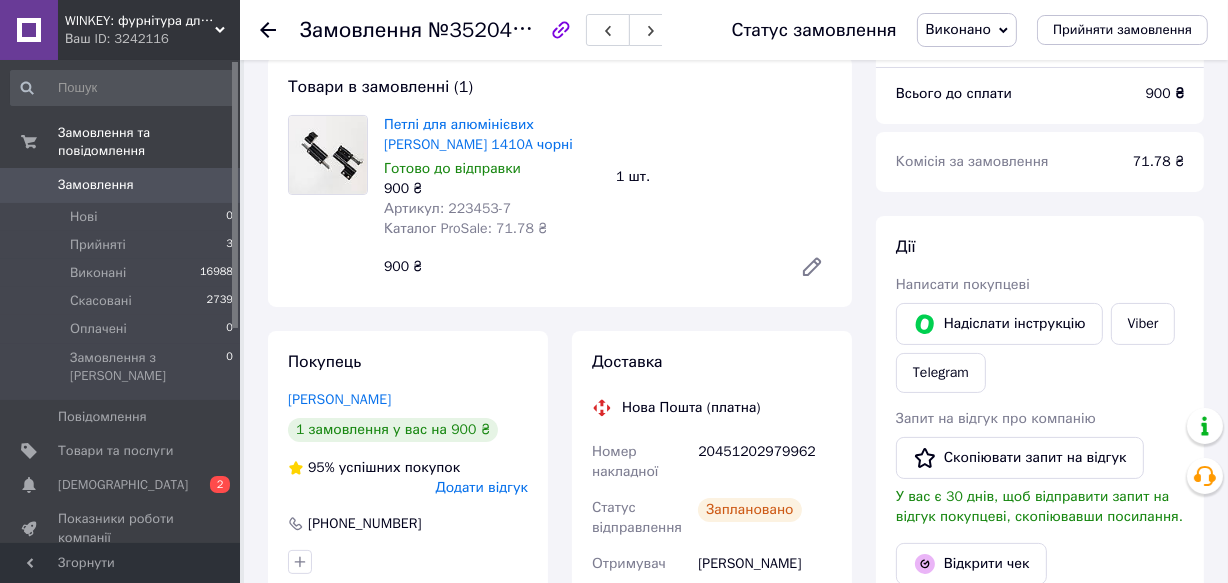 scroll, scrollTop: 0, scrollLeft: 0, axis: both 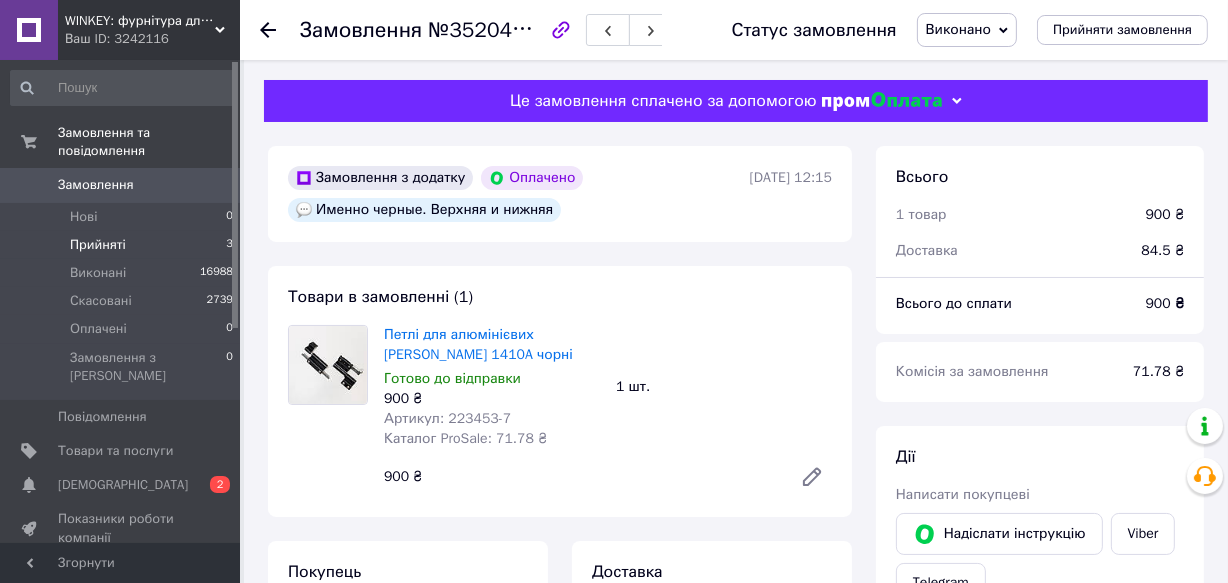 click on "Прийняті" at bounding box center [98, 245] 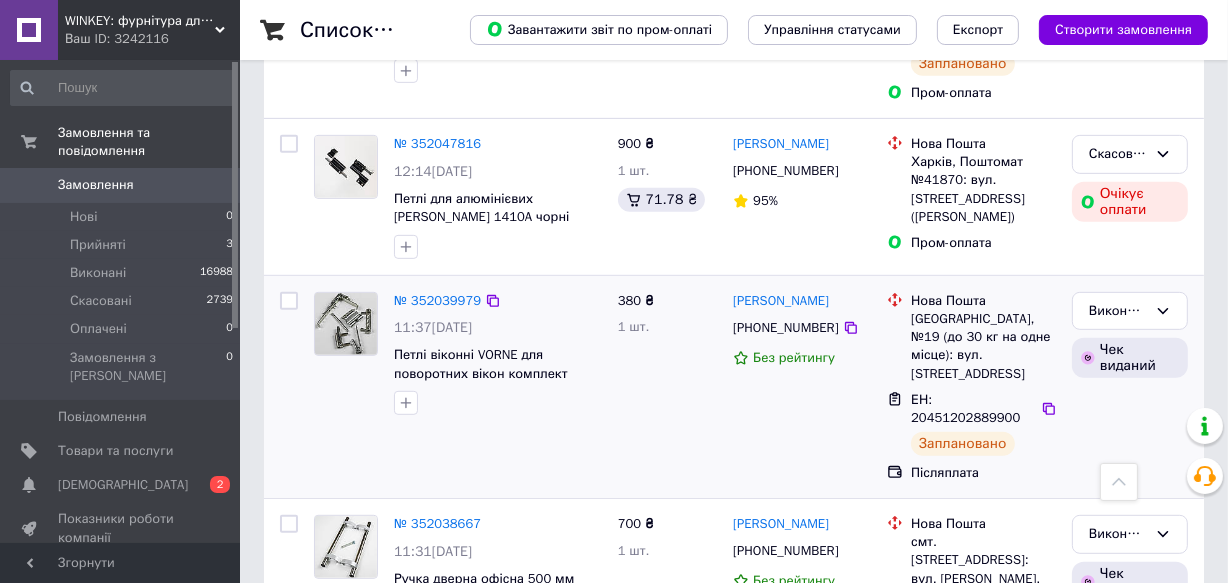 scroll, scrollTop: 909, scrollLeft: 0, axis: vertical 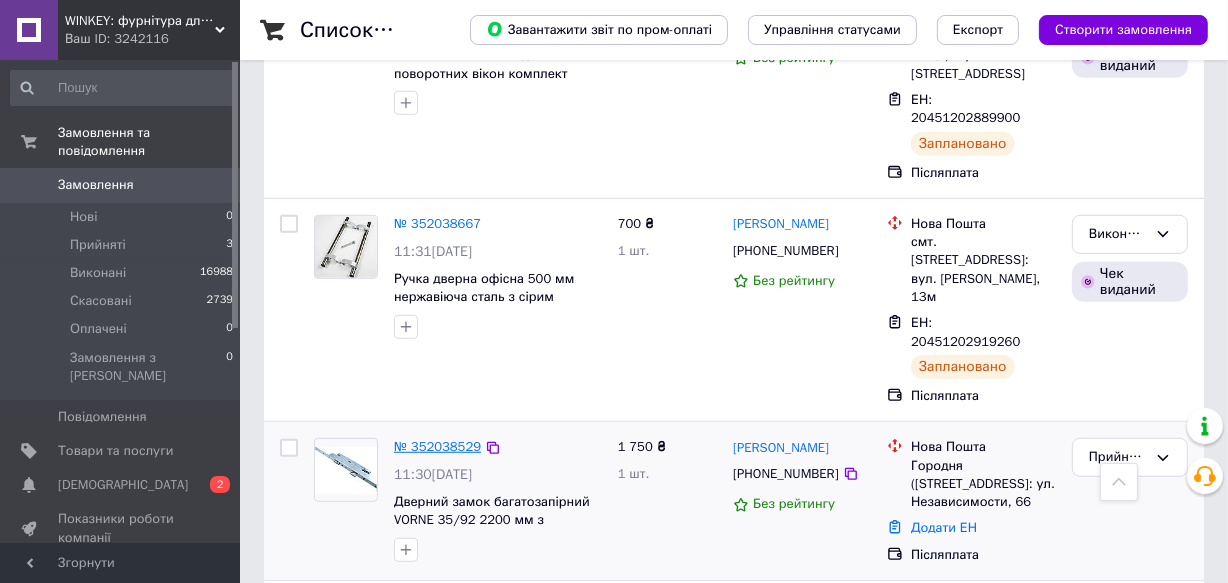 click on "№ 352038529" at bounding box center [437, 446] 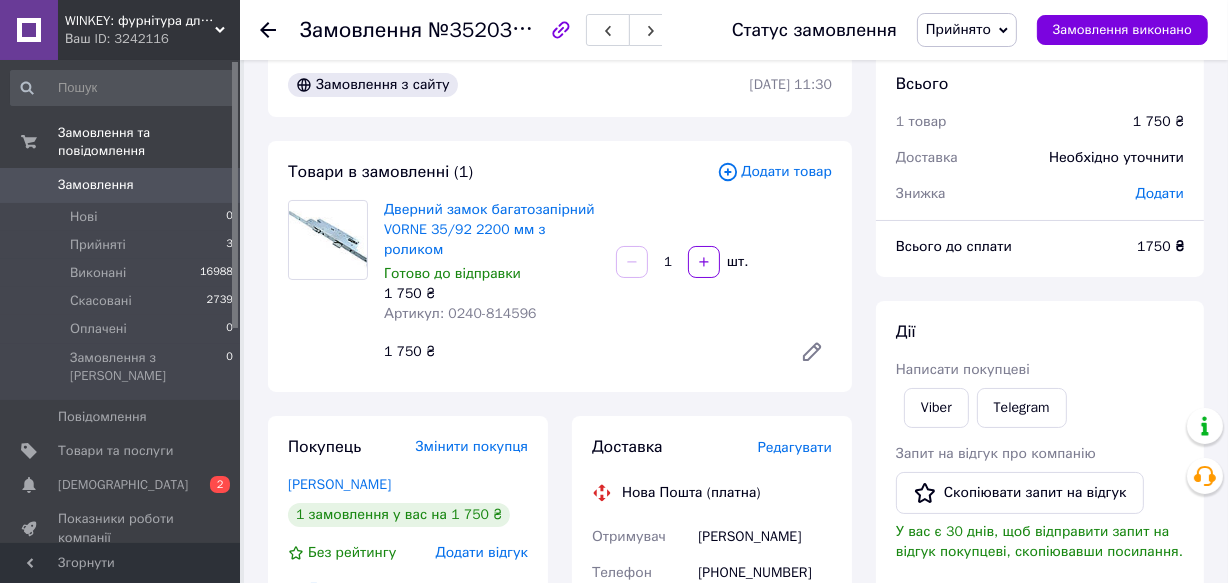 scroll, scrollTop: 9, scrollLeft: 0, axis: vertical 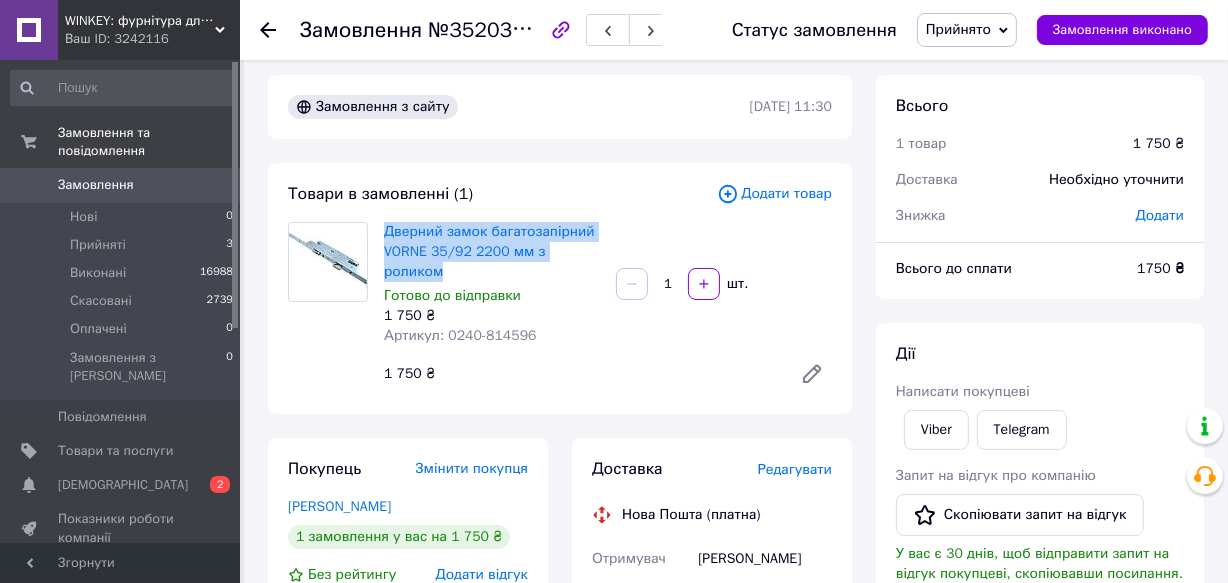 drag, startPoint x: 601, startPoint y: 251, endPoint x: 381, endPoint y: 229, distance: 221.09726 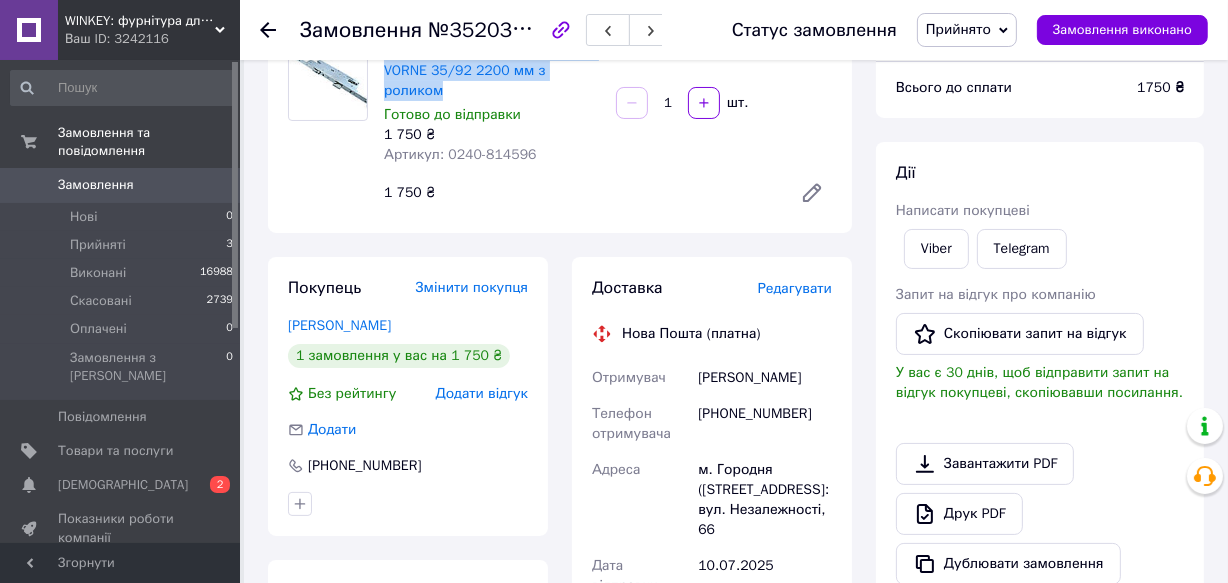 scroll, scrollTop: 190, scrollLeft: 0, axis: vertical 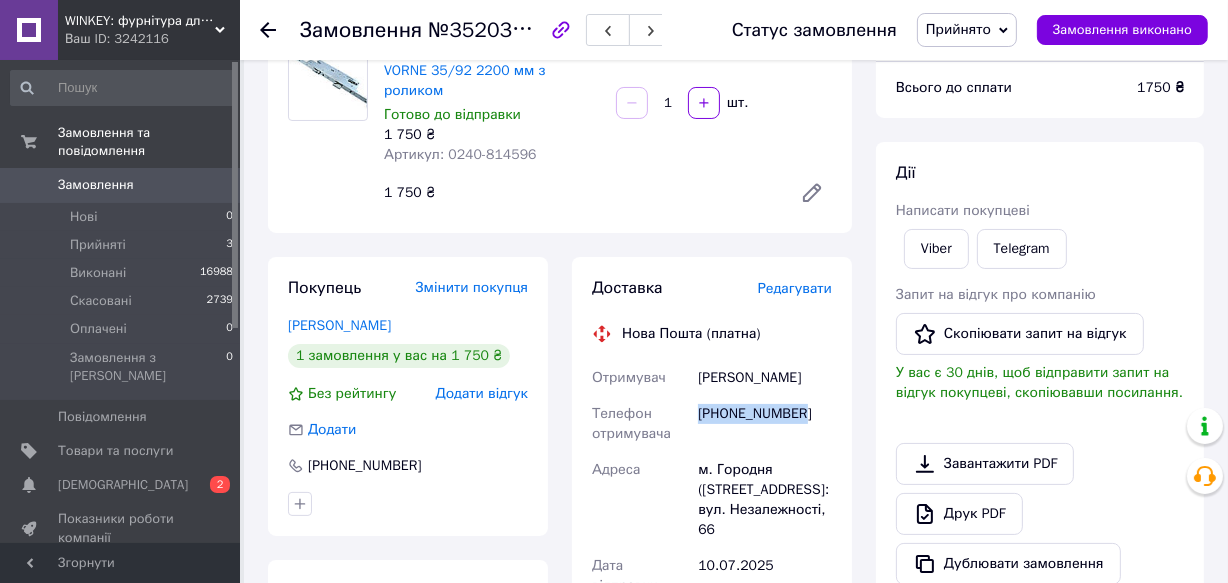 drag, startPoint x: 804, startPoint y: 417, endPoint x: 695, endPoint y: 418, distance: 109.004585 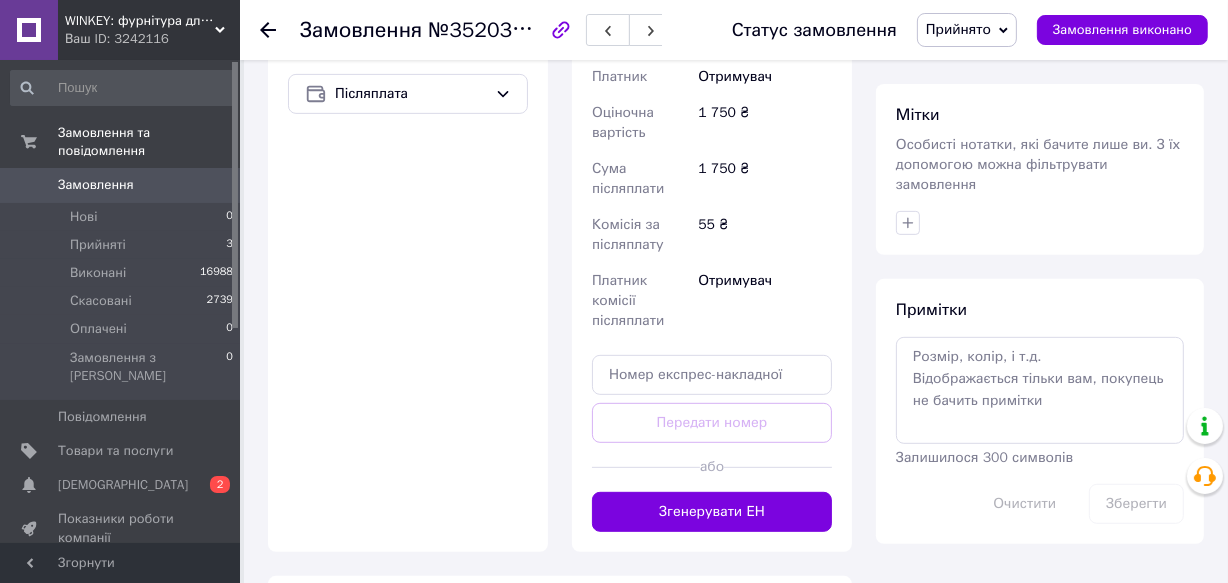 scroll, scrollTop: 736, scrollLeft: 0, axis: vertical 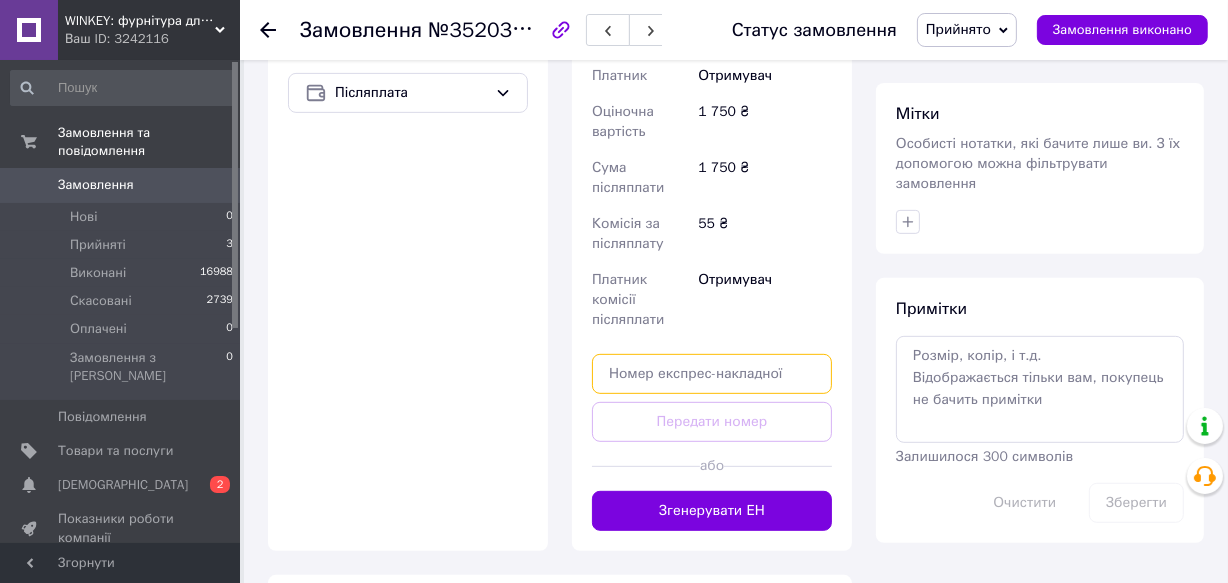 click at bounding box center (712, 374) 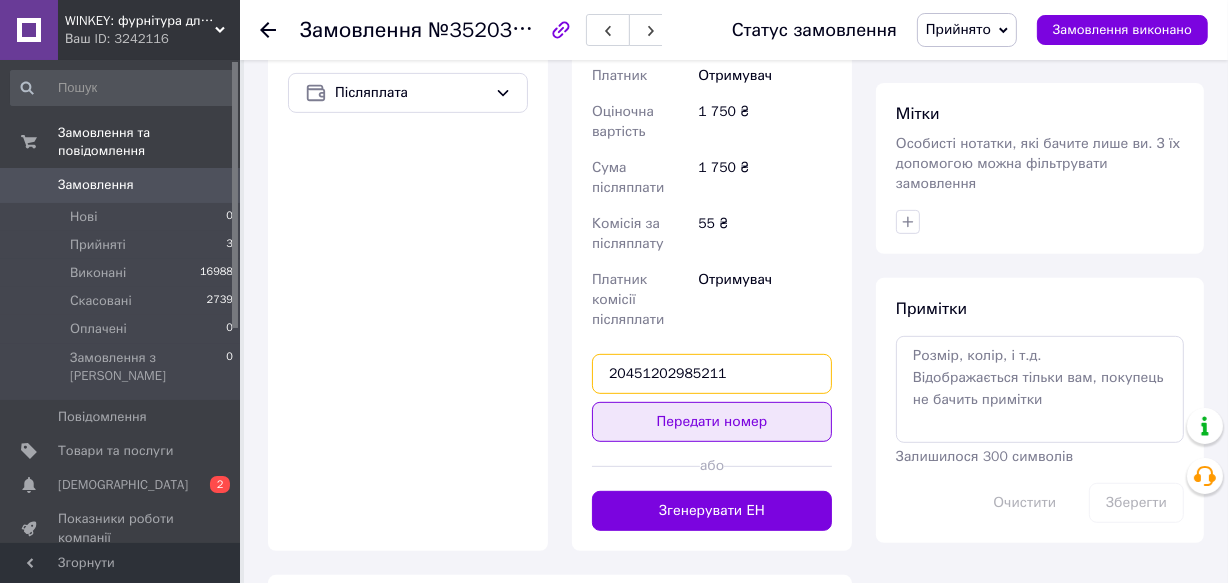 type on "20451202985211" 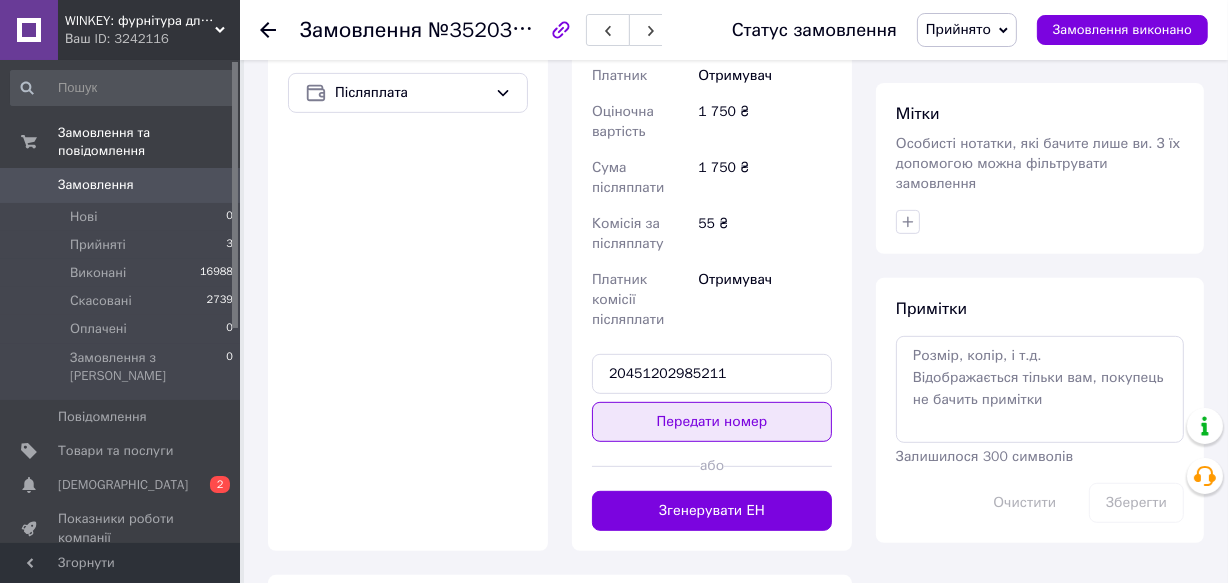 click on "Передати номер" at bounding box center [712, 422] 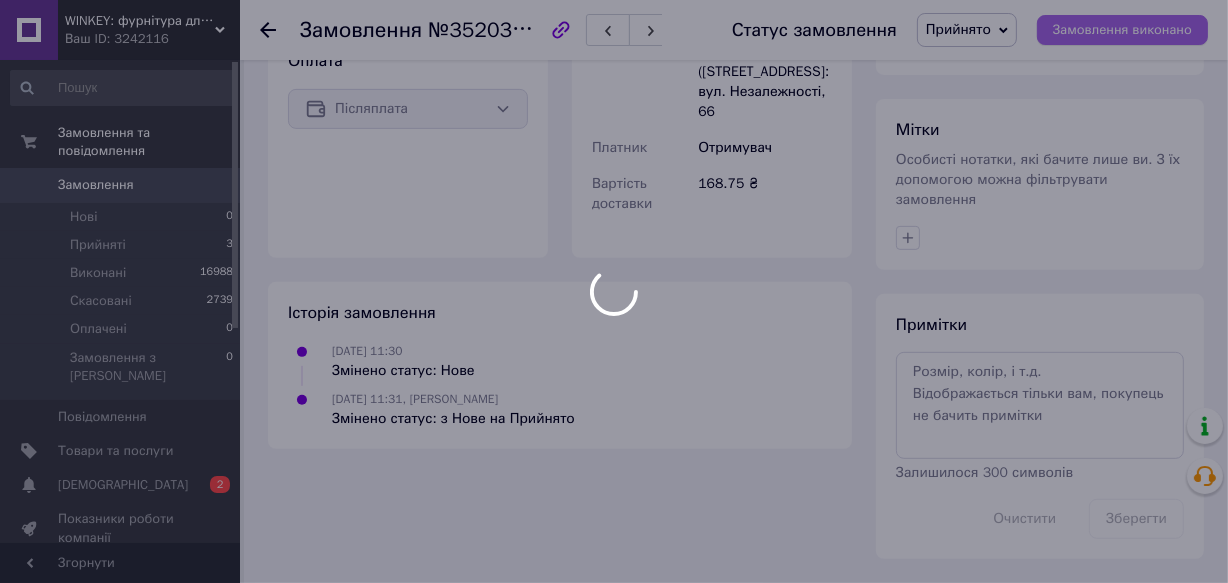 scroll, scrollTop: 699, scrollLeft: 0, axis: vertical 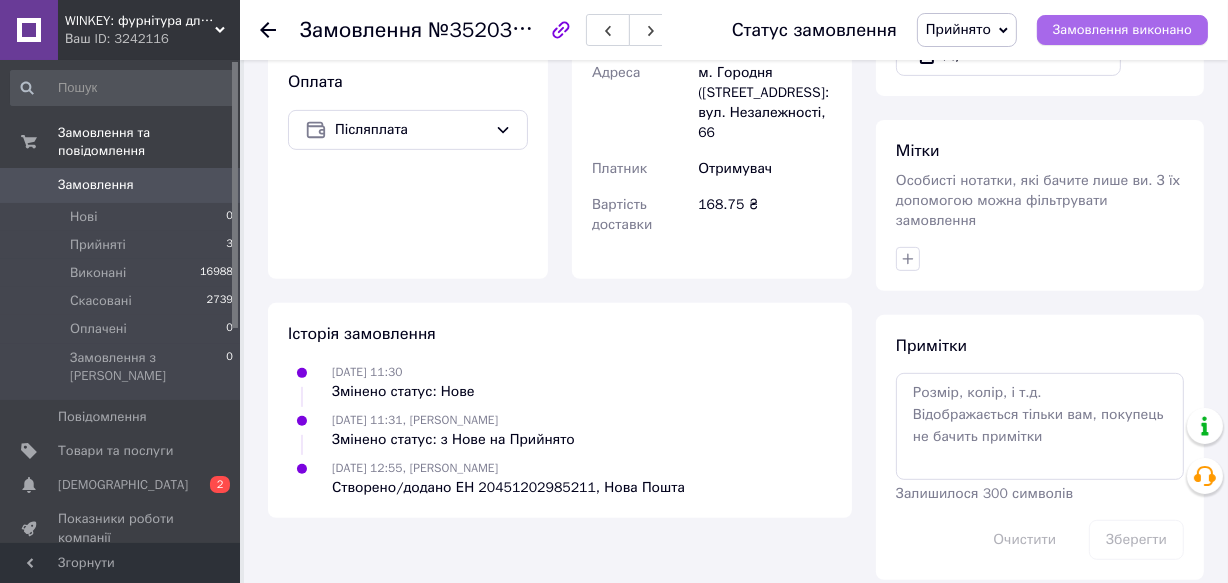 click on "Замовлення виконано" at bounding box center (1122, 30) 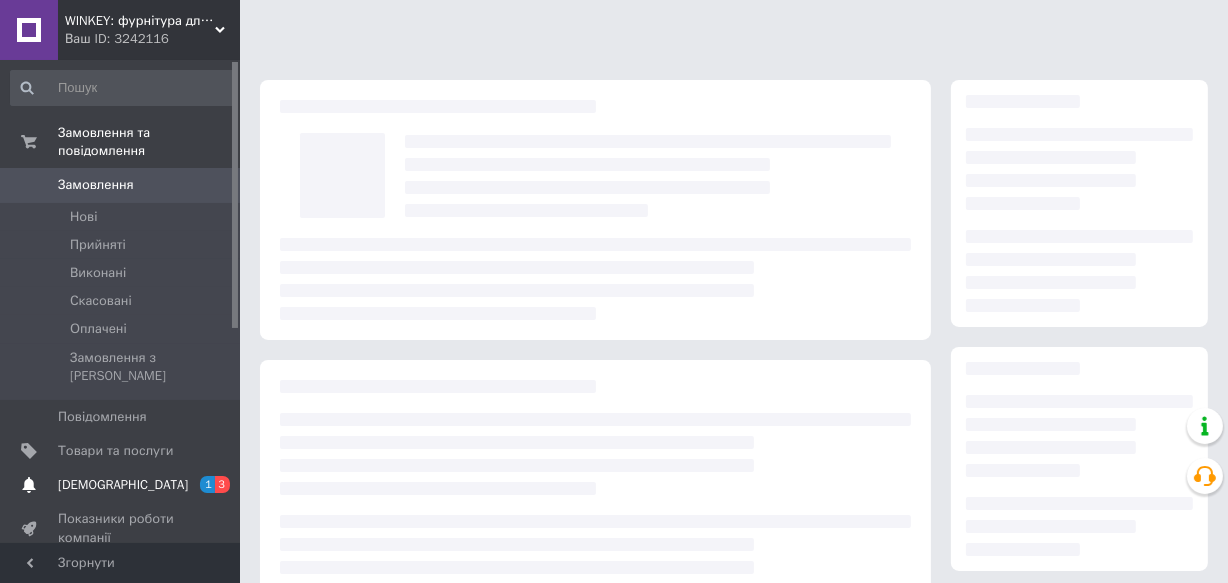 scroll, scrollTop: 330, scrollLeft: 0, axis: vertical 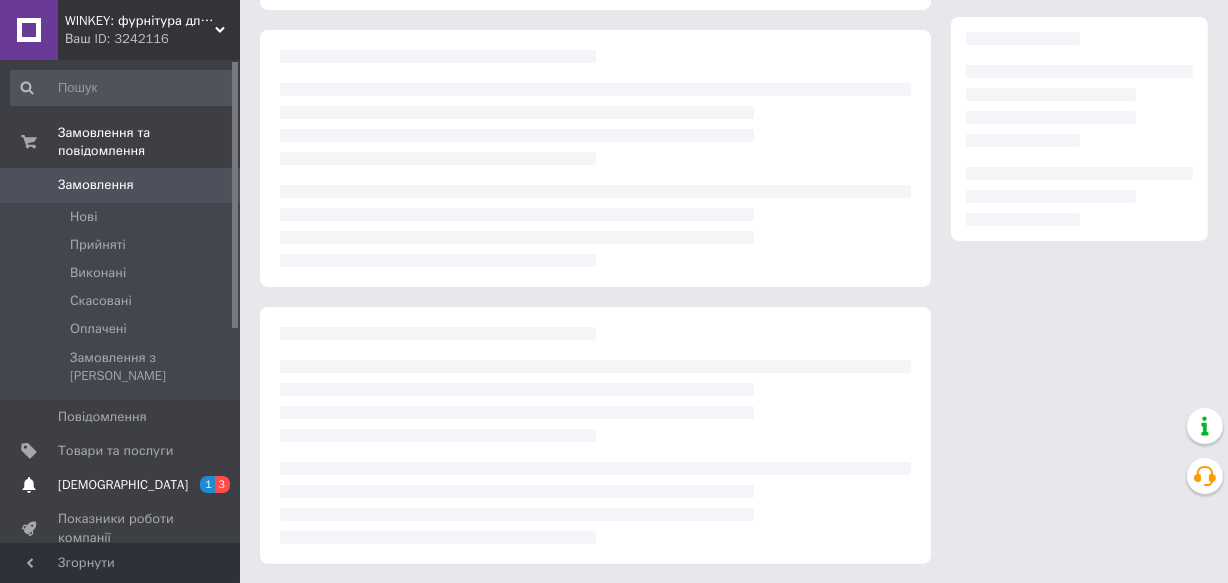 click on "[DEMOGRAPHIC_DATA]" at bounding box center [123, 485] 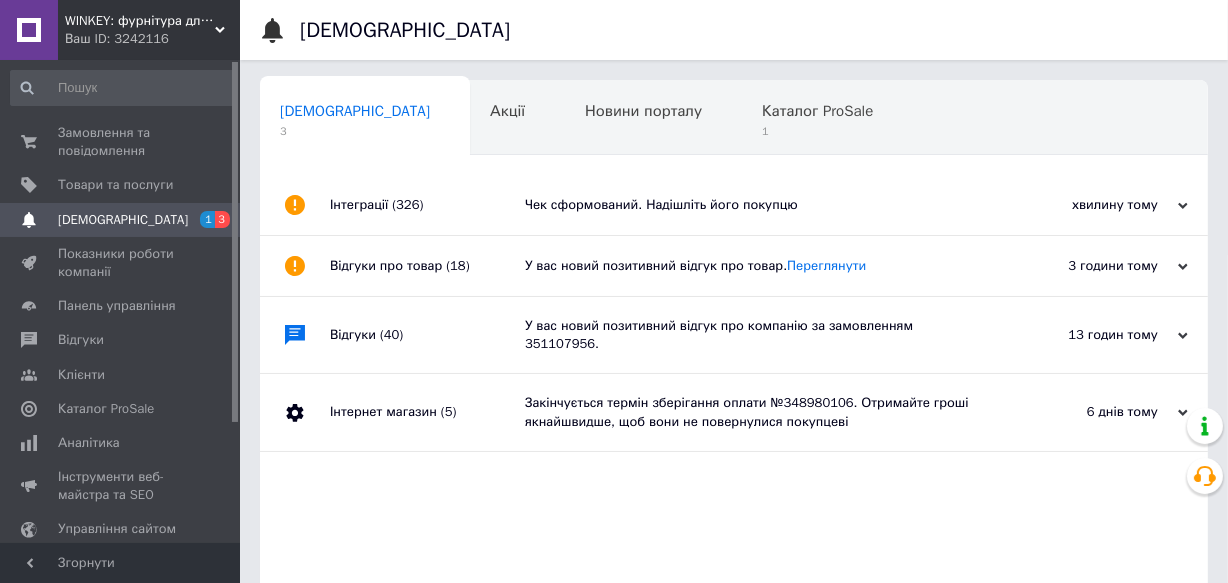 scroll, scrollTop: 0, scrollLeft: 2, axis: horizontal 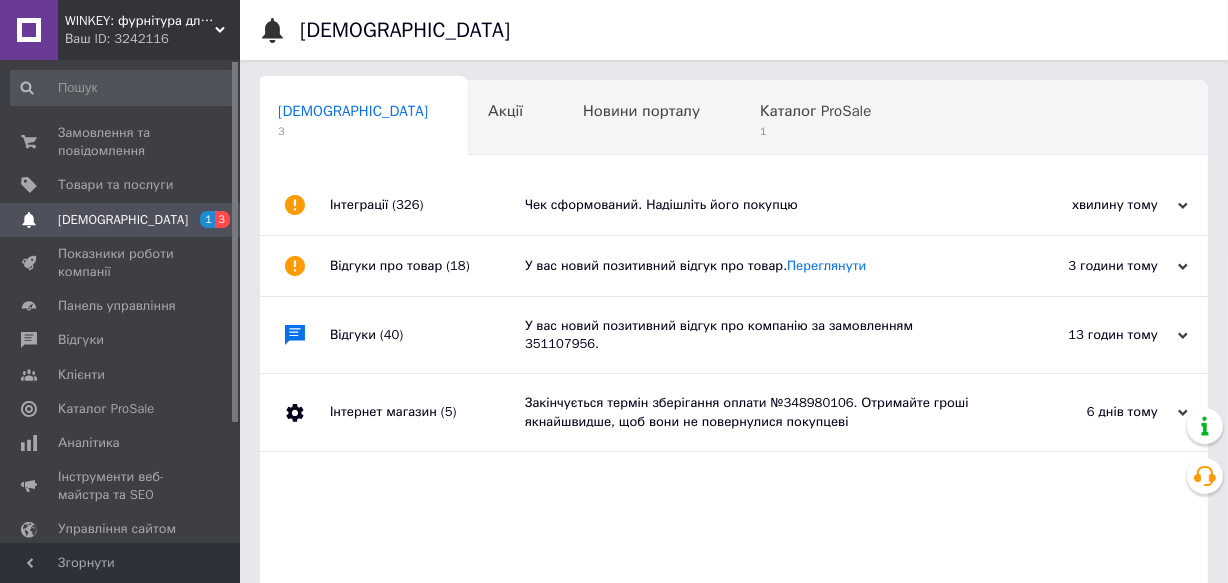 click on "Чек сформований. Надішліть його покупцю" at bounding box center (756, 205) 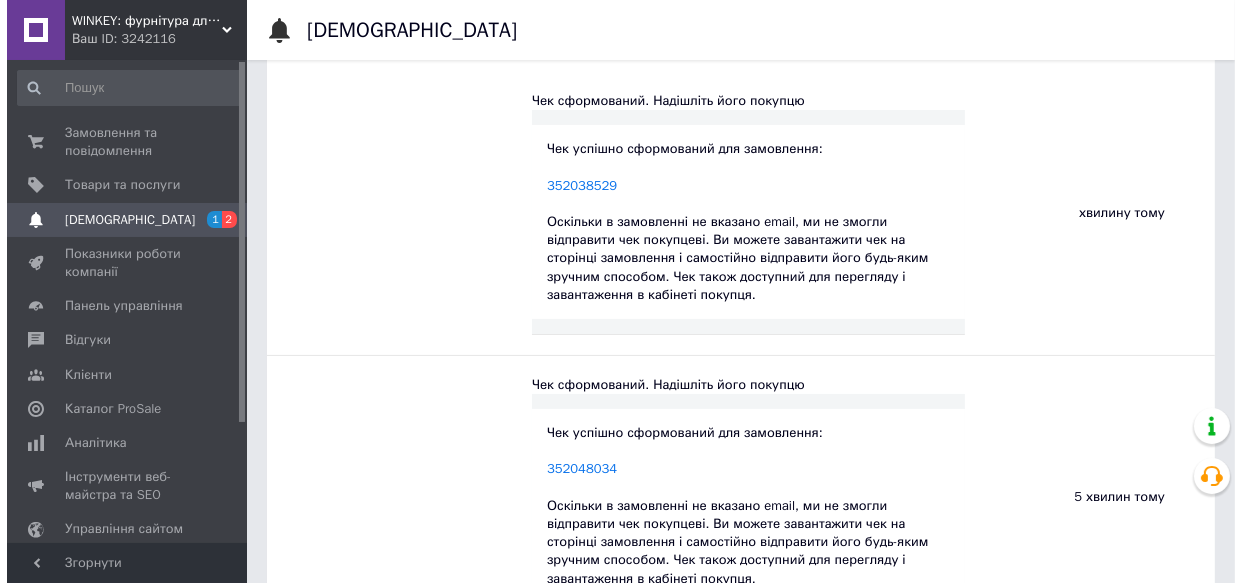 scroll, scrollTop: 0, scrollLeft: 0, axis: both 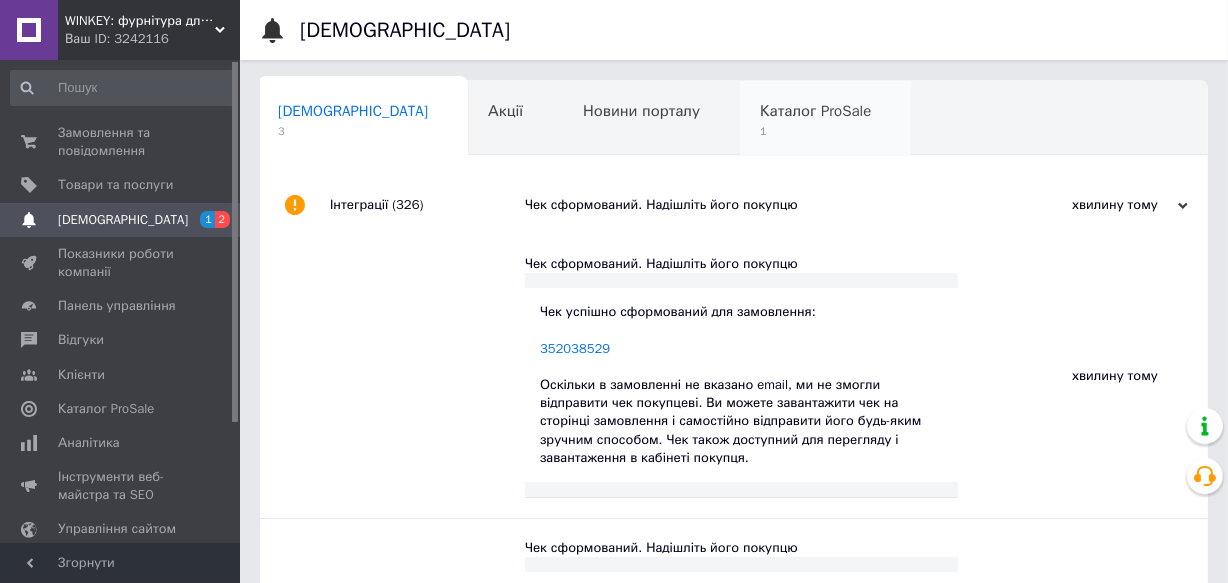 click on "1" at bounding box center [815, 131] 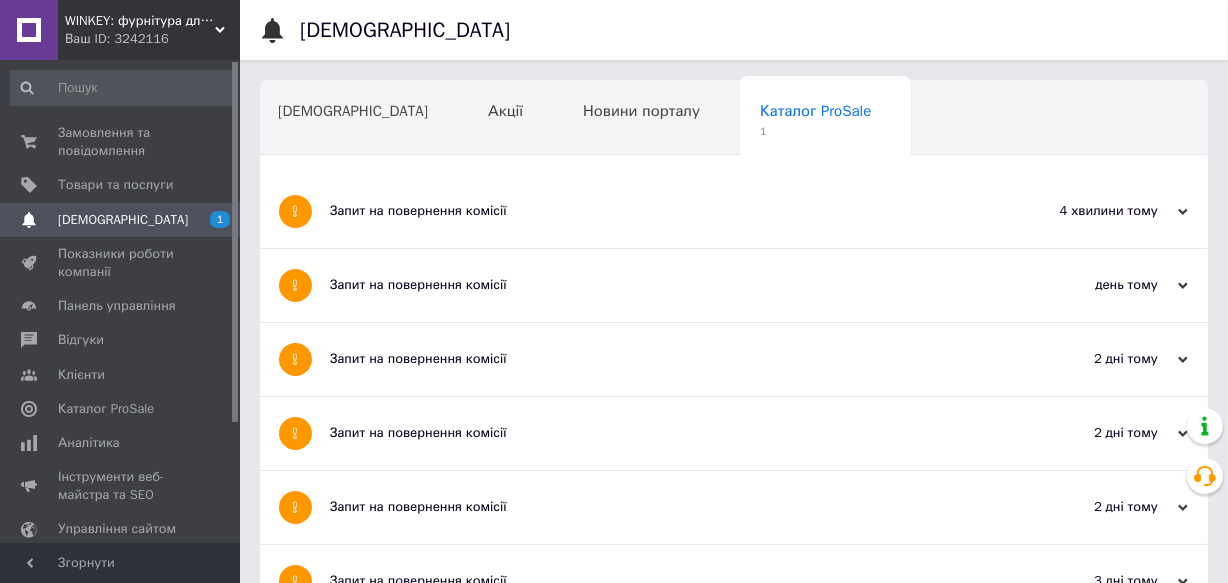 click on "Запит на повернення комісії" at bounding box center [659, 211] 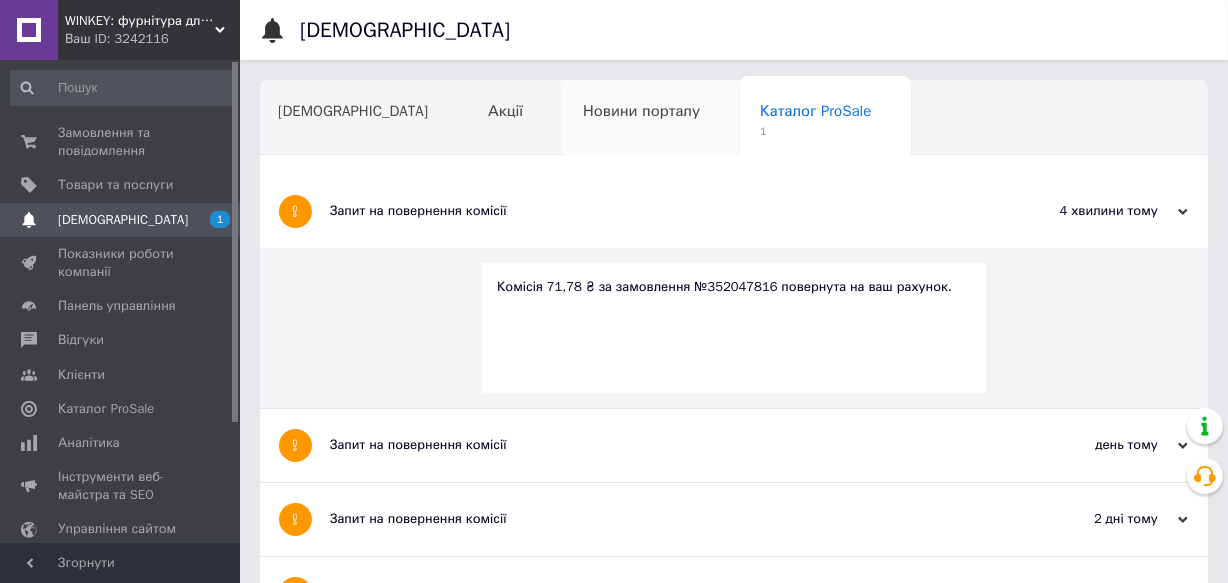 click on "Новини порталу" at bounding box center (641, 111) 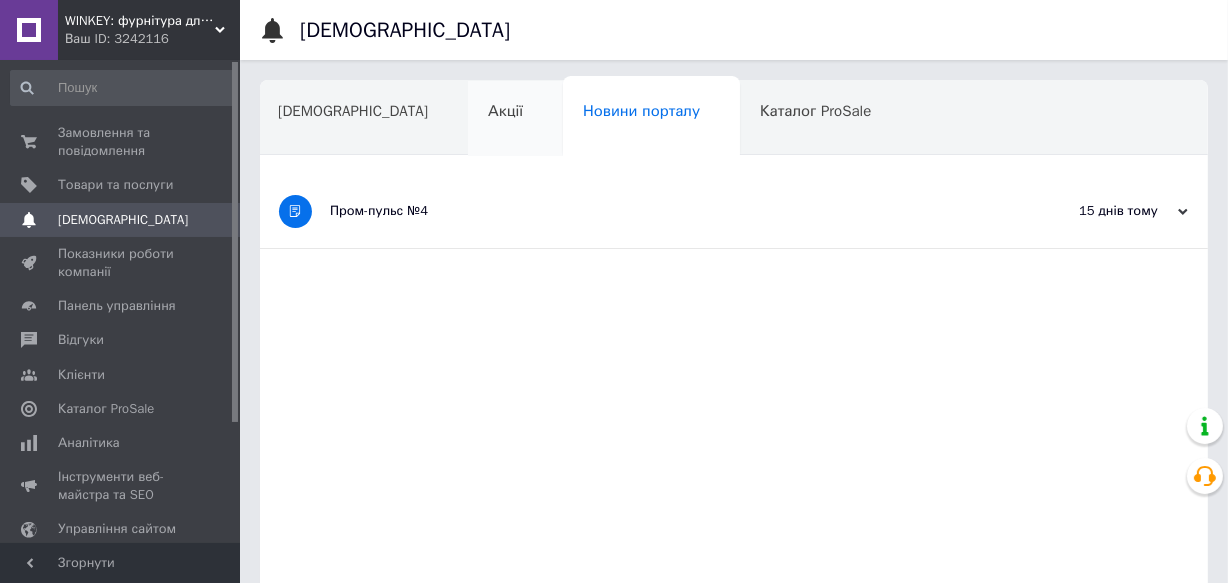 click on "Акції" at bounding box center [515, 119] 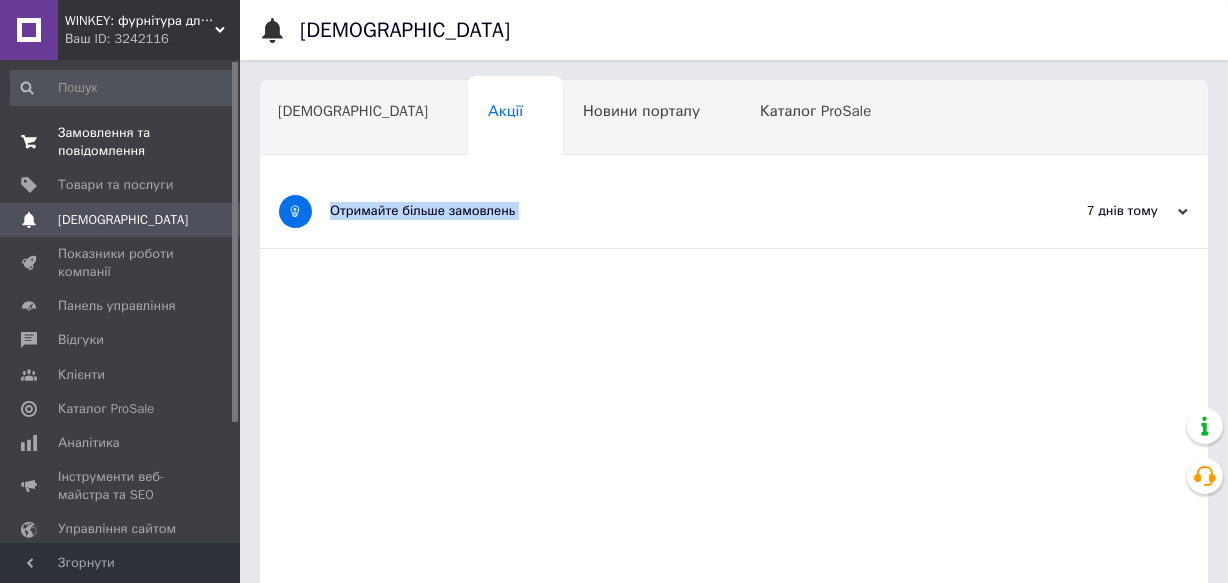 click on "Замовлення та повідомлення" at bounding box center [121, 142] 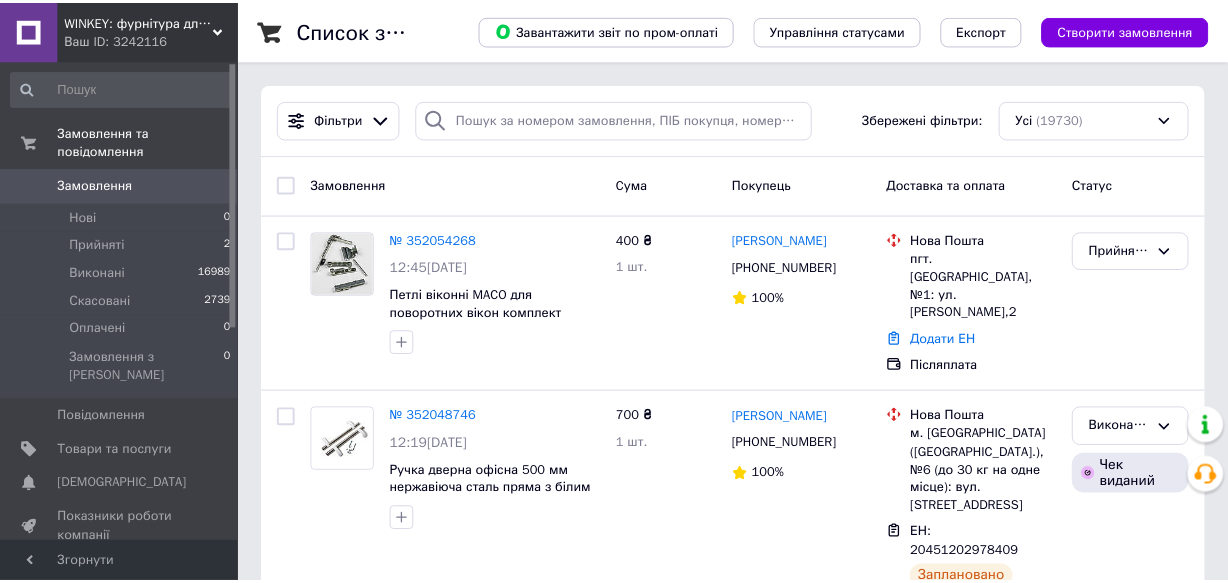 scroll, scrollTop: 0, scrollLeft: 0, axis: both 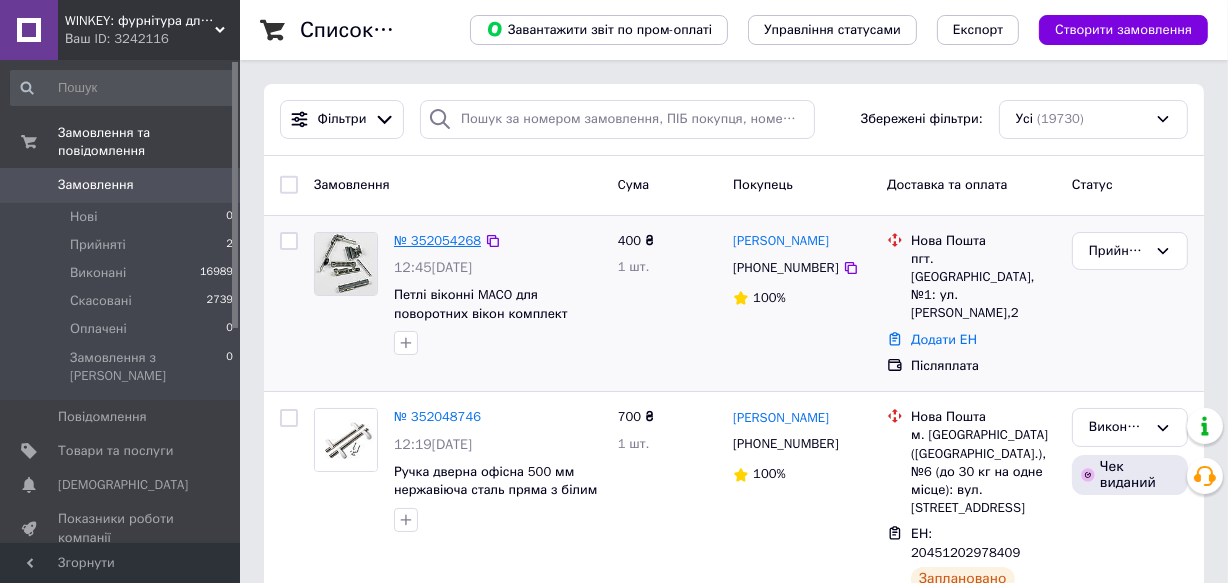 click on "№ 352054268" at bounding box center [437, 240] 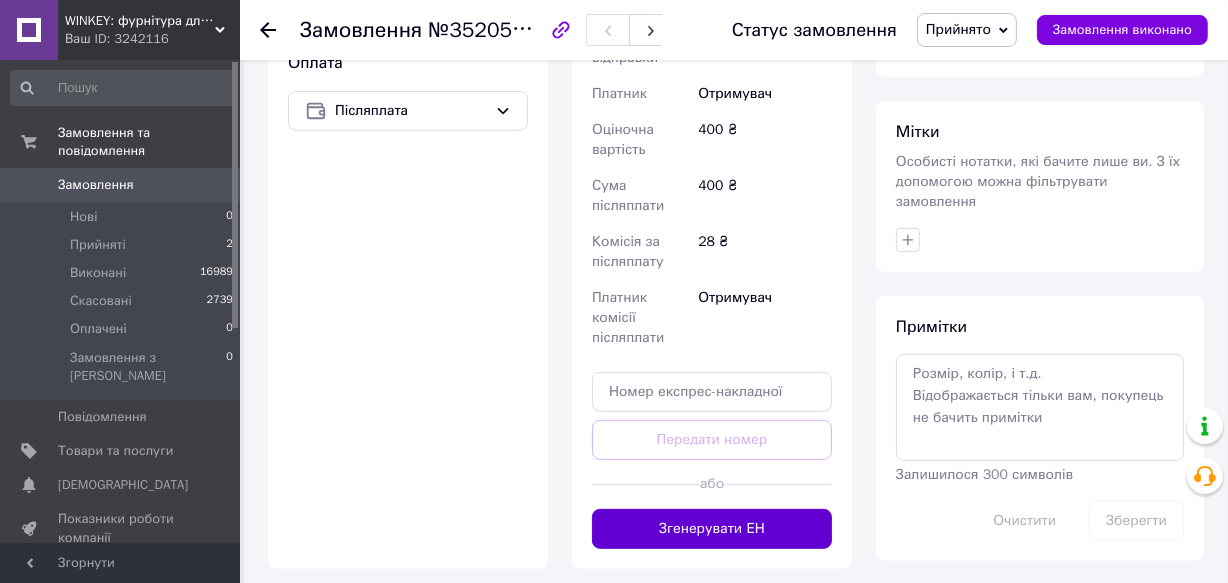 scroll, scrollTop: 727, scrollLeft: 0, axis: vertical 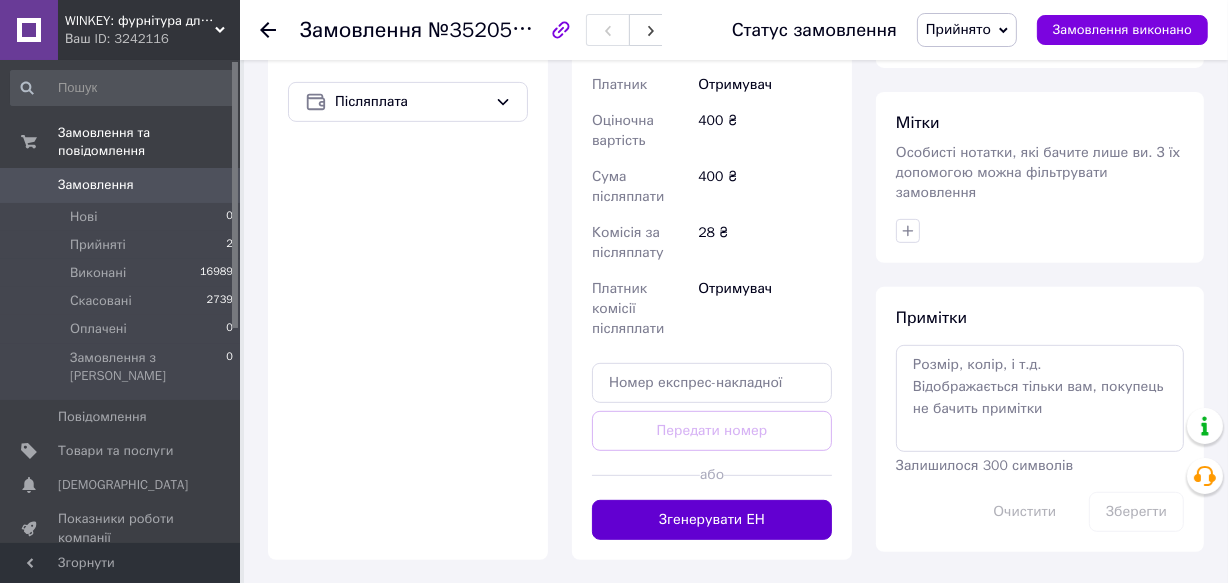 click on "Згенерувати ЕН" at bounding box center [712, 520] 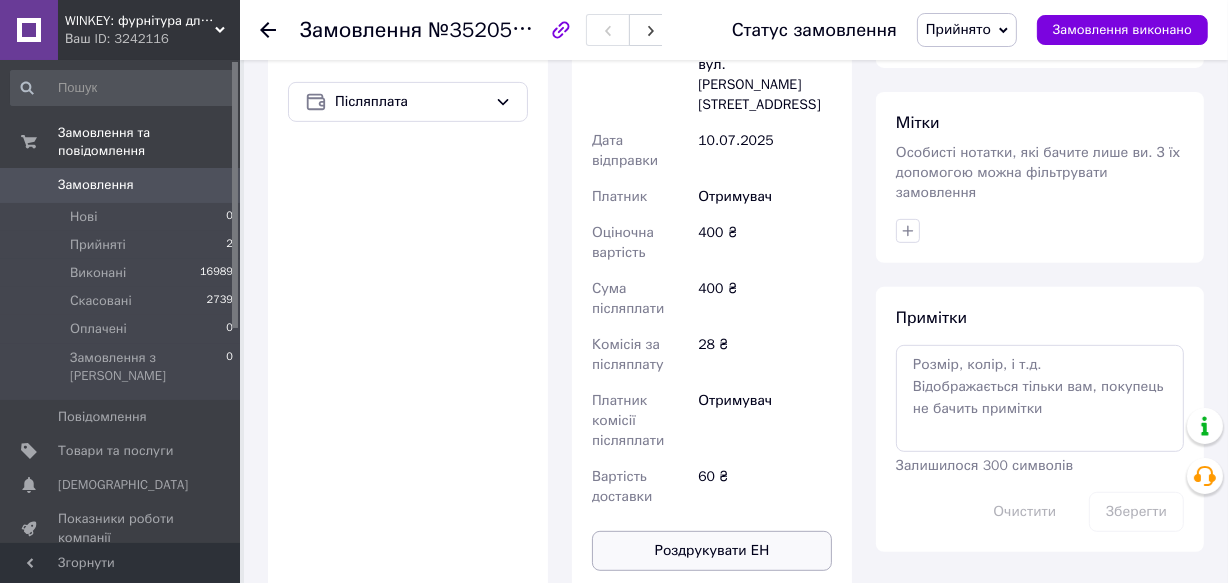 click on "Роздрукувати ЕН" at bounding box center (712, 551) 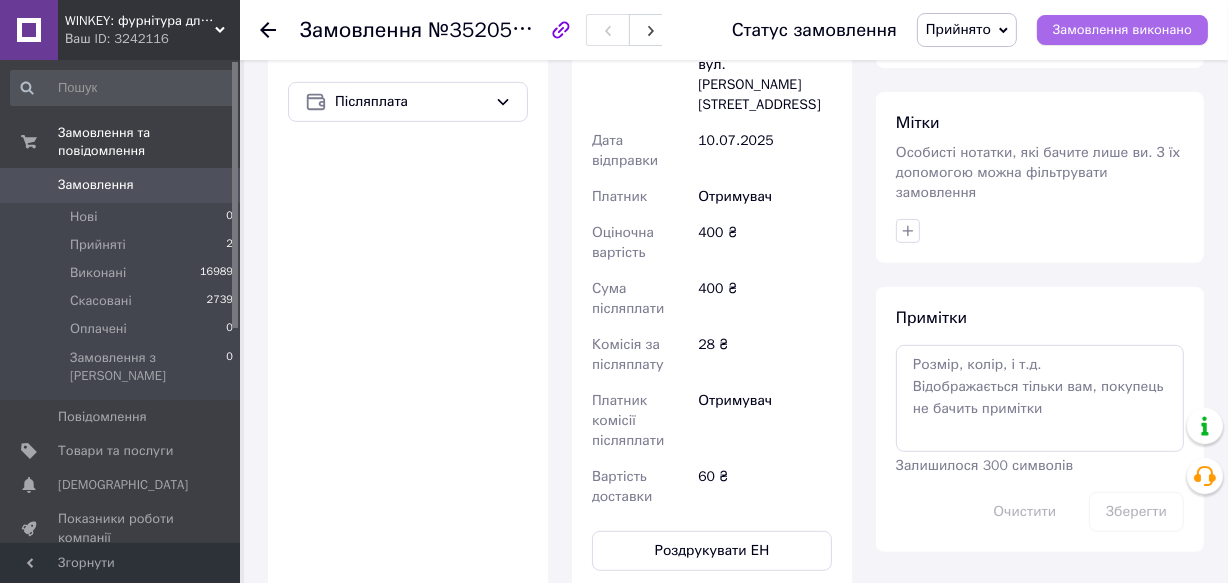 click on "Замовлення виконано" at bounding box center [1122, 30] 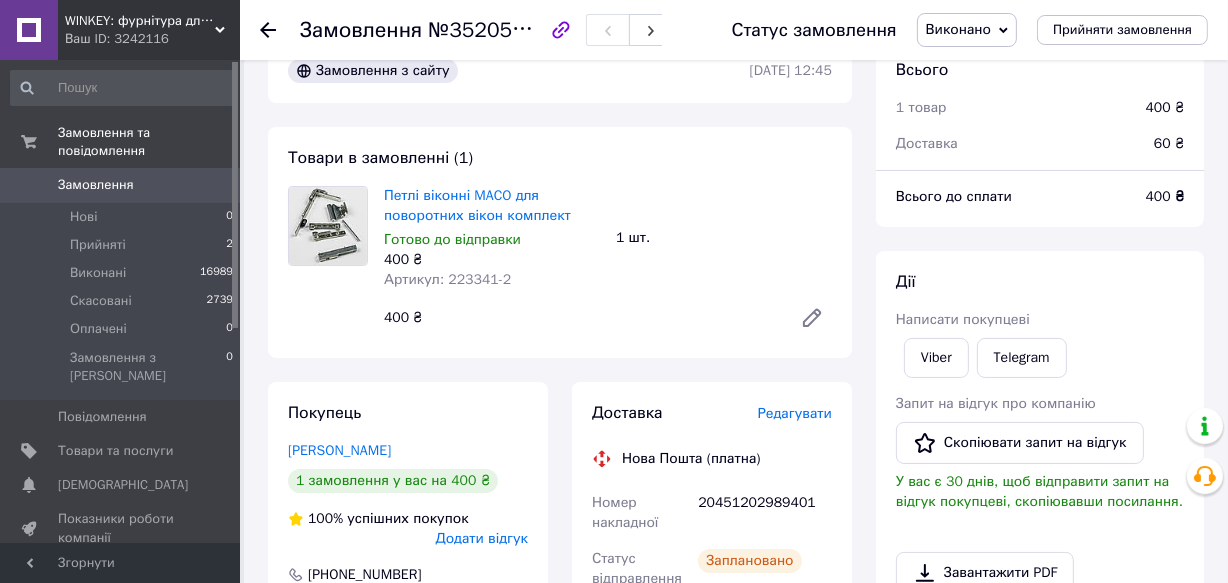 scroll, scrollTop: 0, scrollLeft: 0, axis: both 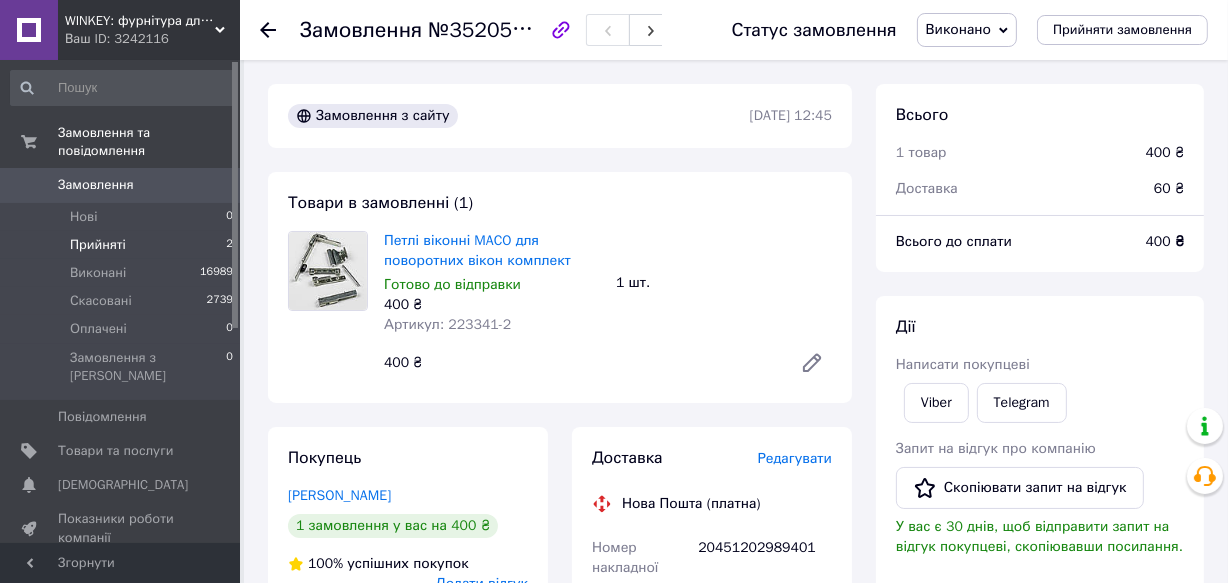 click on "Прийняті" at bounding box center (98, 245) 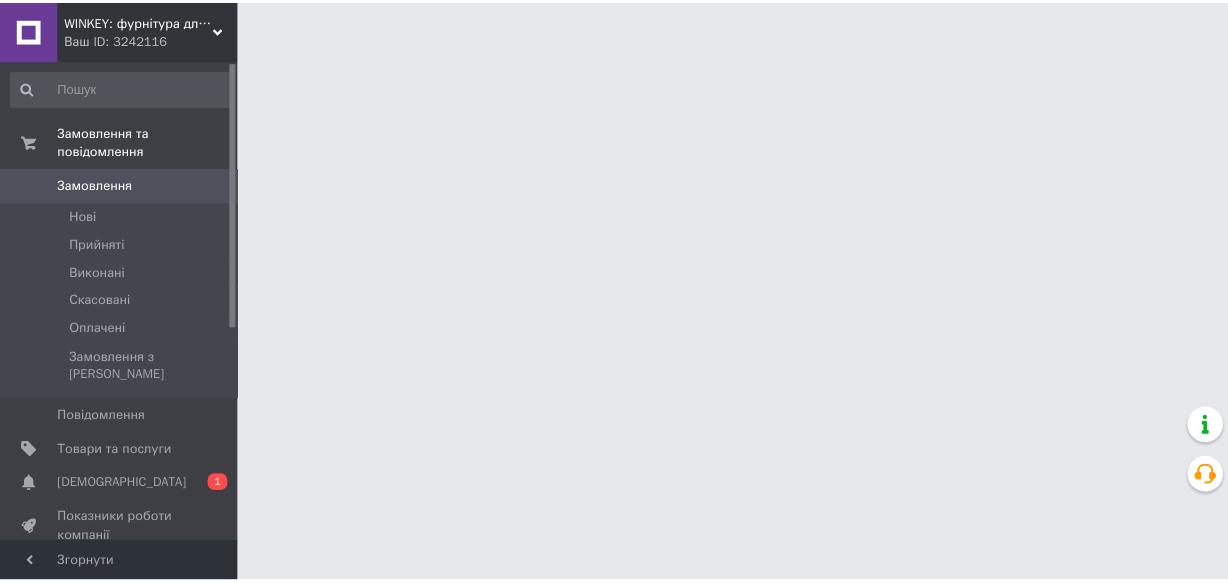 scroll, scrollTop: 0, scrollLeft: 0, axis: both 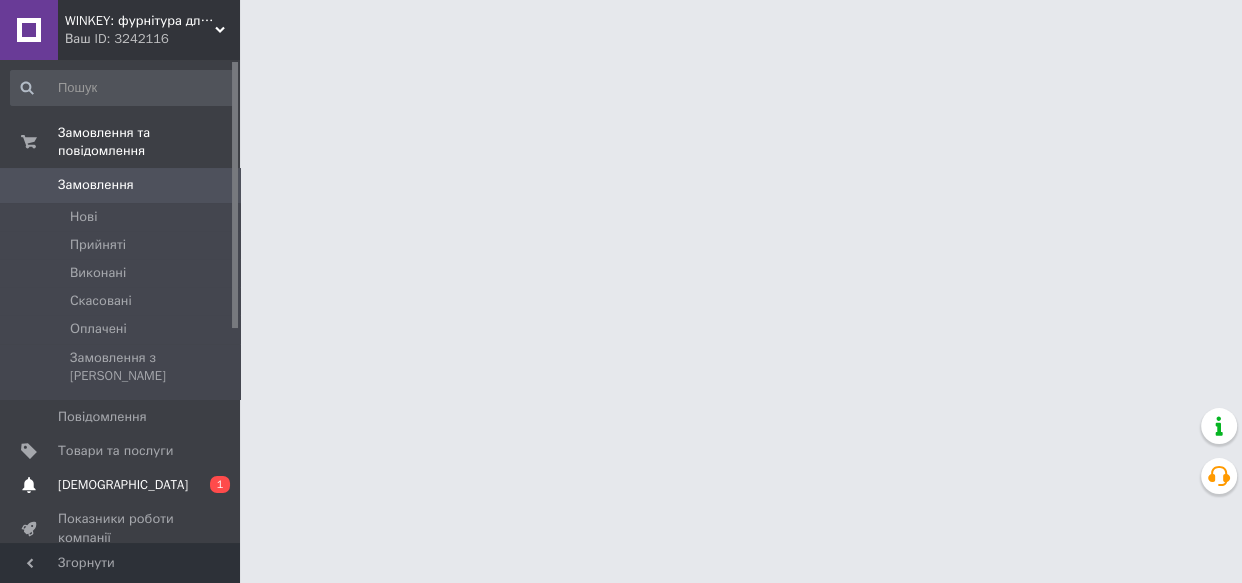 click on "[DEMOGRAPHIC_DATA]" at bounding box center (123, 485) 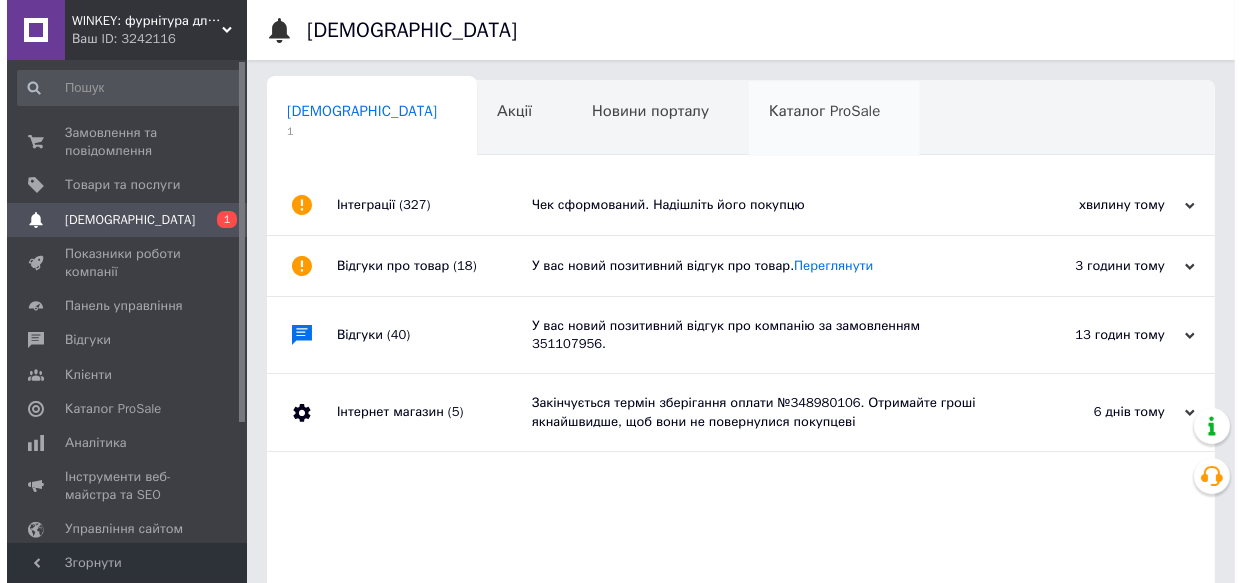scroll, scrollTop: 0, scrollLeft: 2, axis: horizontal 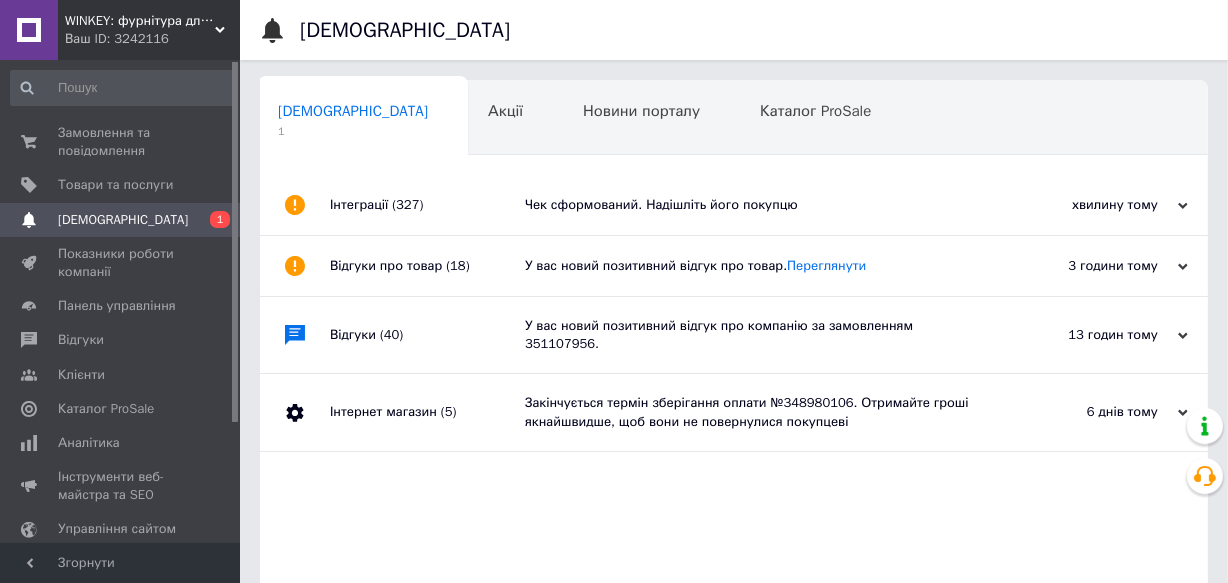 click on "Чек сформований. Надішліть його покупцю" at bounding box center (756, 205) 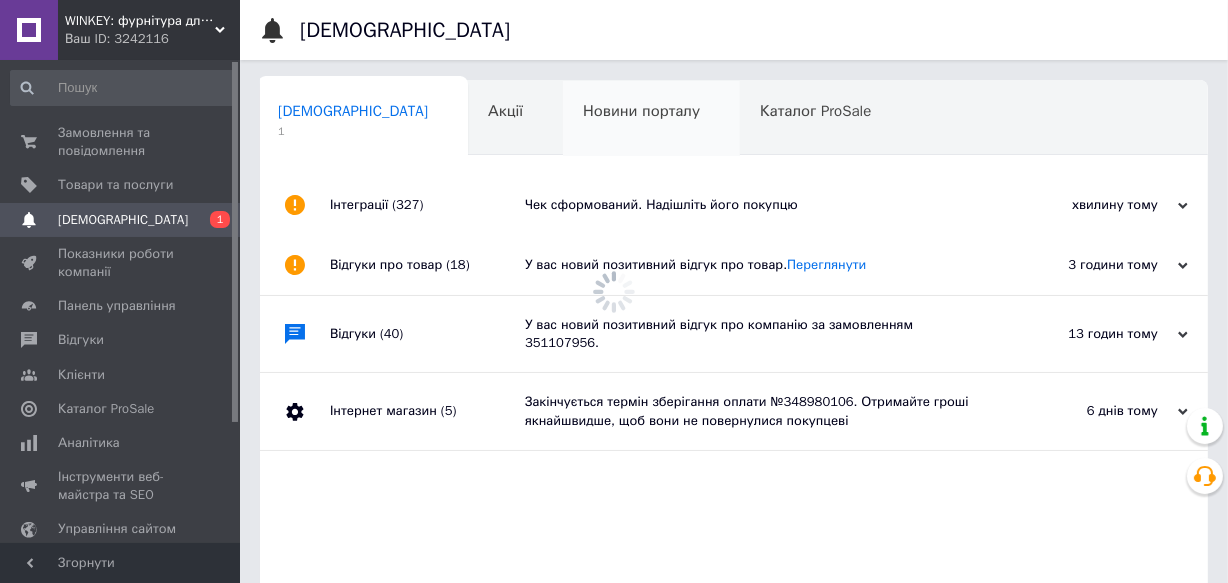 click on "Новини порталу" at bounding box center [641, 111] 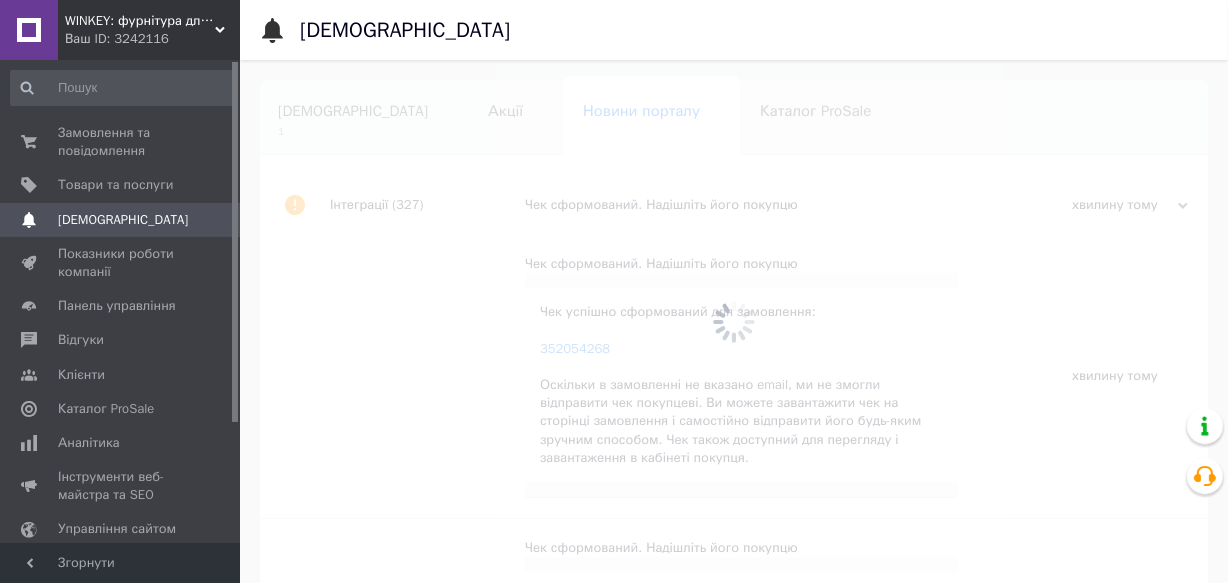 click at bounding box center [734, 321] 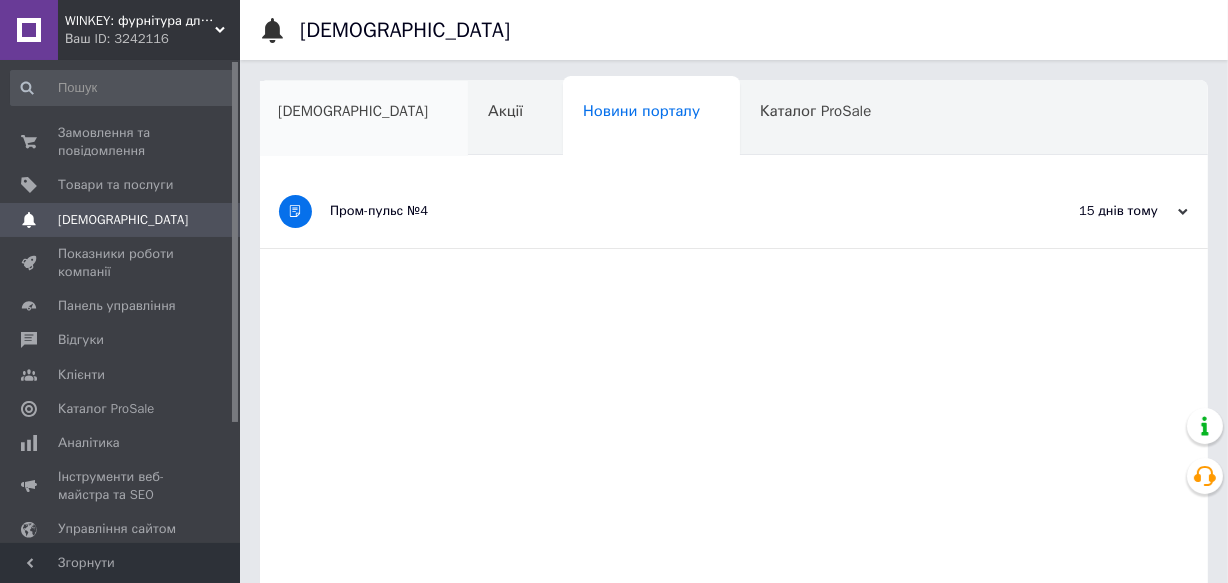 click on "[DEMOGRAPHIC_DATA]" at bounding box center [353, 111] 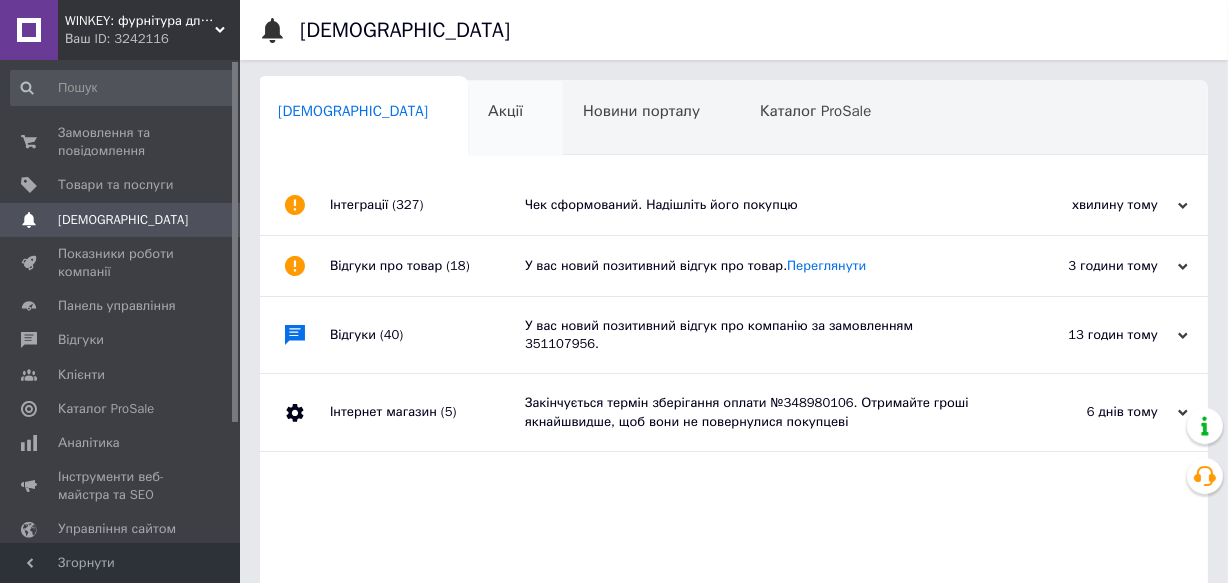 click on "Акції" at bounding box center [515, 119] 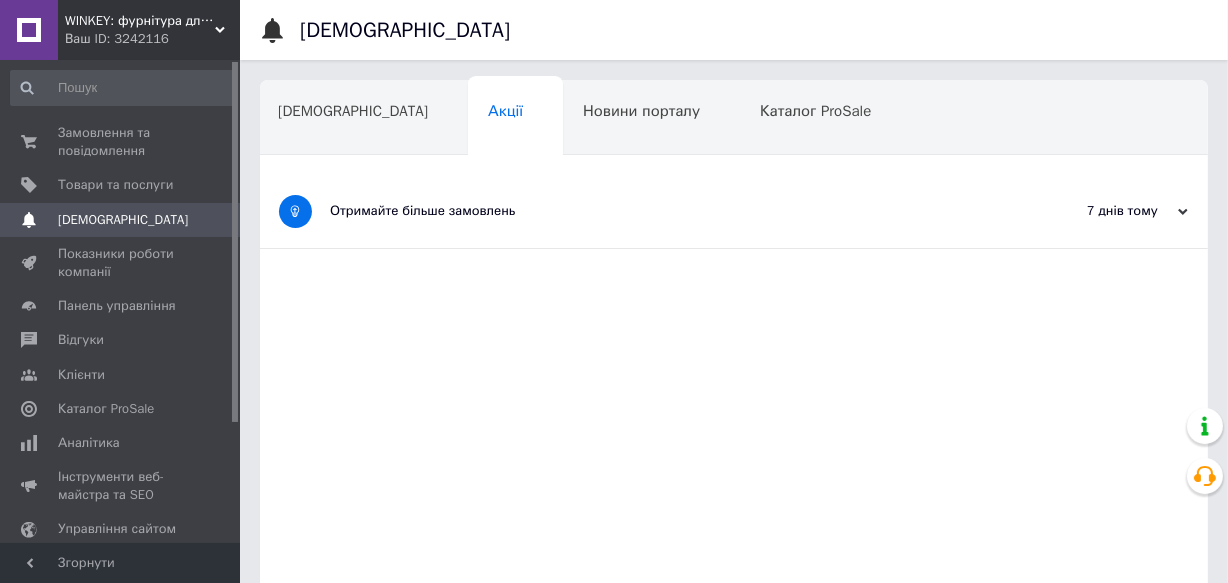 click on "Новини порталу" at bounding box center [641, 111] 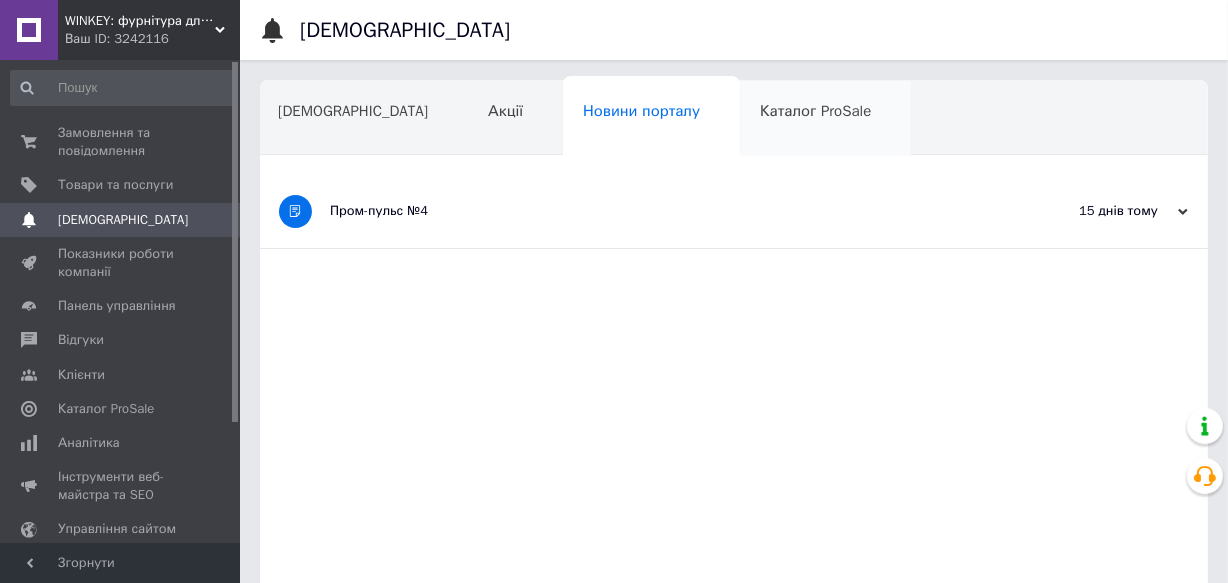 click on "Каталог ProSale" at bounding box center [825, 119] 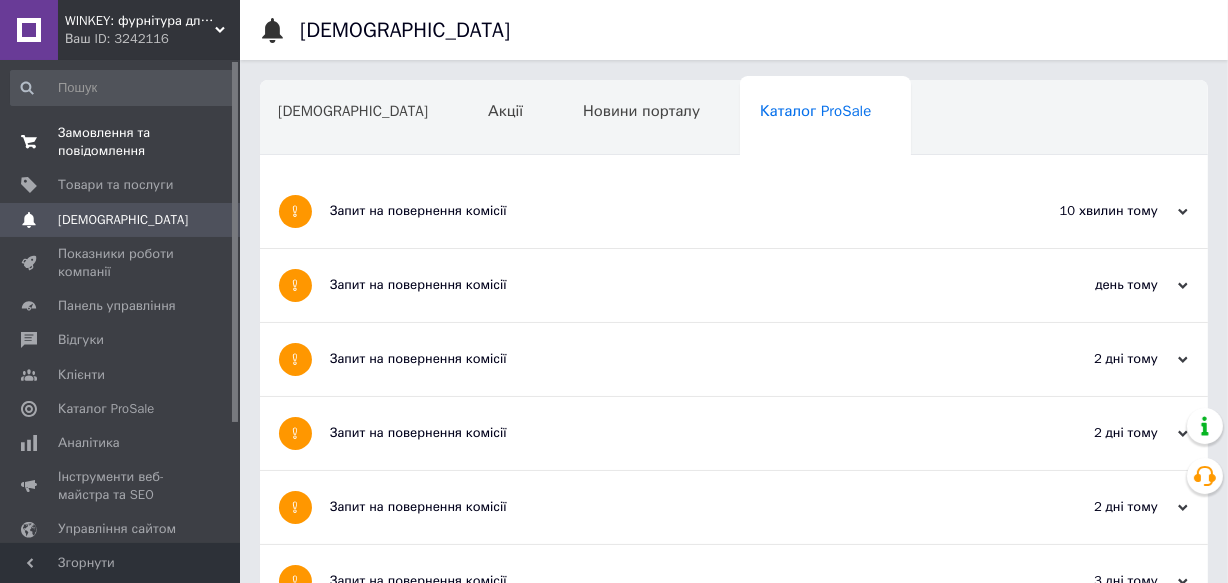click on "Замовлення та повідомлення" at bounding box center (121, 142) 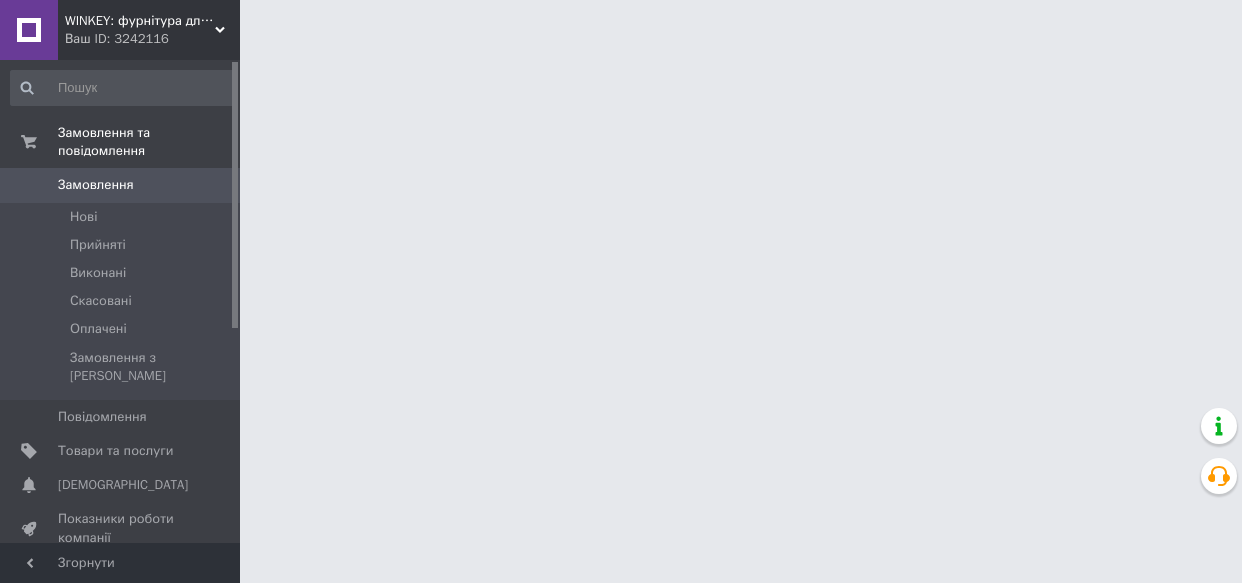 scroll, scrollTop: 0, scrollLeft: 0, axis: both 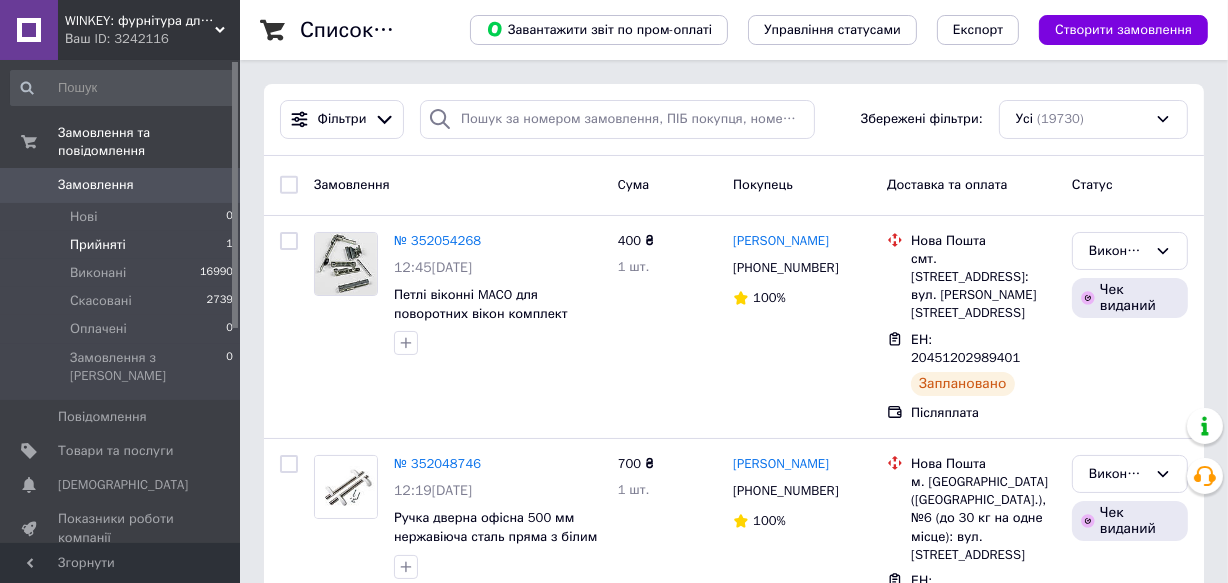 click on "Прийняті" at bounding box center [98, 245] 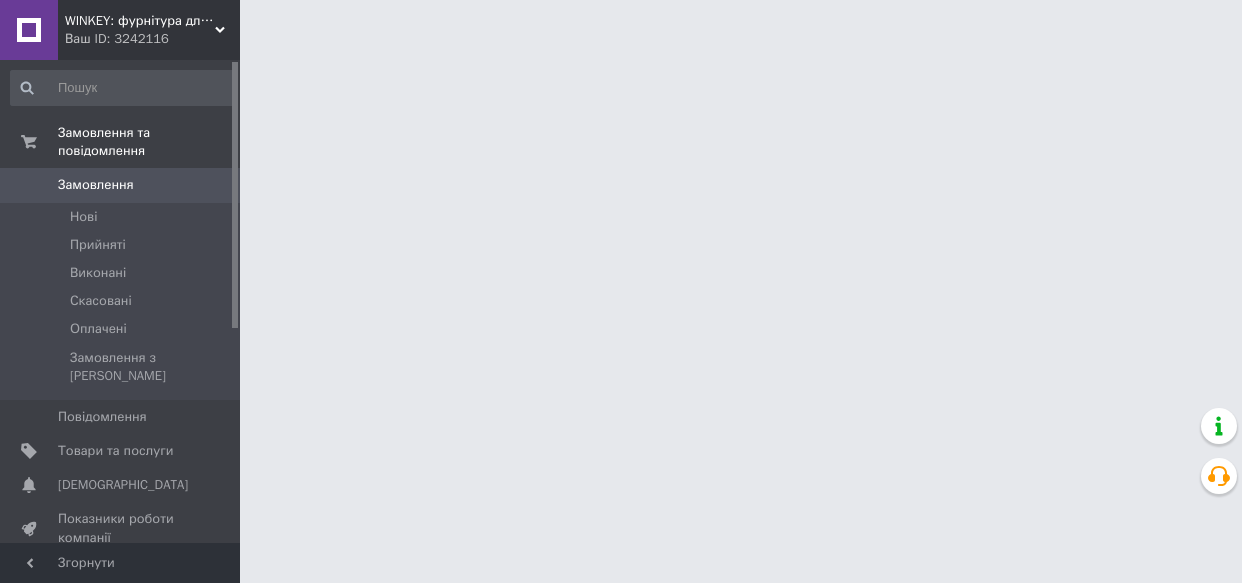 scroll, scrollTop: 0, scrollLeft: 0, axis: both 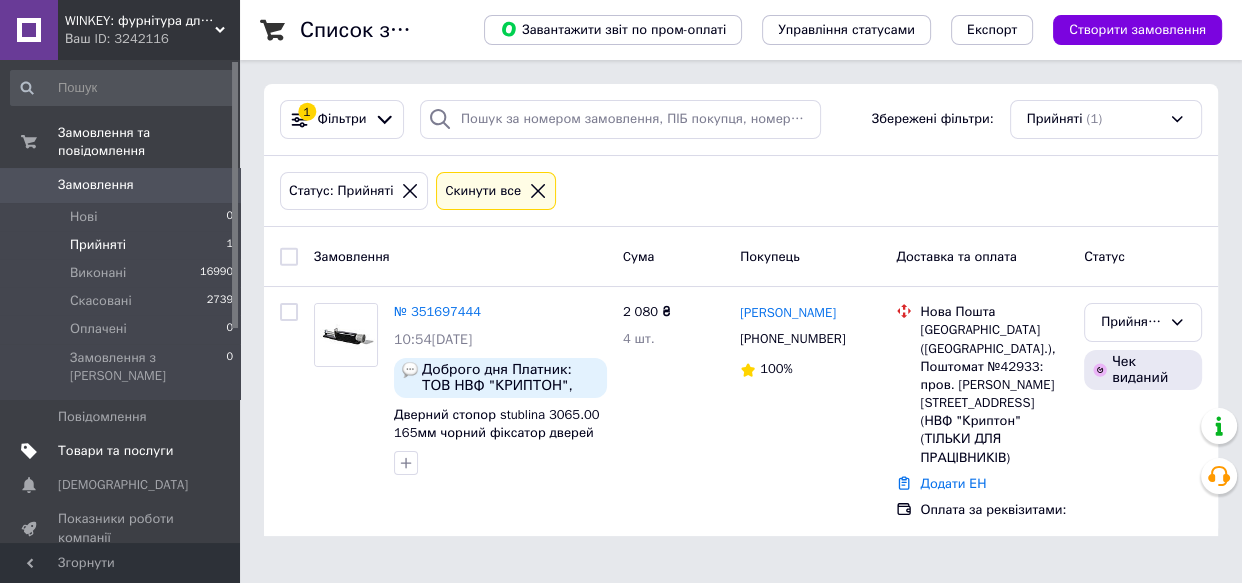 click on "Товари та послуги" at bounding box center (115, 451) 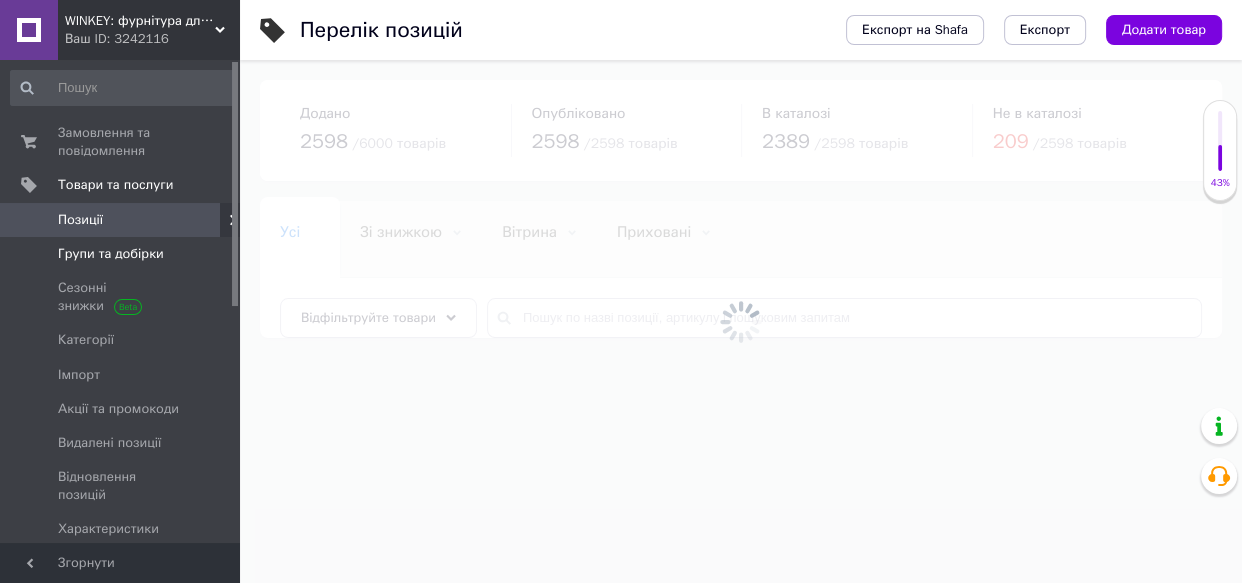 click on "Групи та добірки" at bounding box center [122, 254] 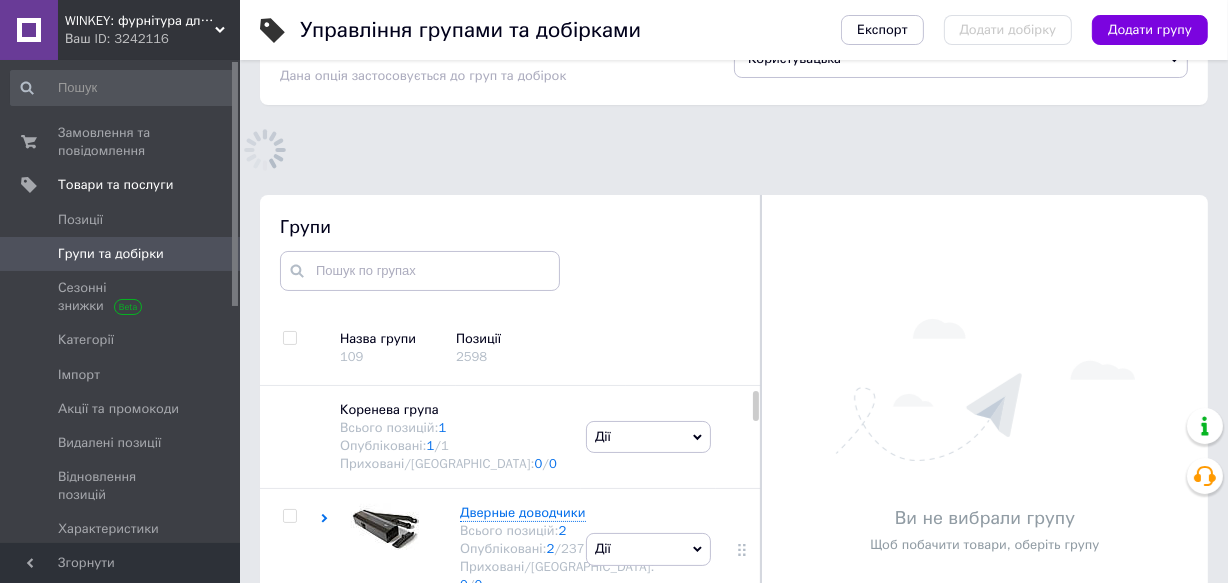 scroll, scrollTop: 183, scrollLeft: 0, axis: vertical 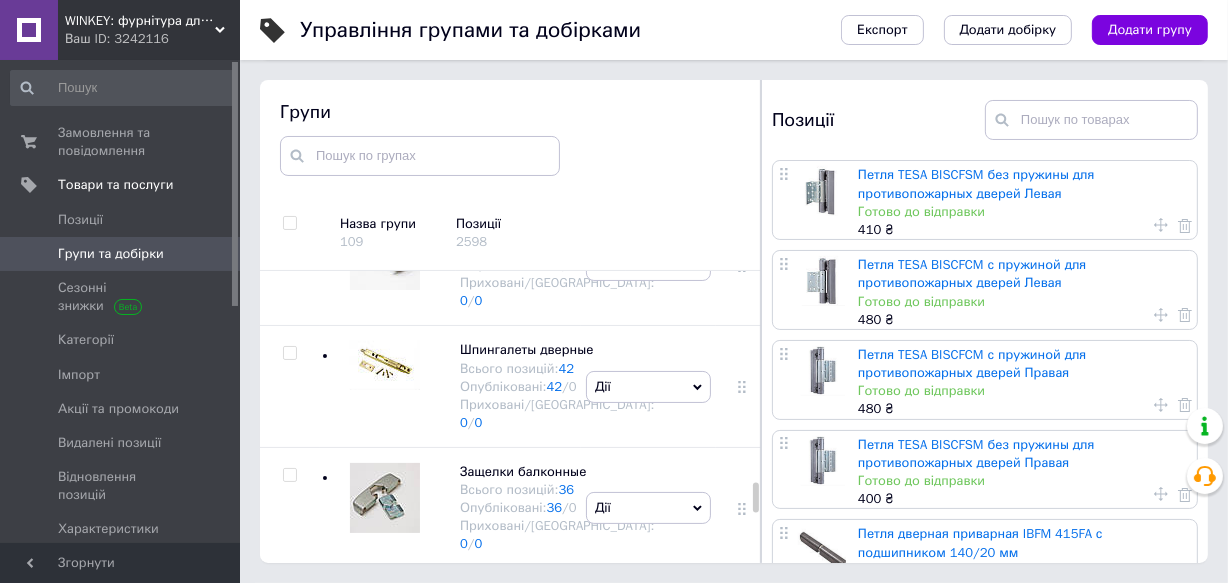 click on "Замки для алюминиевых дверей" at bounding box center [538, -303] 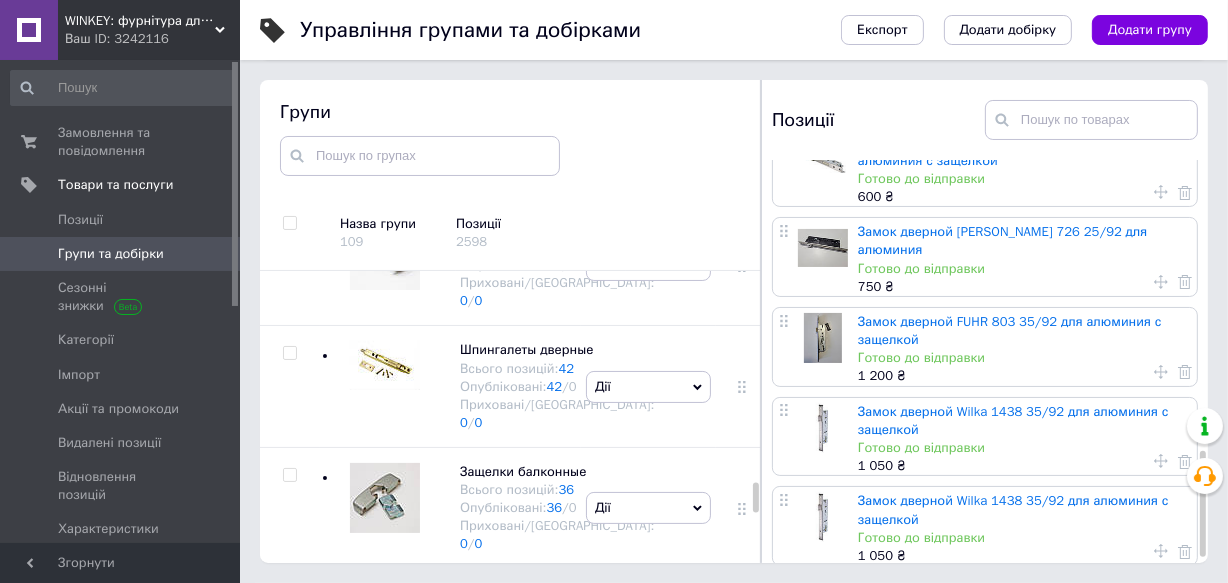 scroll, scrollTop: 657, scrollLeft: 0, axis: vertical 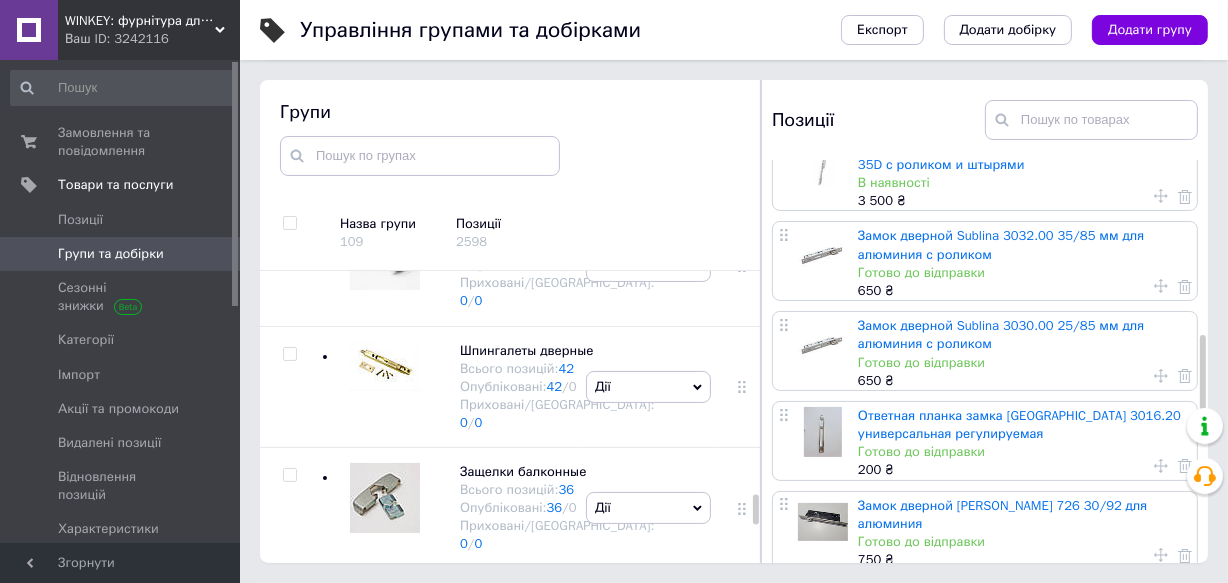 click on "Замки для металлопластиковых дверей" at bounding box center [550, -181] 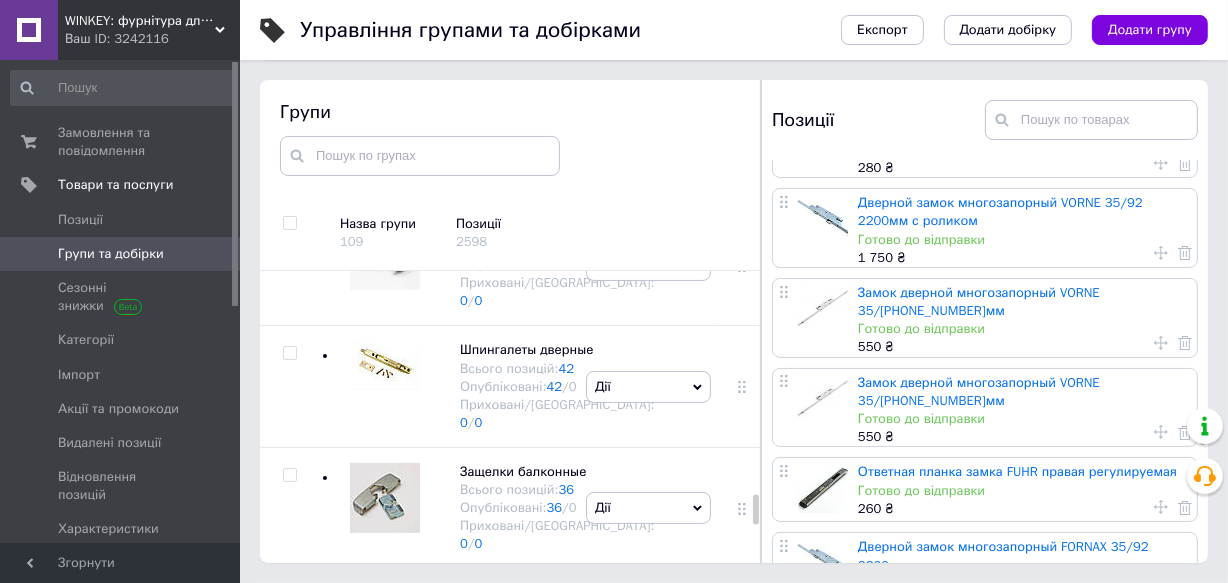 scroll, scrollTop: 2727, scrollLeft: 0, axis: vertical 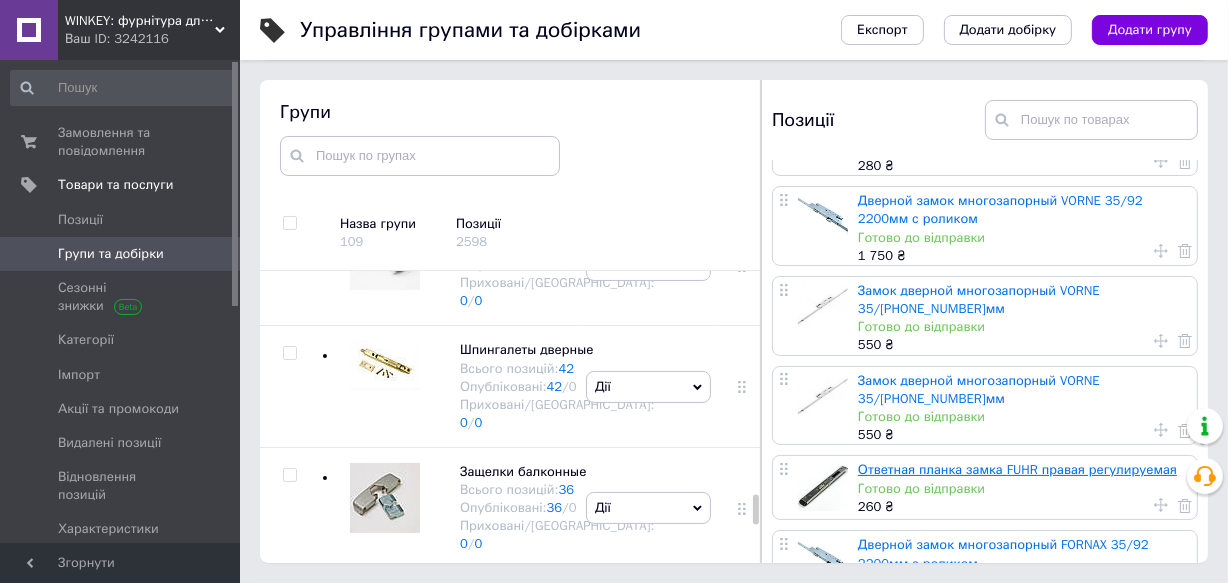 click on "Ответная планка замка FUHR правая регулируемая" at bounding box center [1017, 469] 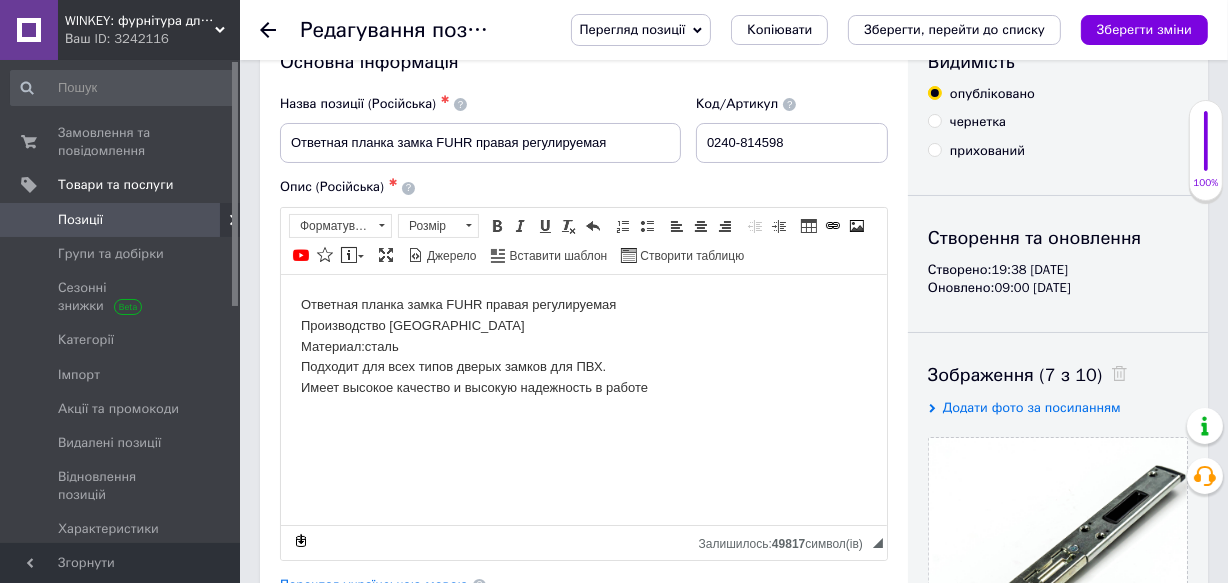 scroll, scrollTop: 90, scrollLeft: 0, axis: vertical 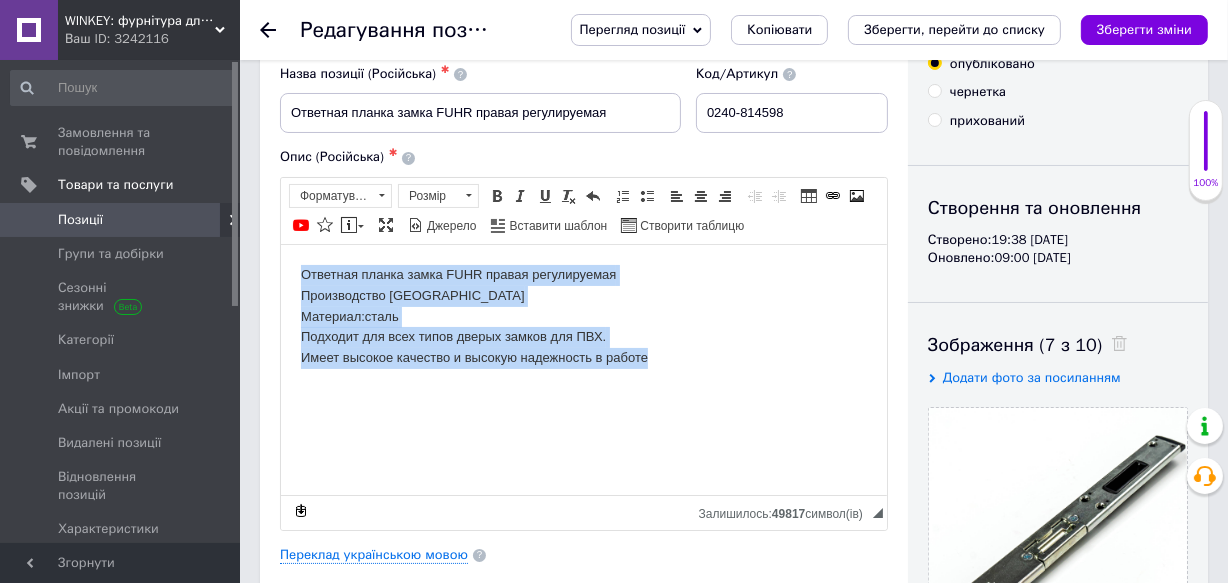 drag, startPoint x: 291, startPoint y: 271, endPoint x: 656, endPoint y: 387, distance: 382.98956 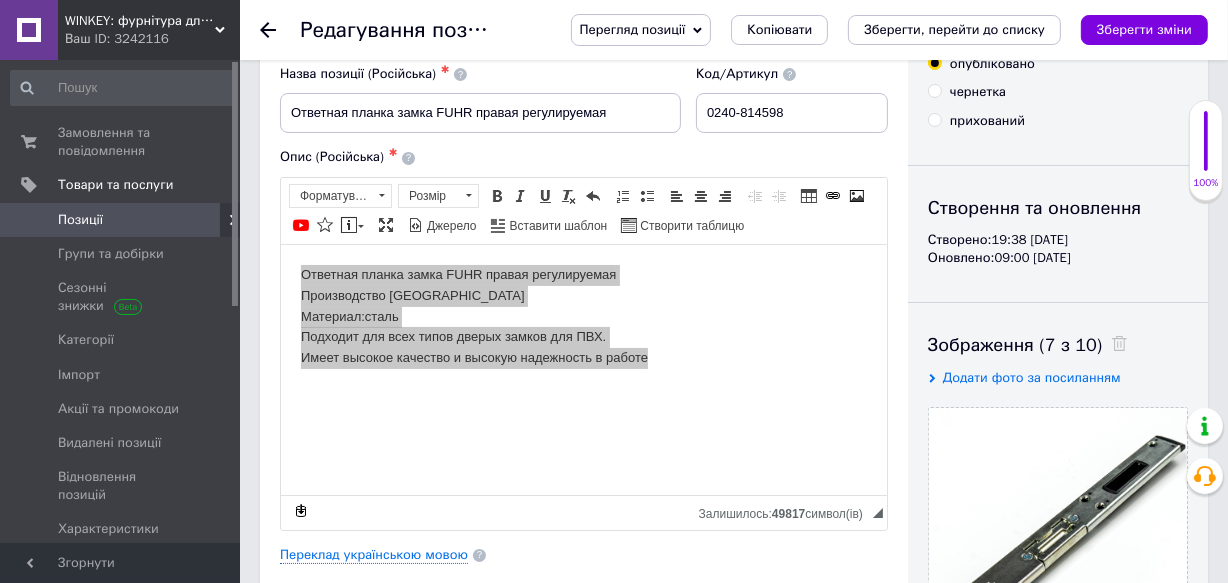 click on "Позиції" at bounding box center [80, 220] 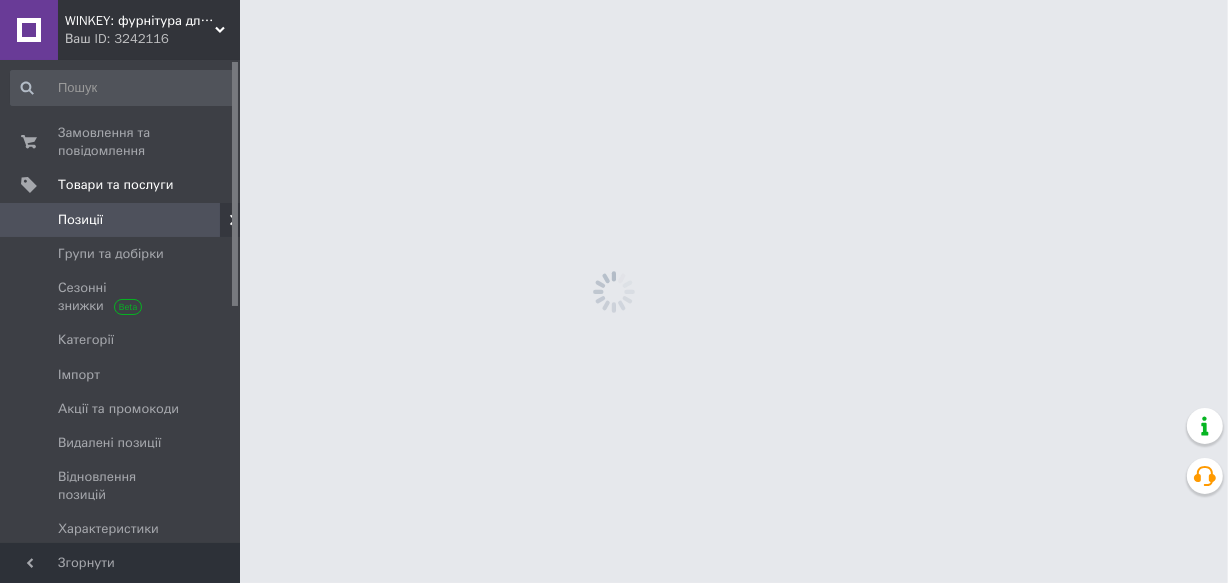 scroll, scrollTop: 0, scrollLeft: 0, axis: both 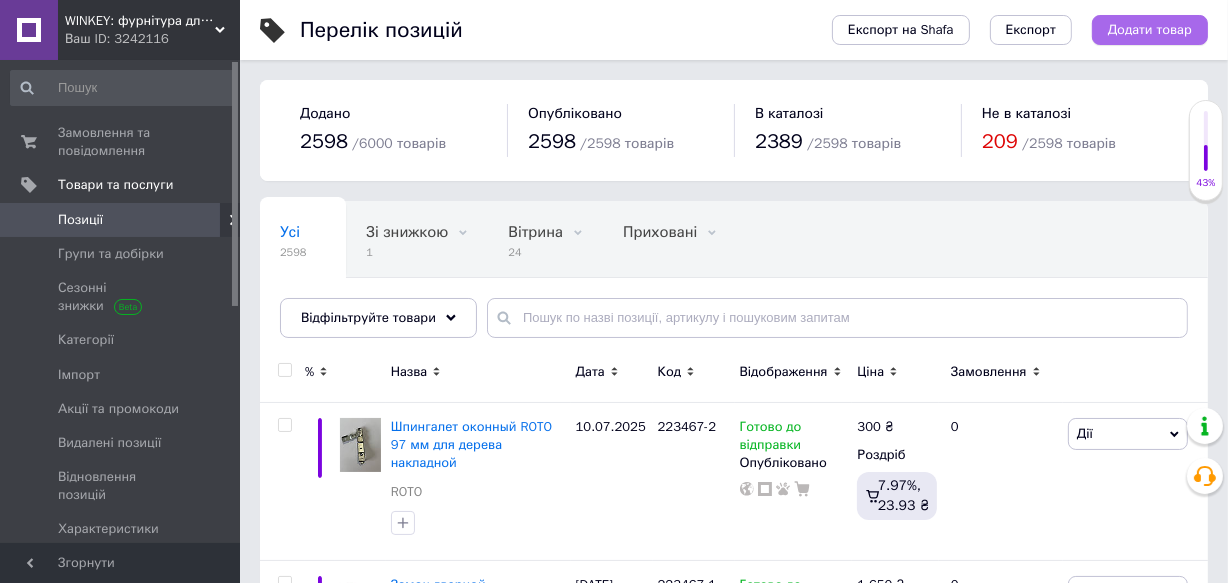 click on "Додати товар" at bounding box center (1150, 30) 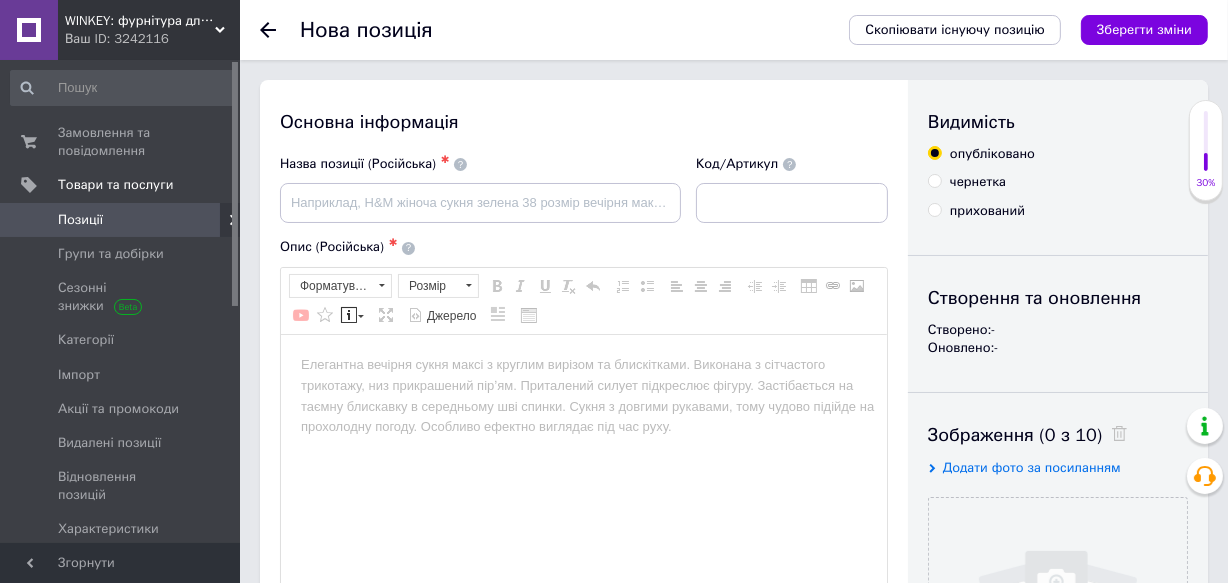 scroll, scrollTop: 0, scrollLeft: 0, axis: both 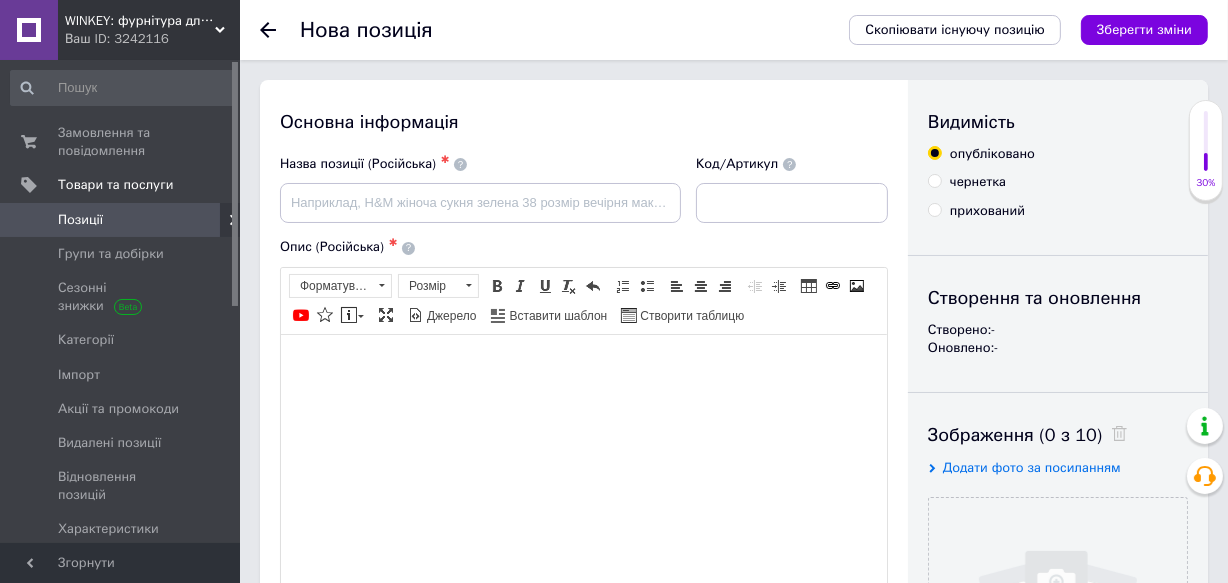 click at bounding box center [583, 364] 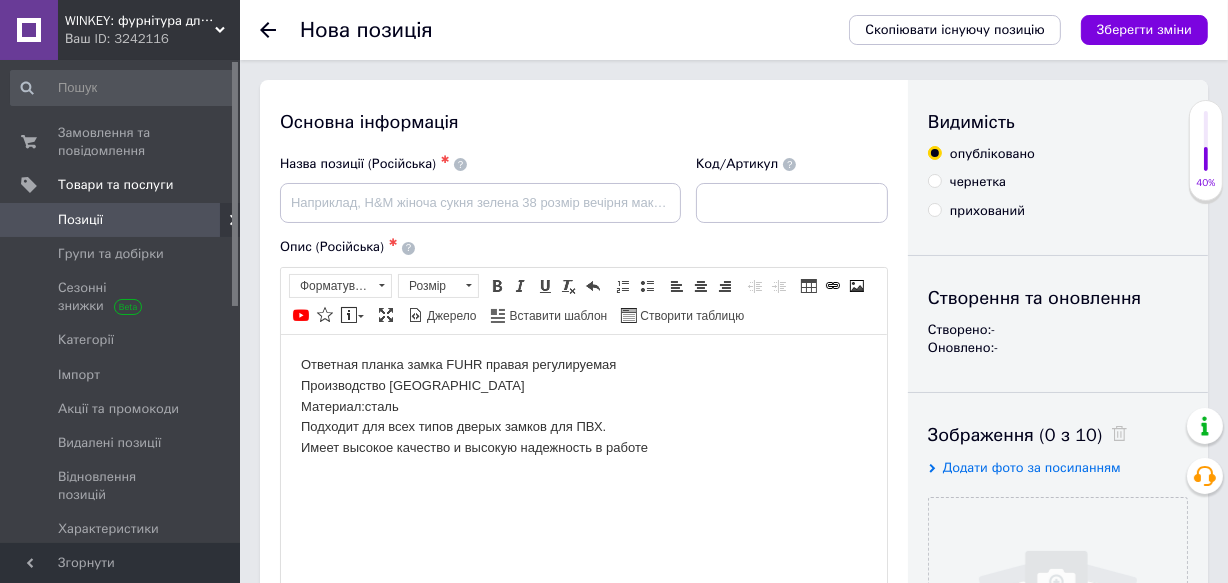 click on "Ответная планка замка FUHR правая регулируемая Производство Германия Материал:сталь Подходит для всех типов дверых замков для ПВХ. Имеет высокое качество и высокую надежность в работе" at bounding box center [583, 406] 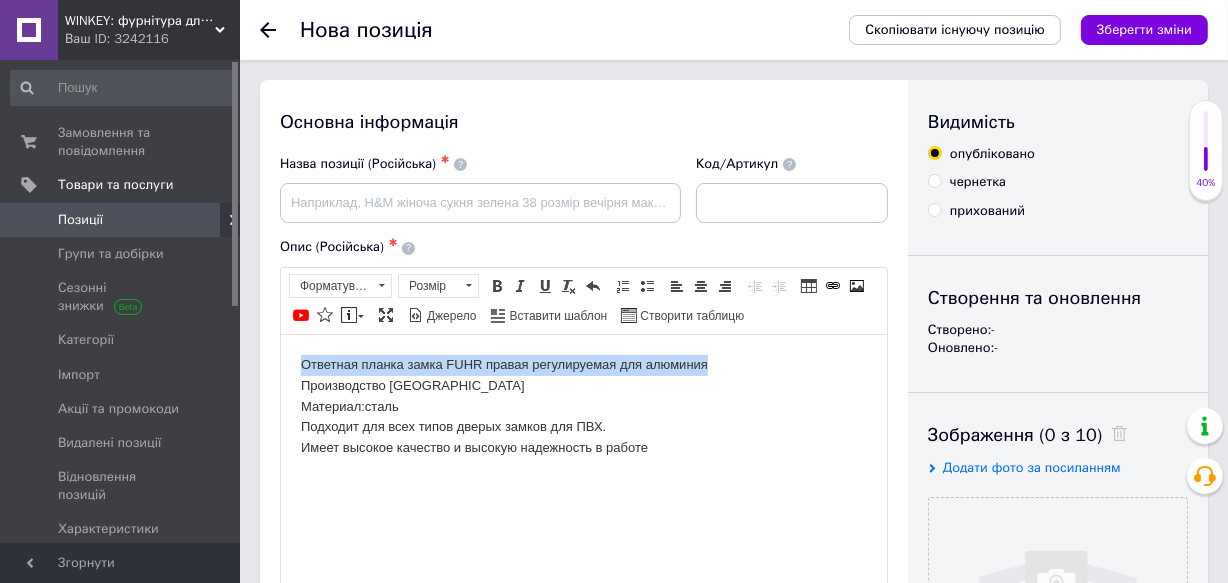 drag, startPoint x: 719, startPoint y: 359, endPoint x: 290, endPoint y: 353, distance: 429.04196 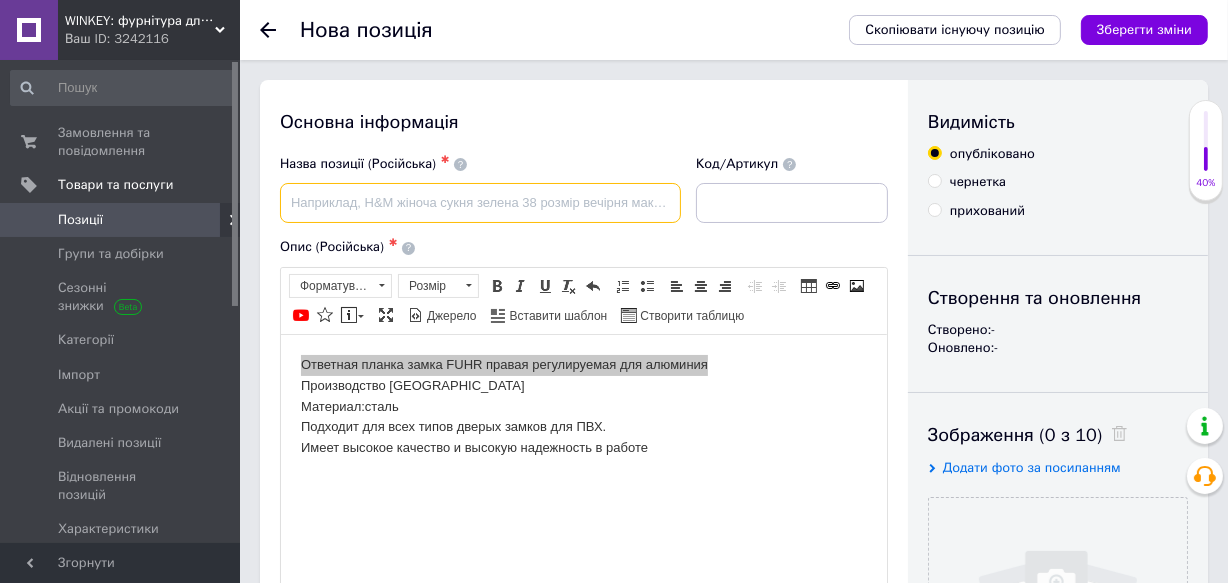 click at bounding box center [480, 203] 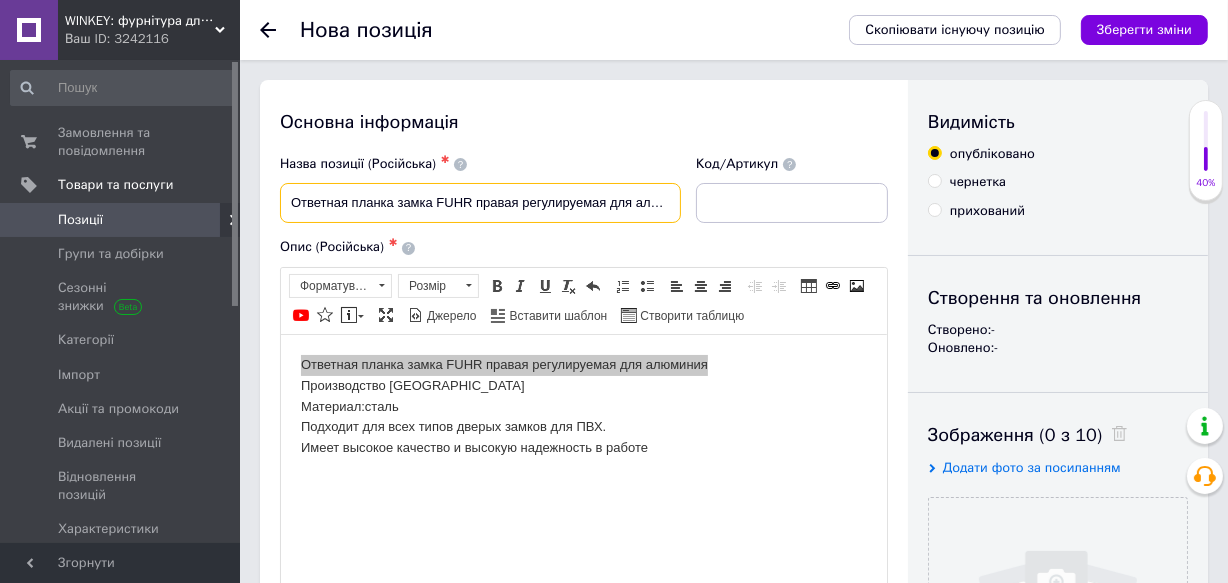scroll, scrollTop: 0, scrollLeft: 19, axis: horizontal 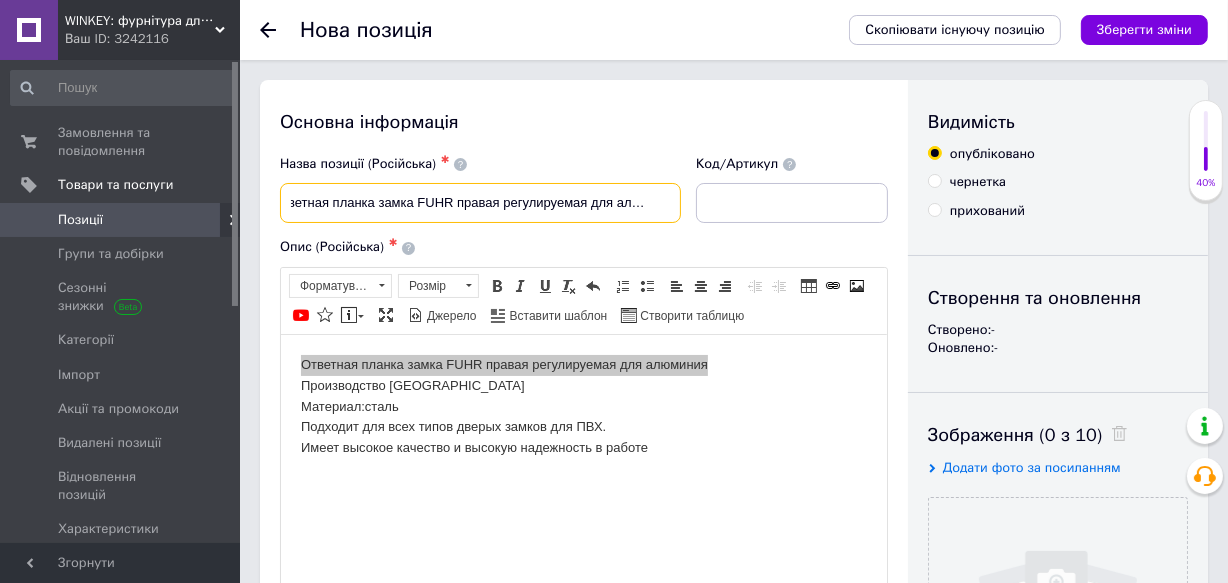 type on "Ответная планка замка FUHR правая регулируемая для алюминия" 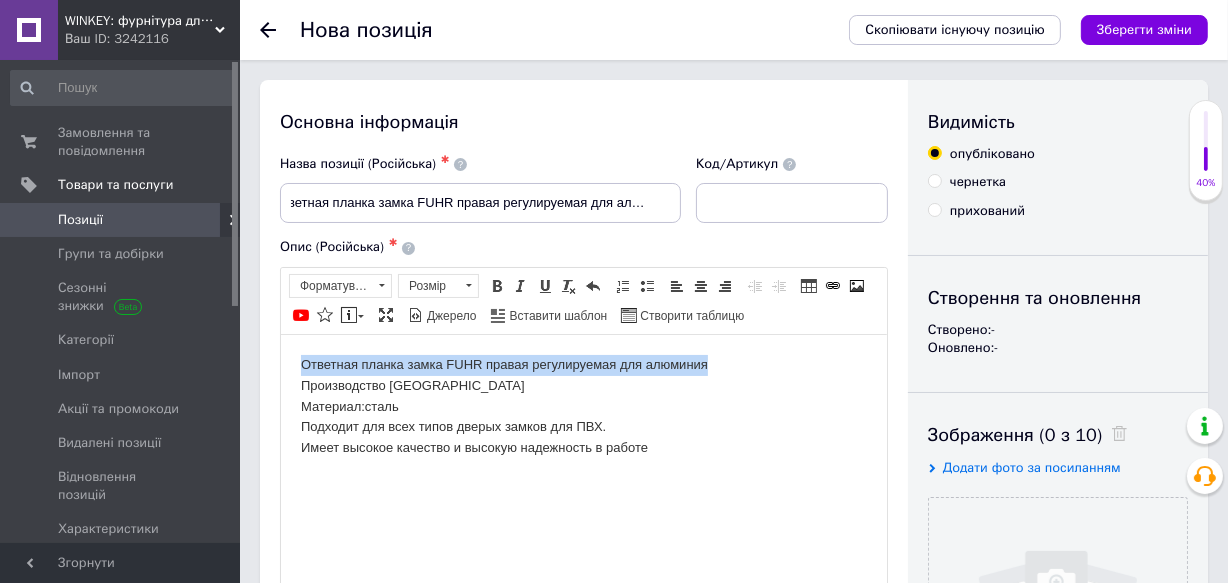 scroll, scrollTop: 0, scrollLeft: 0, axis: both 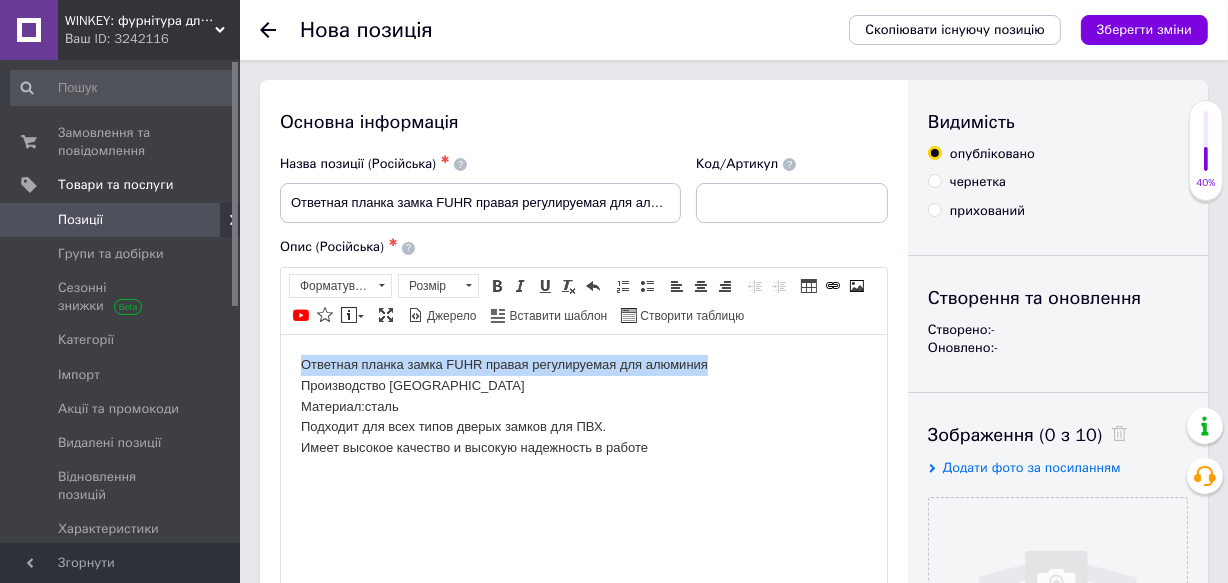 click on "Ответная планка замка FUHR правая регулируемая для алюминия Производство Германия Материал:сталь Подходит для всех типов дверых замков для ПВХ. Имеет высокое качество и высокую надежность в работе" at bounding box center (583, 406) 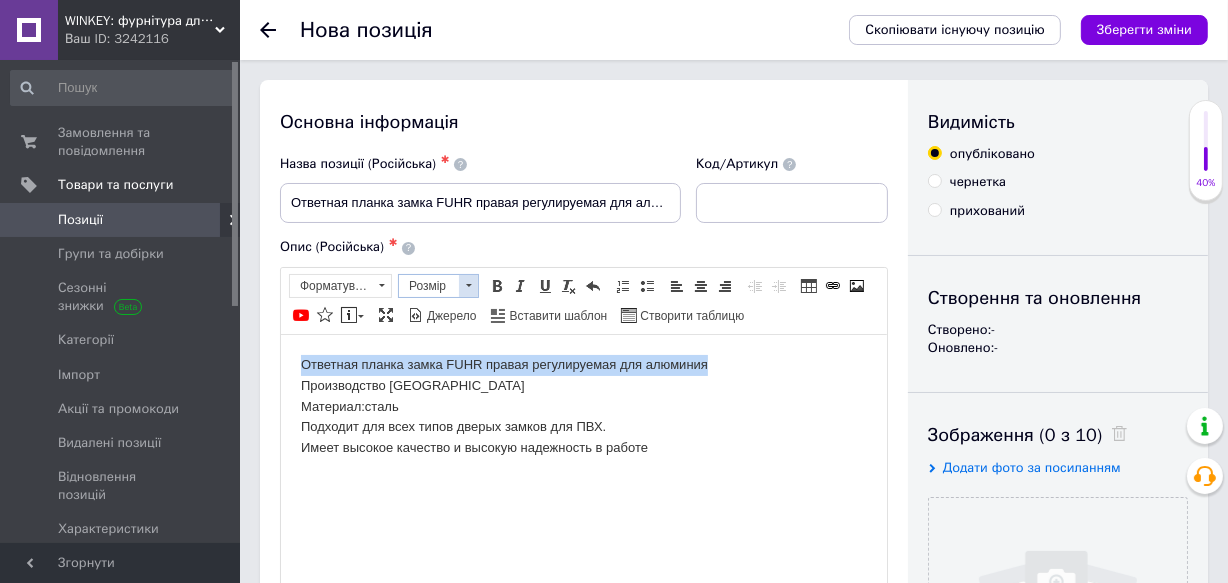 click at bounding box center [468, 286] 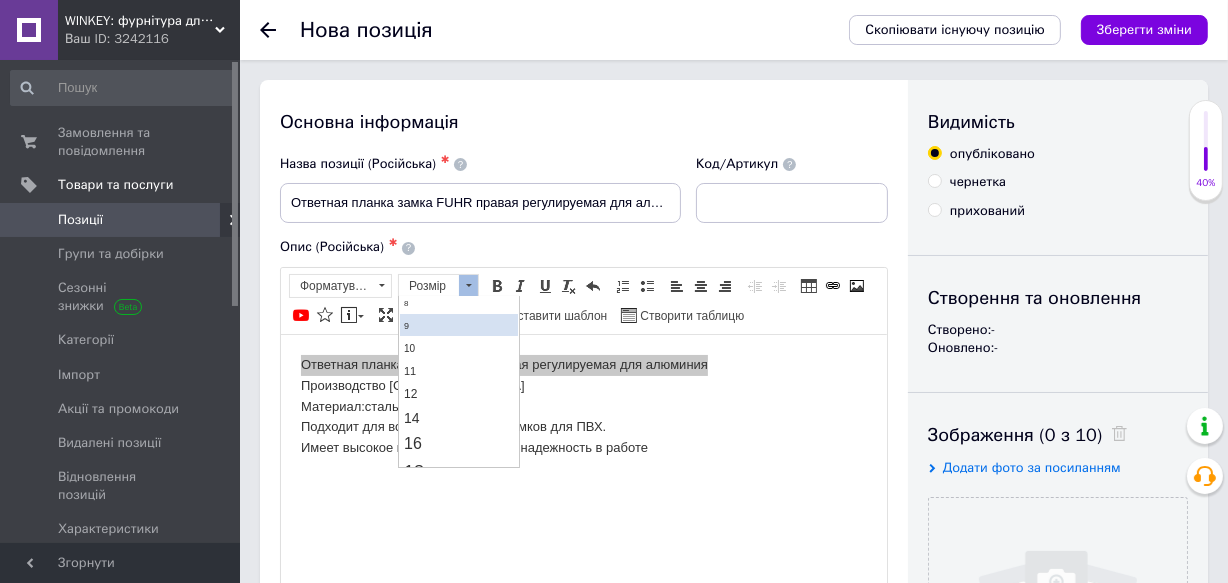 scroll, scrollTop: 90, scrollLeft: 0, axis: vertical 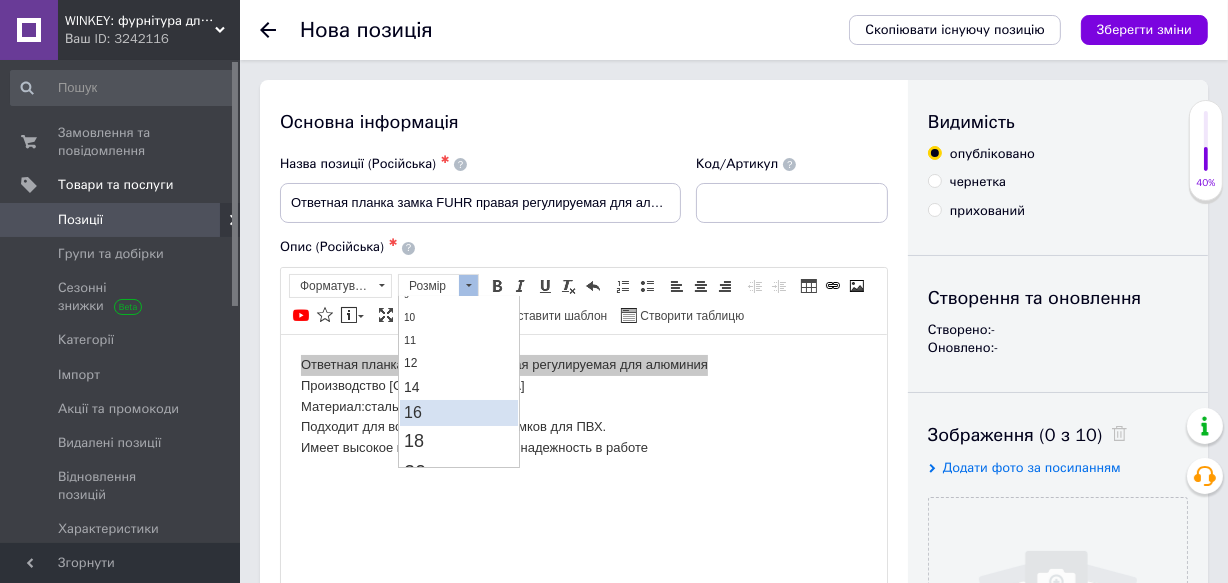 click on "16" at bounding box center (412, 412) 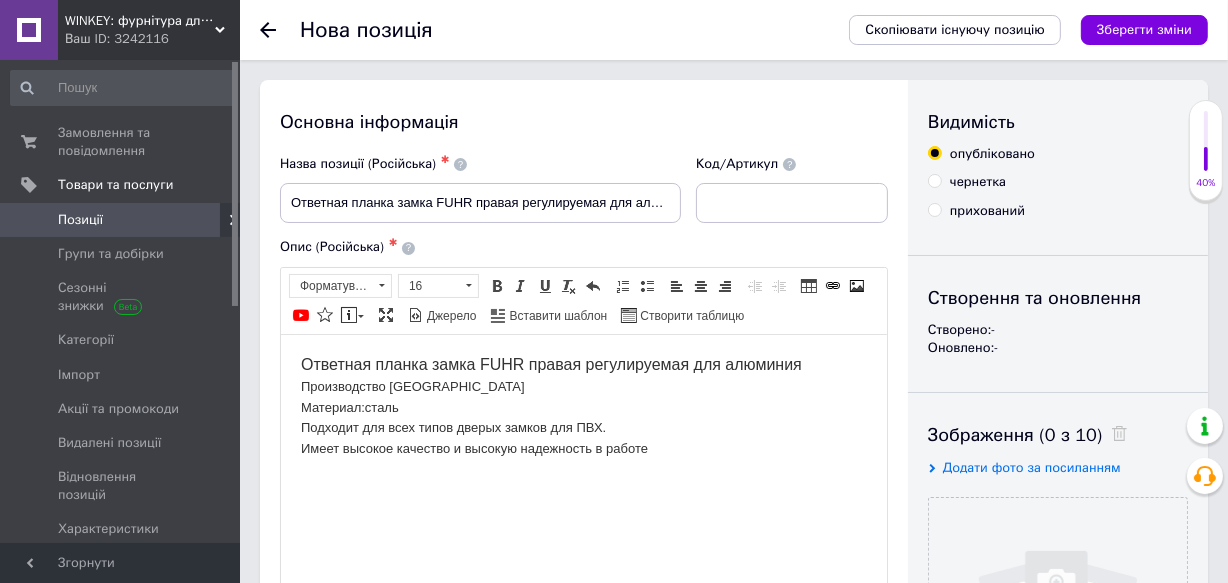 scroll, scrollTop: 0, scrollLeft: 0, axis: both 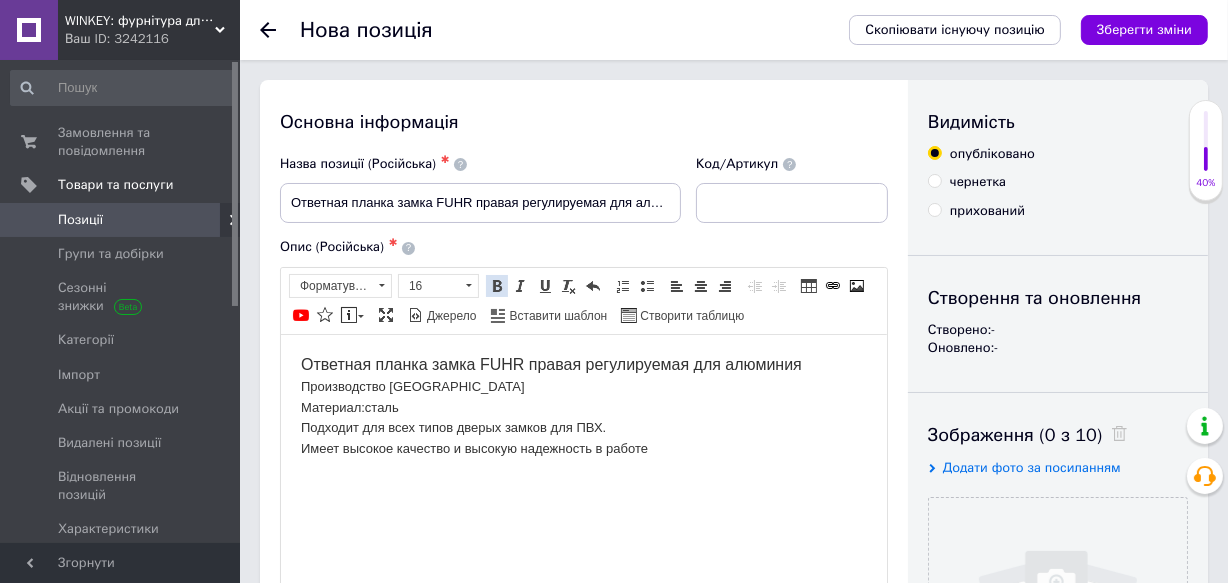 click on "Жирний  Сполучення клавіш Ctrl+B" at bounding box center [497, 286] 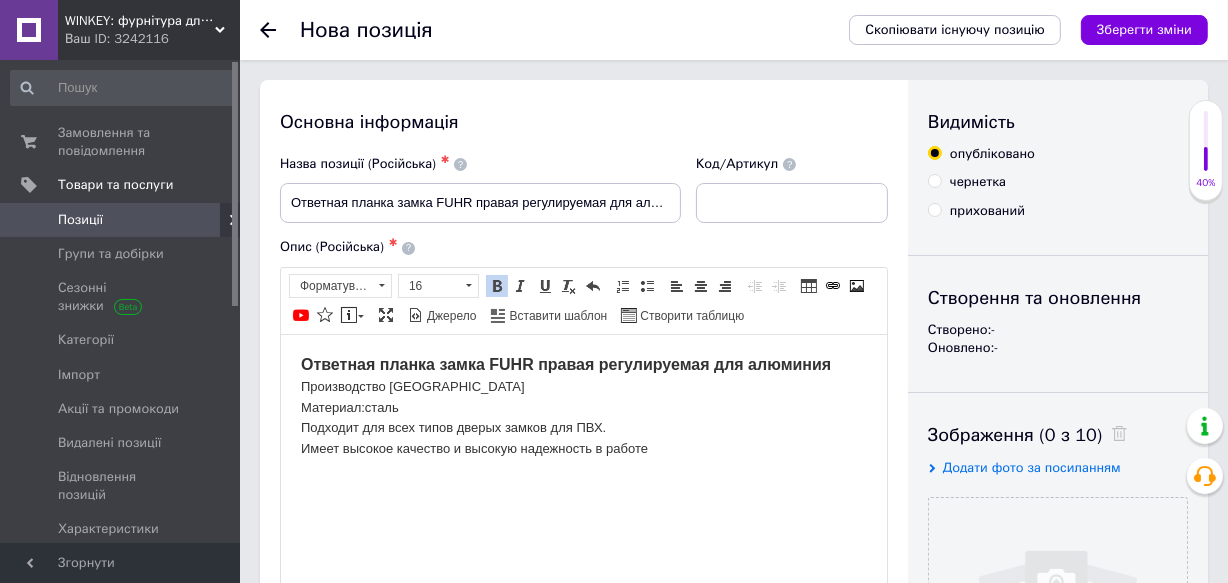 click on "Ответная планка замка FUHR правая регулируемая для алюминия Производство Германия Материал:сталь Подходит для всех типов дверых замков для ПВХ. Имеет высокое качество и высокую надежность в работе" at bounding box center [583, 406] 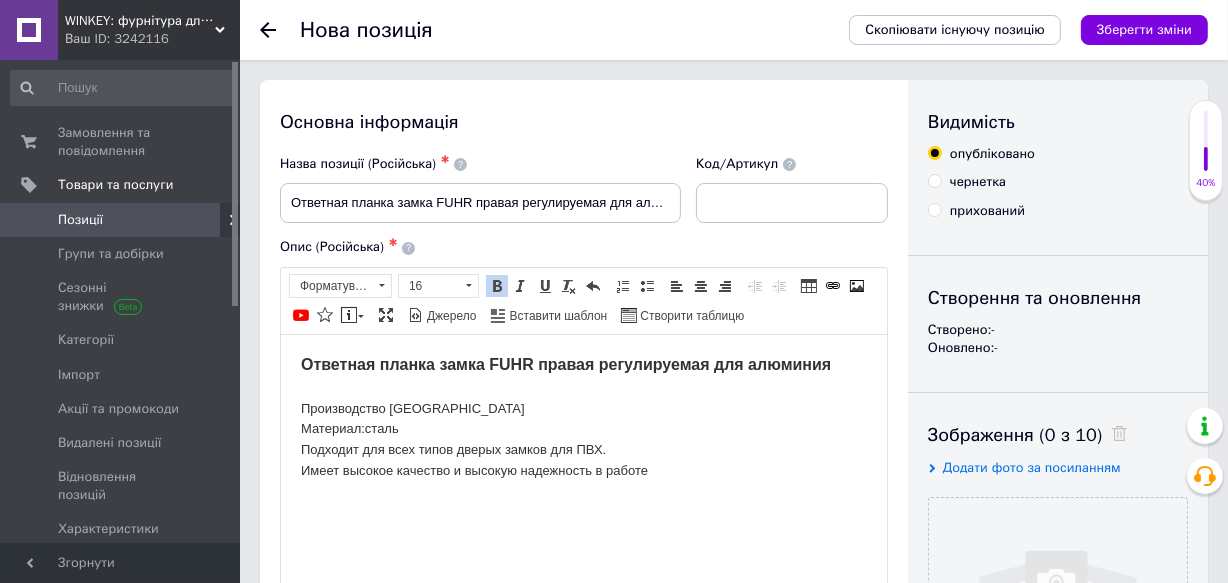 click on "Ответная планка замка FUHR правая регулируемая для алюминия ​​​​​​​ Производство Германия Материал:сталь Подходит для всех типов дверых замков для ПВХ. Имеет высокое качество и высокую надежность в работе" at bounding box center [583, 417] 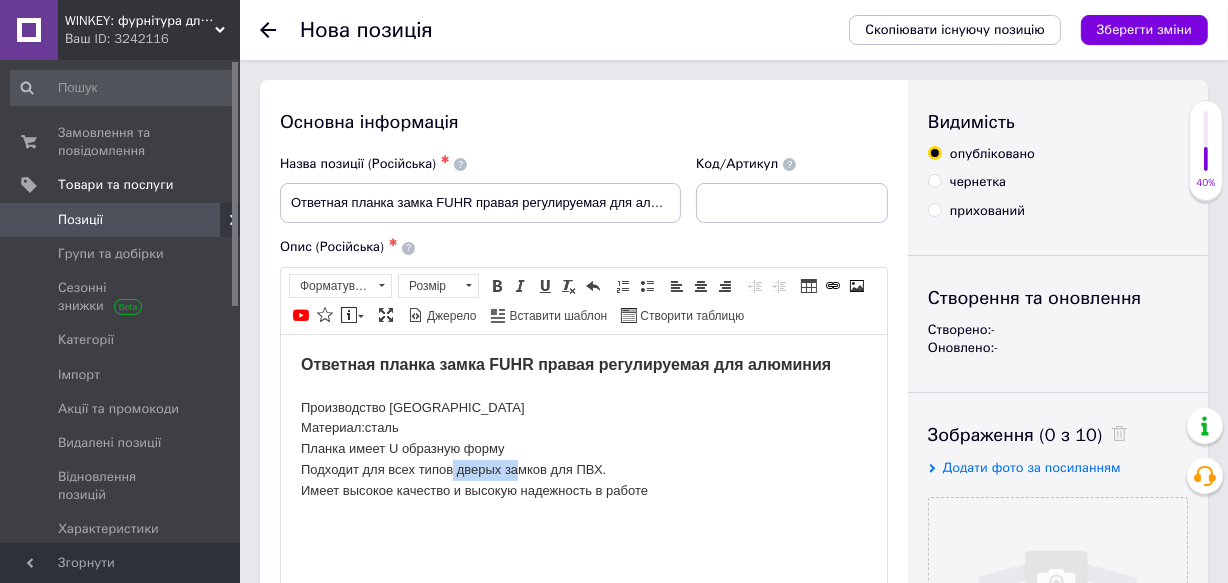 drag, startPoint x: 450, startPoint y: 472, endPoint x: 533, endPoint y: 476, distance: 83.09633 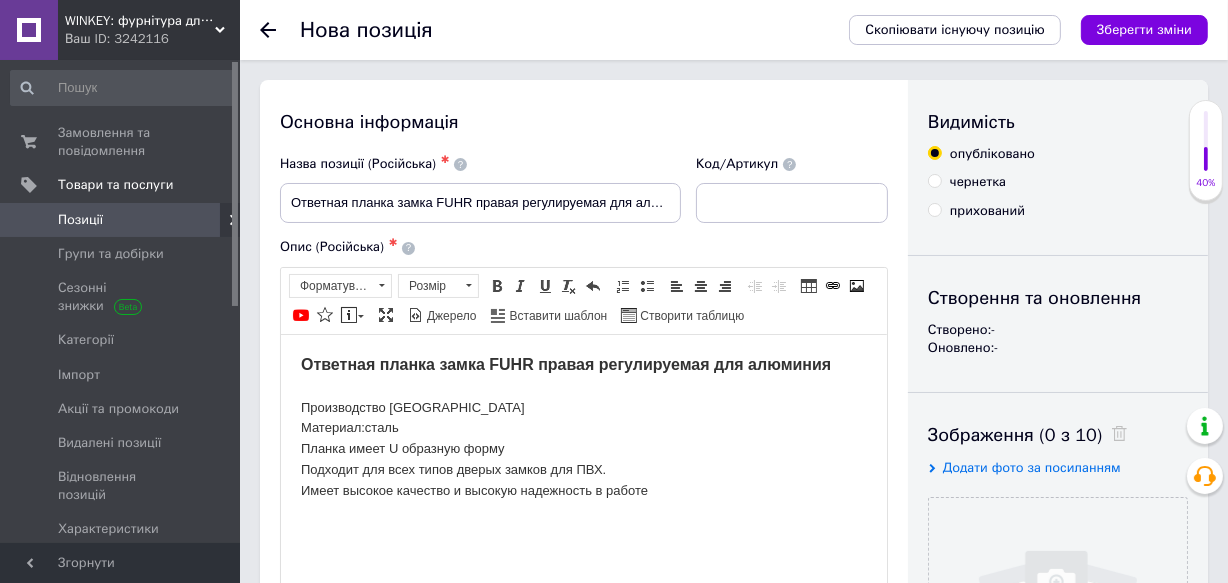 click on "Ответная планка замка FUHR правая регулируемая для алюминия Производство Германия Материал:сталь ​​​​​​​Планка имеет U образную форму Подходит для всех типов дверых замков для ПВХ. Имеет высокое качество и высокую надежность в работе" at bounding box center [583, 427] 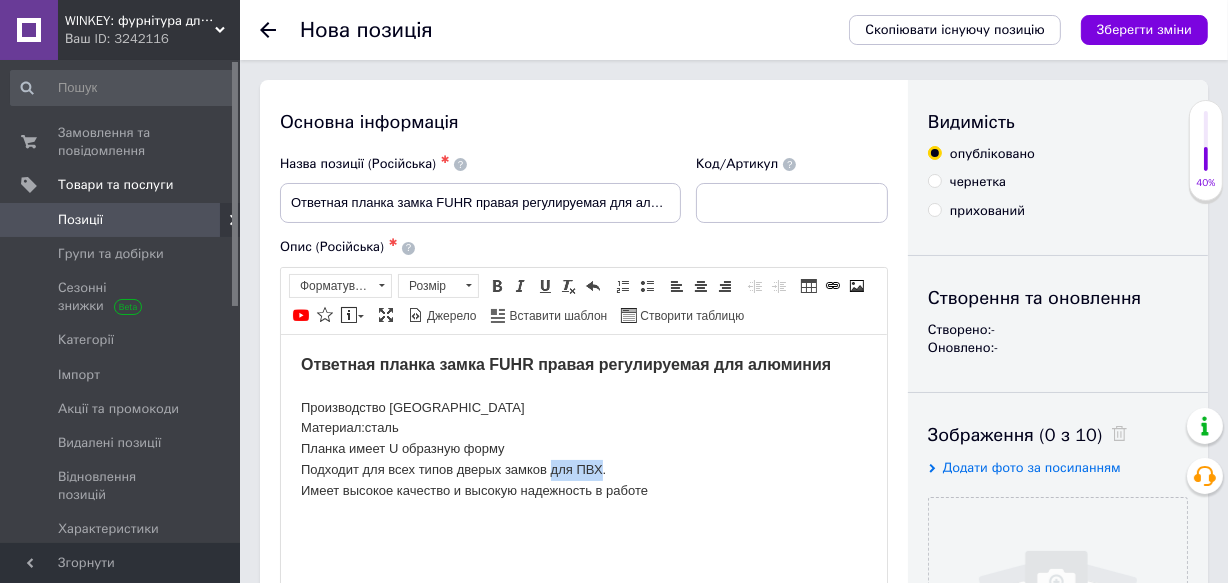 drag, startPoint x: 598, startPoint y: 466, endPoint x: 550, endPoint y: 466, distance: 48 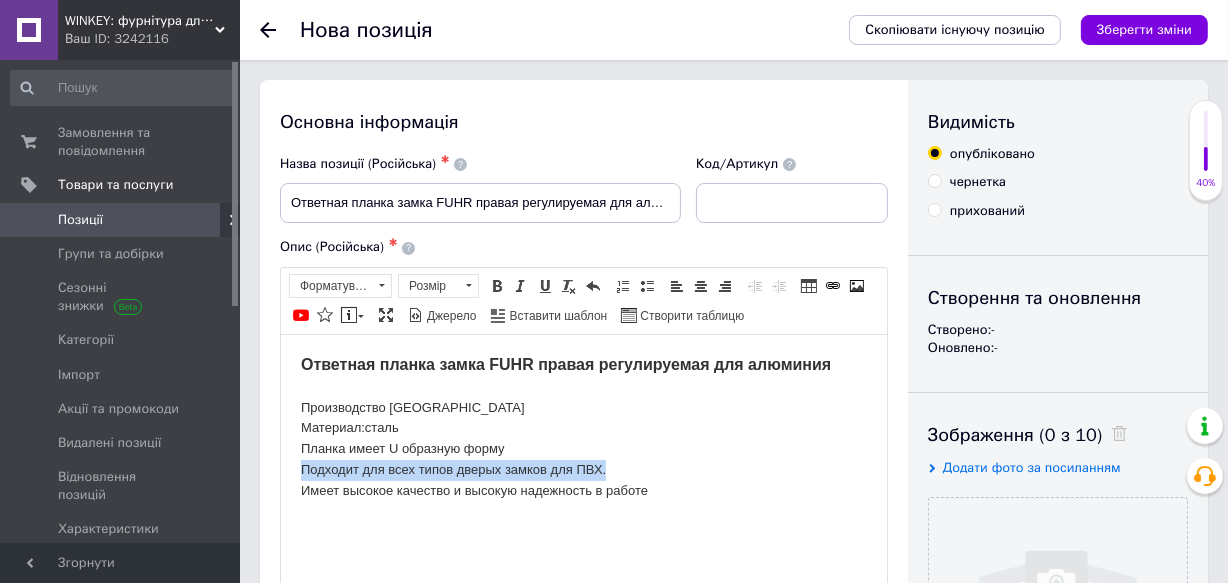 drag, startPoint x: 607, startPoint y: 464, endPoint x: 284, endPoint y: 470, distance: 323.05573 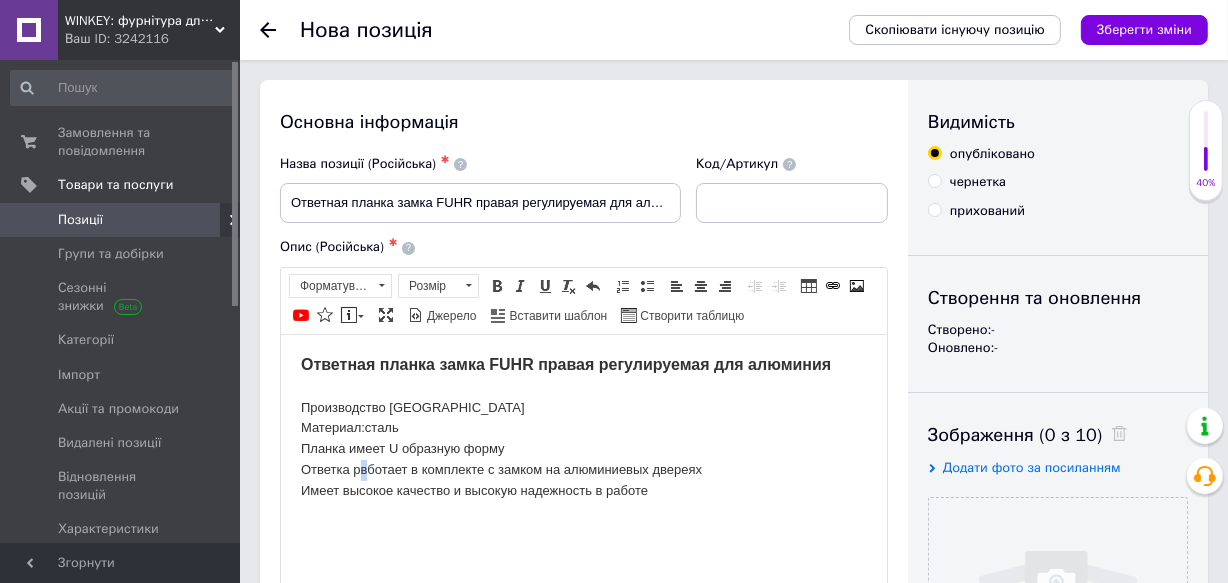click on "Ответная планка замка FUHR правая регулируемая для алюминия Производство Германия Материал:сталь Планка имеет U образную форму Ответка рвботает в комплекте с замком на алюминиевых двереях Имеет высокое качество и высокую надежность в работе" at bounding box center (583, 427) 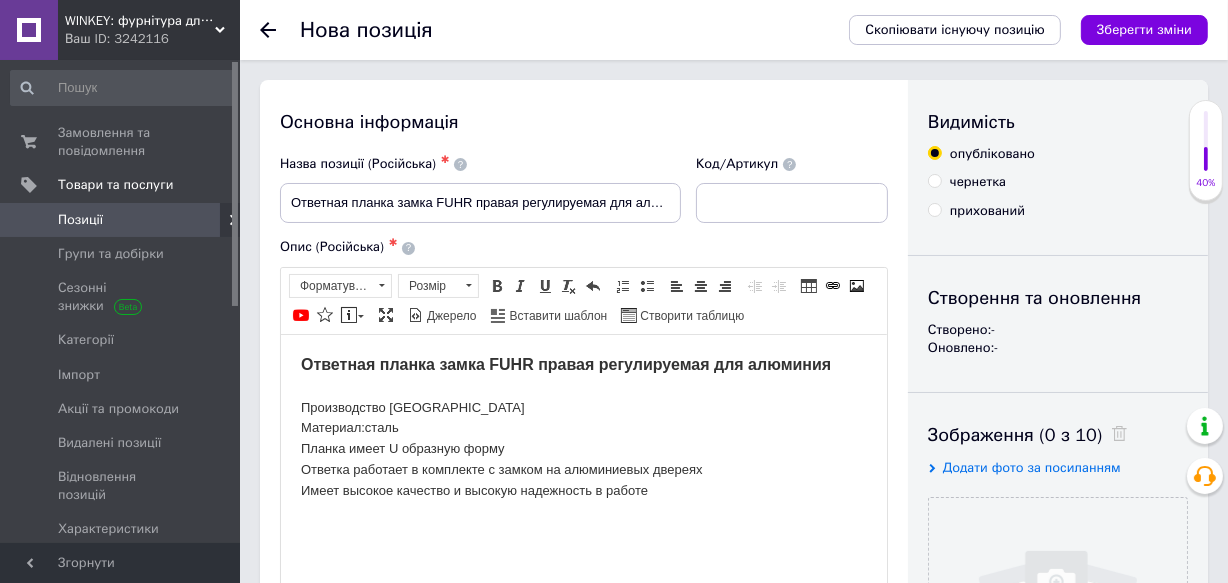scroll, scrollTop: 90, scrollLeft: 0, axis: vertical 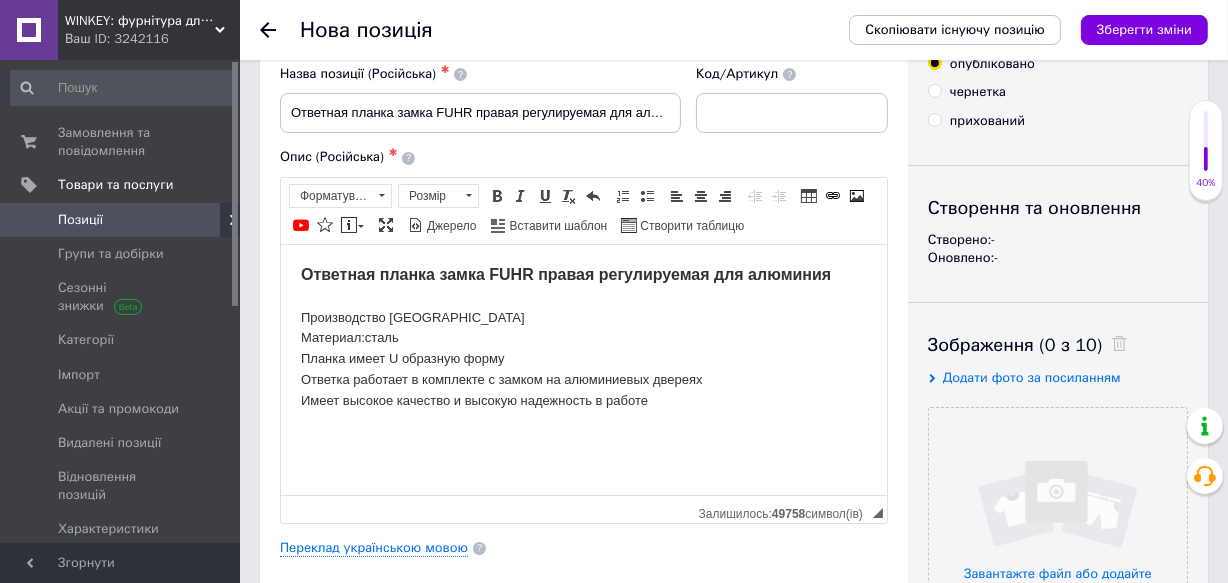 click on "Ответная планка замка FUHR правая регулируемая для алюминия Производство Германия Материал:сталь Планка имеет U образную форму Ответка работает в комплекте с замком на алюминиевых двереях Имеет высокое качество и высокую надежность в работе" at bounding box center (583, 337) 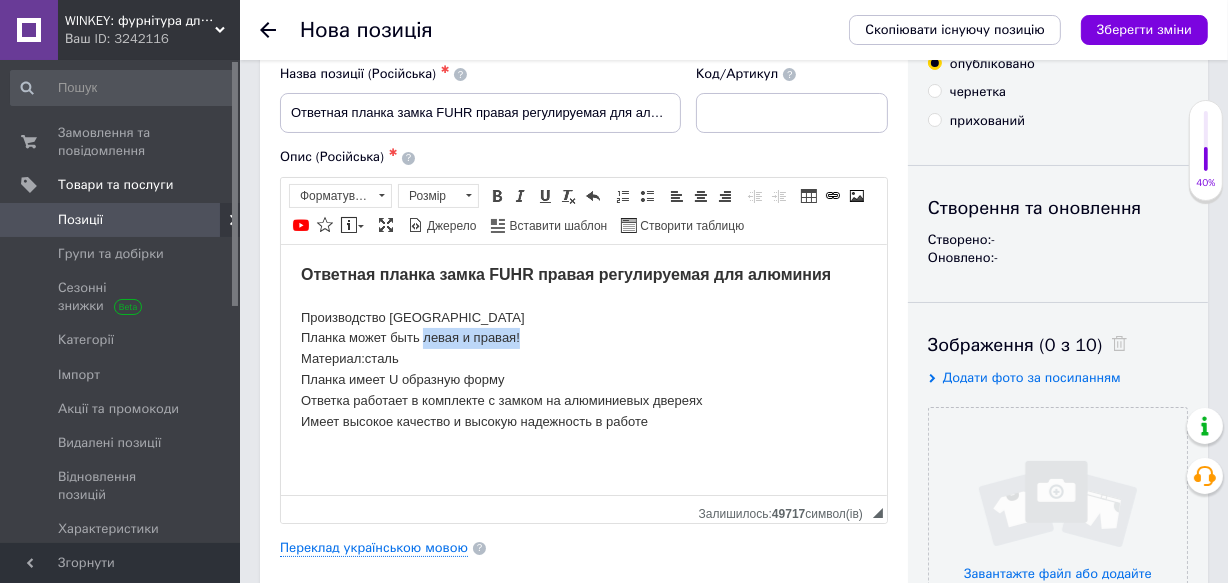 drag, startPoint x: 423, startPoint y: 343, endPoint x: 523, endPoint y: 336, distance: 100.2447 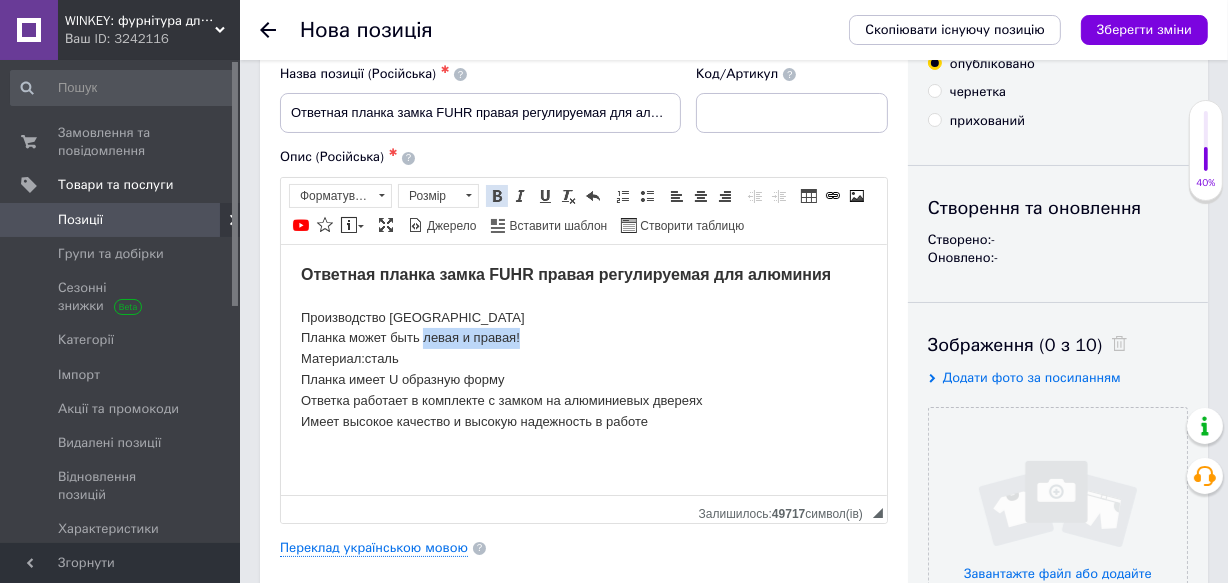 click at bounding box center (497, 196) 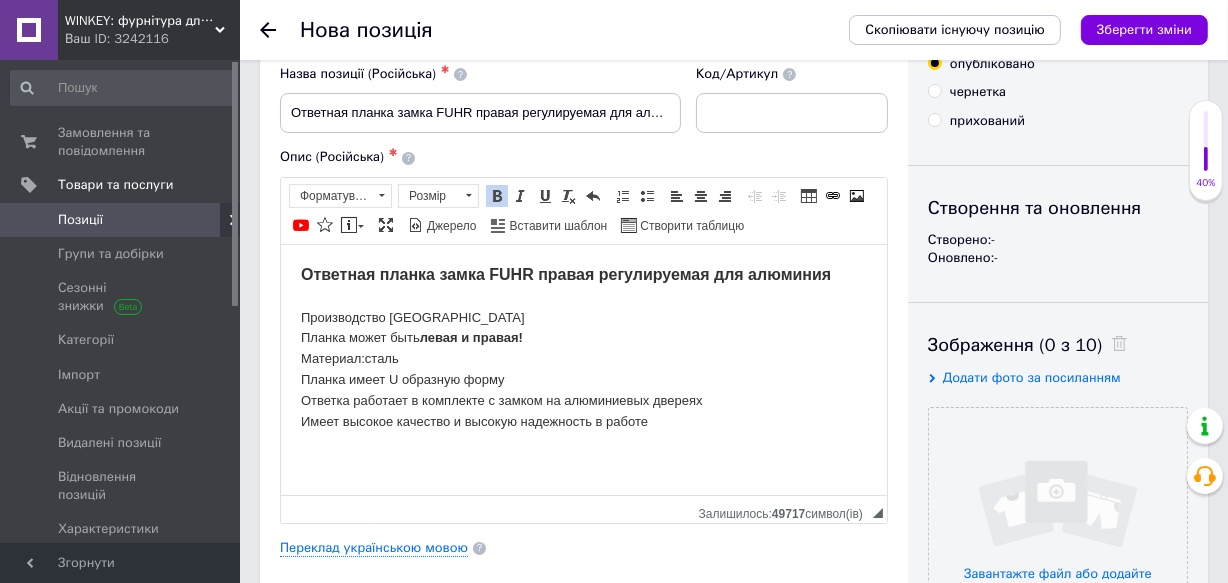 click on "Ответная планка замка FUHR правая регулируемая для алюминия Производство Германия ​​​​​​​Планка может быть  левая и правая! Материал:сталь Планка имеет U образную форму Ответка работает в комплекте с замком на алюминиевых двереях Имеет высокое качество и высокую надежность в работе" at bounding box center [583, 347] 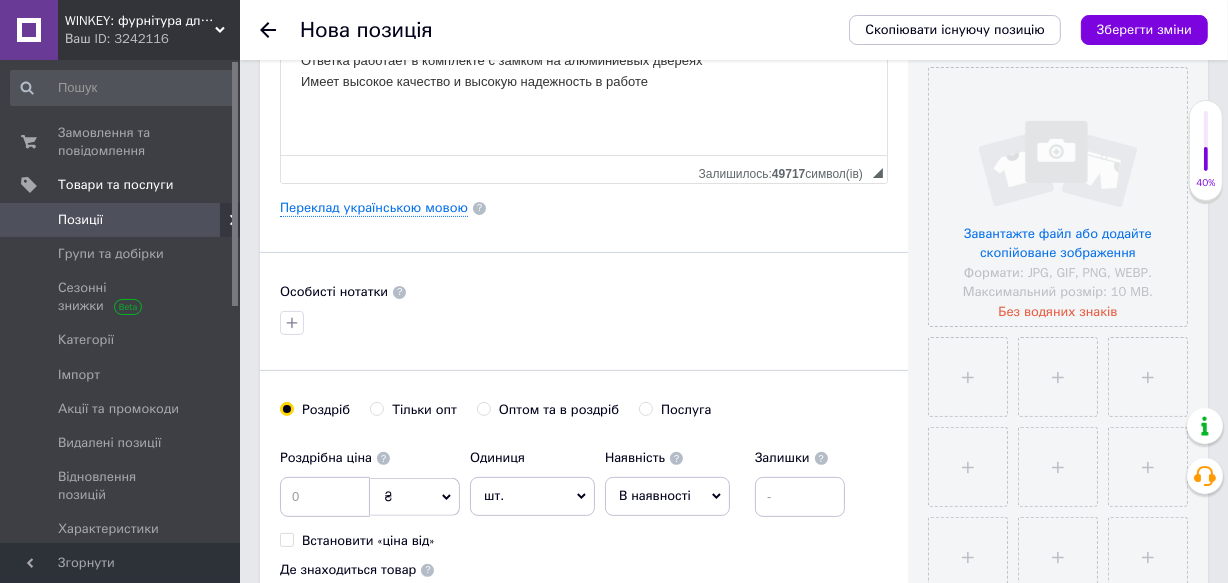 scroll, scrollTop: 454, scrollLeft: 0, axis: vertical 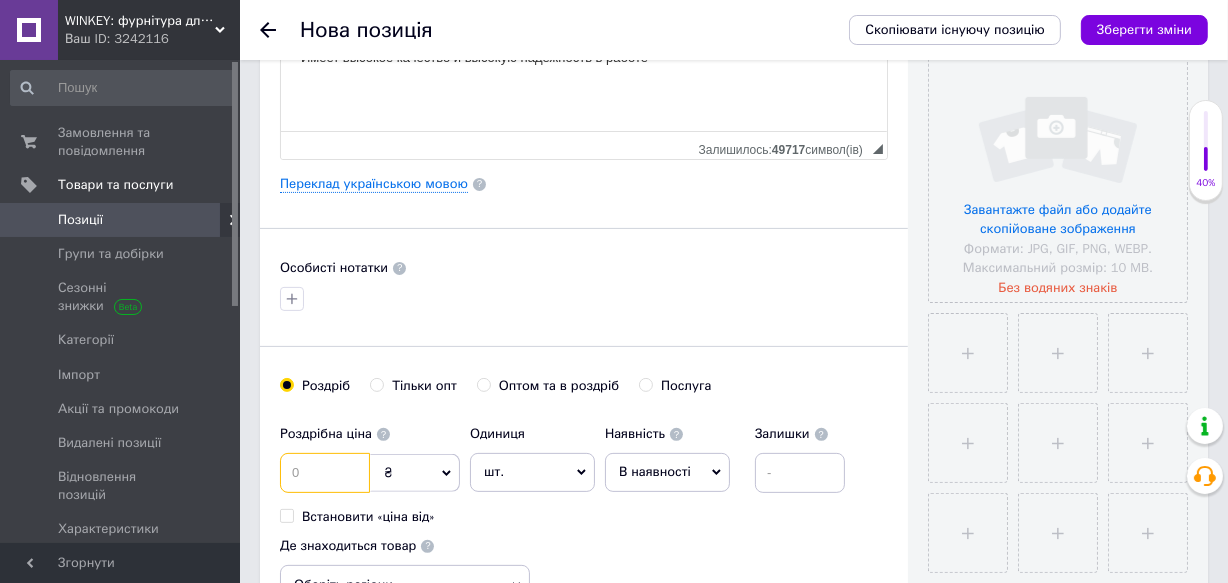 click at bounding box center (325, 473) 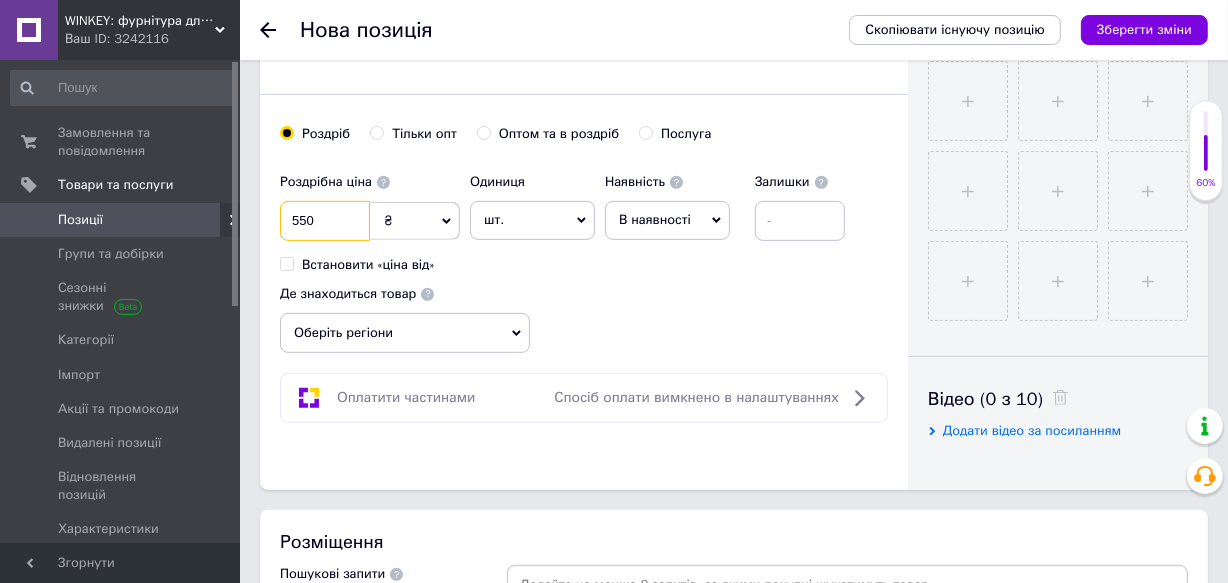 scroll, scrollTop: 727, scrollLeft: 0, axis: vertical 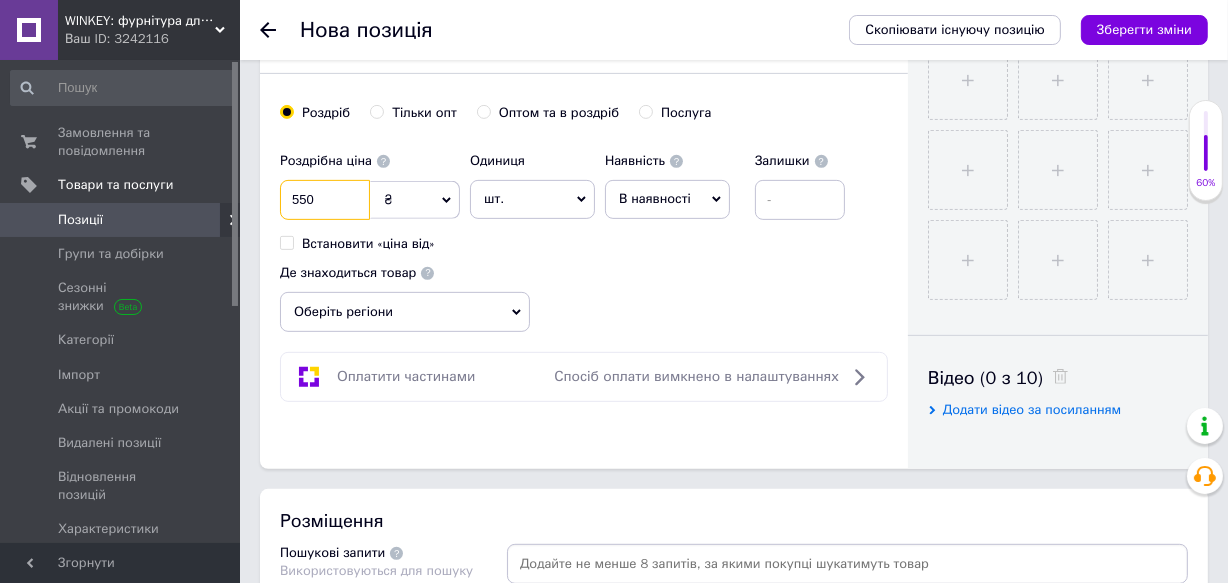 type on "550" 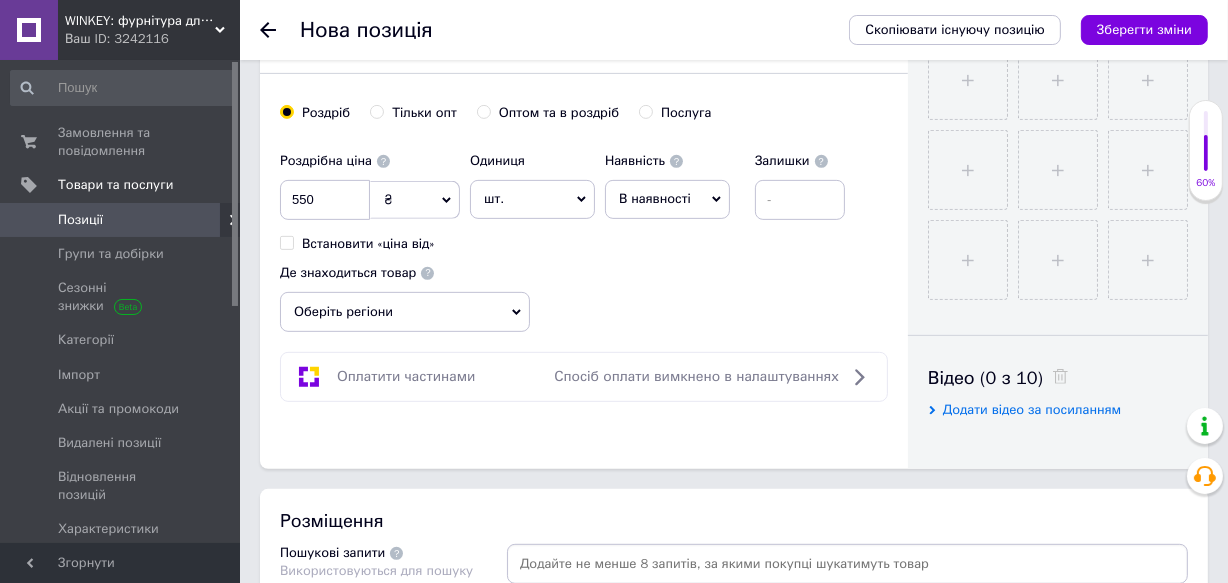 click on "В наявності" at bounding box center [667, 199] 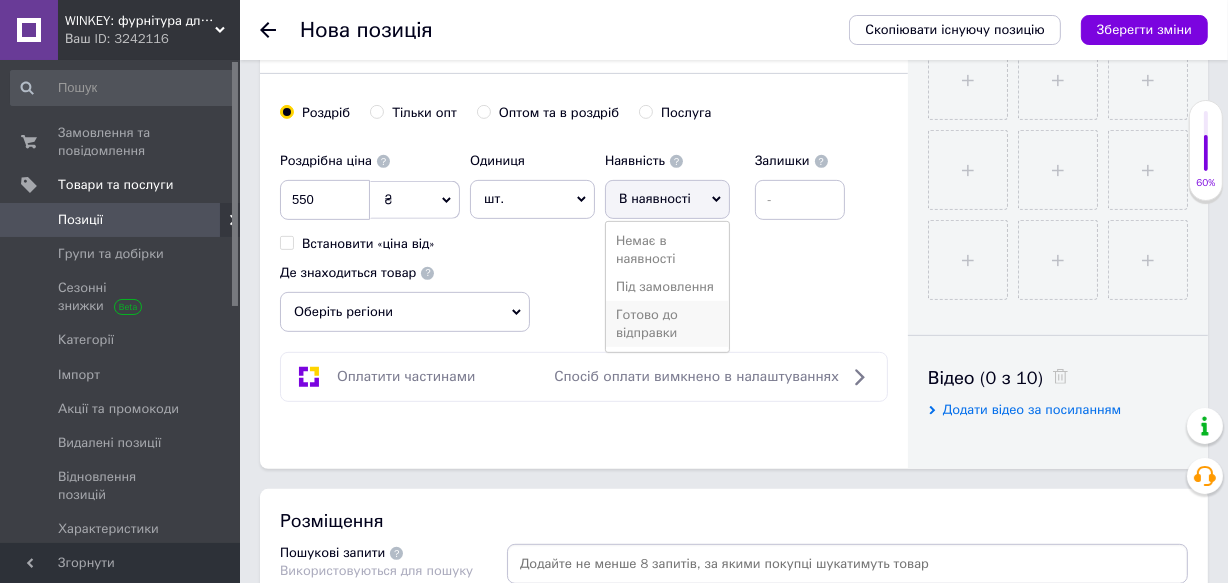 click on "Готово до відправки" at bounding box center [667, 324] 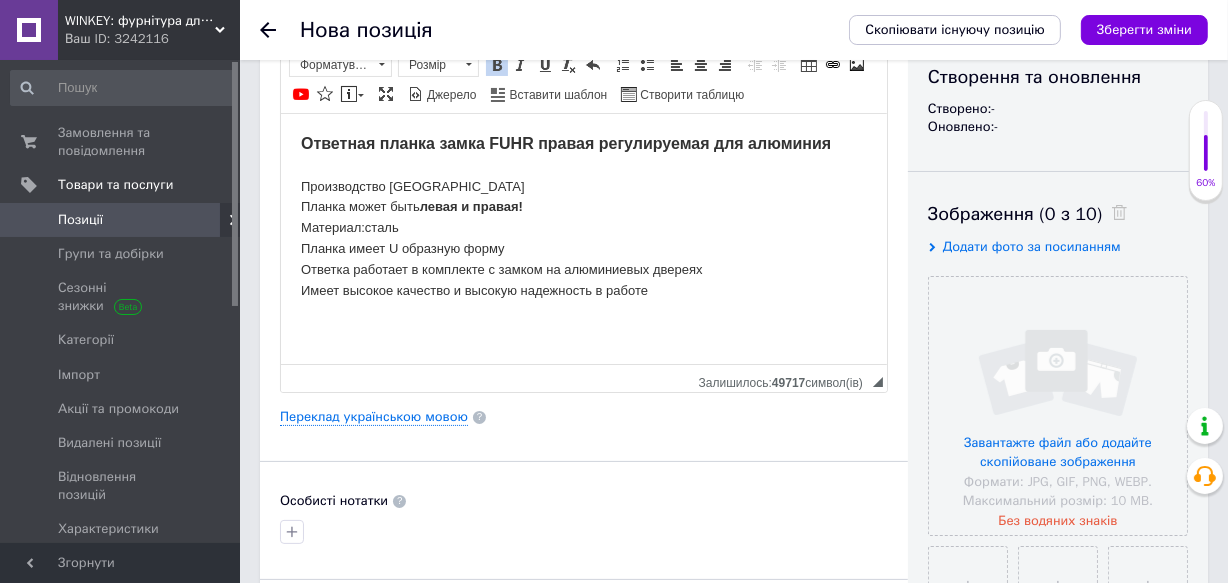 scroll, scrollTop: 0, scrollLeft: 0, axis: both 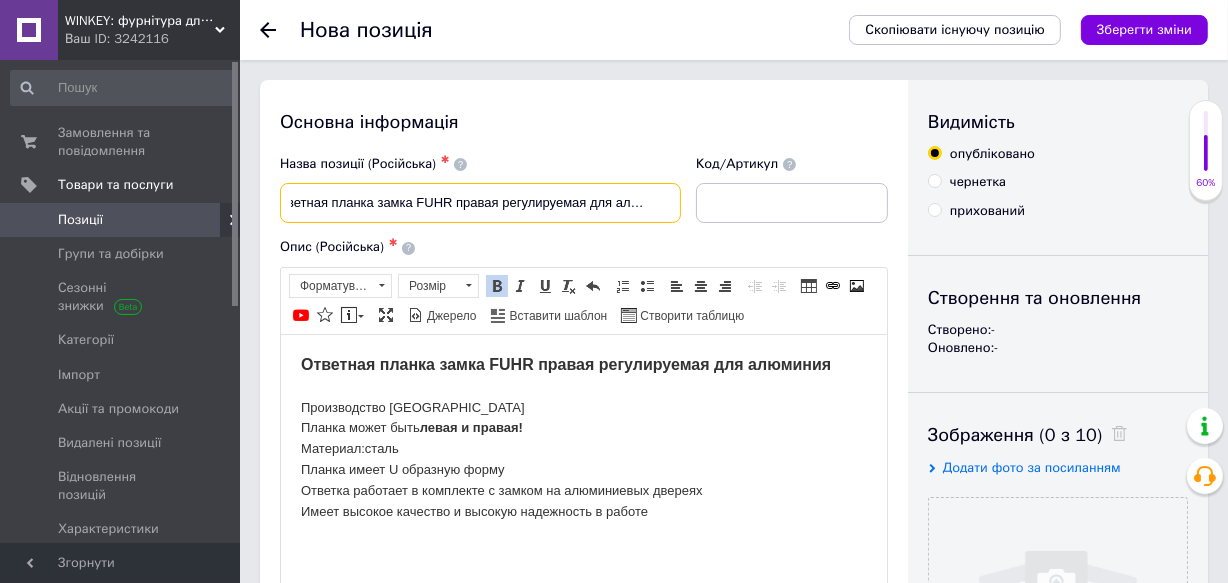 drag, startPoint x: 286, startPoint y: 205, endPoint x: 770, endPoint y: 238, distance: 485.1237 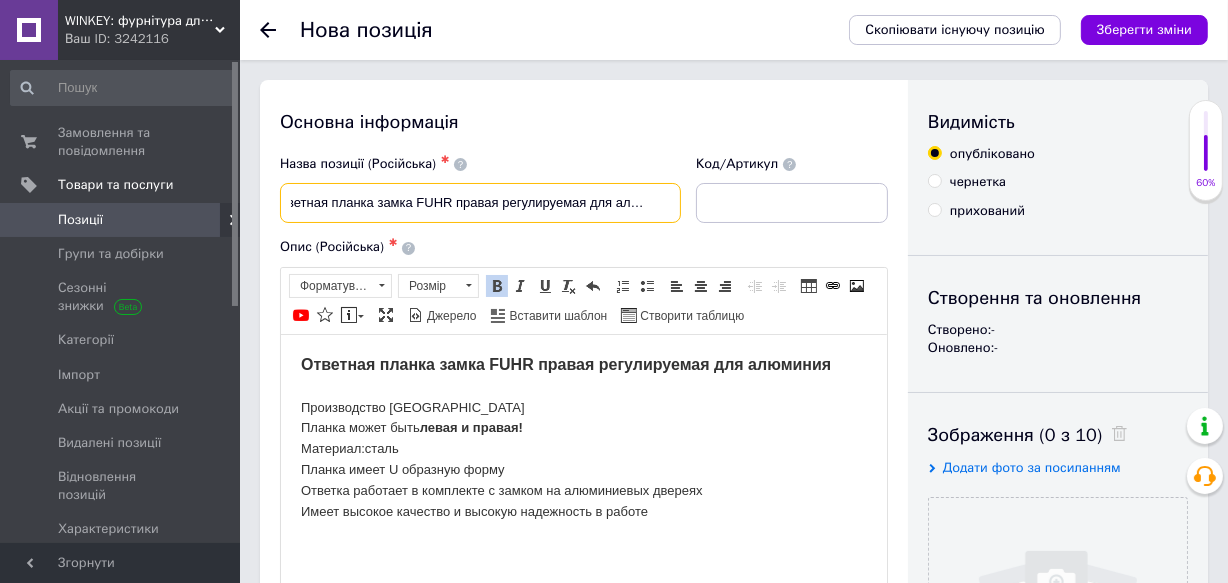 scroll, scrollTop: 0, scrollLeft: 0, axis: both 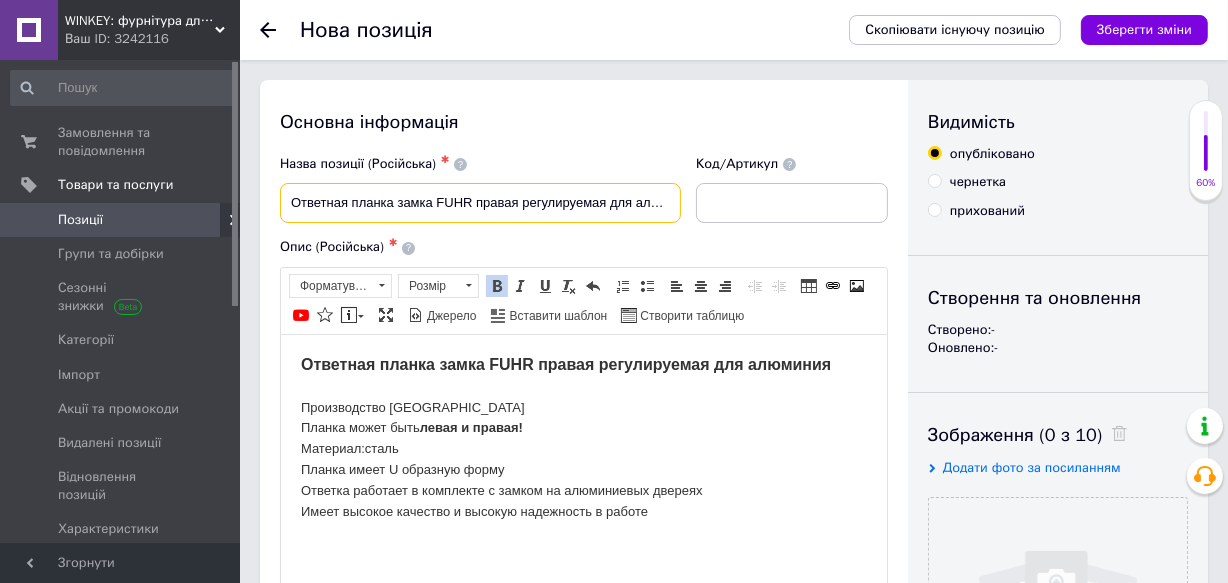 click on "Ответная планка замка FUHR правая регулируемая для алюминия" at bounding box center [480, 203] 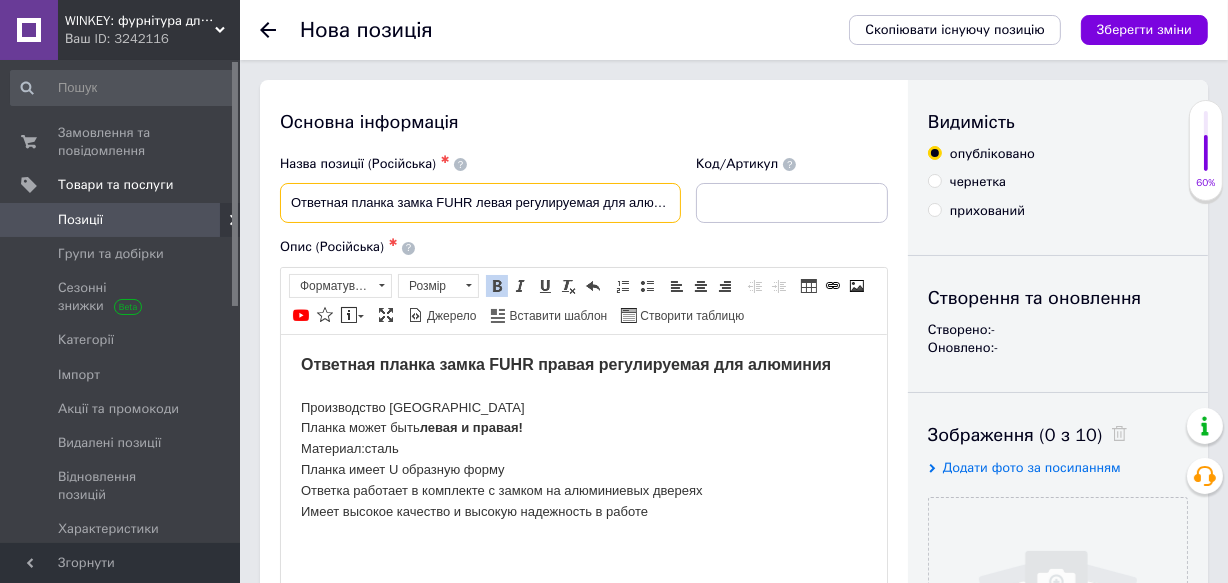 type on "Ответная планка замка FUHR левая регулируемая для алюминия" 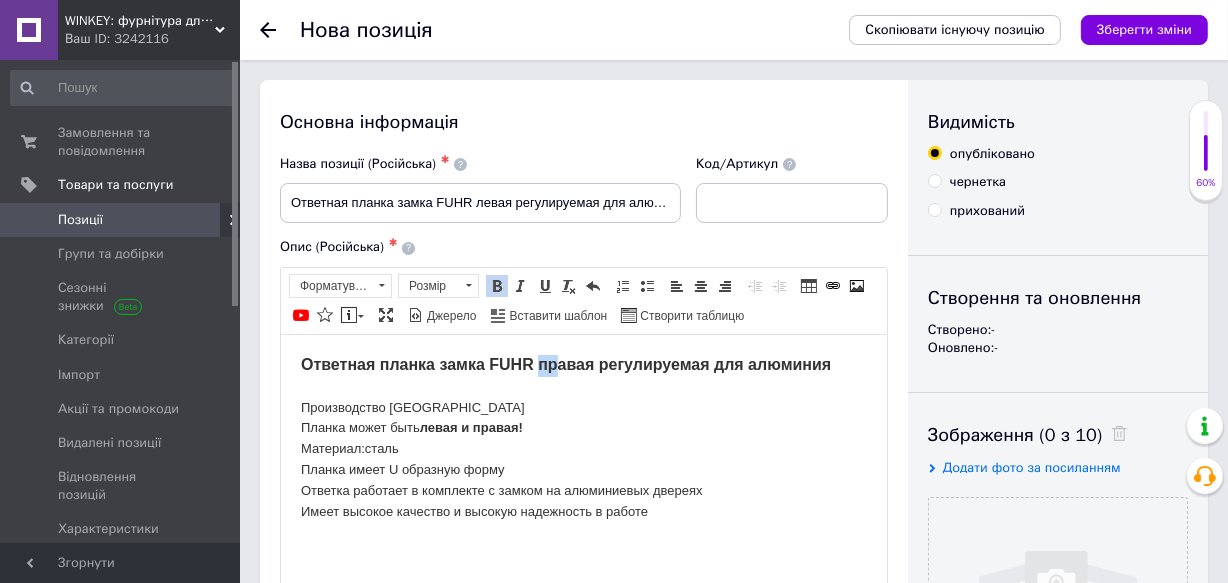 drag, startPoint x: 554, startPoint y: 365, endPoint x: 540, endPoint y: 363, distance: 14.142136 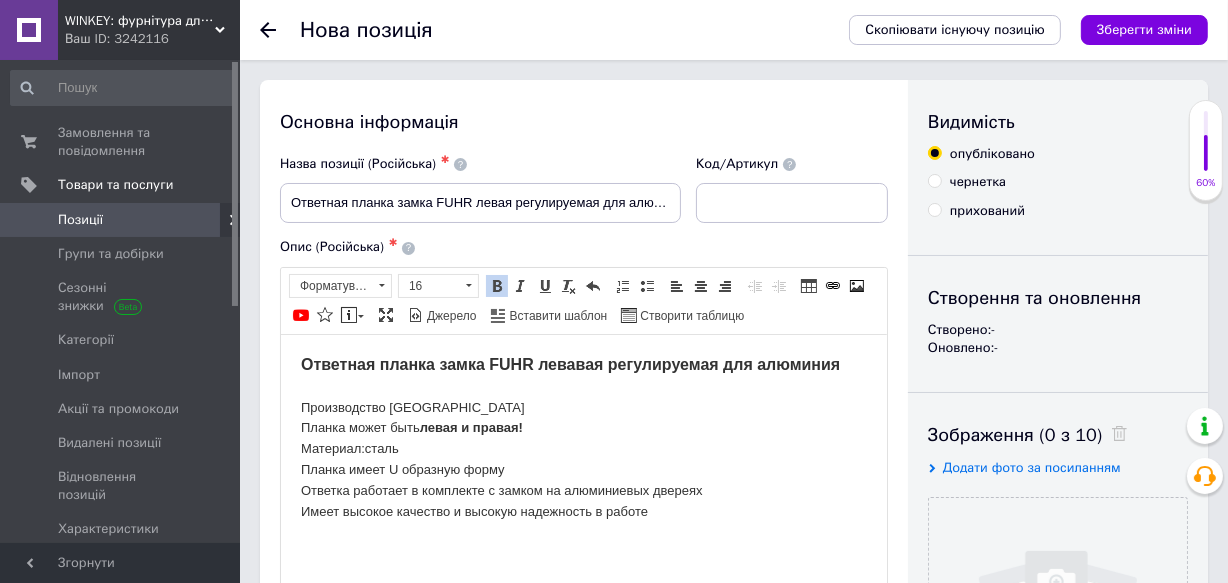 click on "Ответная планка замка FUHR левавая регулируемая для алюминия" at bounding box center [569, 363] 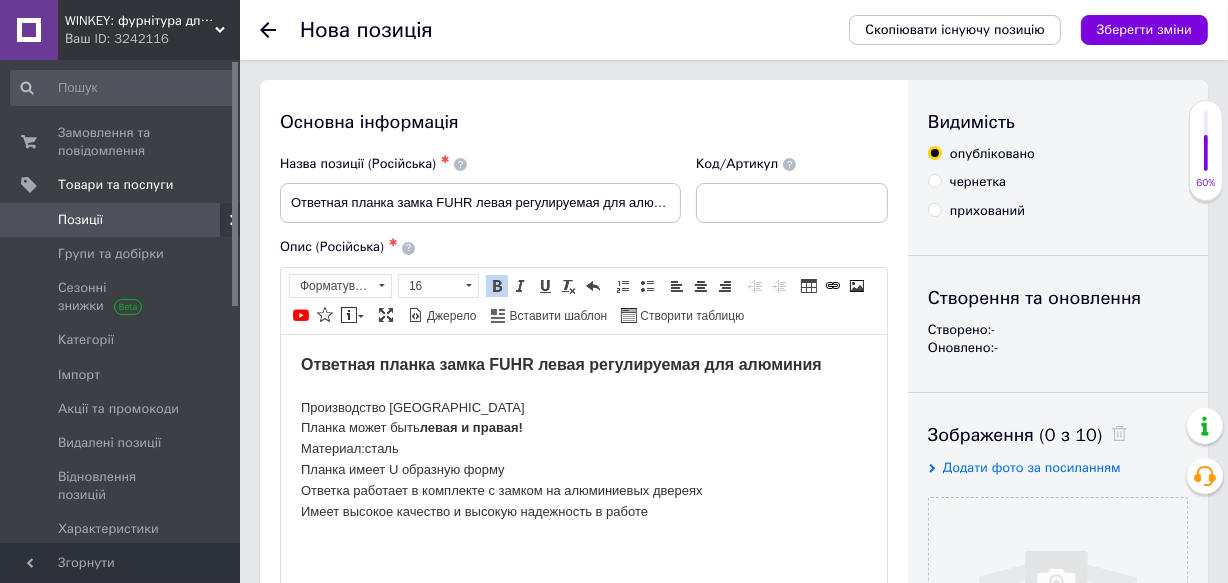 scroll, scrollTop: 363, scrollLeft: 0, axis: vertical 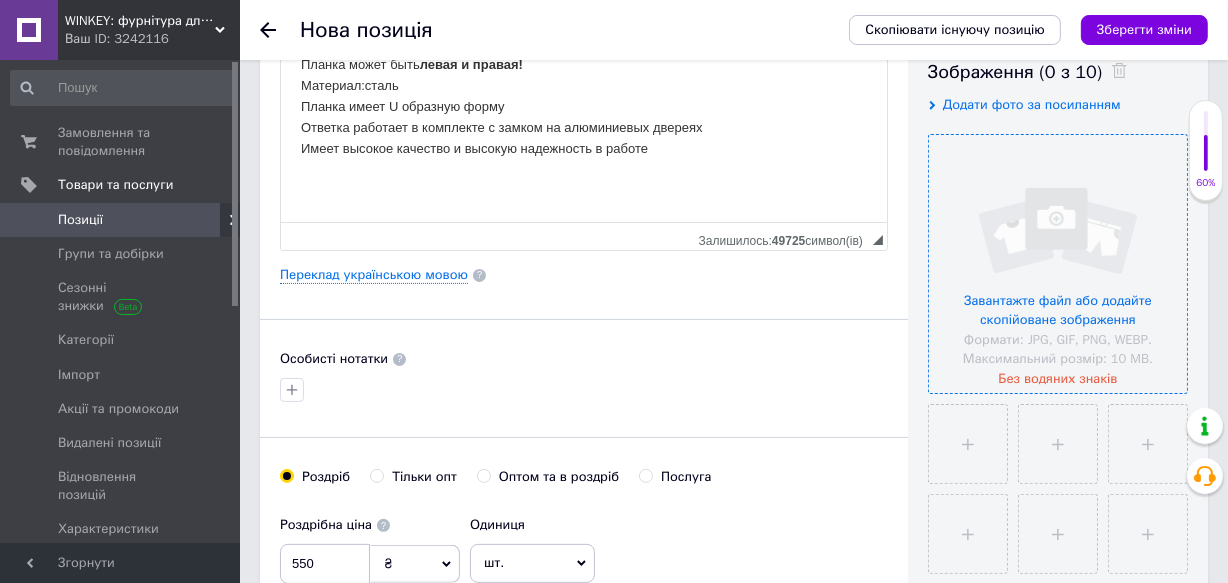 click at bounding box center [1058, 264] 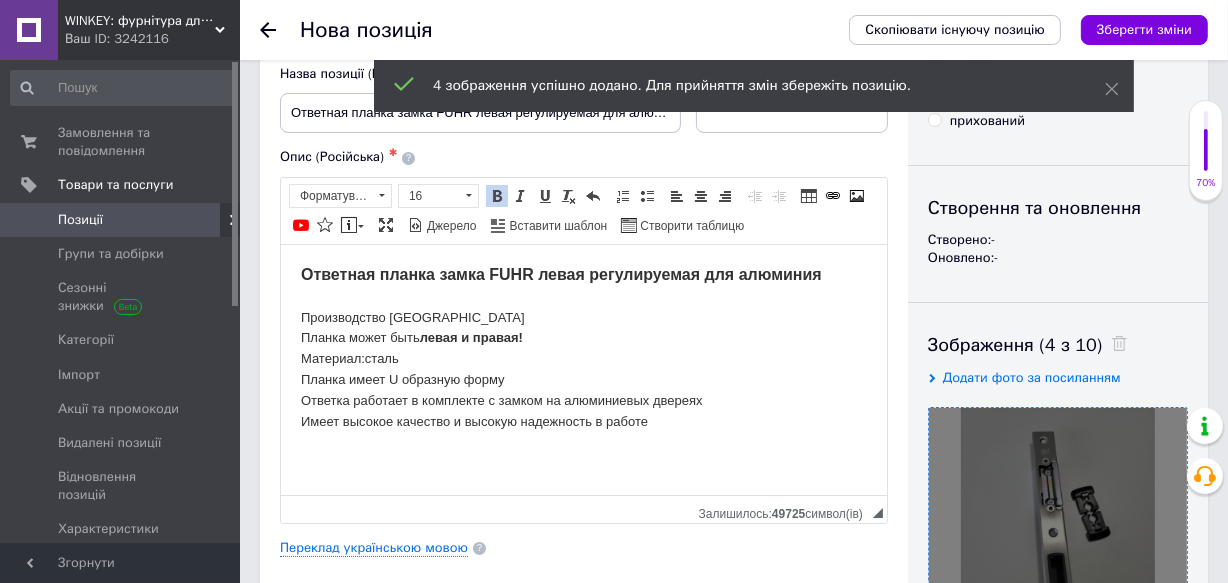 scroll, scrollTop: 0, scrollLeft: 0, axis: both 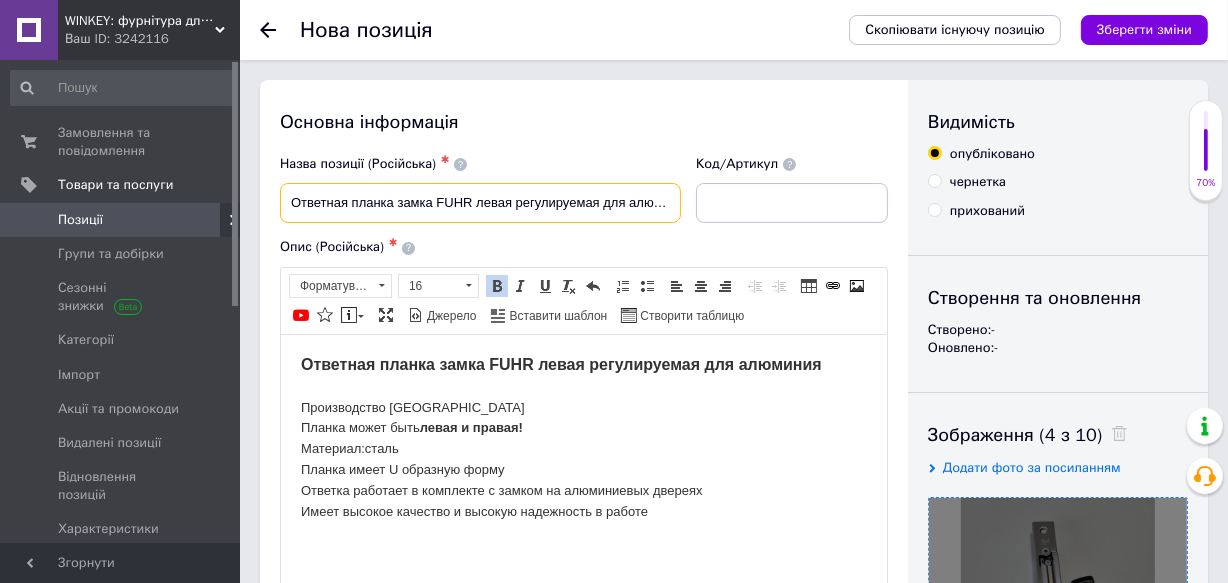 drag, startPoint x: 436, startPoint y: 204, endPoint x: 469, endPoint y: 201, distance: 33.13608 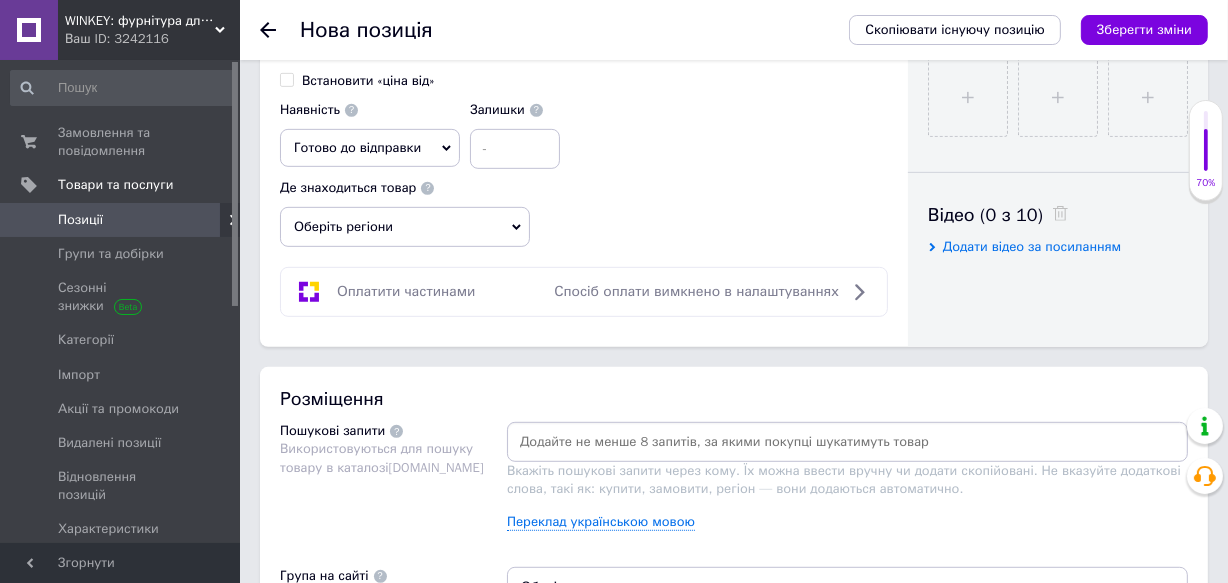 scroll, scrollTop: 1090, scrollLeft: 0, axis: vertical 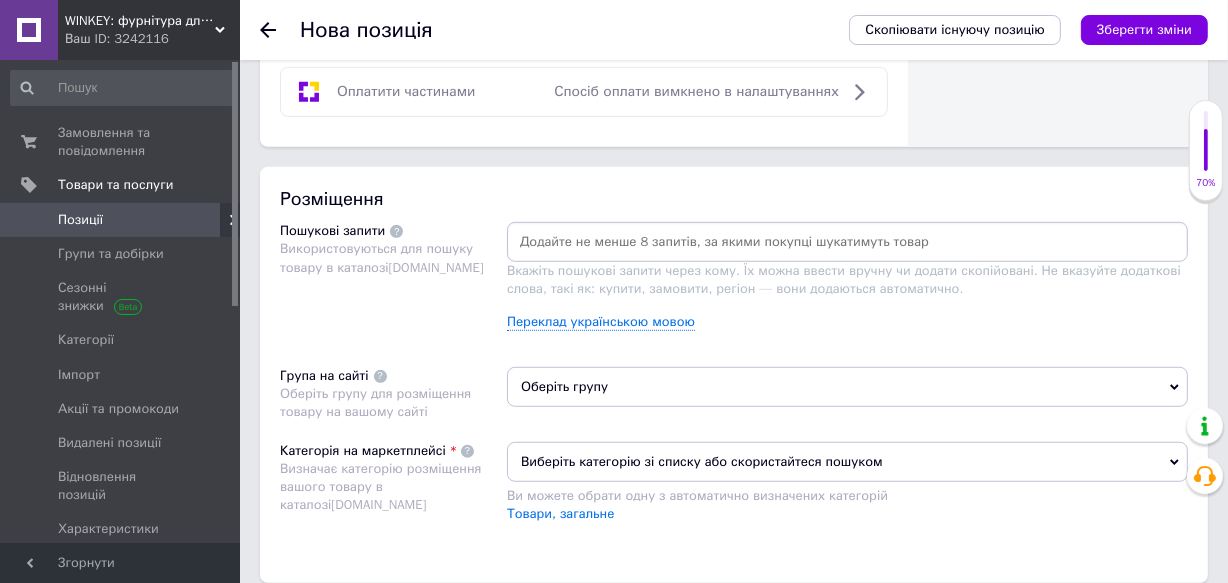 click on "Оберіть групу" at bounding box center (847, 387) 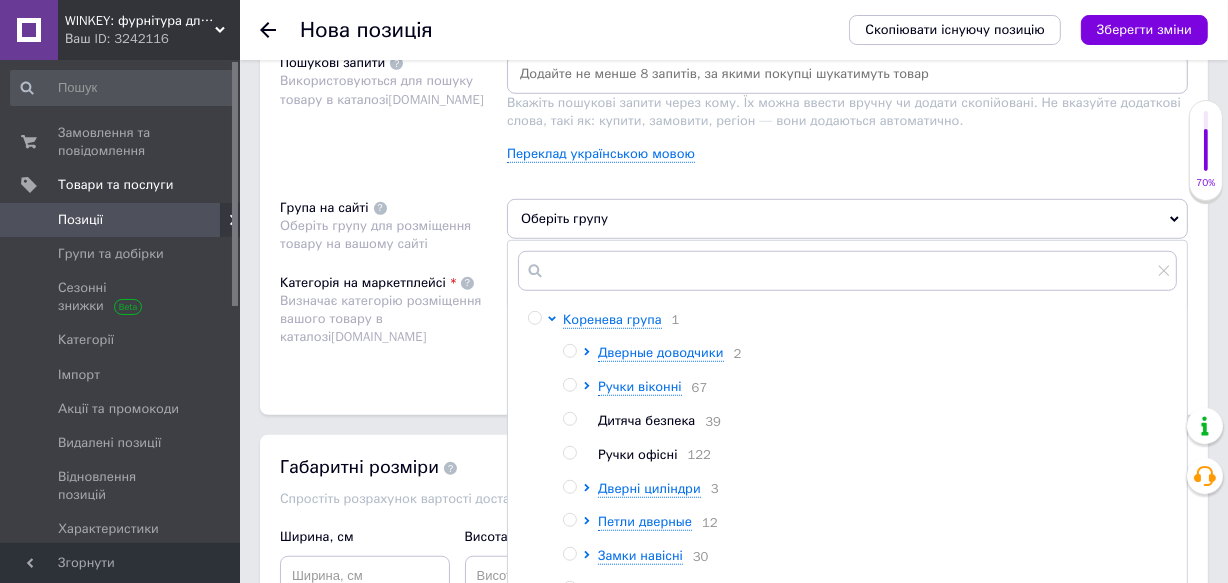 scroll, scrollTop: 1272, scrollLeft: 0, axis: vertical 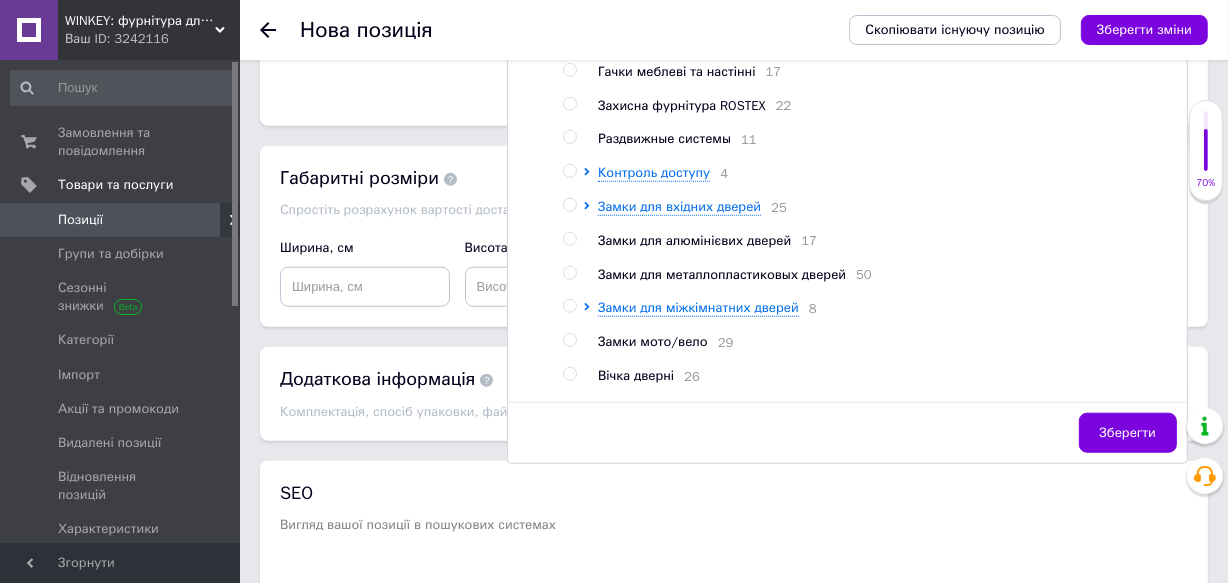 click at bounding box center [569, 239] 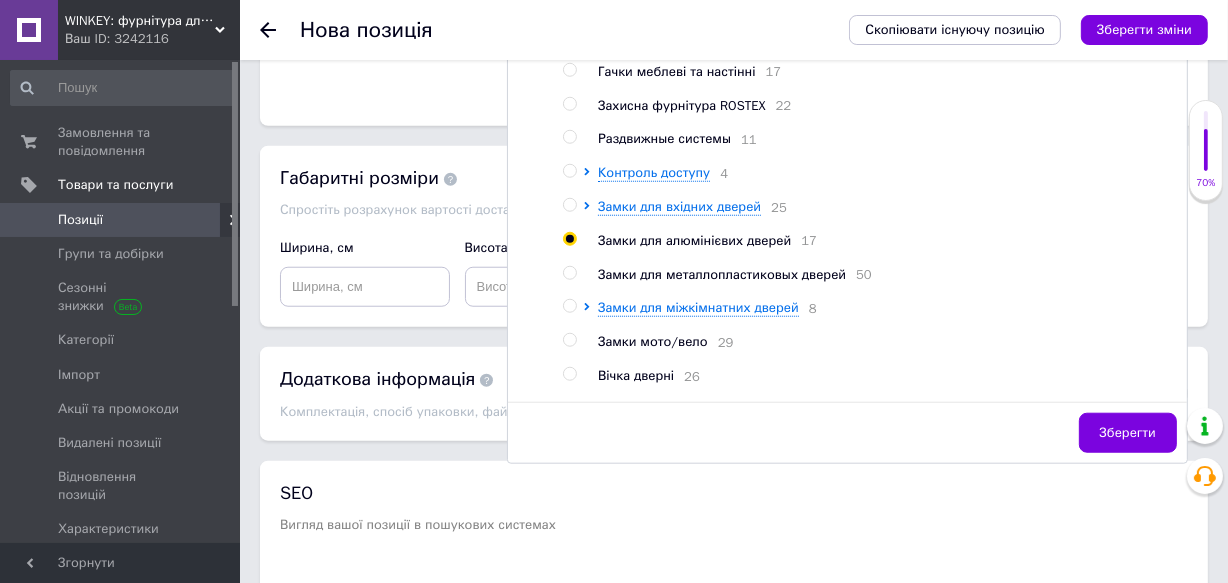 radio on "true" 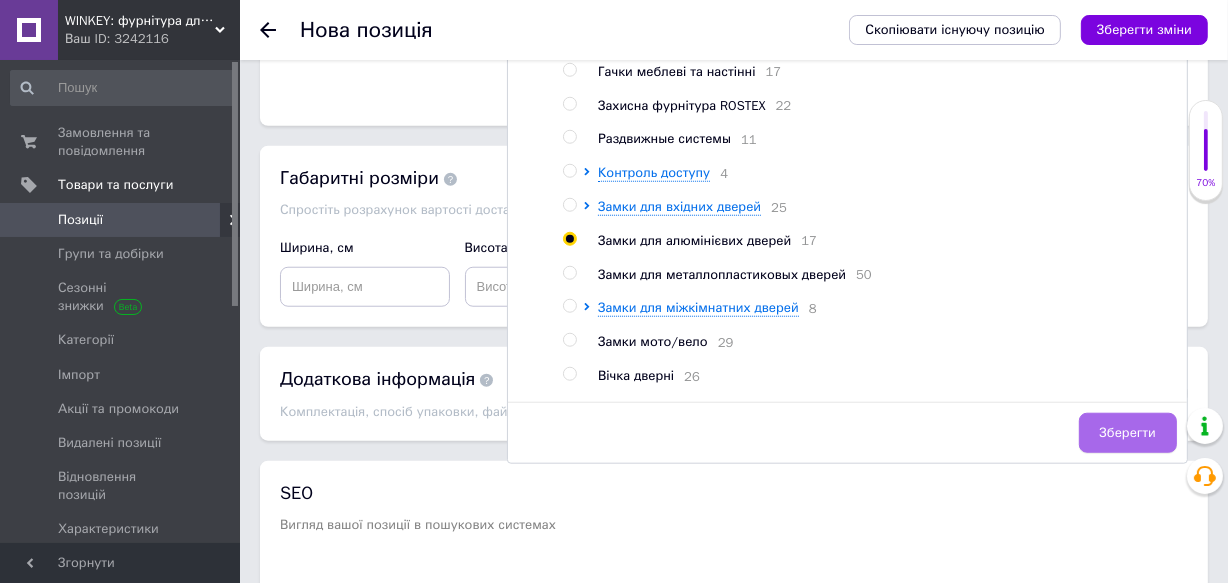 click on "Зберегти" at bounding box center [1128, 433] 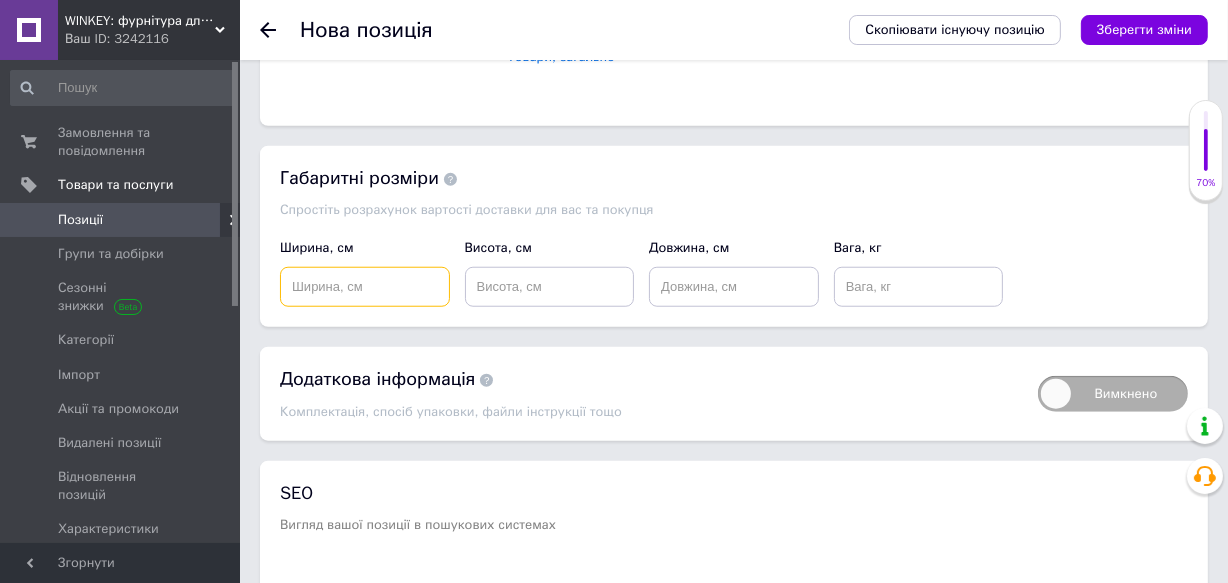 click at bounding box center (365, 287) 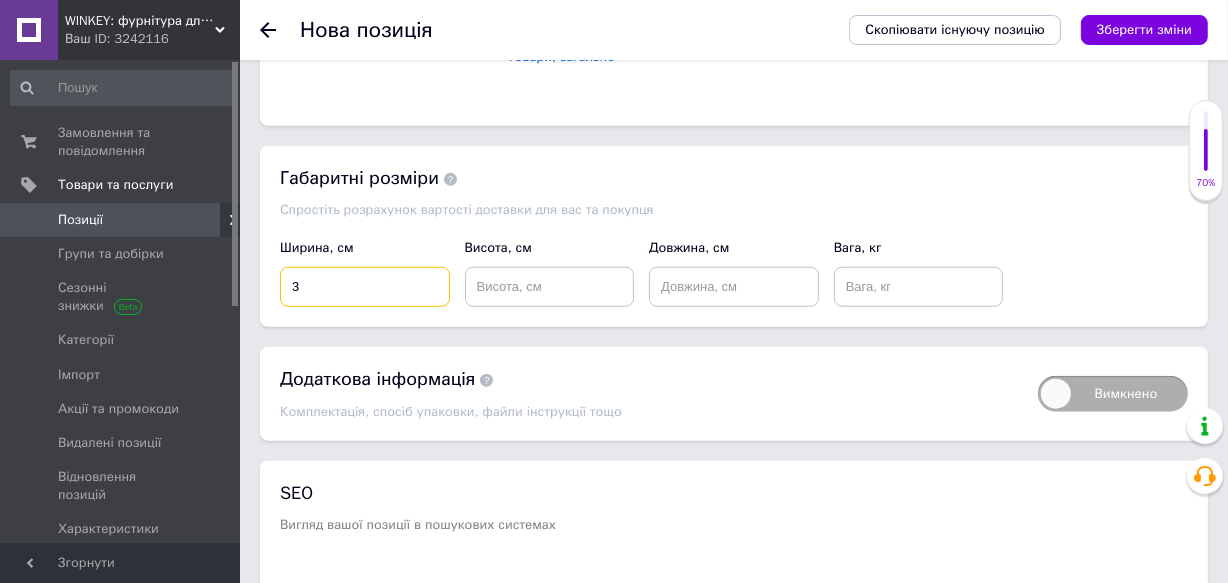 type on "3" 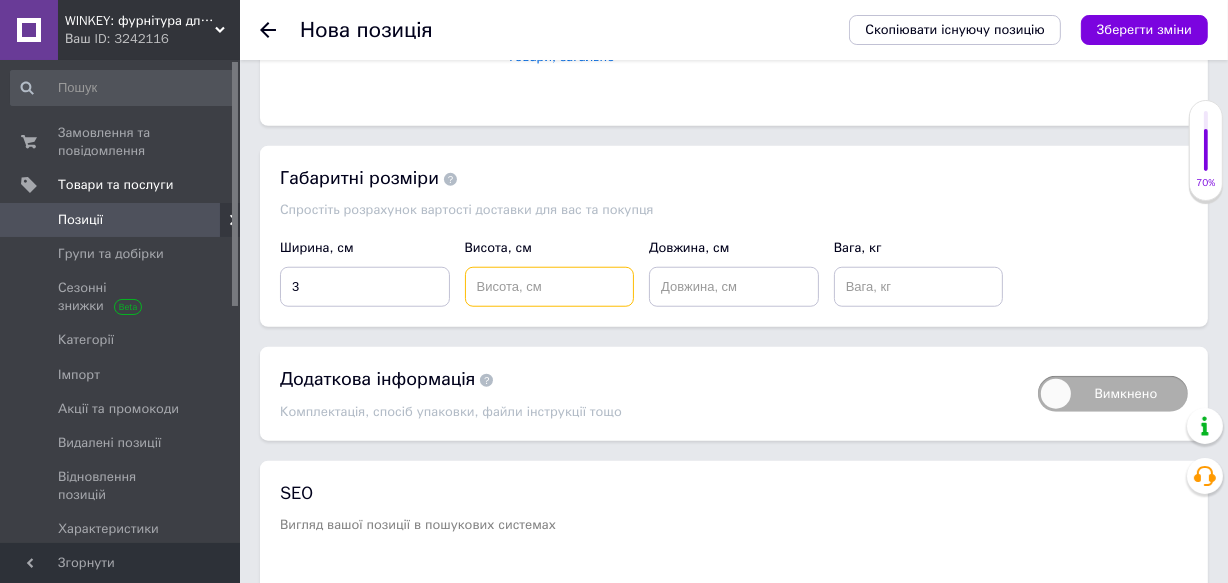 click at bounding box center [550, 287] 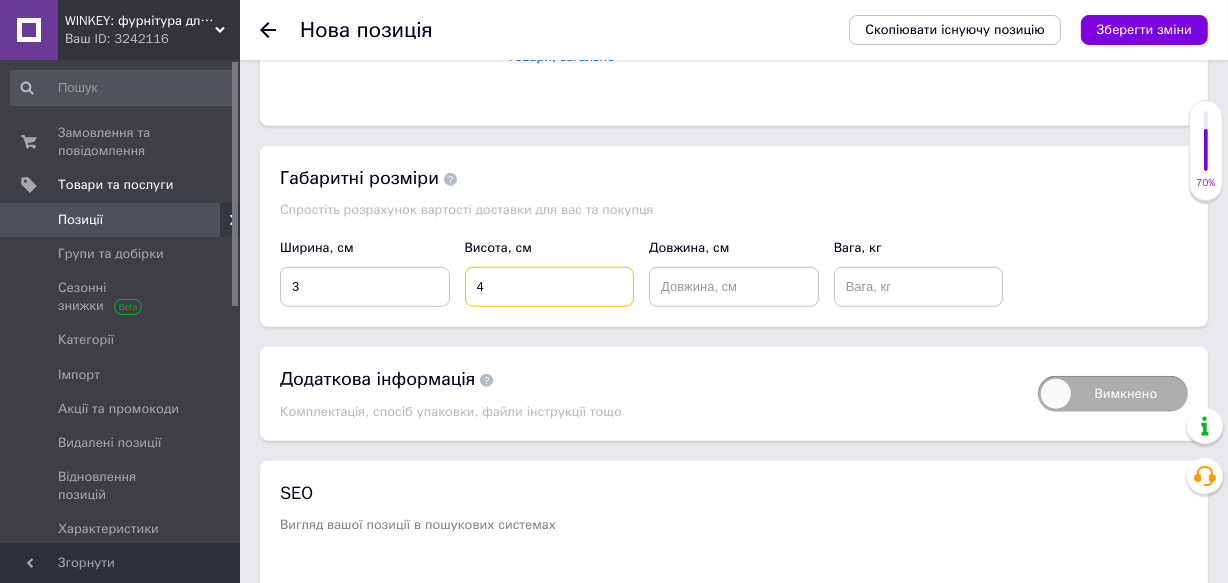type on "4" 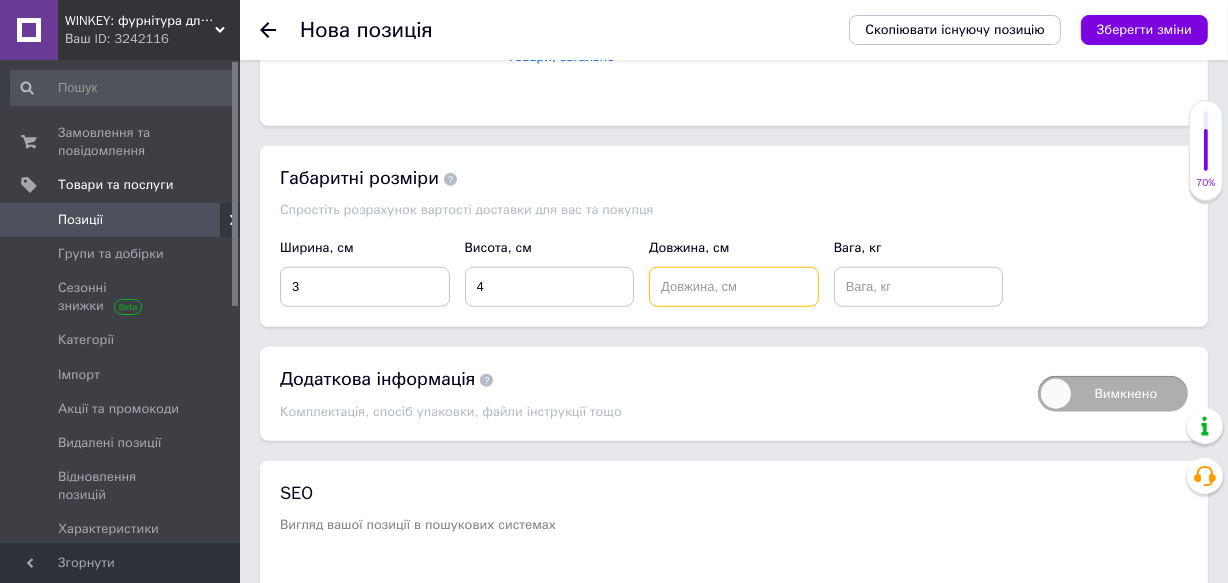 click at bounding box center (734, 287) 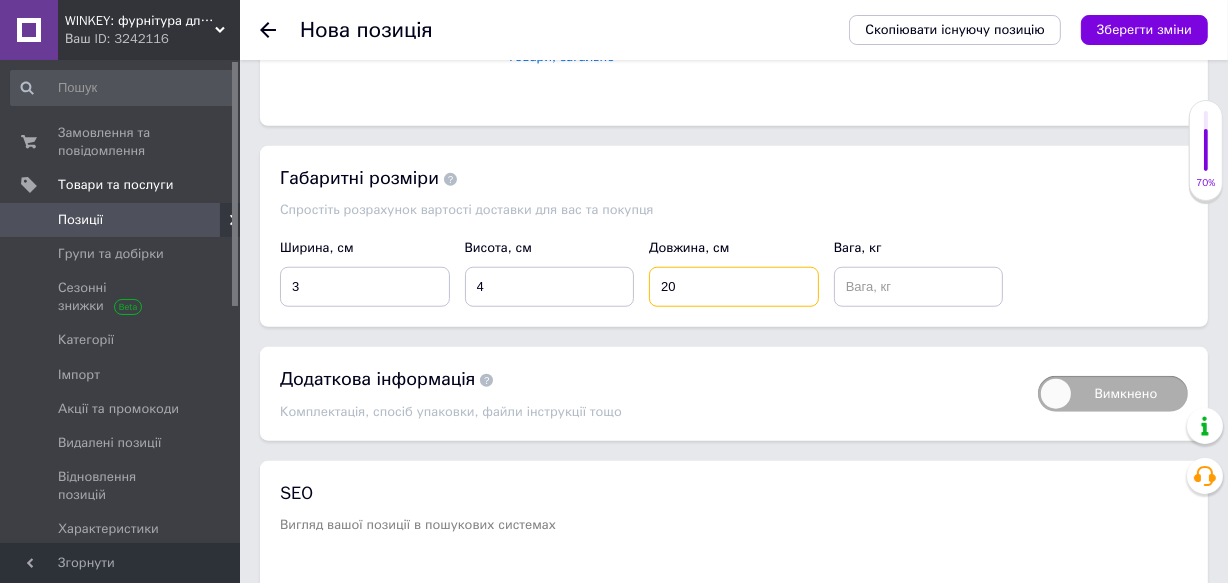type on "20" 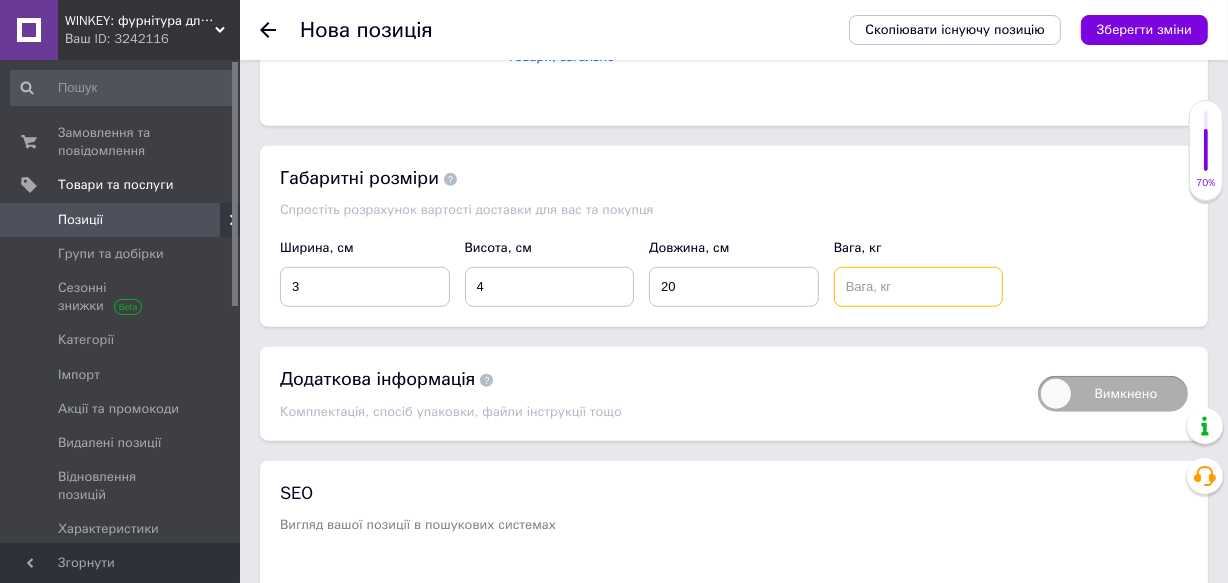 click at bounding box center [919, 287] 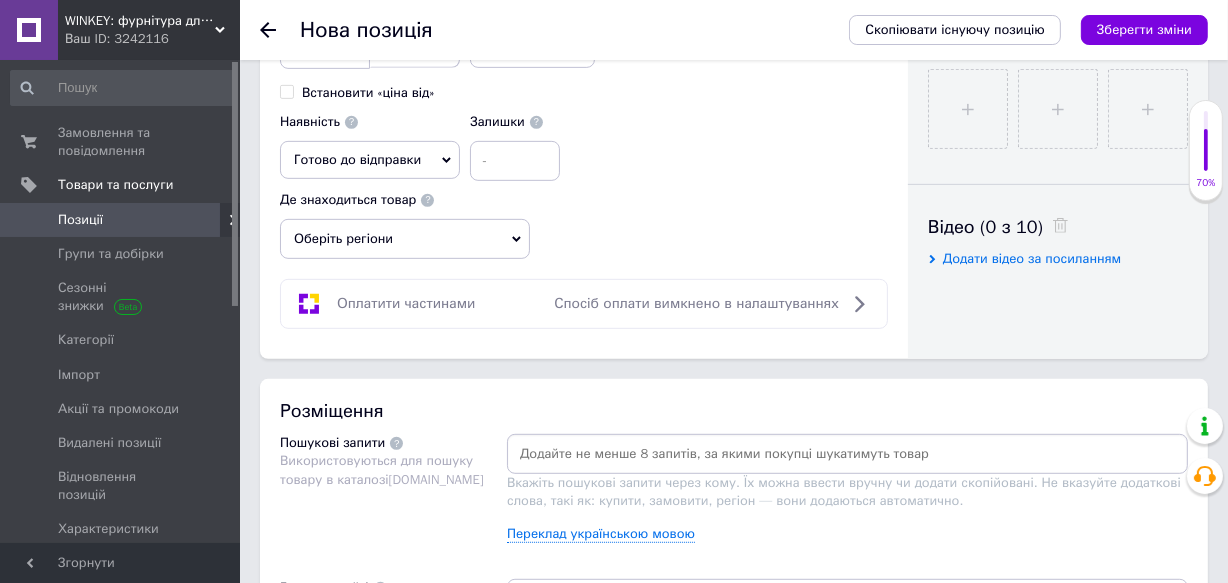 scroll, scrollTop: 910, scrollLeft: 0, axis: vertical 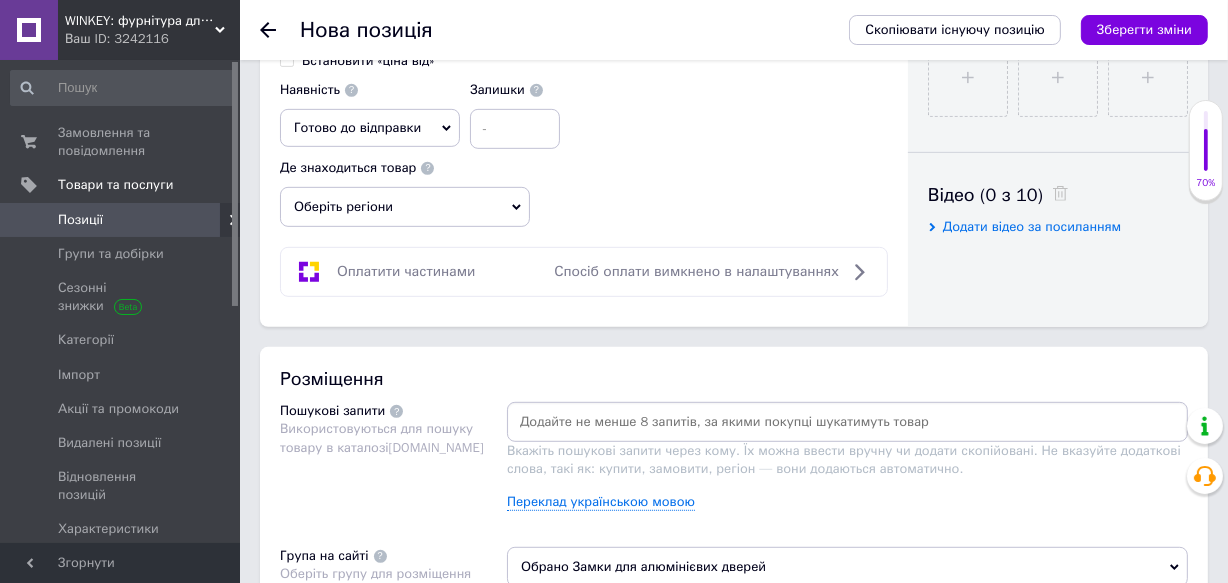 type on "0.3" 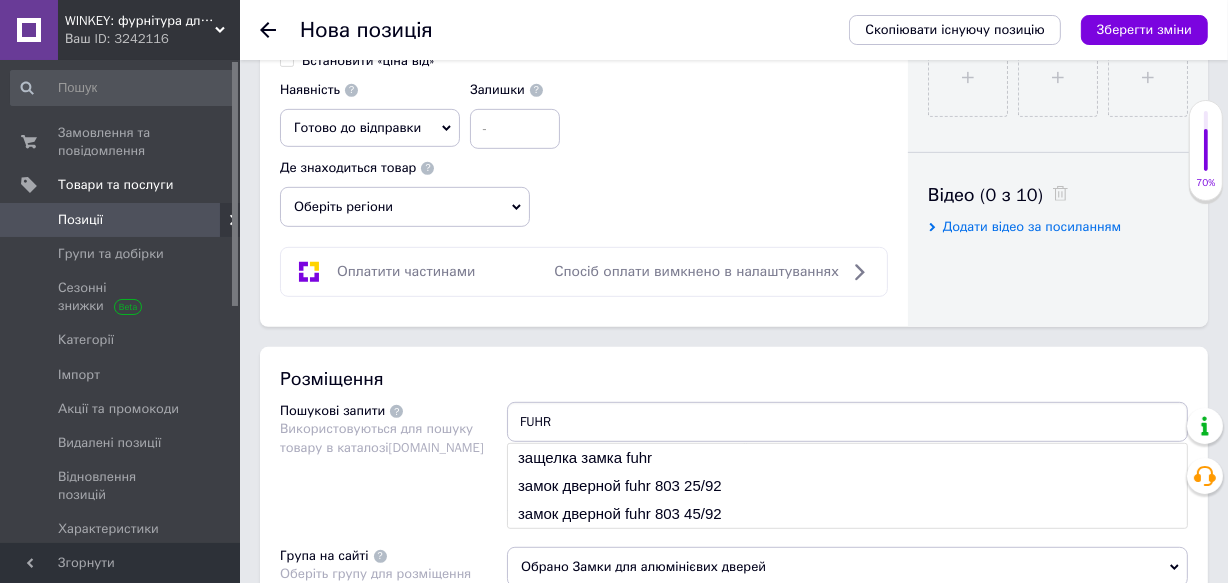 type 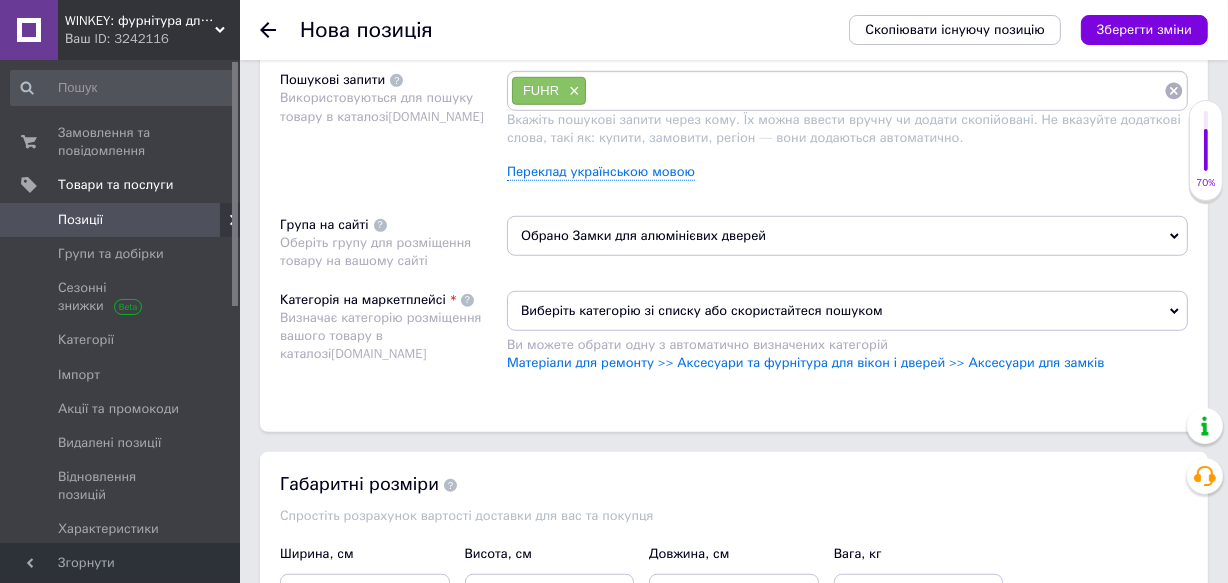 scroll, scrollTop: 1274, scrollLeft: 0, axis: vertical 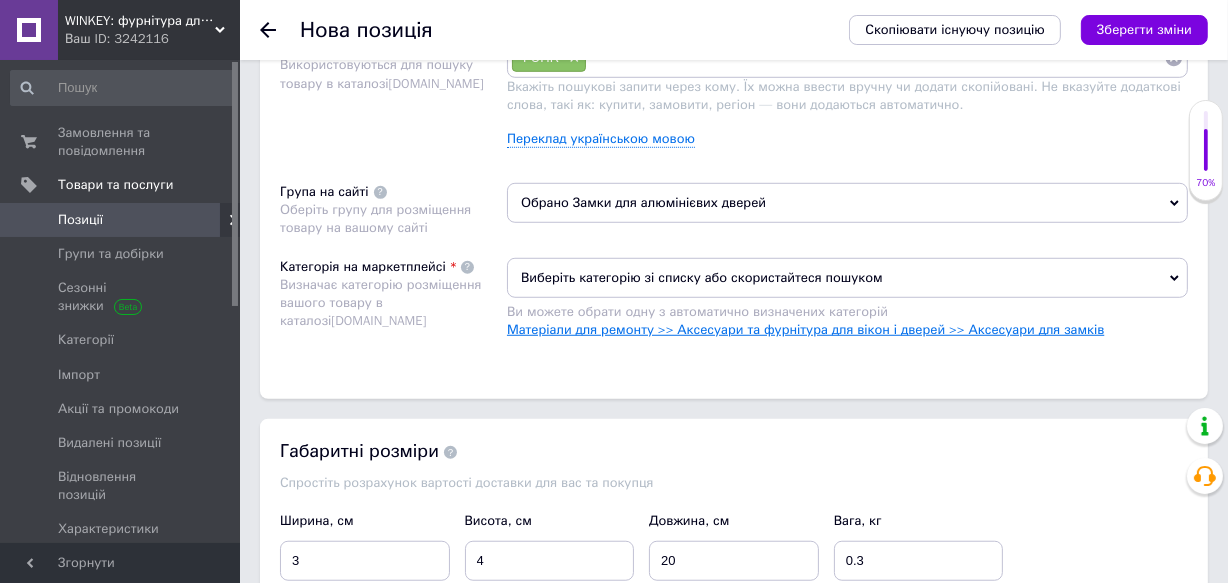 click on "Матеріали для ремонту >> Аксесуари та фурнітура для вікон і дверей >> Аксесуари для замків" at bounding box center [805, 329] 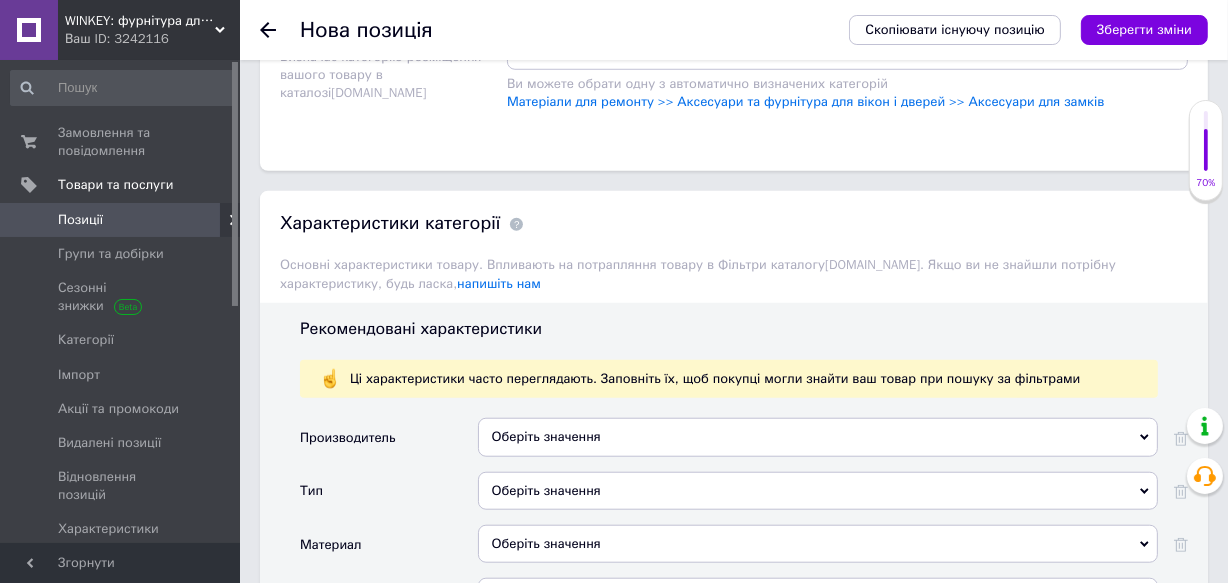 scroll, scrollTop: 1638, scrollLeft: 0, axis: vertical 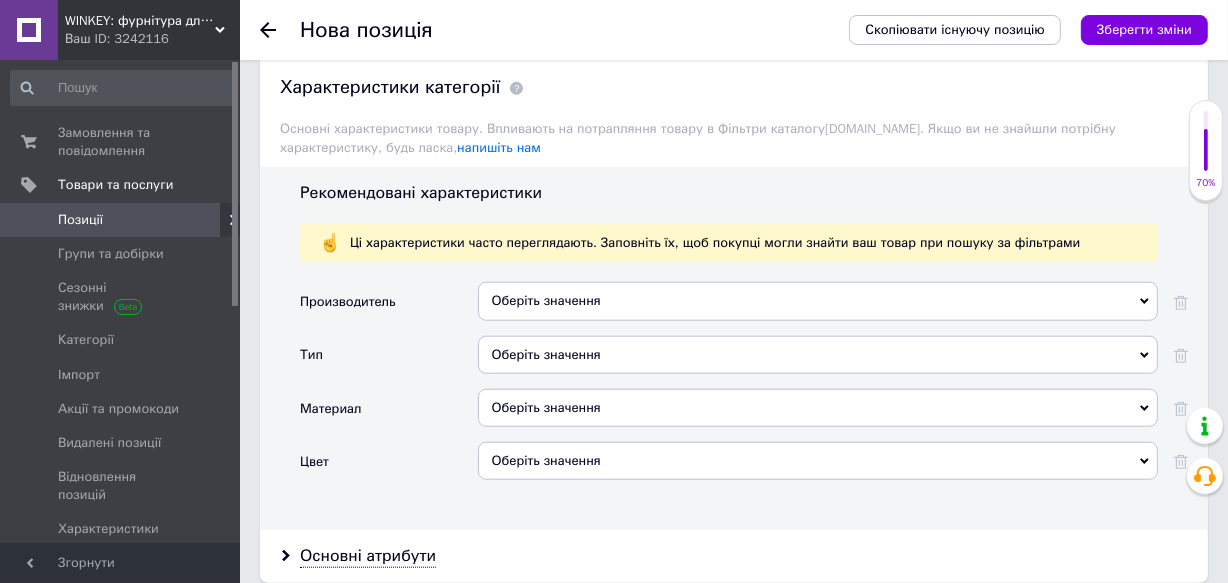 click on "Оберіть значення" at bounding box center (818, 301) 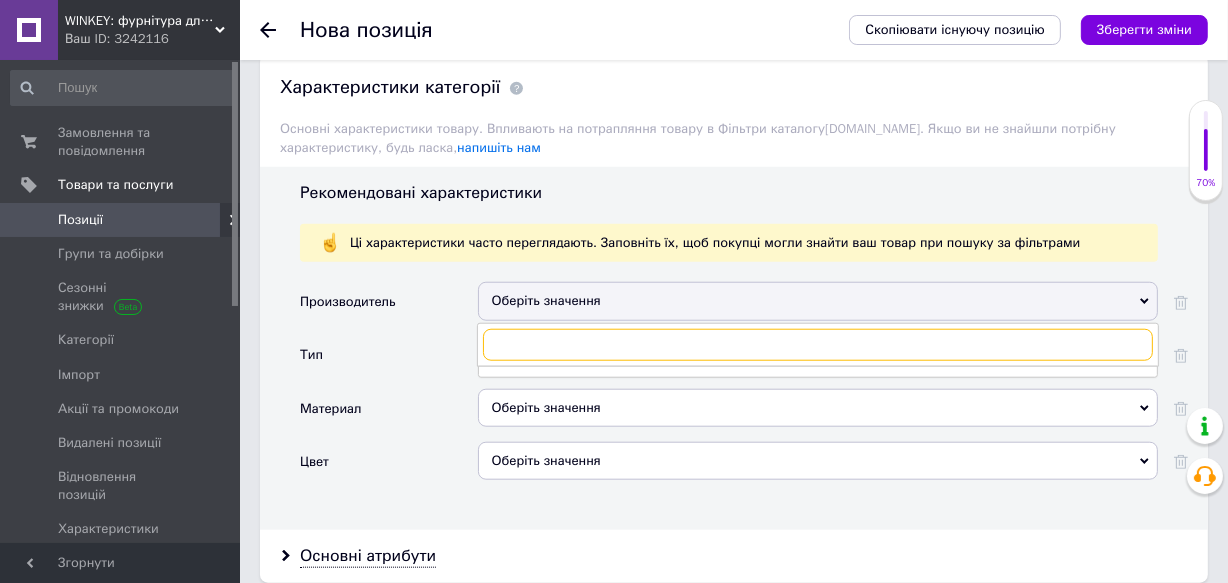 paste on "FUHR" 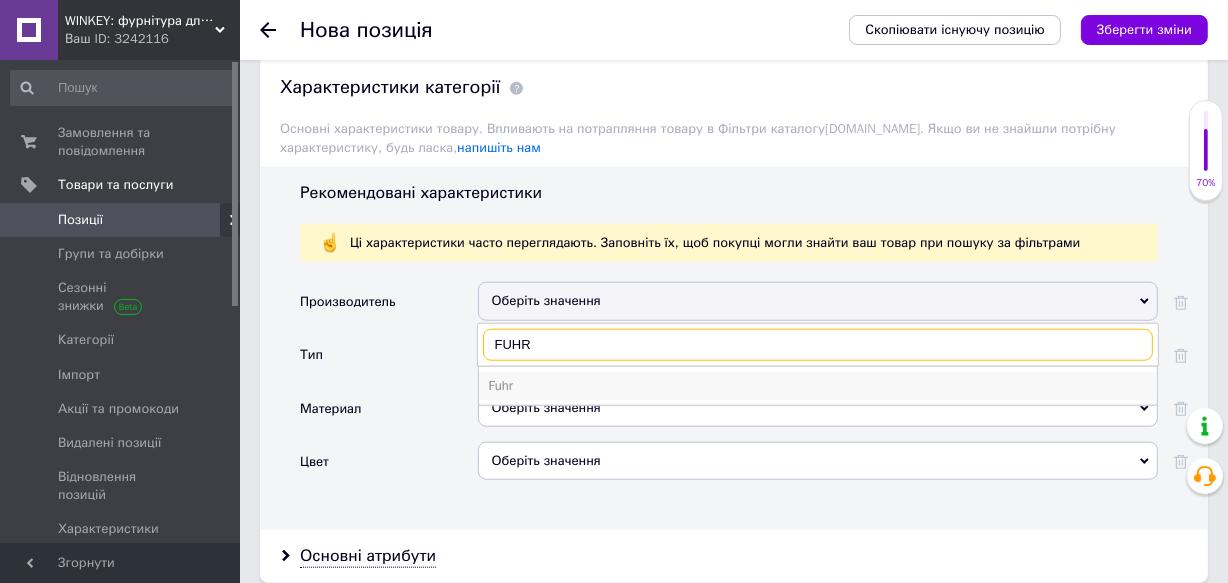 type on "FUHR" 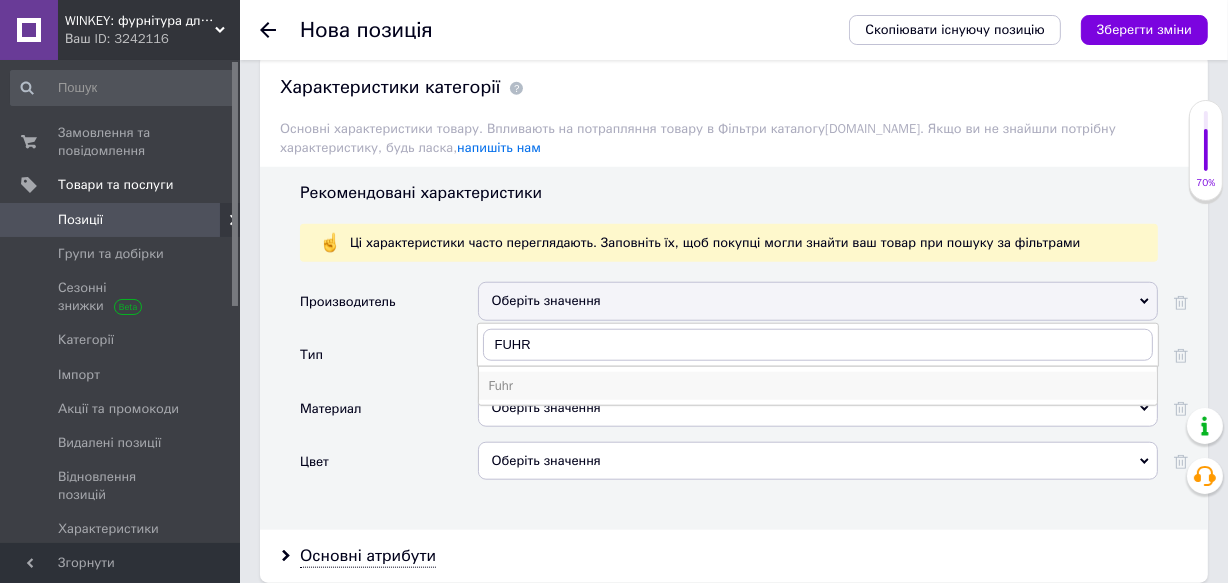 click on "Fuhr" at bounding box center [818, 386] 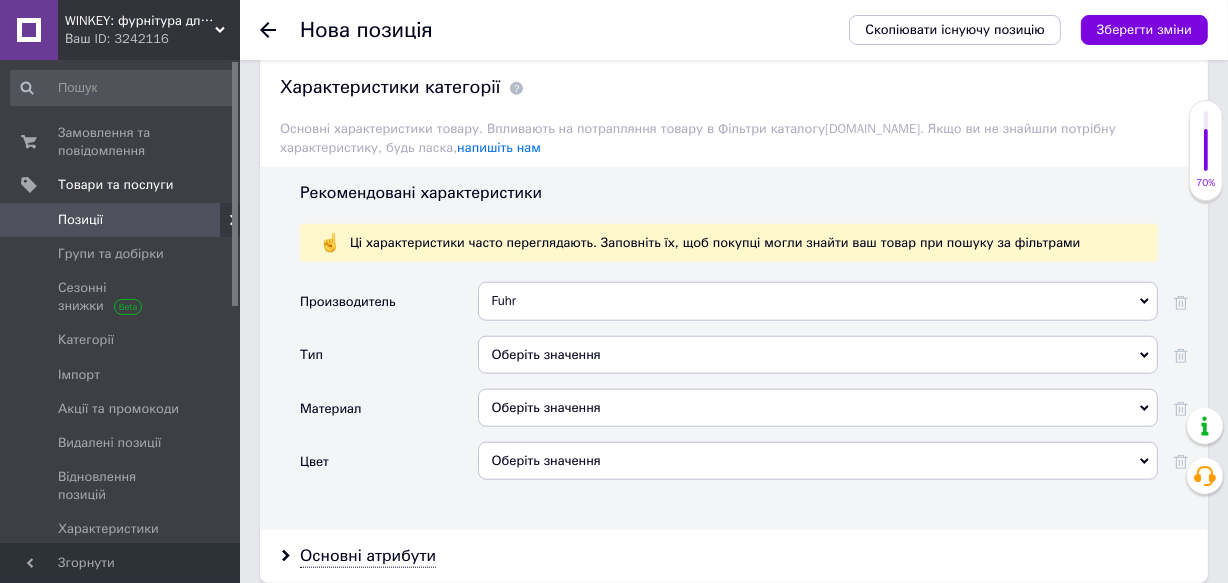 click on "Оберіть значення" at bounding box center [818, 355] 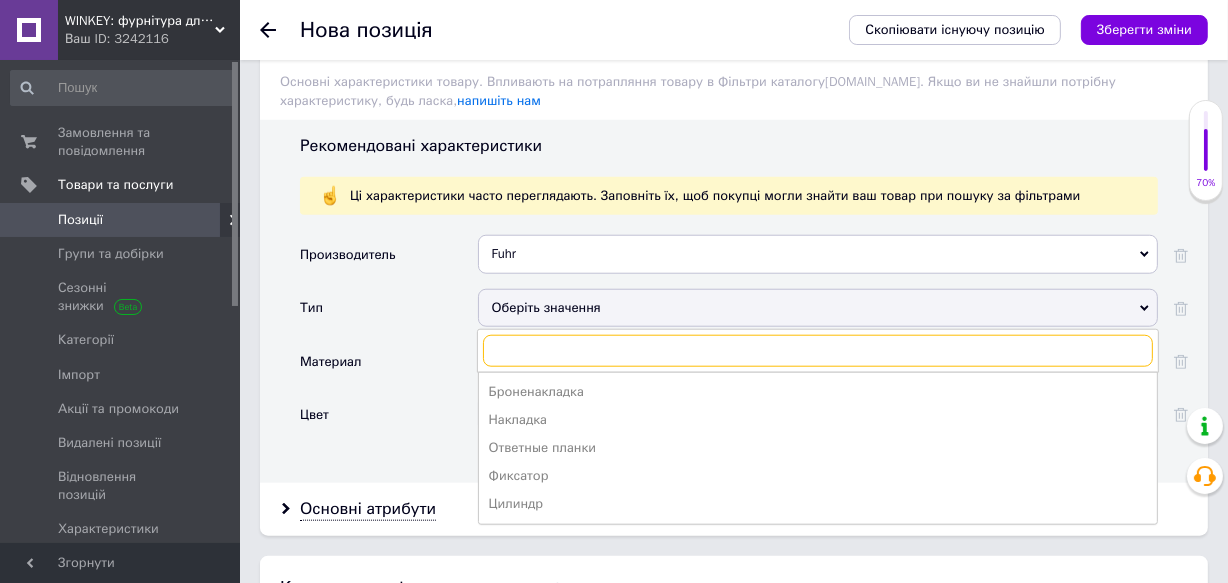 scroll, scrollTop: 1729, scrollLeft: 0, axis: vertical 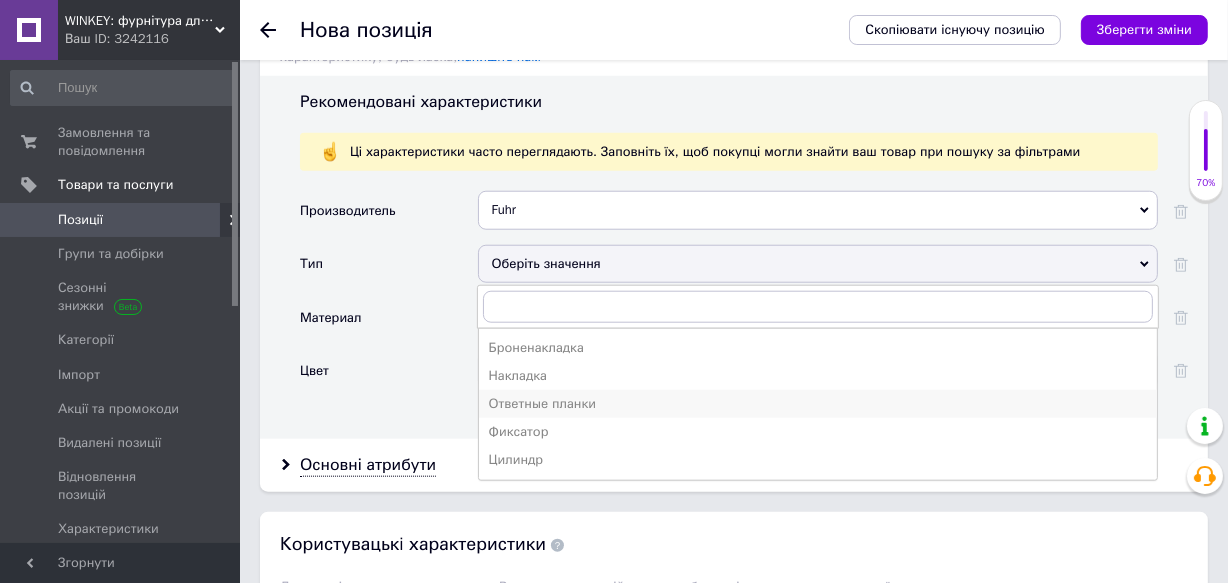 click on "Ответные планки" at bounding box center (818, 404) 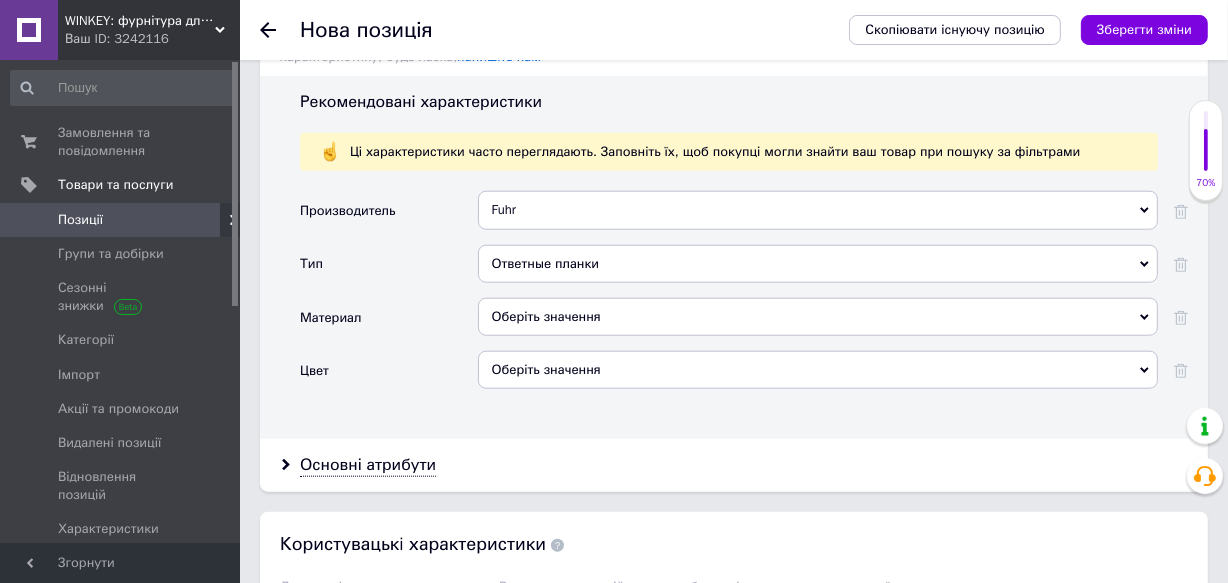 click on "Оберіть значення" at bounding box center (818, 317) 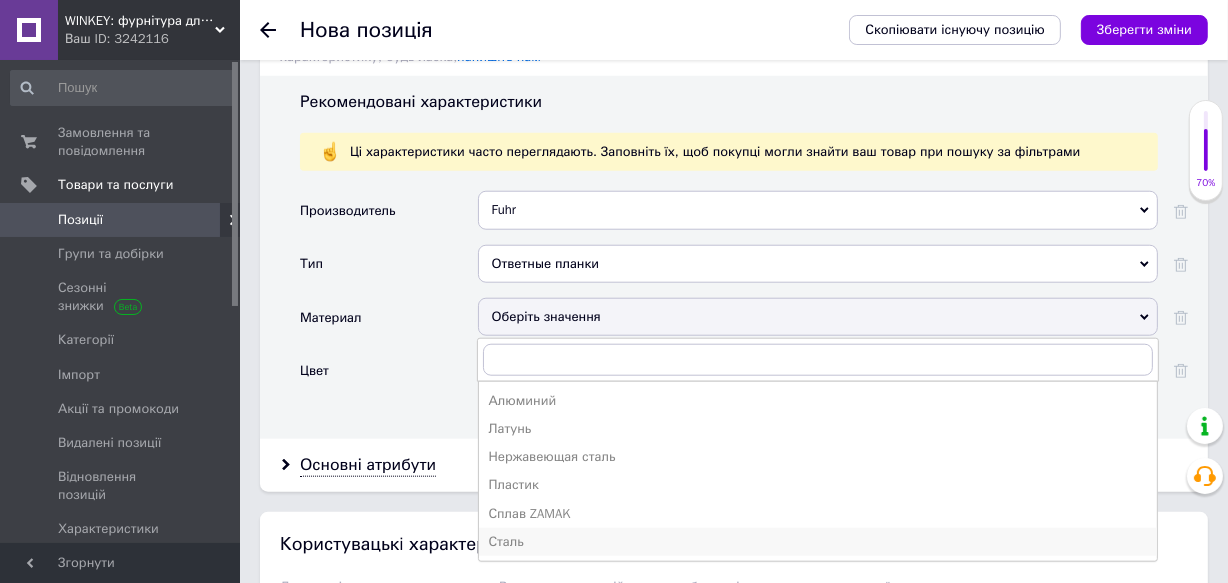 click on "Сталь" at bounding box center (818, 542) 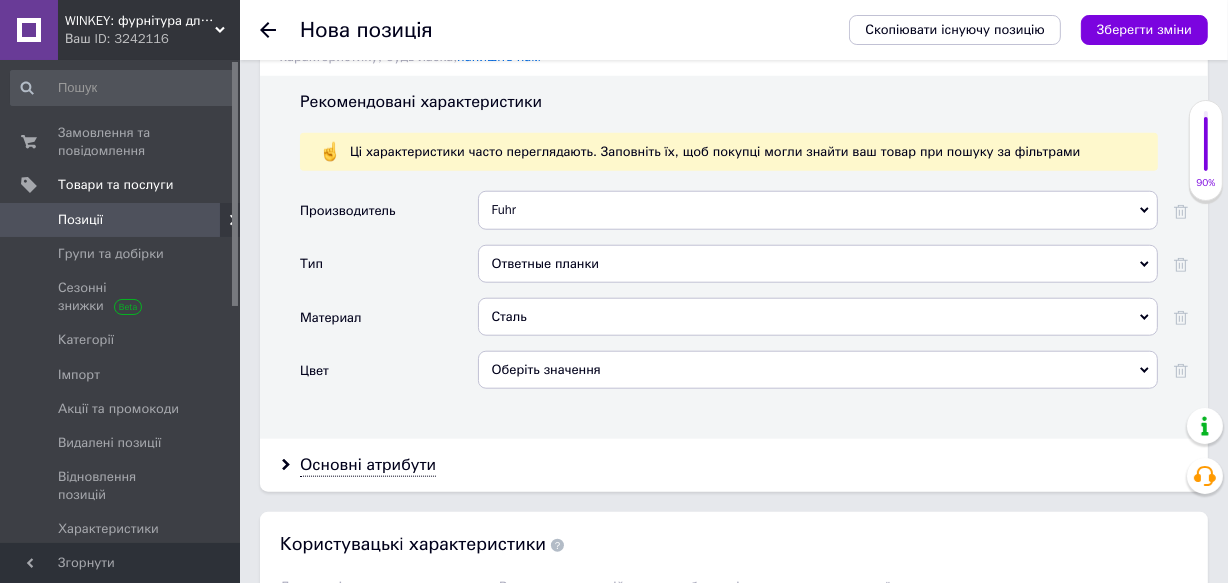 click on "Оберіть значення" at bounding box center [818, 370] 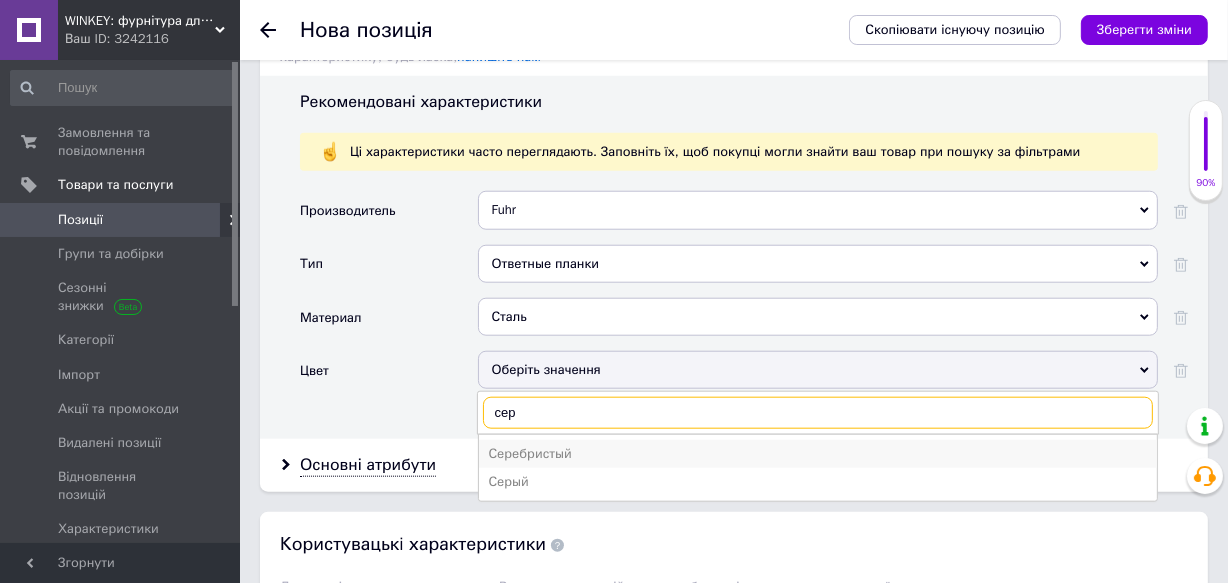 type on "сер" 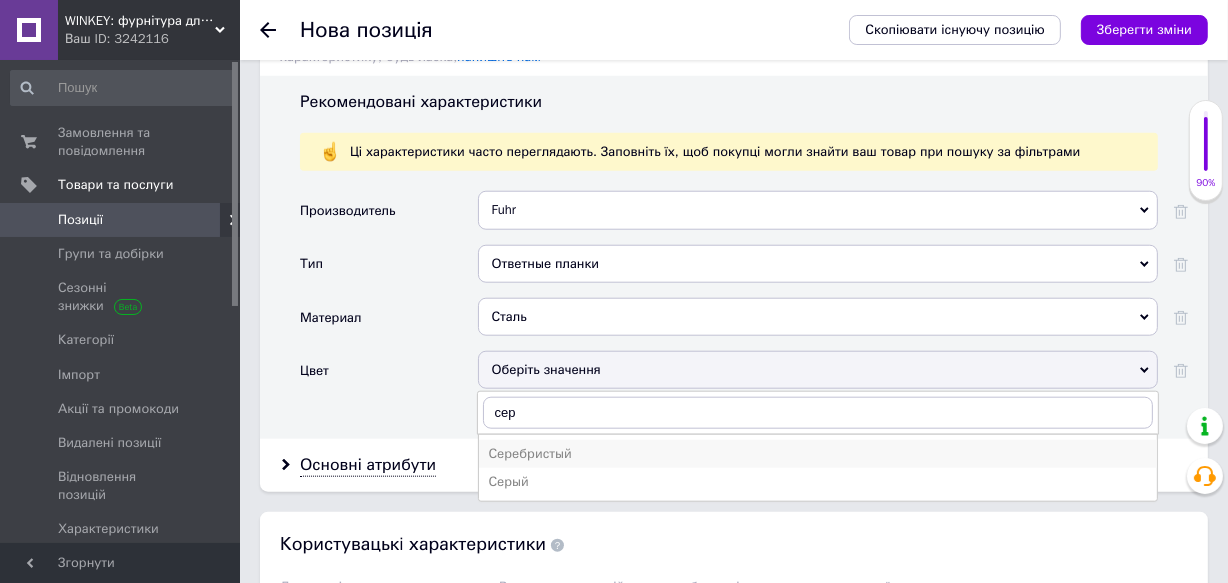 click on "Серебристый" at bounding box center [818, 454] 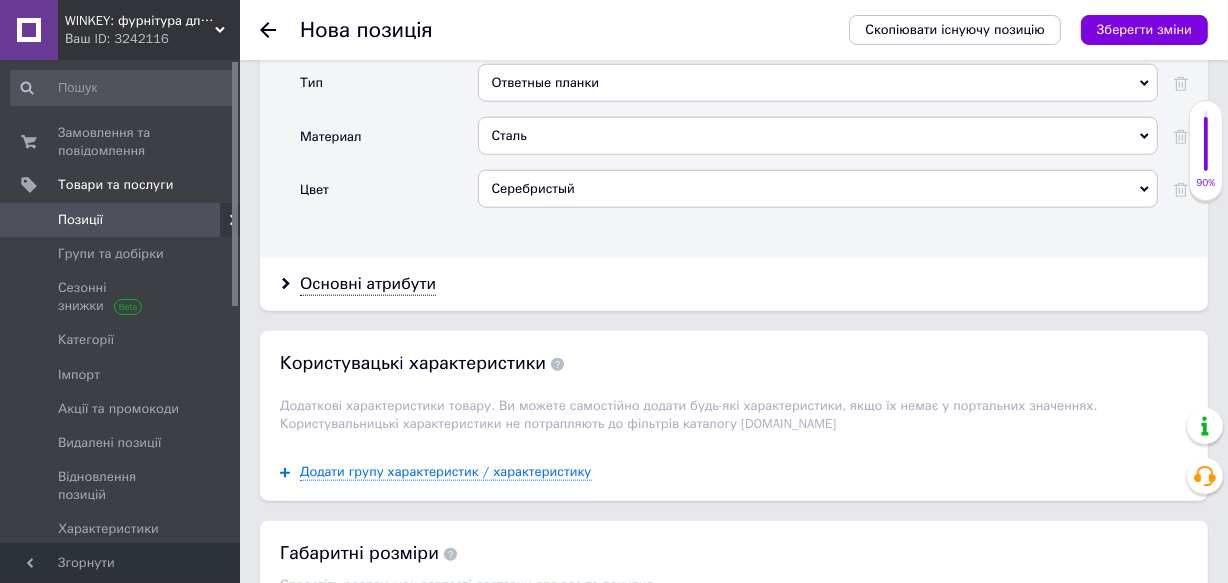 scroll, scrollTop: 1910, scrollLeft: 0, axis: vertical 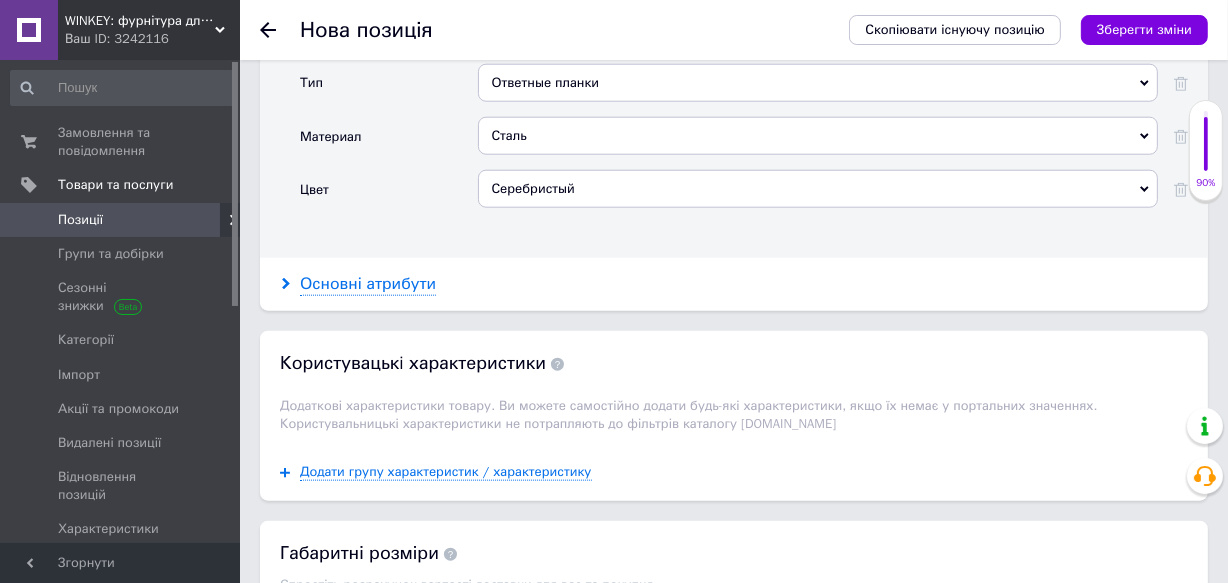 click on "Основні атрибути" at bounding box center (368, 284) 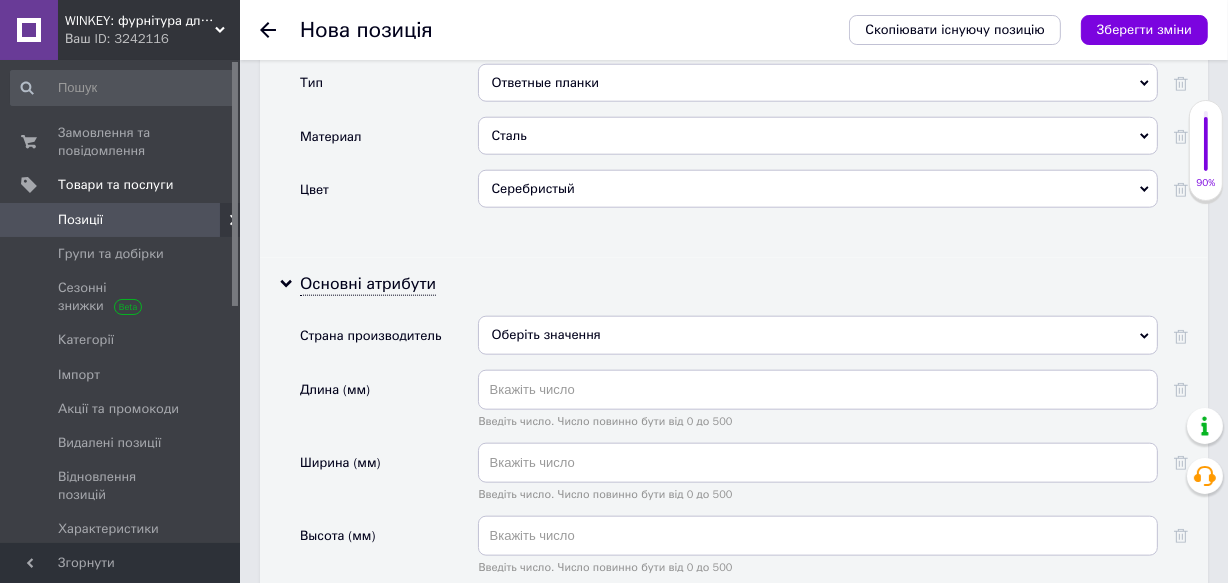 click on "Оберіть значення" at bounding box center (818, 335) 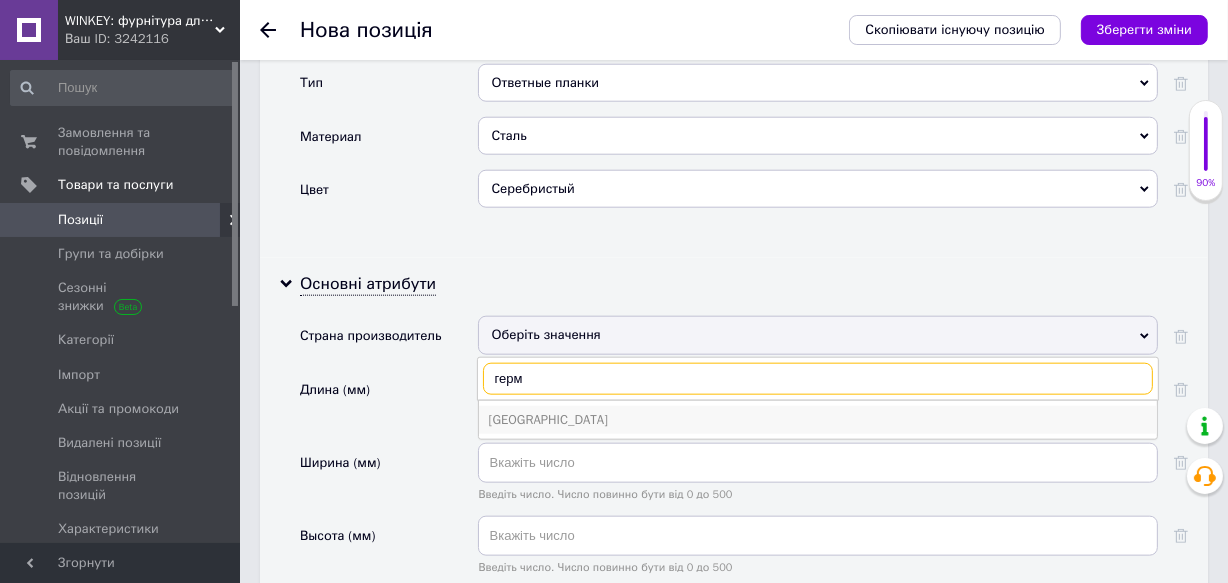 type on "герм" 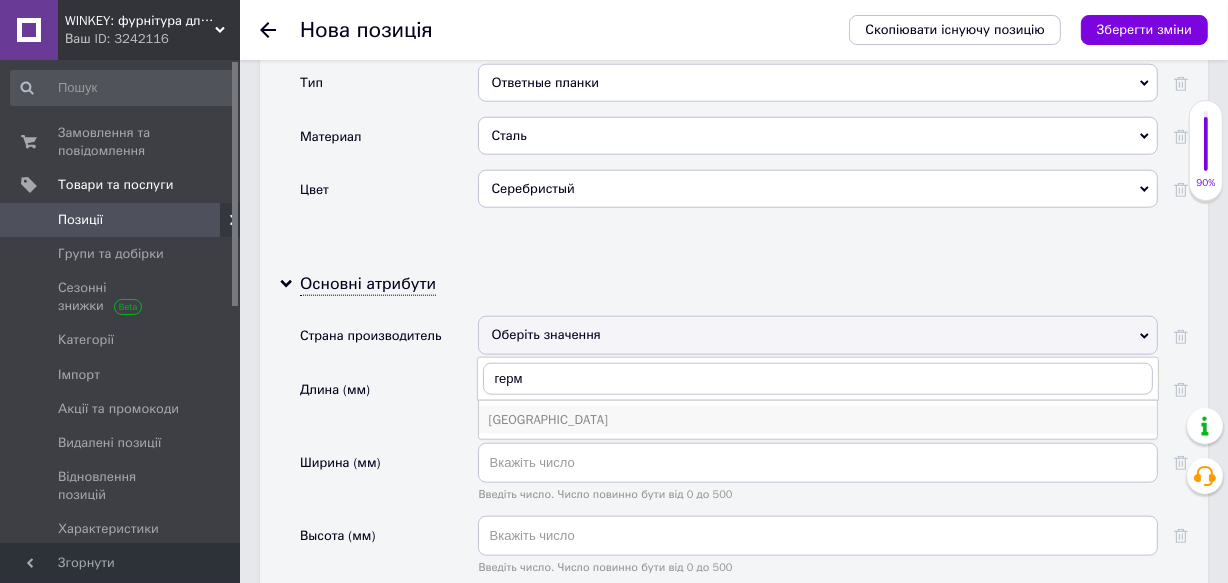 click on "Германия" at bounding box center [818, 420] 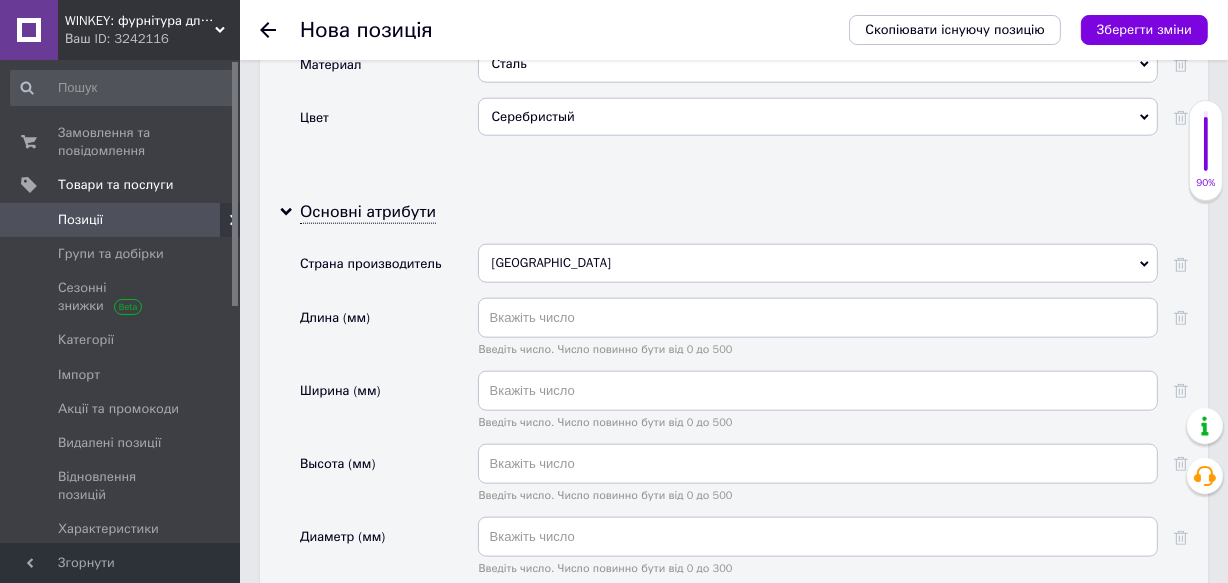 scroll, scrollTop: 2092, scrollLeft: 0, axis: vertical 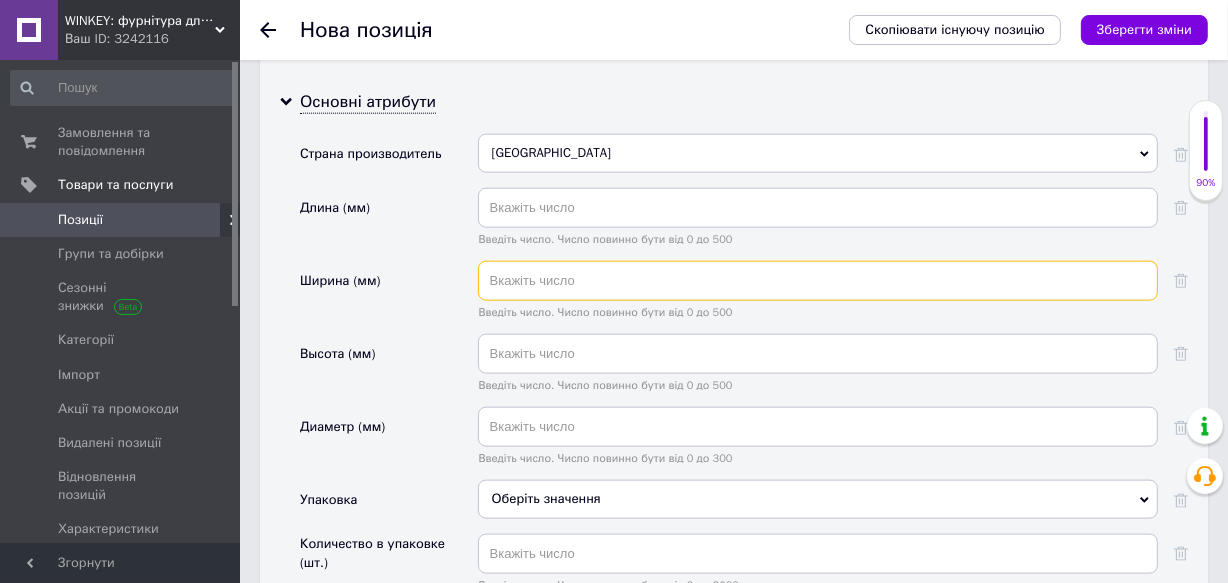 click at bounding box center [818, 281] 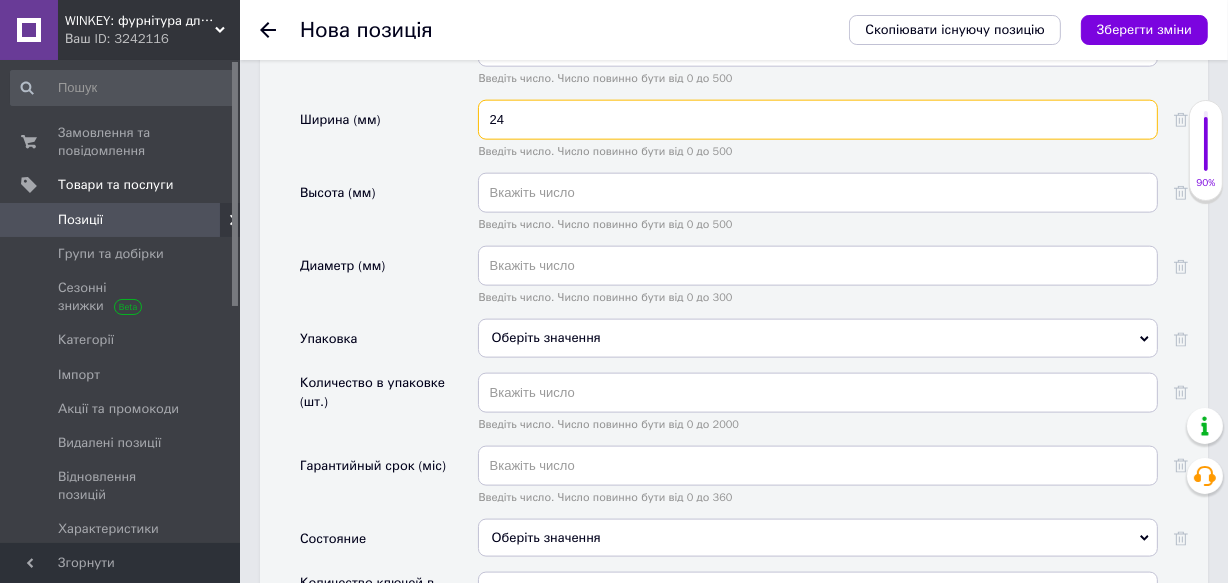 scroll, scrollTop: 2274, scrollLeft: 0, axis: vertical 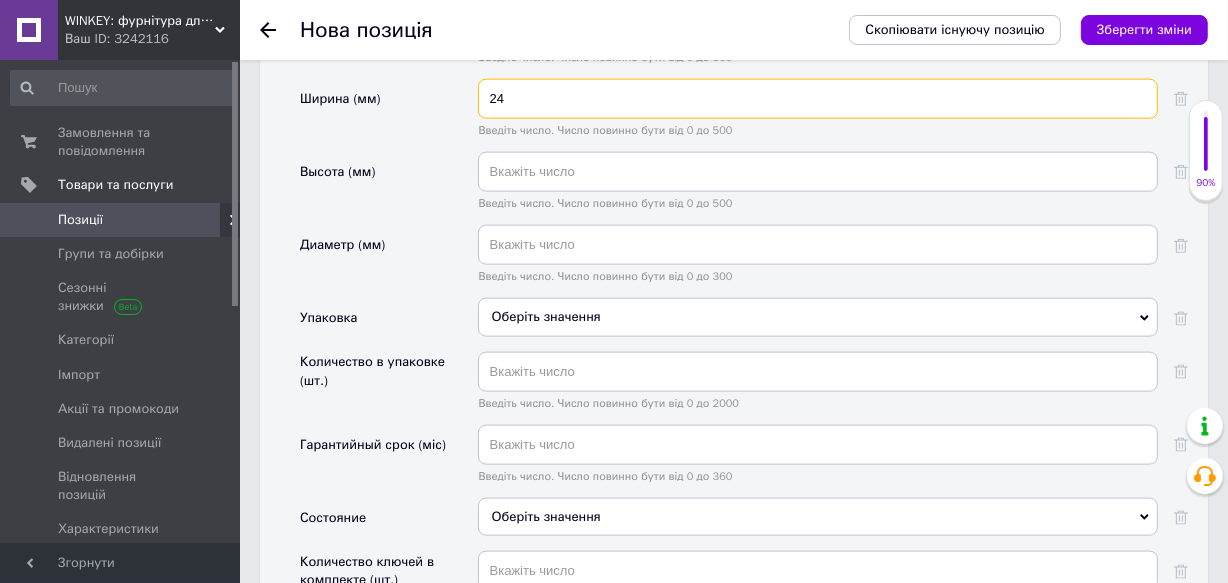 type on "24" 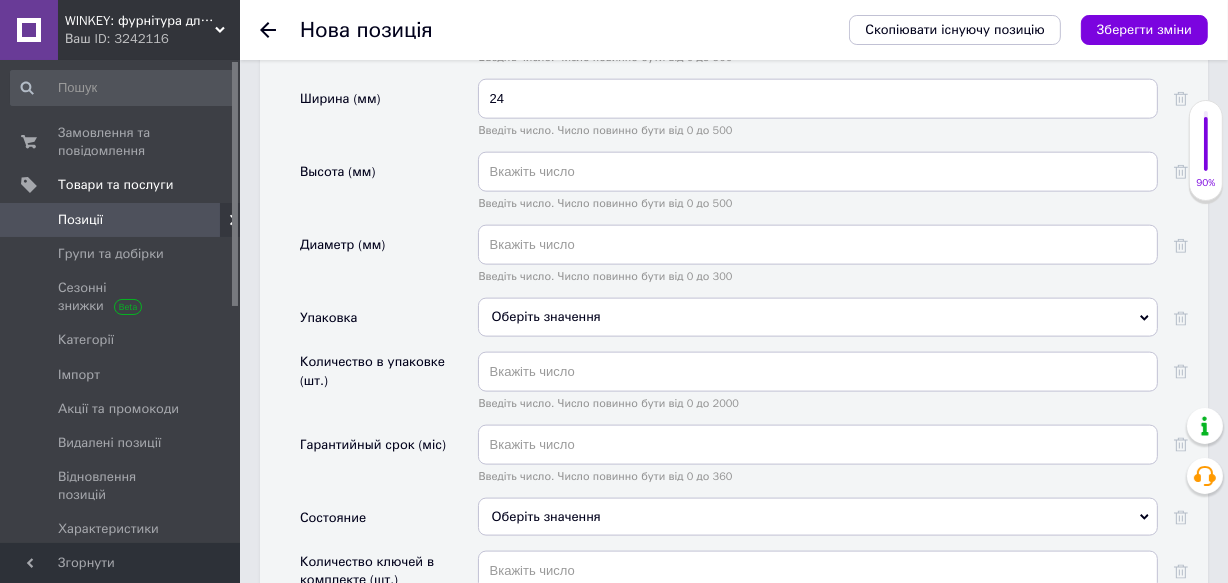 click on "Оберіть значення" at bounding box center [818, 317] 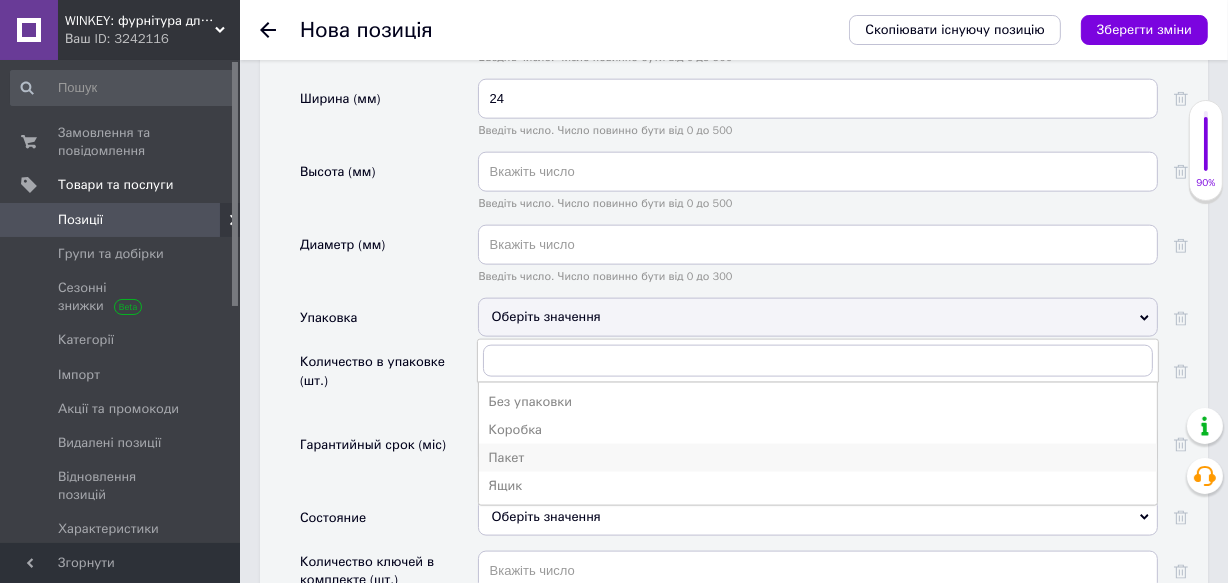 click on "Пакет" at bounding box center (818, 458) 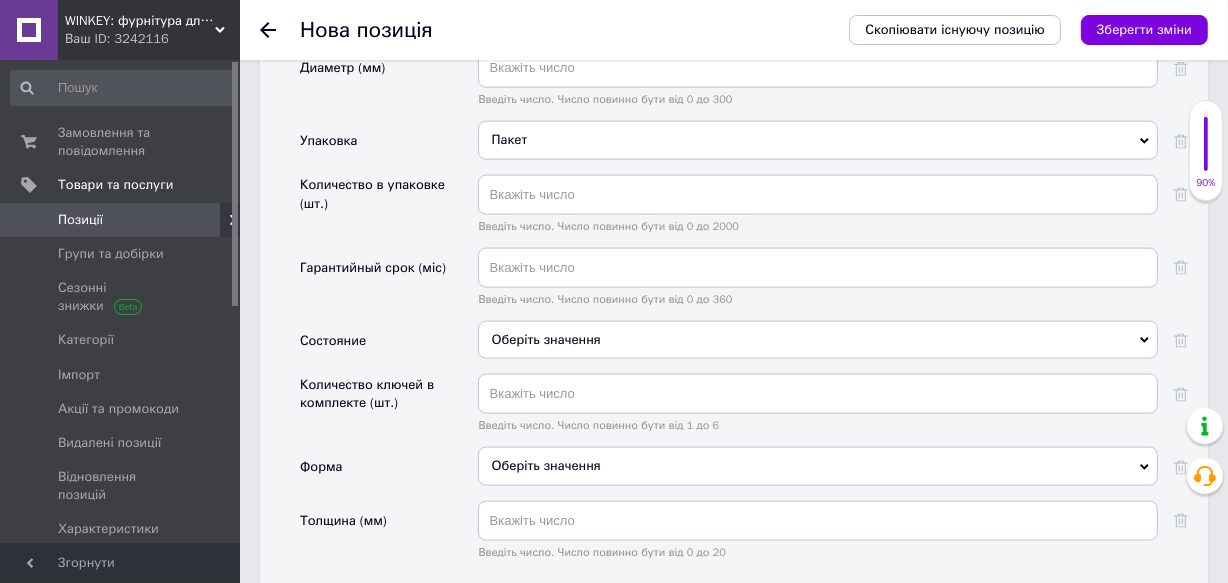 scroll, scrollTop: 2456, scrollLeft: 0, axis: vertical 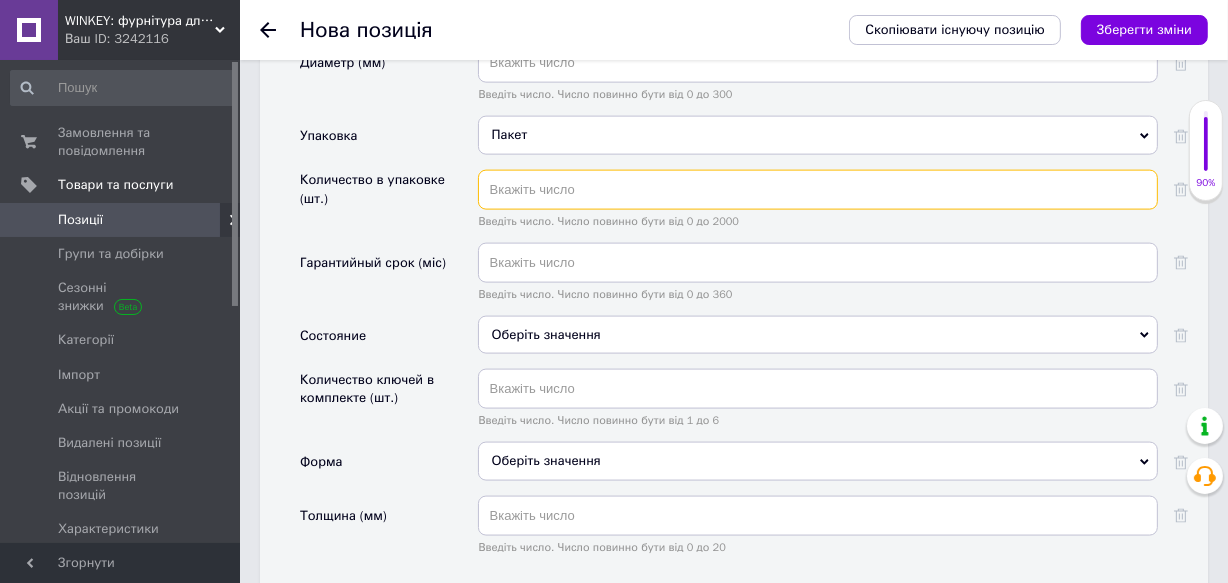 click at bounding box center (818, 190) 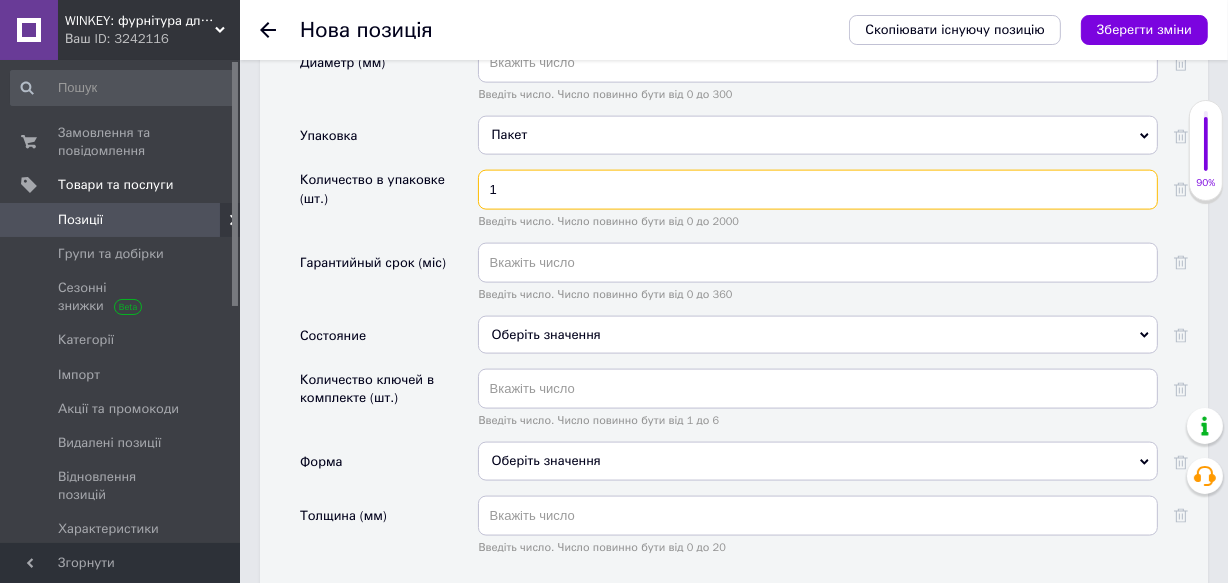 type on "1" 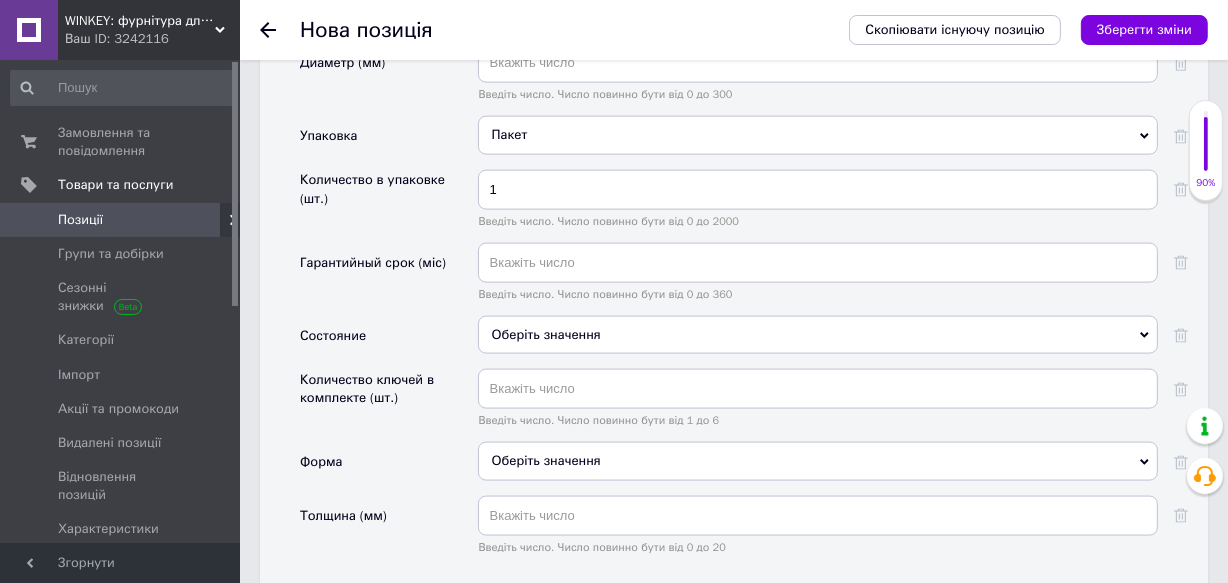 click on "Оберіть значення" at bounding box center (818, 335) 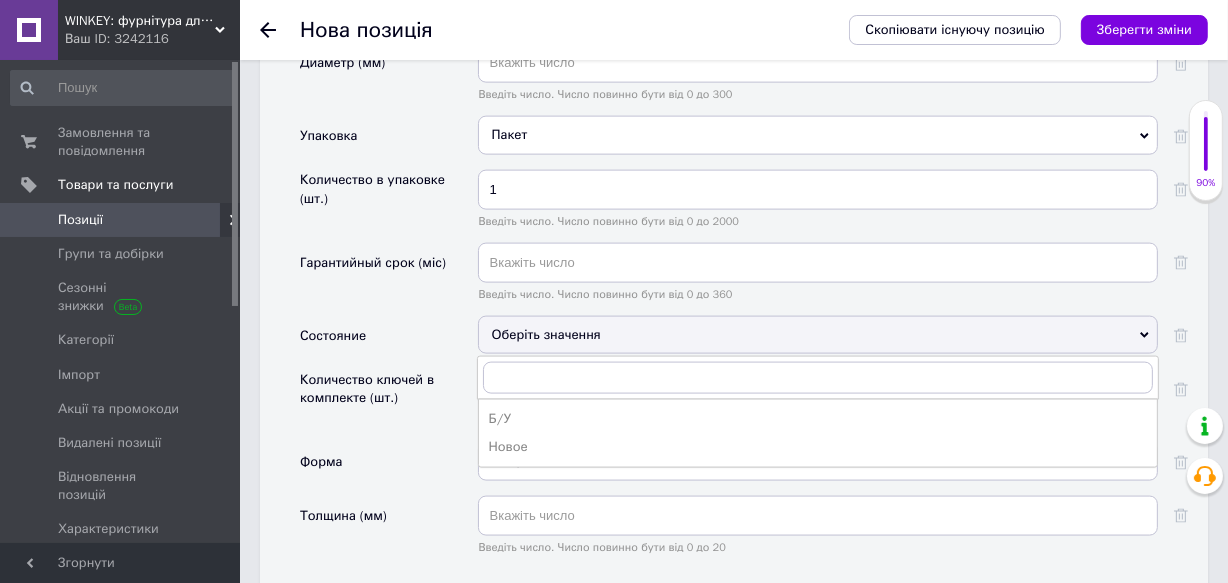 click on "Новое" at bounding box center [818, 447] 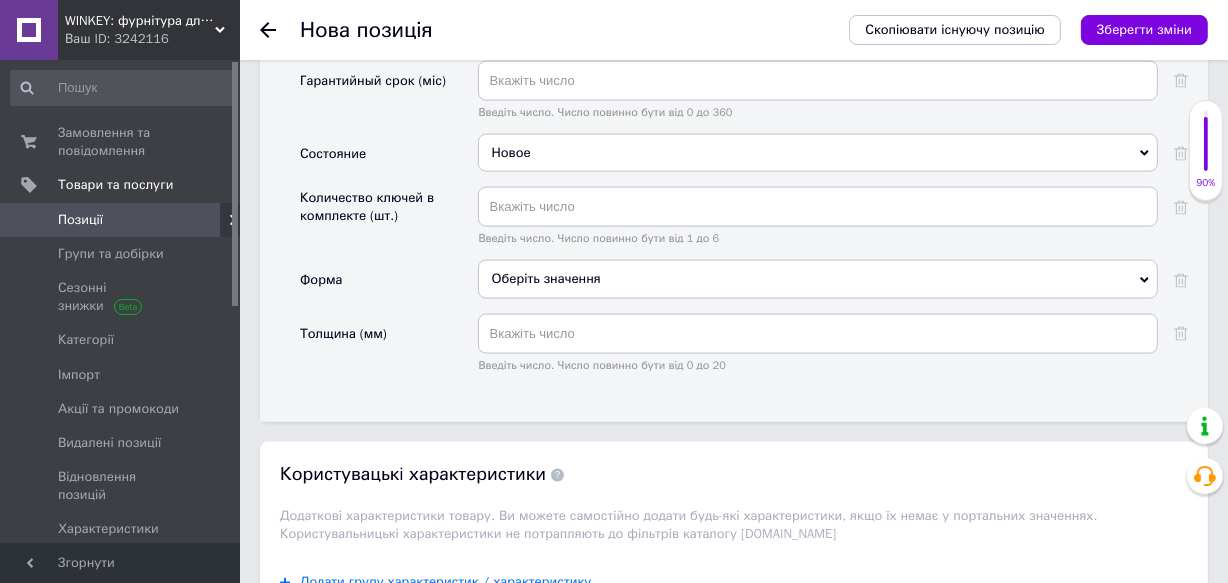 scroll, scrollTop: 2729, scrollLeft: 0, axis: vertical 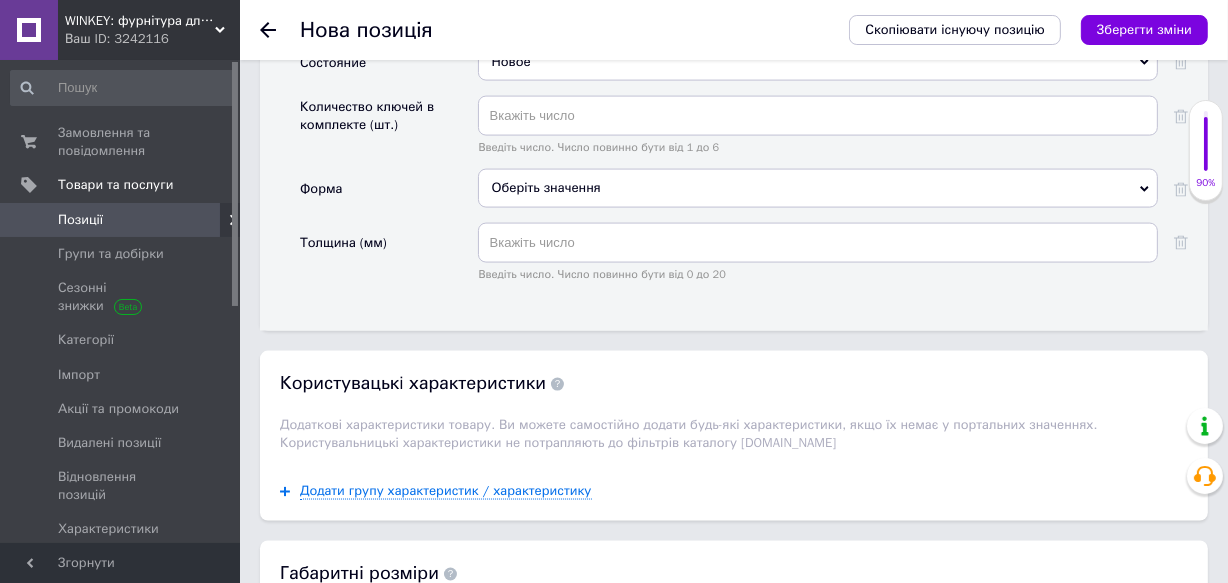 click on "Оберіть значення" at bounding box center (818, 188) 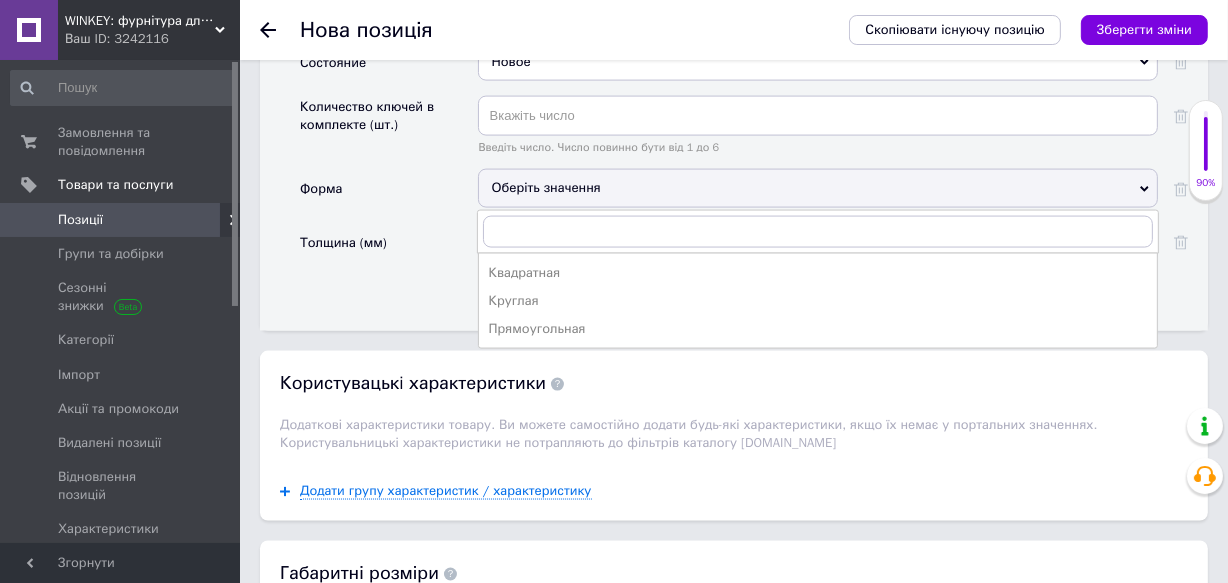 click on "Толщина (мм)" at bounding box center (389, 259) 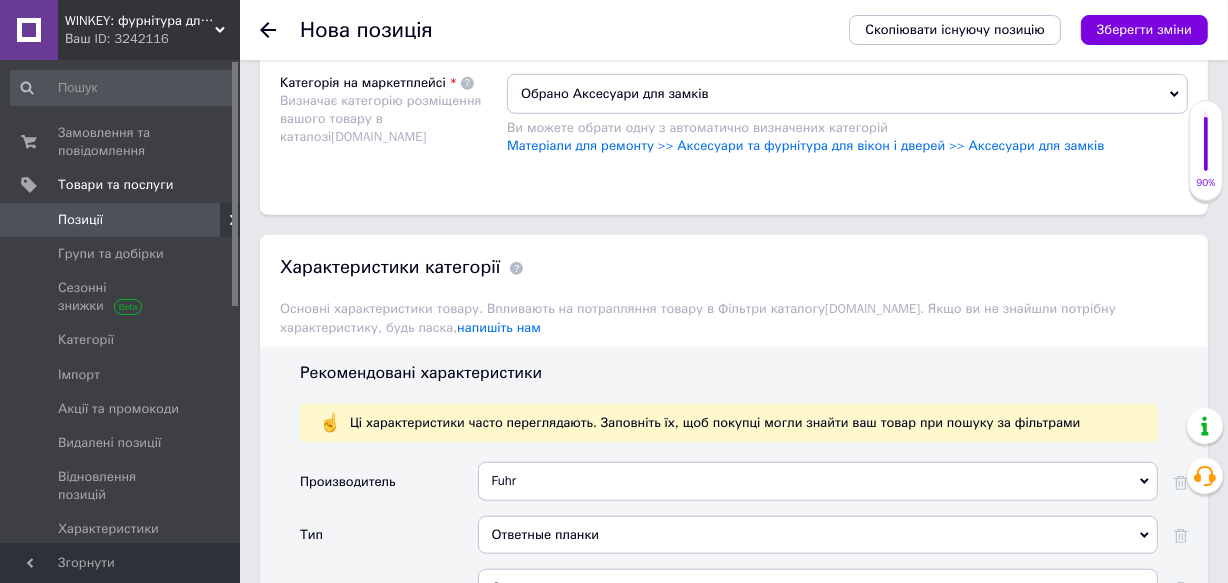 scroll, scrollTop: 1183, scrollLeft: 0, axis: vertical 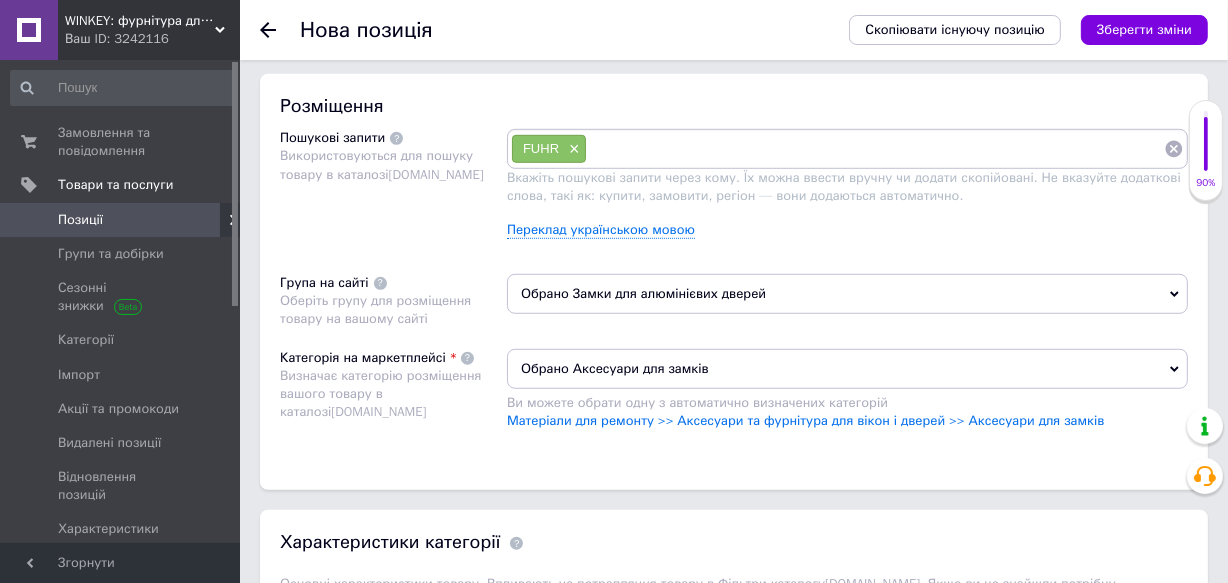 click at bounding box center (875, 149) 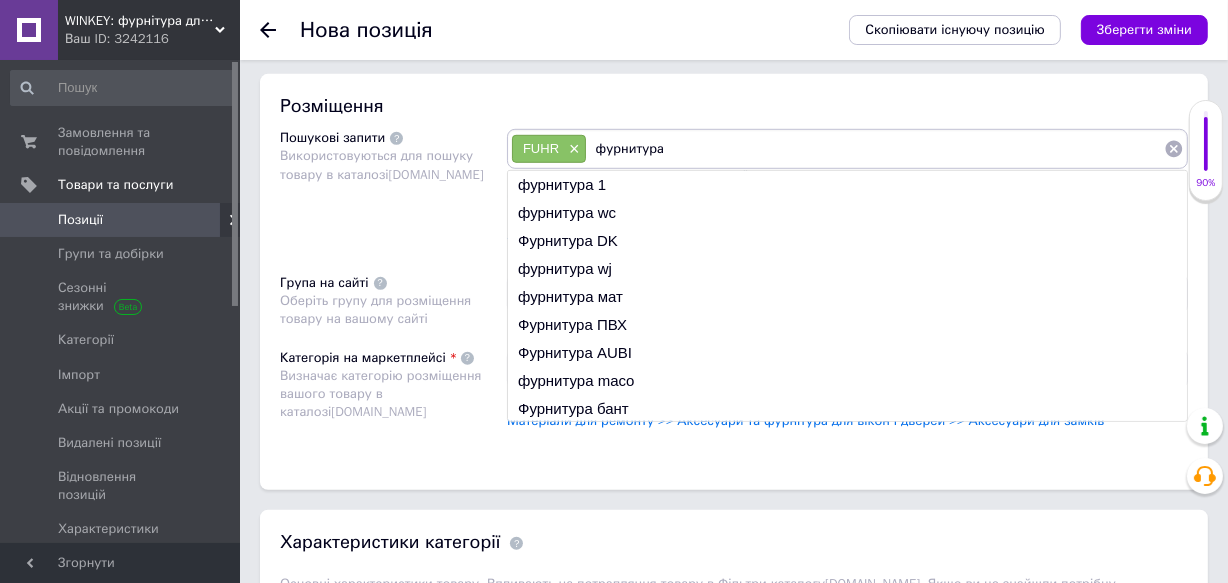 paste on "FUHR" 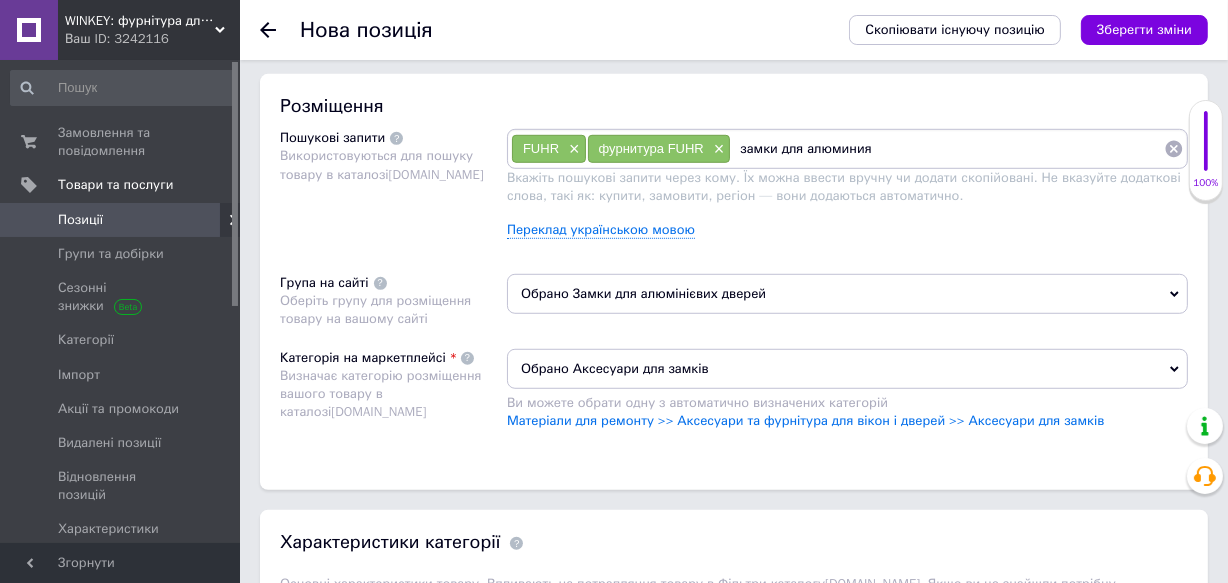 paste on "FUHR" 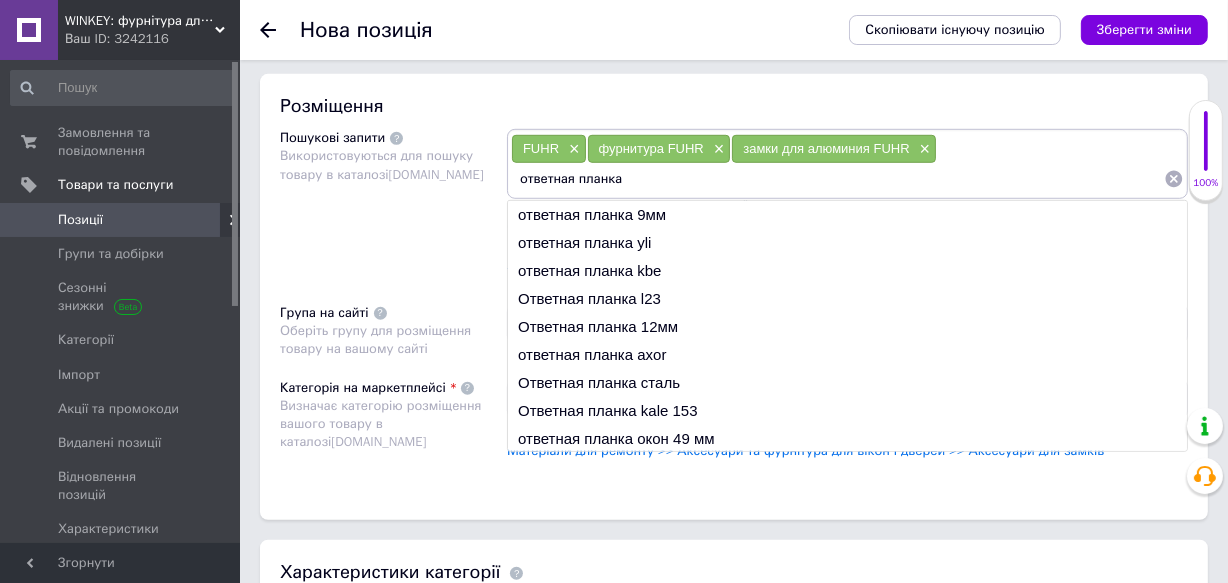 paste on "FUHR" 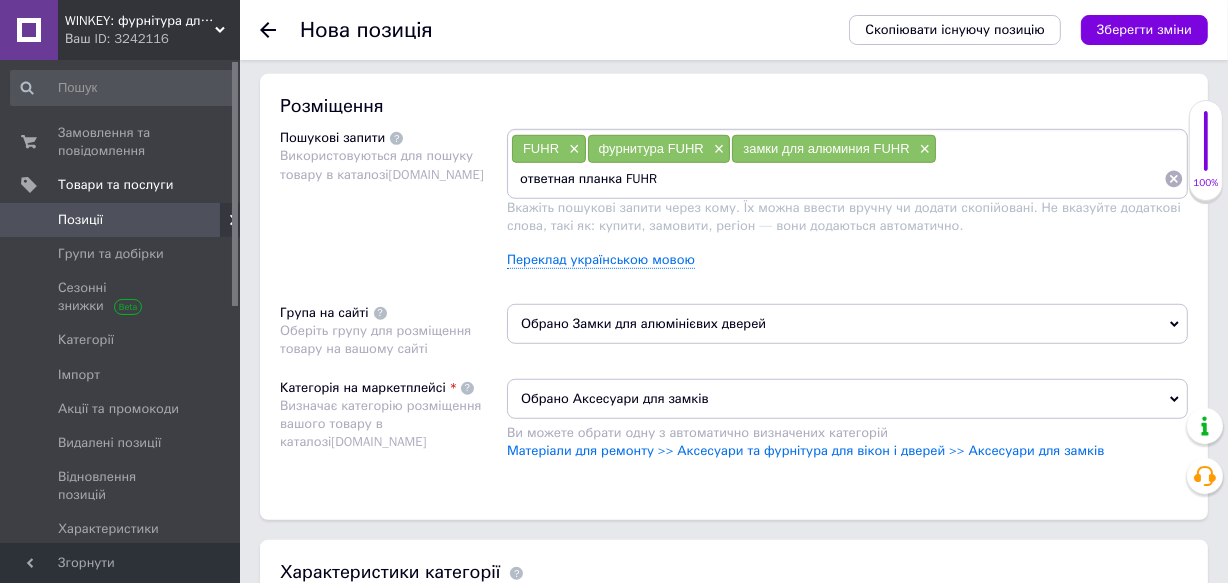 type 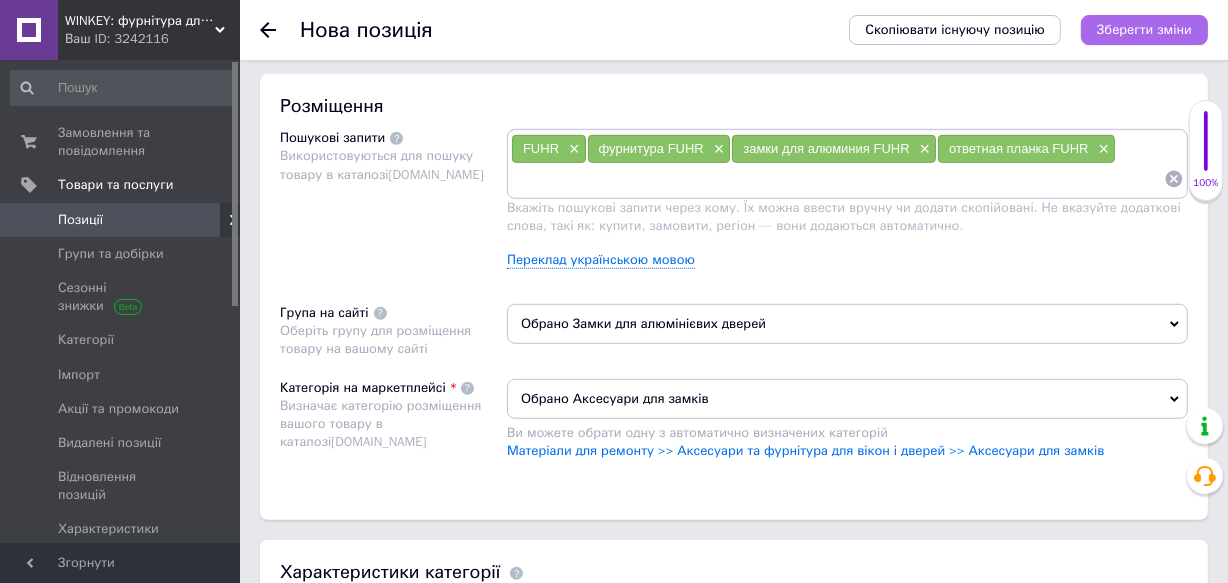 click on "Зберегти зміни" at bounding box center [1144, 29] 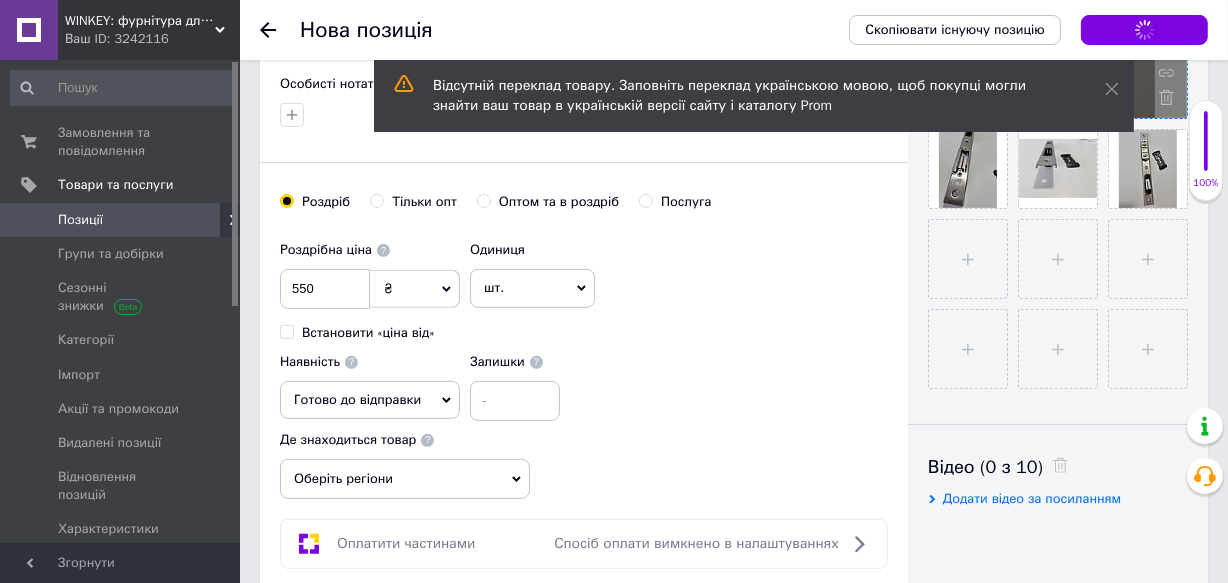 scroll, scrollTop: 293, scrollLeft: 0, axis: vertical 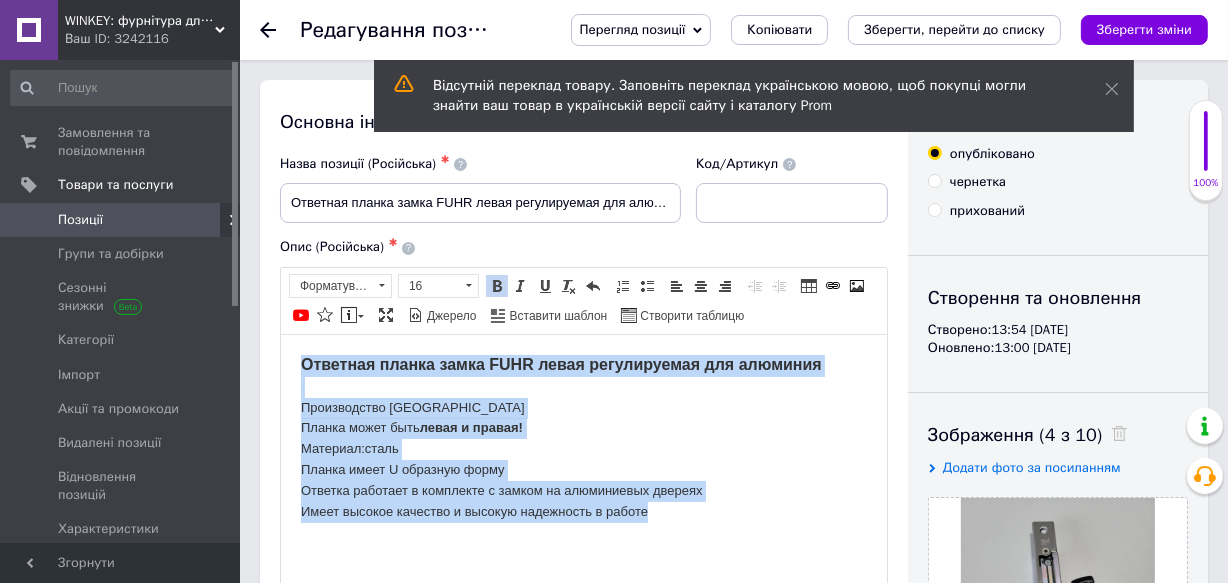 drag, startPoint x: 290, startPoint y: 366, endPoint x: 674, endPoint y: 536, distance: 419.9476 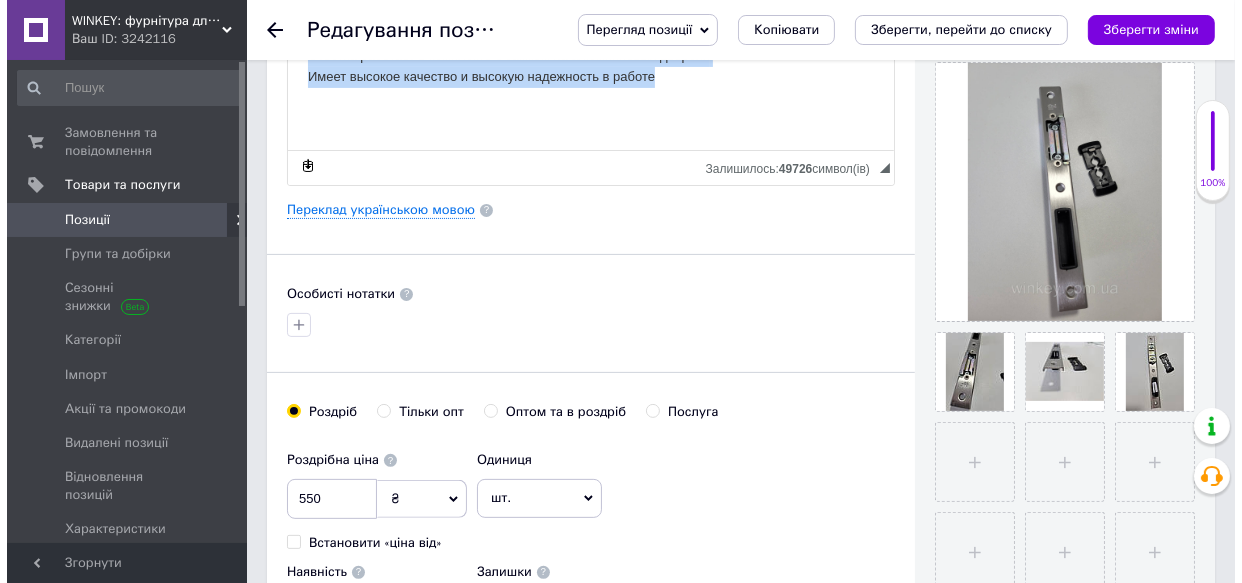 scroll, scrollTop: 454, scrollLeft: 0, axis: vertical 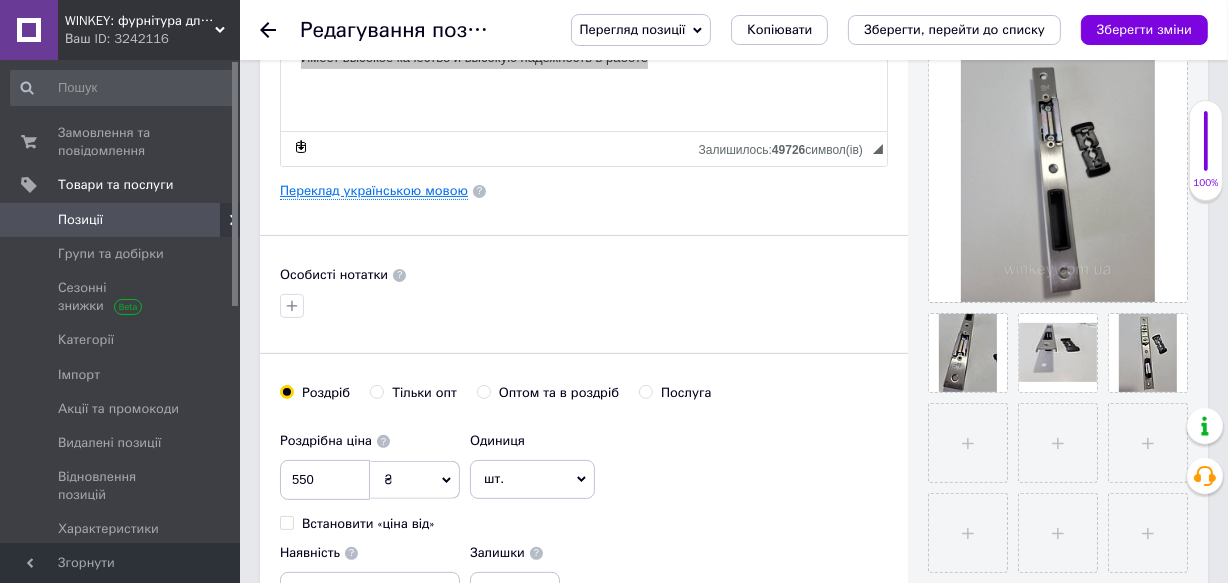 click on "Переклад українською мовою" at bounding box center (374, 191) 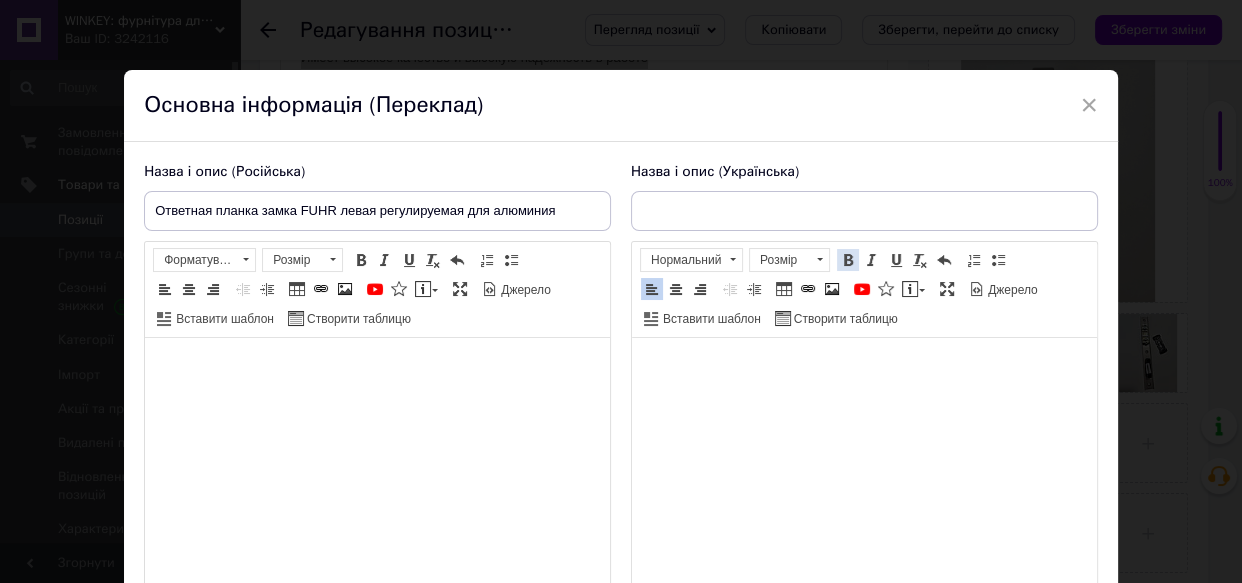click at bounding box center (848, 260) 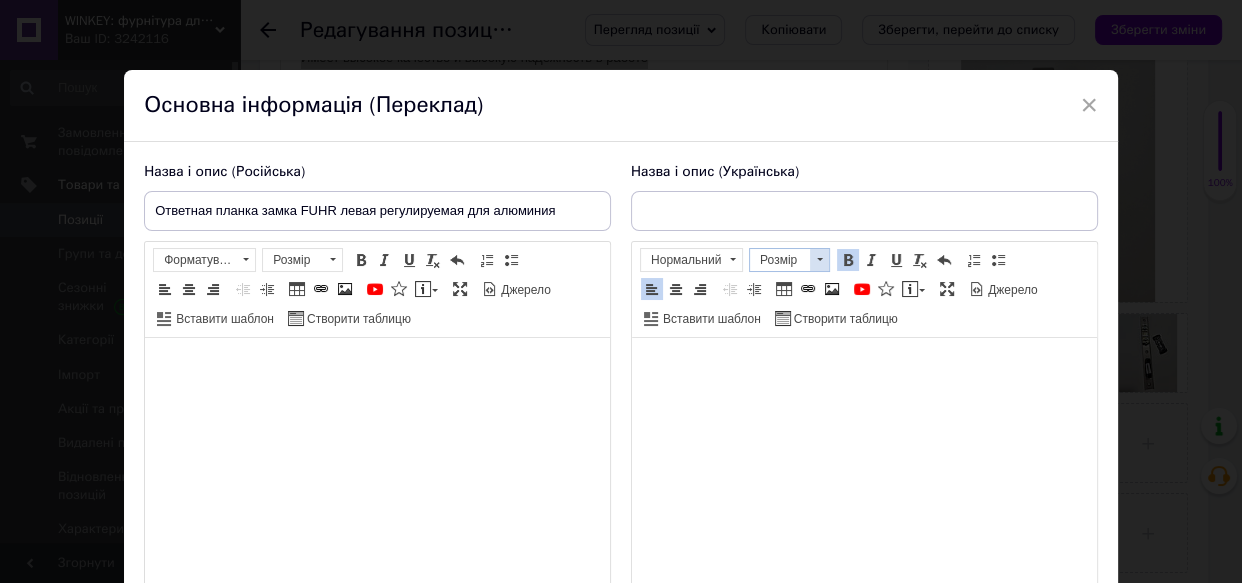 click at bounding box center (819, 260) 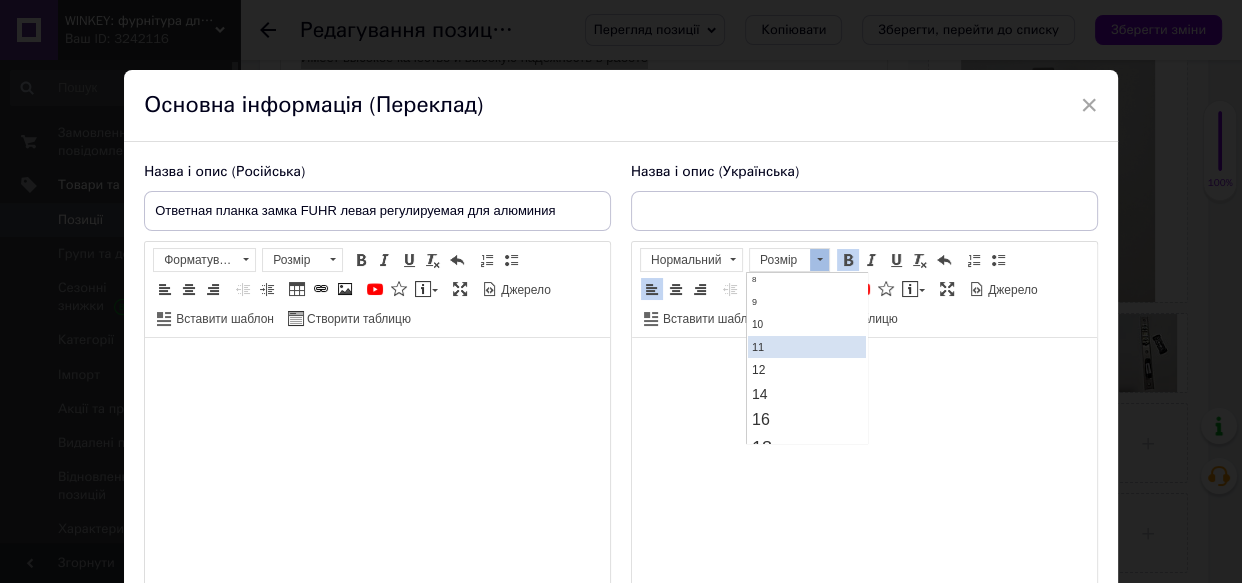 scroll, scrollTop: 90, scrollLeft: 0, axis: vertical 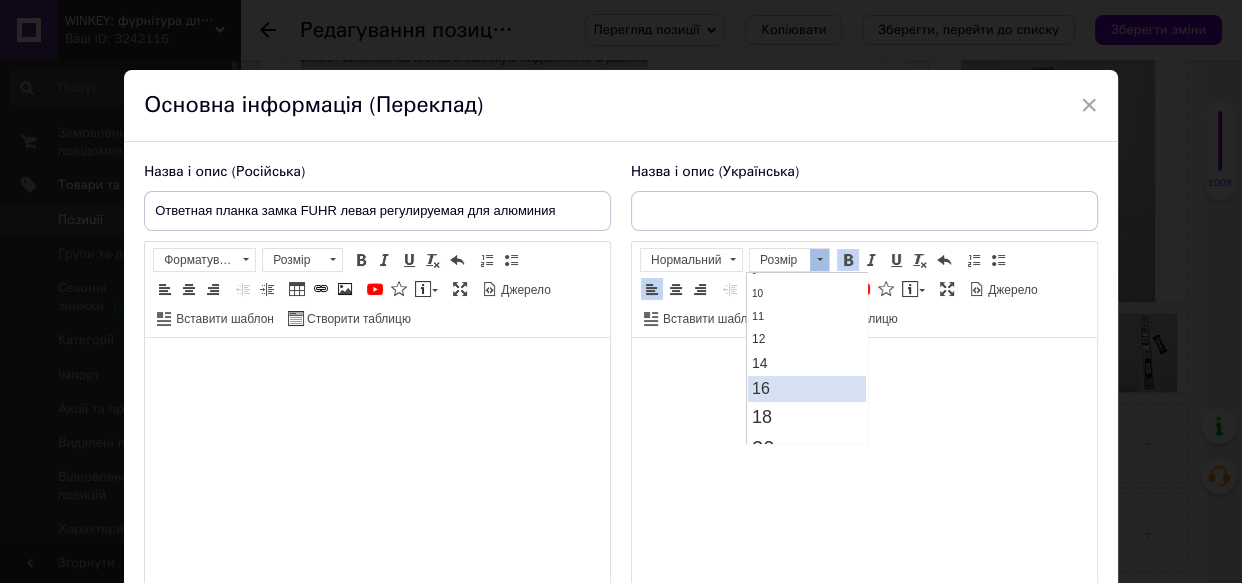 drag, startPoint x: 775, startPoint y: 383, endPoint x: 1505, endPoint y: 614, distance: 765.6768 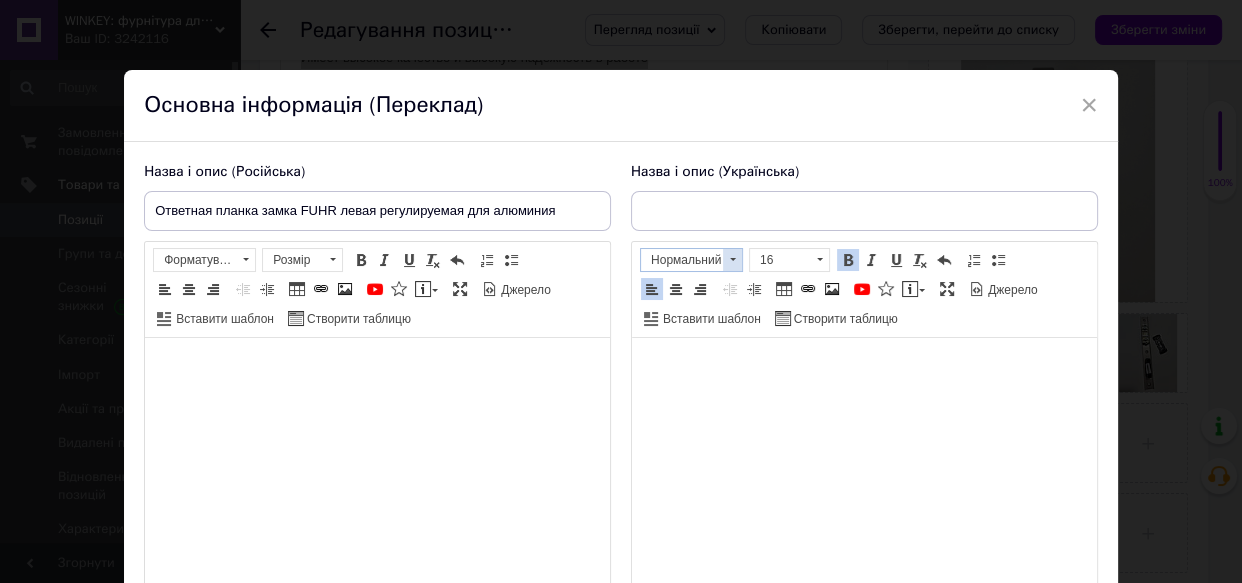 scroll, scrollTop: 0, scrollLeft: 0, axis: both 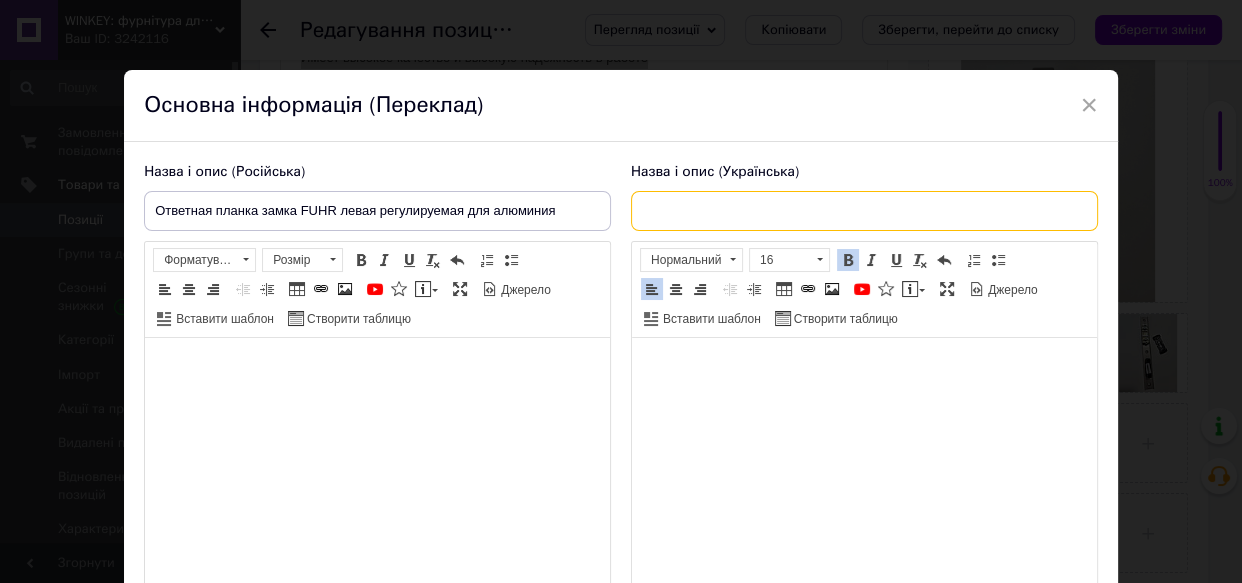 click at bounding box center [864, 211] 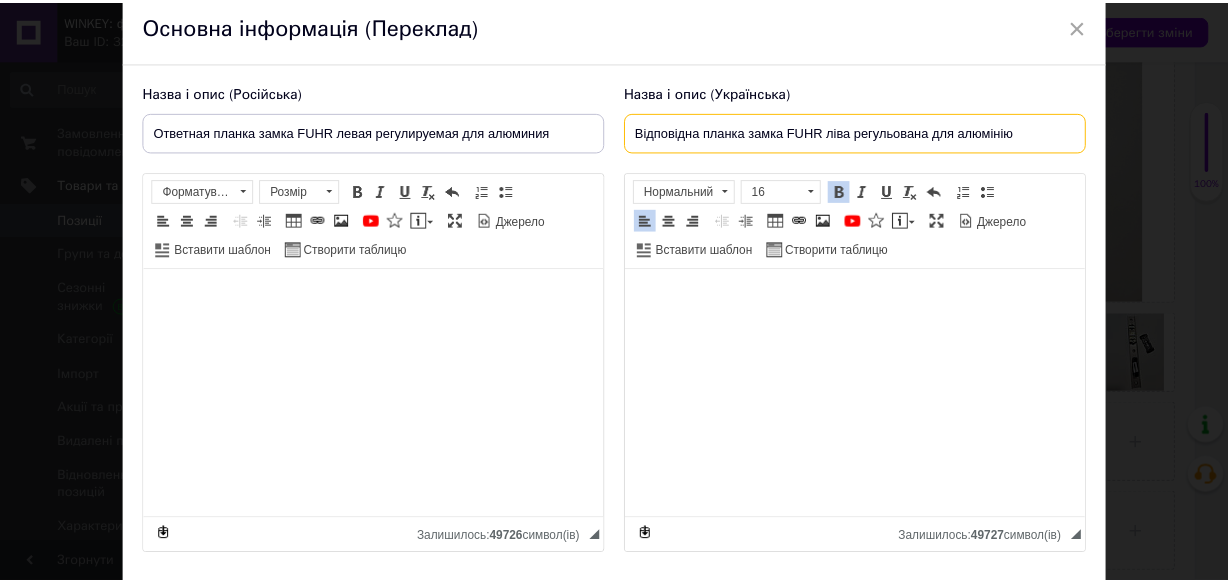 scroll, scrollTop: 243, scrollLeft: 0, axis: vertical 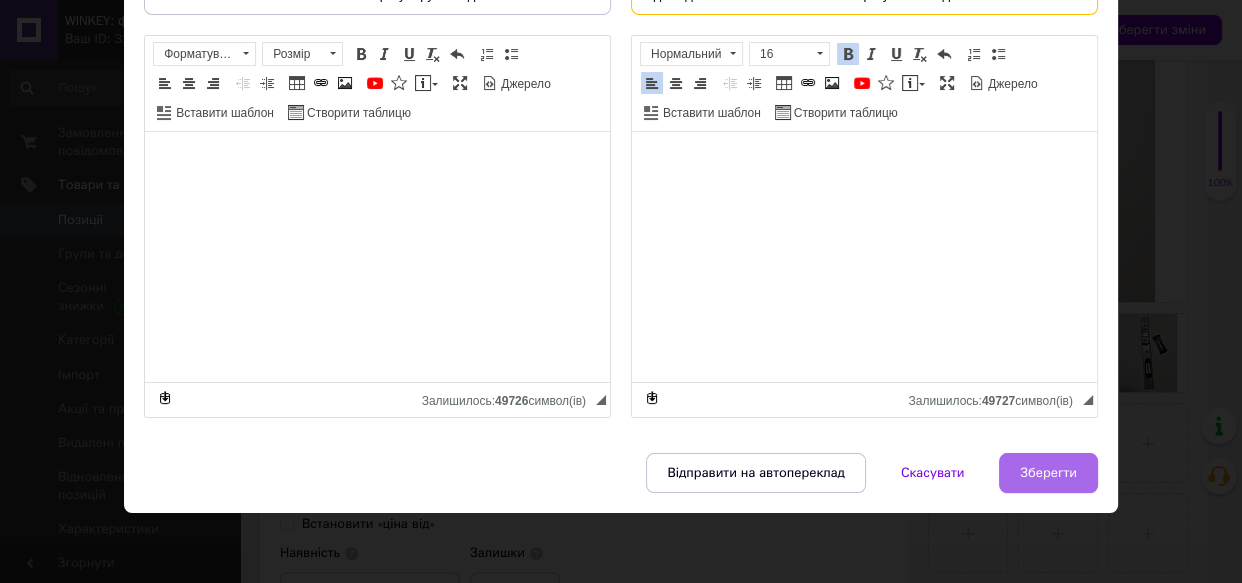 type on "Відповідна планка замка FUHR ліва регульована для алюмінію" 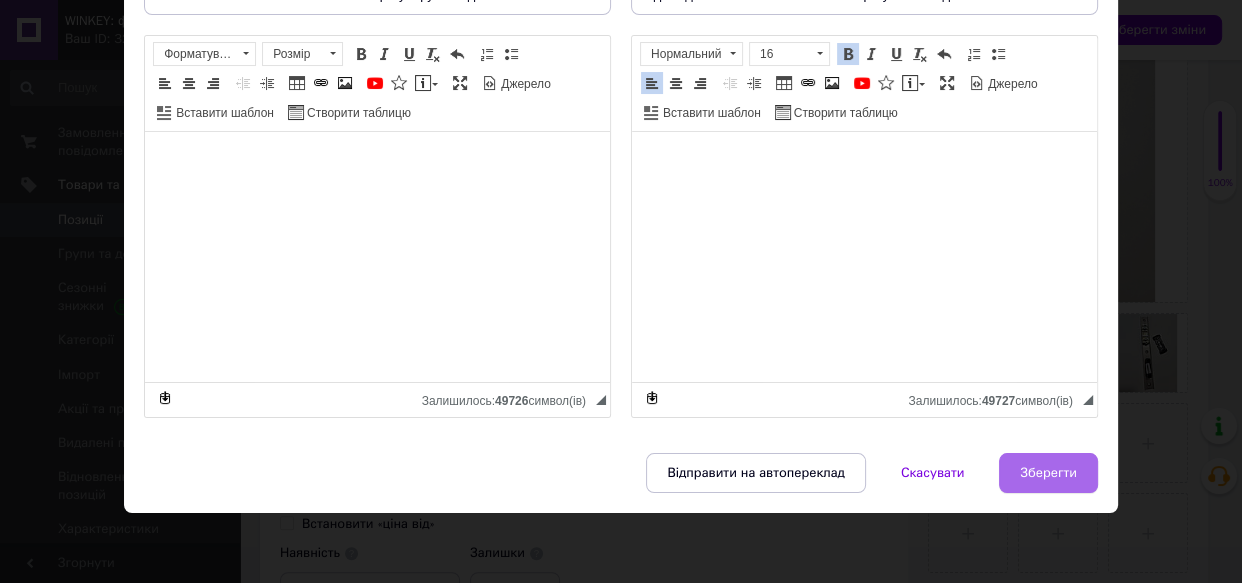 click on "Зберегти" at bounding box center [1048, 473] 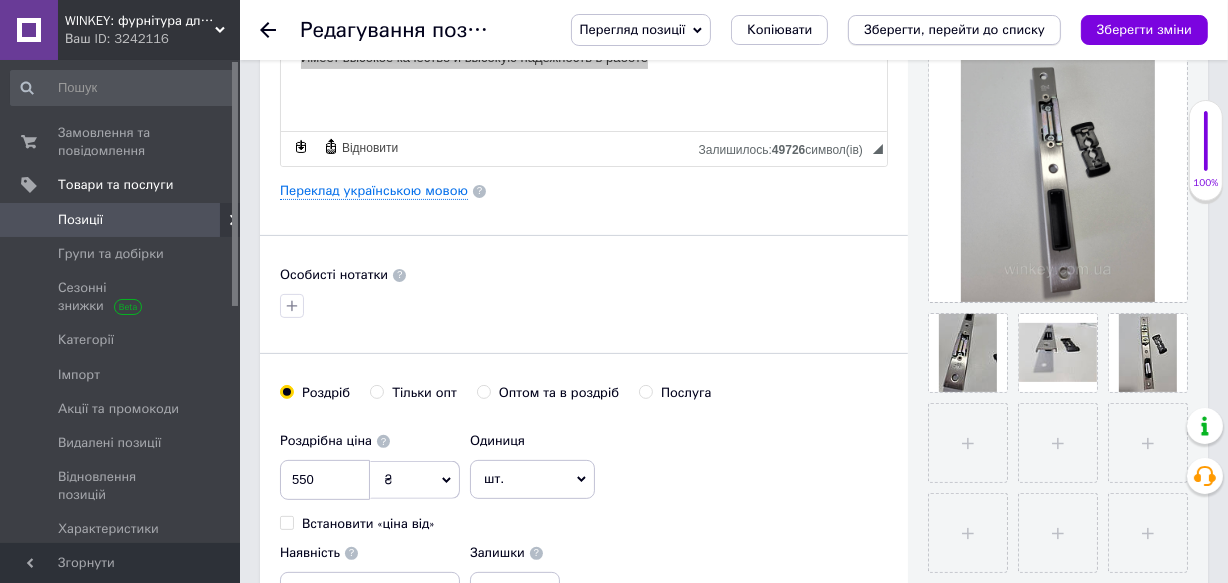 click on "Зберегти, перейти до списку" at bounding box center [954, 29] 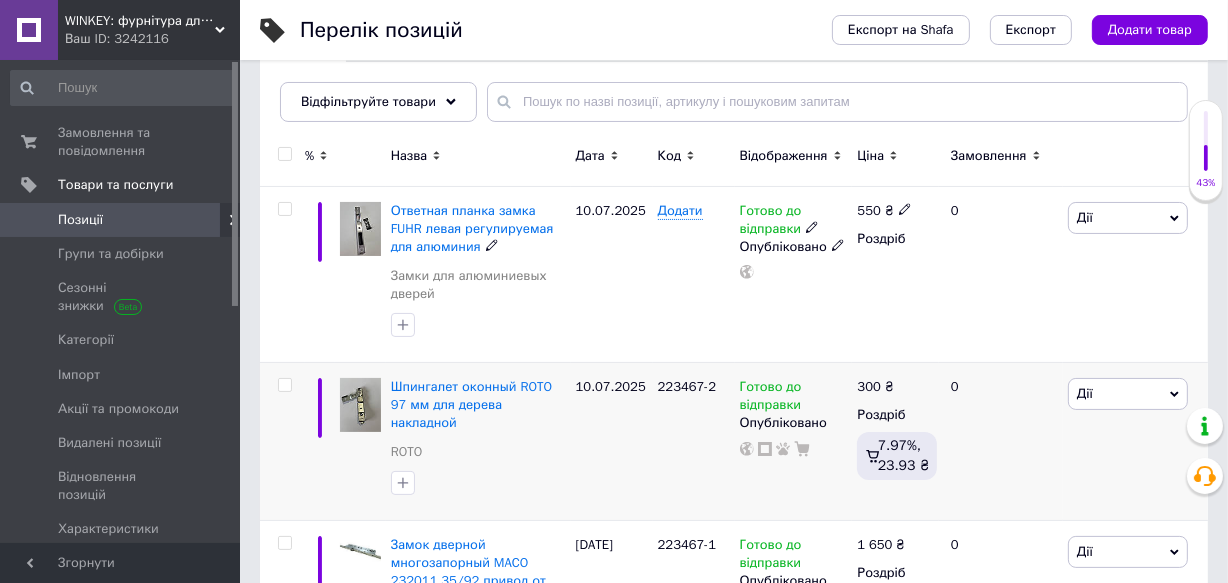 scroll, scrollTop: 272, scrollLeft: 0, axis: vertical 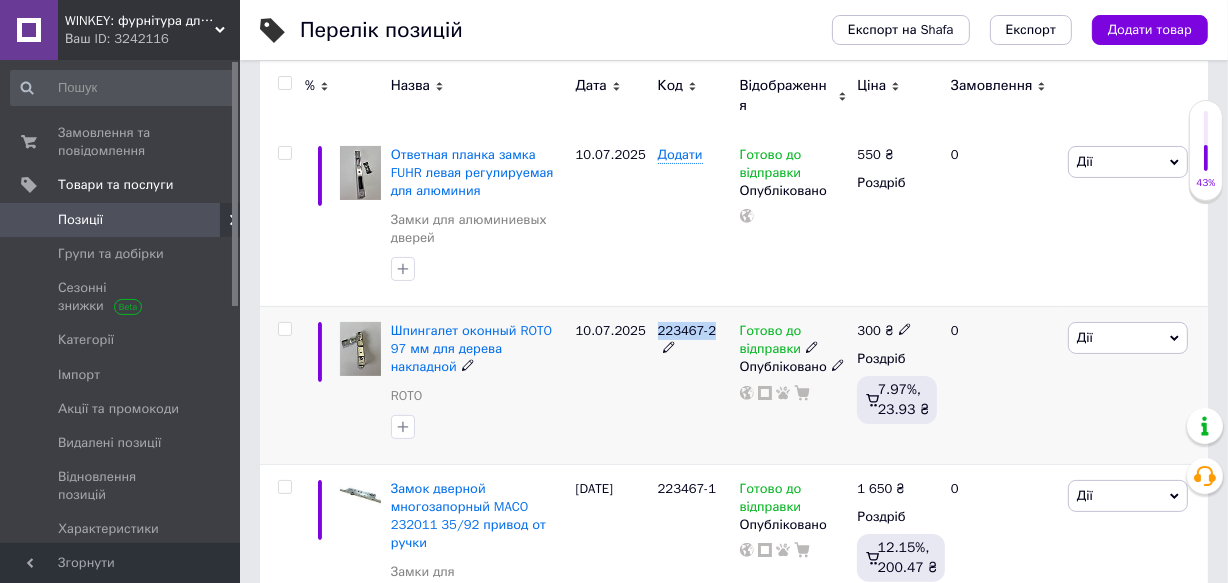 drag, startPoint x: 652, startPoint y: 329, endPoint x: 735, endPoint y: 327, distance: 83.02409 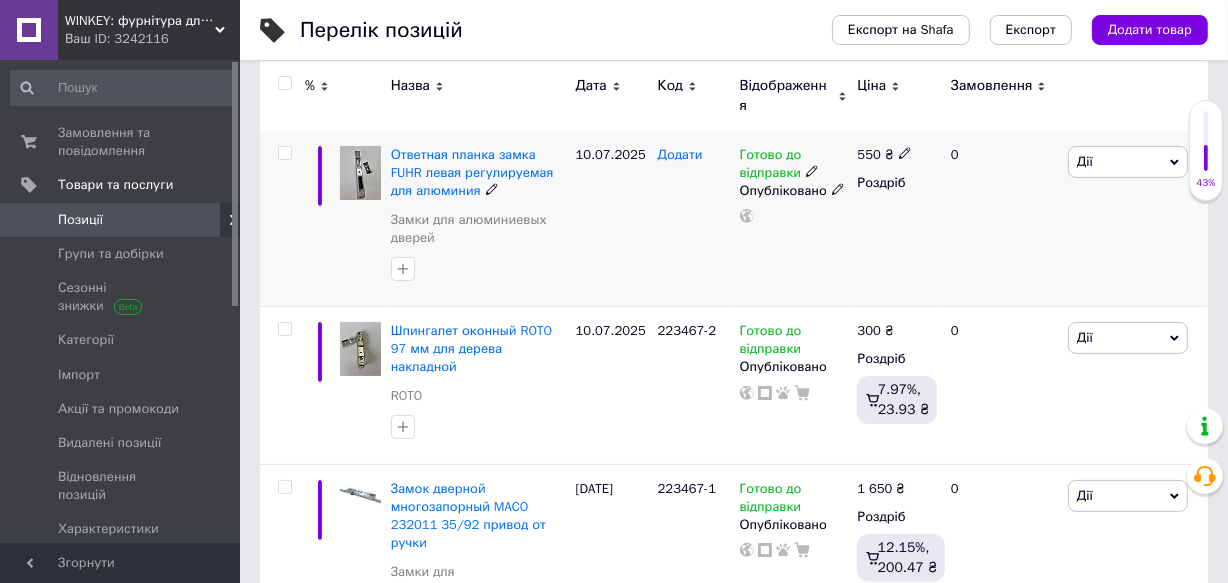 click on "Додати" at bounding box center (680, 155) 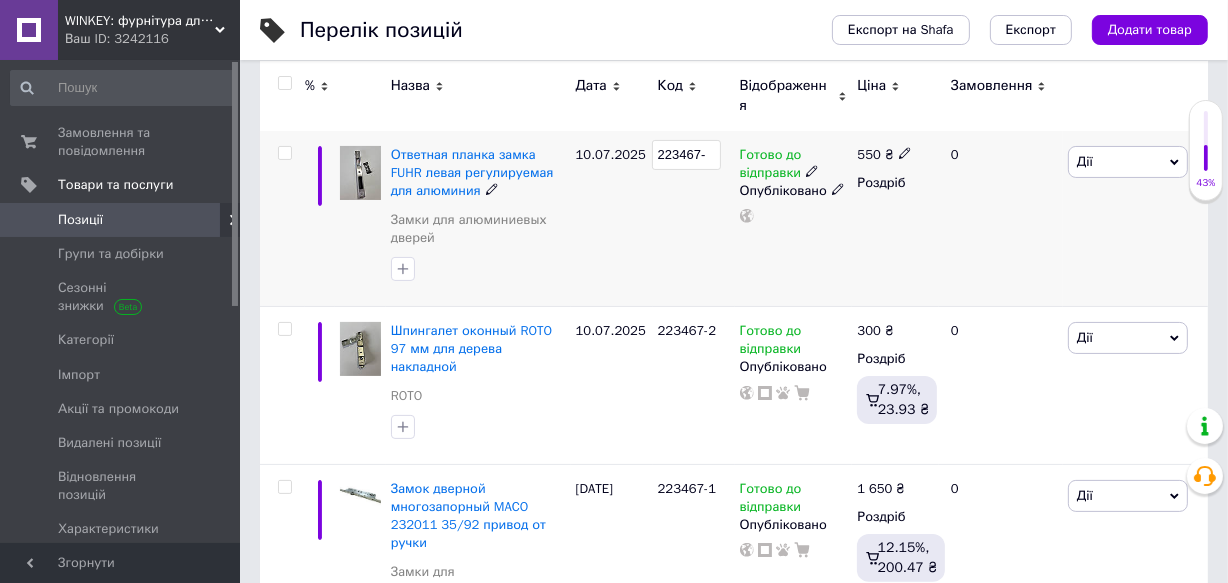 type on "223467-3" 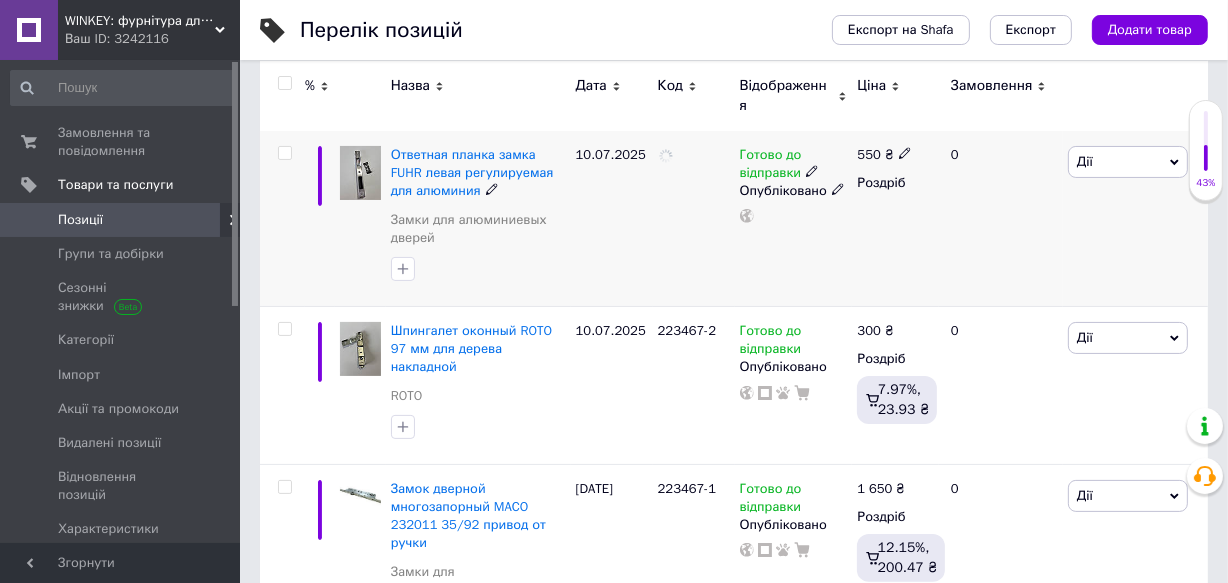 click at bounding box center (694, 219) 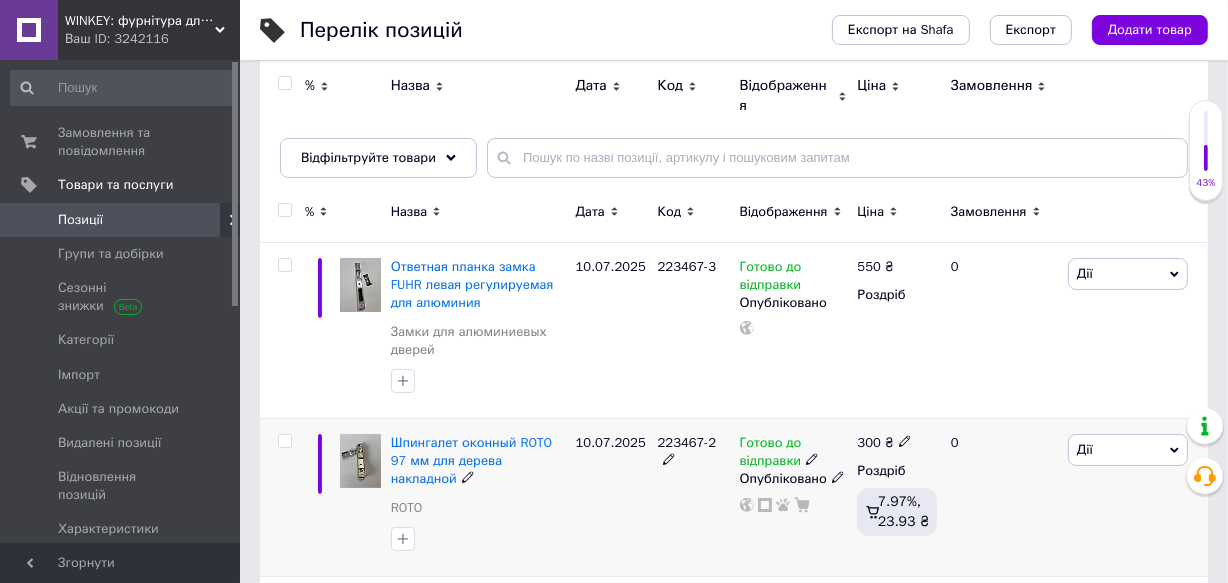 scroll, scrollTop: 0, scrollLeft: 0, axis: both 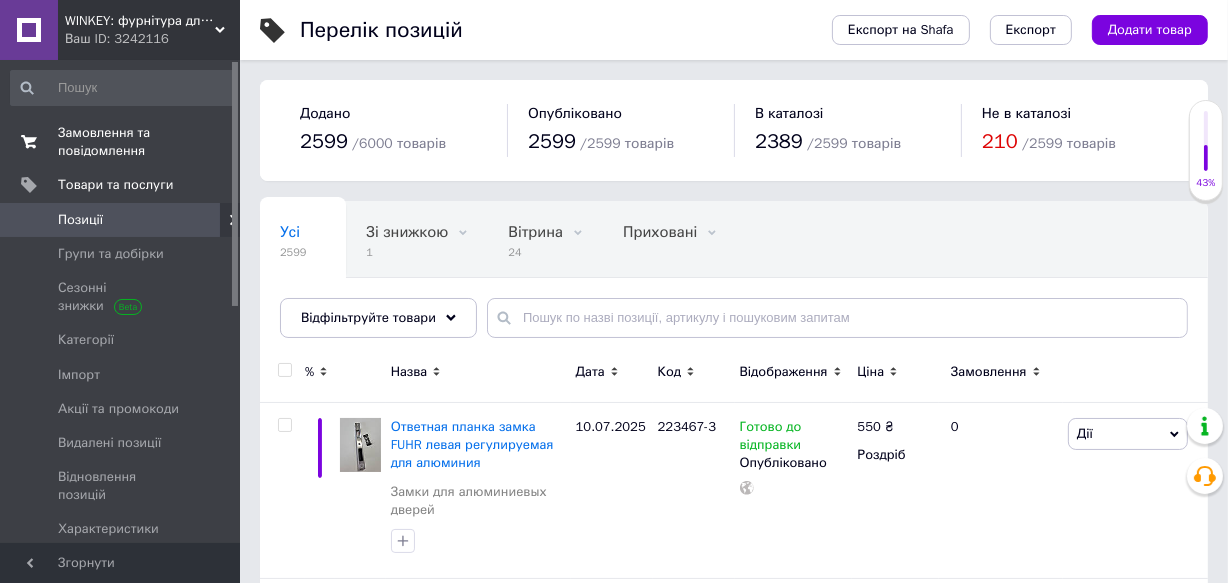 click on "Замовлення та повідомлення" at bounding box center [121, 142] 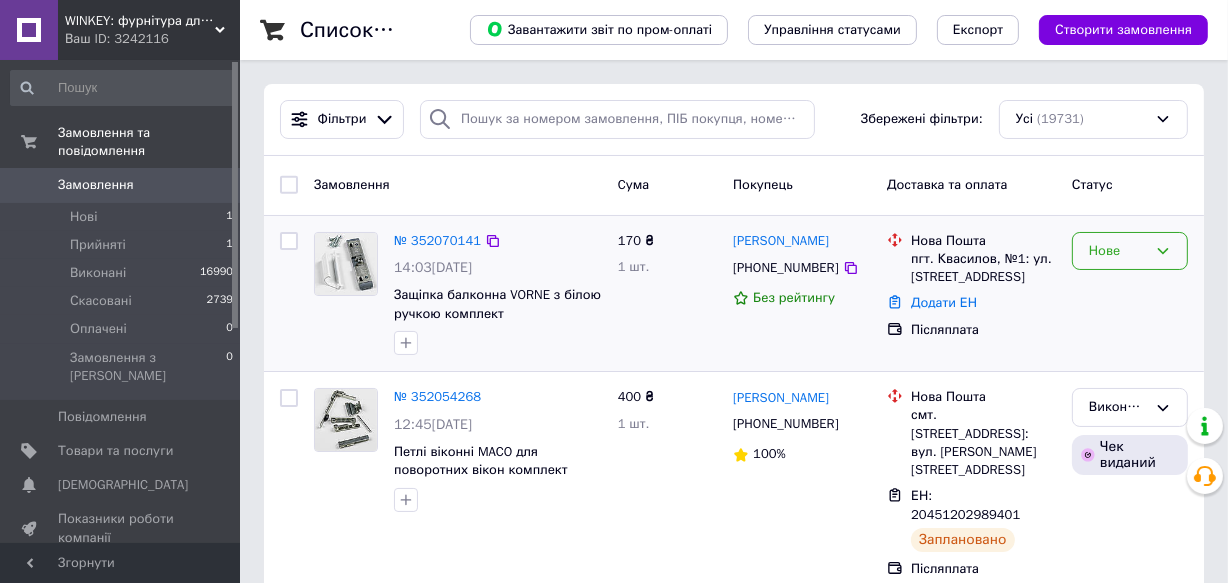 click on "Нове" at bounding box center (1118, 251) 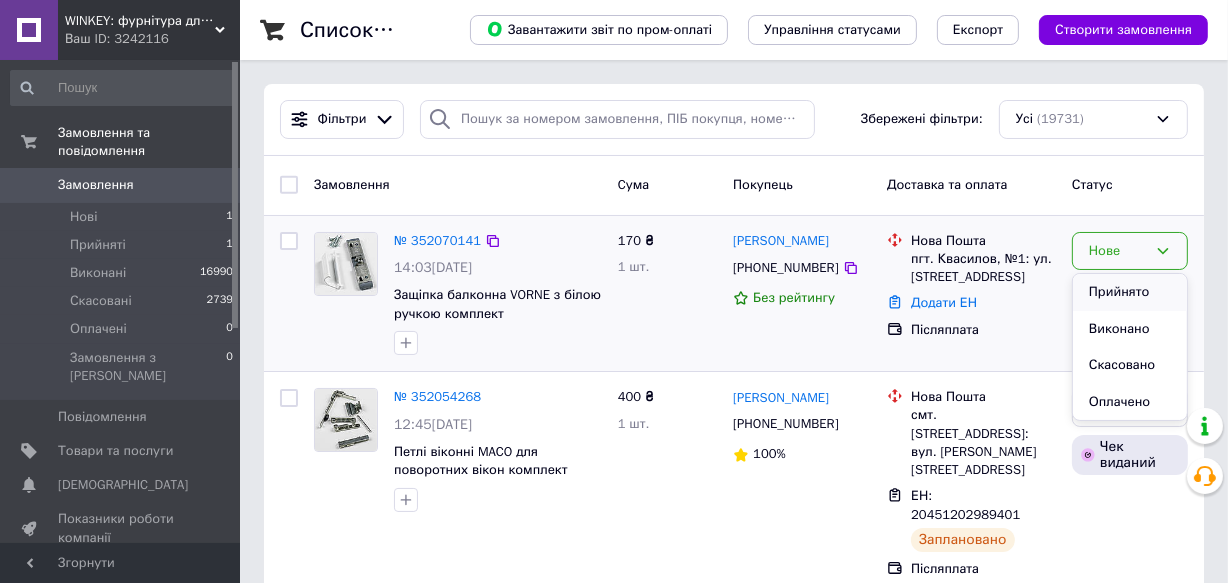 click on "Прийнято" at bounding box center [1130, 292] 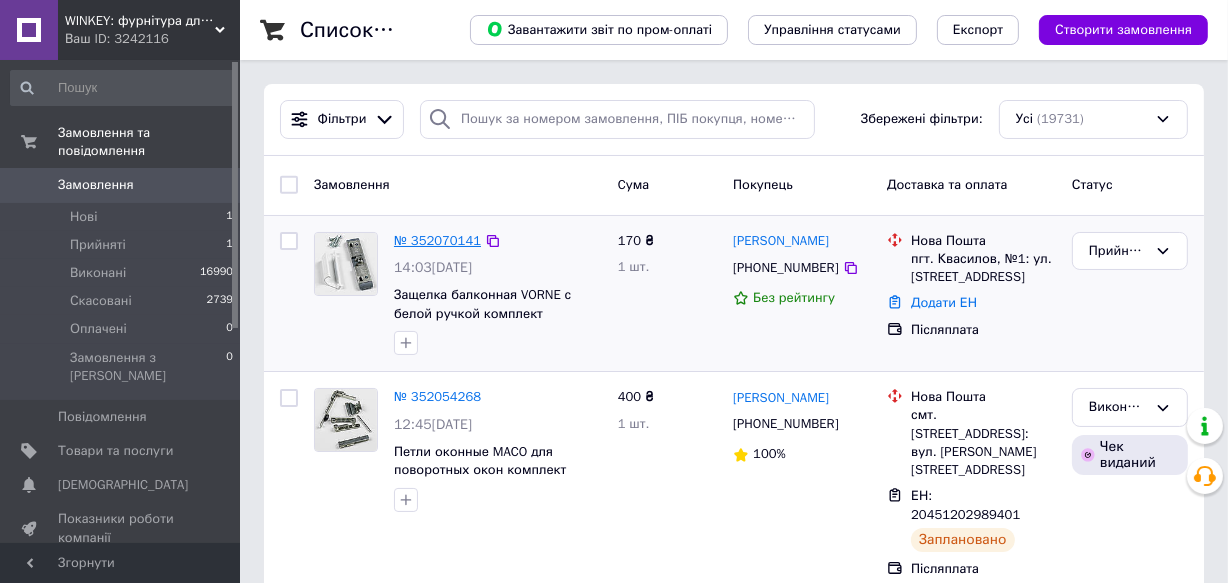 click on "№ 352070141" at bounding box center (437, 240) 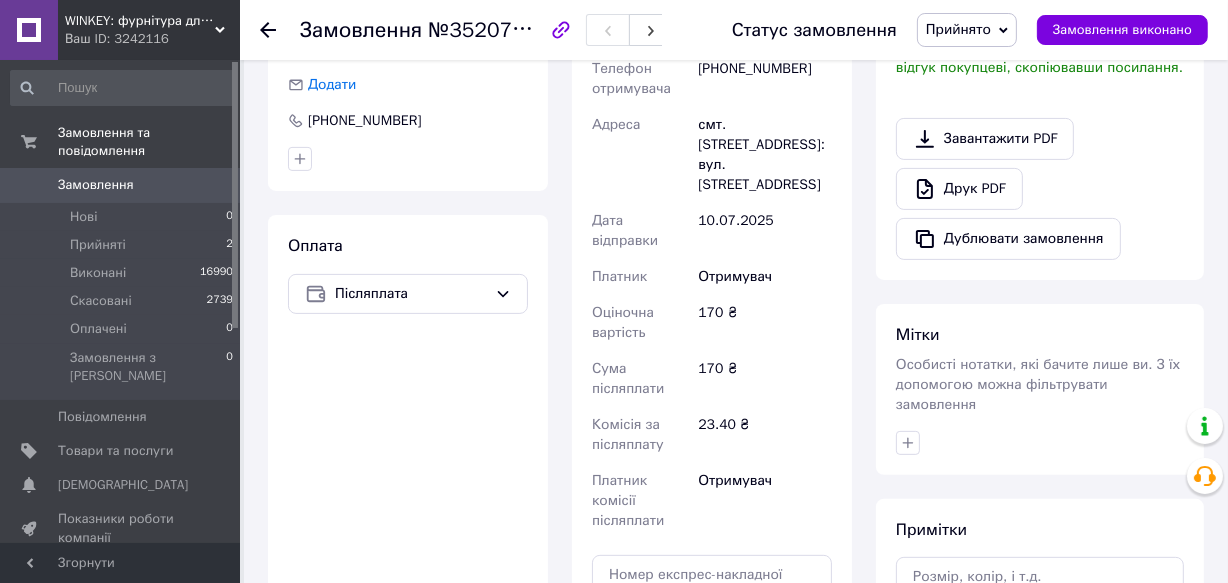 scroll, scrollTop: 727, scrollLeft: 0, axis: vertical 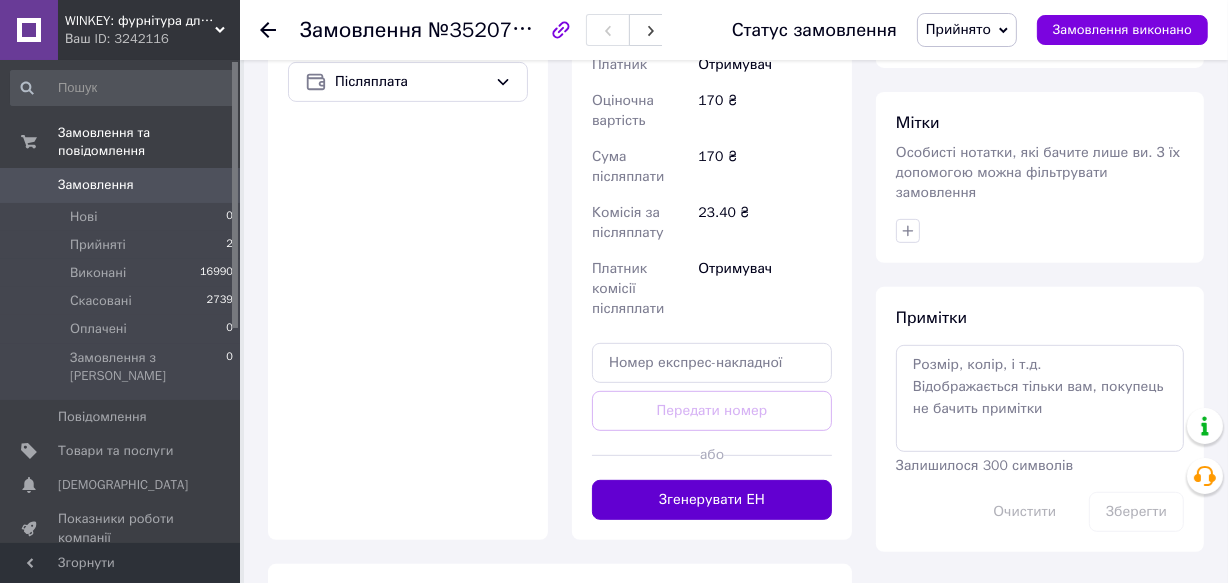 click on "Згенерувати ЕН" at bounding box center [712, 500] 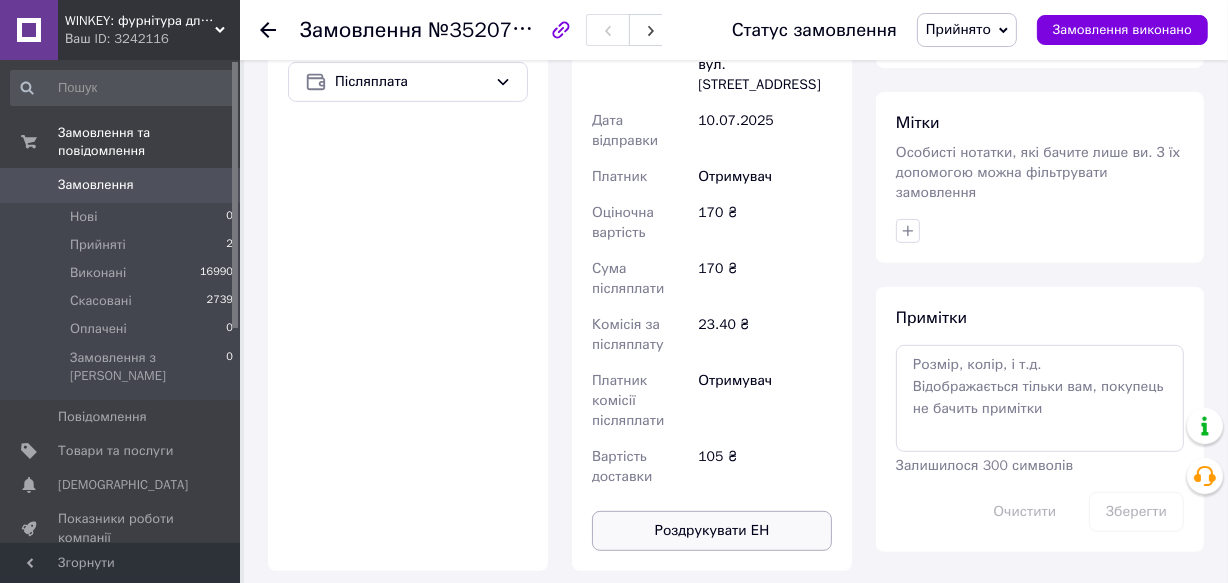 click on "Роздрукувати ЕН" at bounding box center (712, 531) 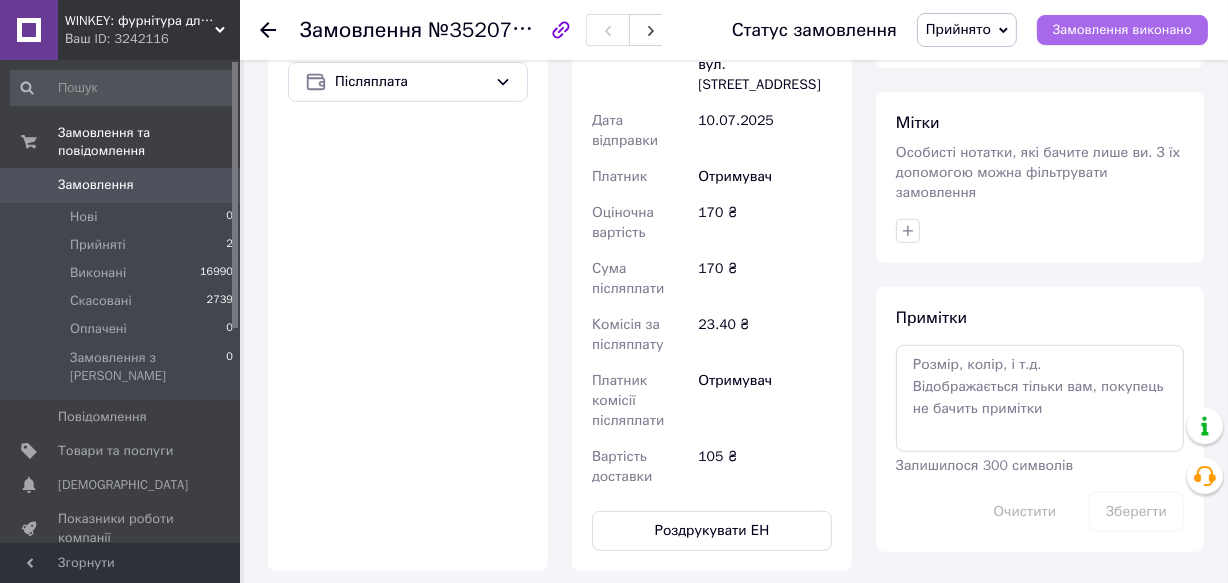 click on "Замовлення виконано" at bounding box center (1122, 30) 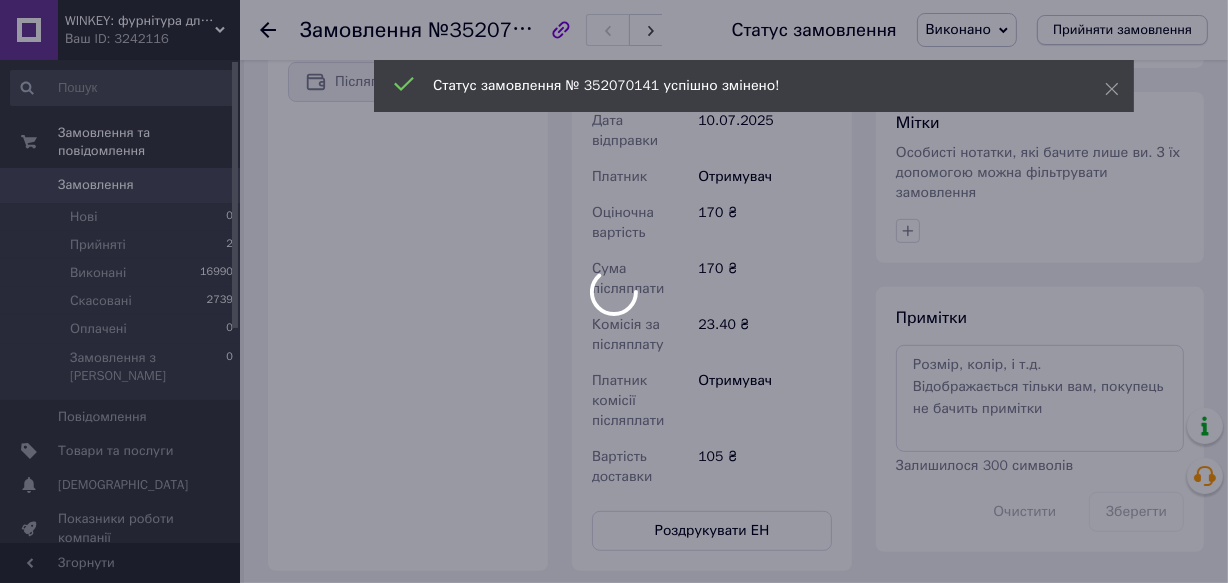 scroll, scrollTop: 690, scrollLeft: 0, axis: vertical 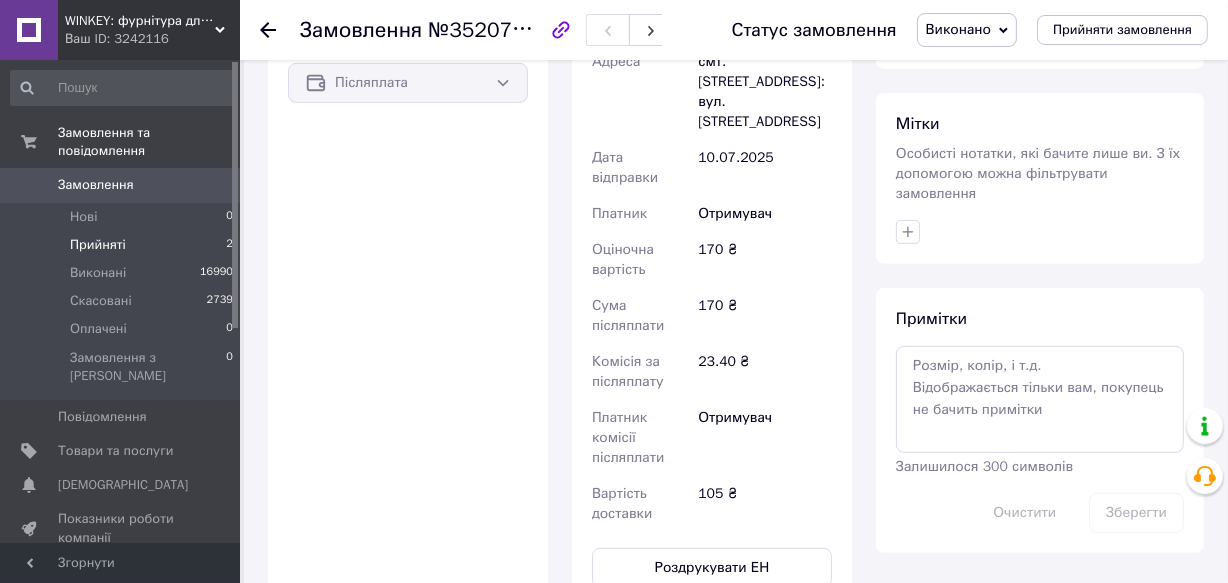 click on "Прийняті" at bounding box center [98, 245] 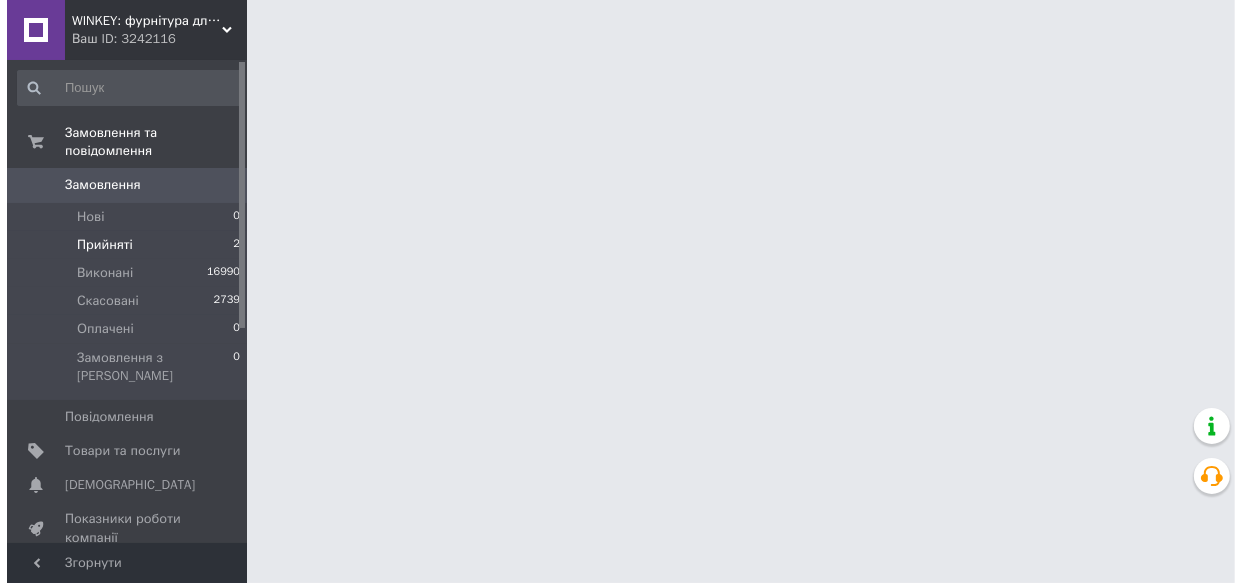 scroll, scrollTop: 0, scrollLeft: 0, axis: both 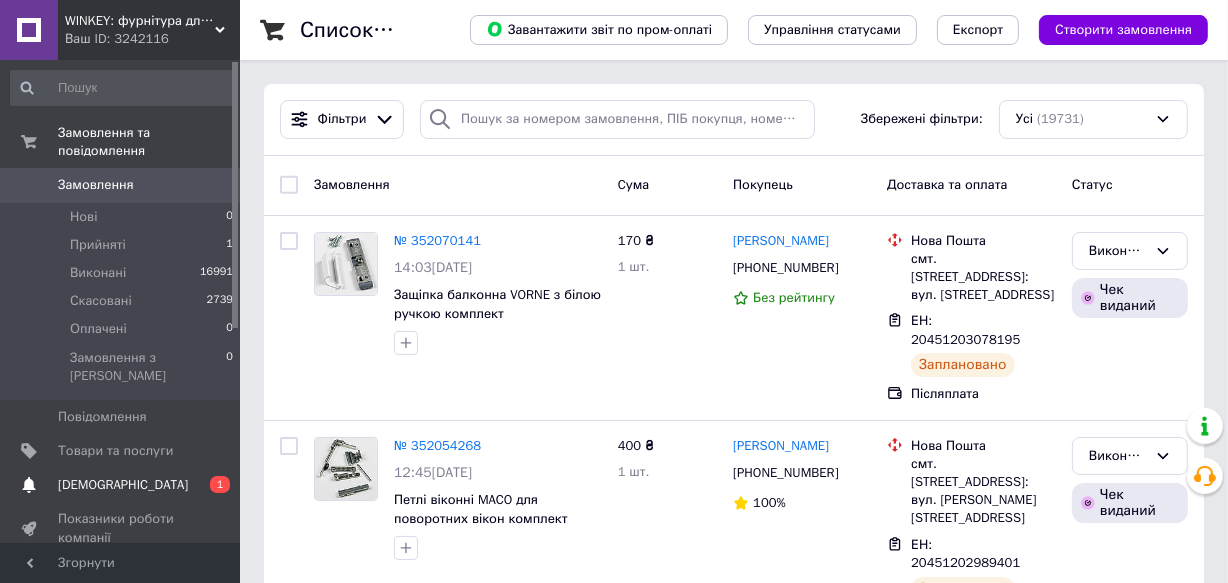 click on "[DEMOGRAPHIC_DATA]" at bounding box center (123, 485) 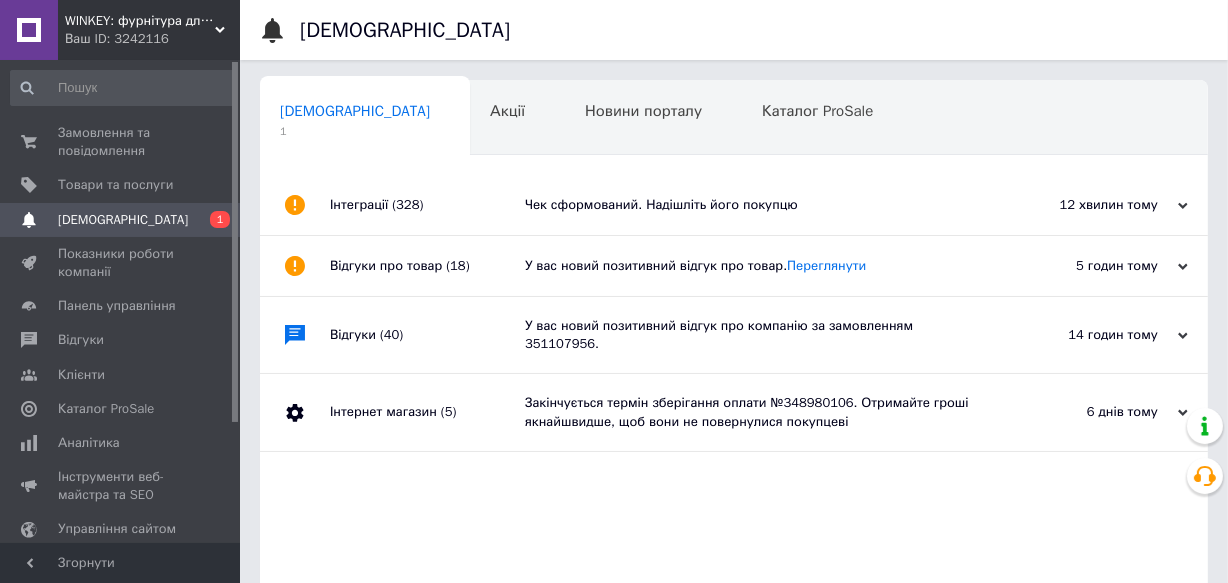 scroll, scrollTop: 0, scrollLeft: 2, axis: horizontal 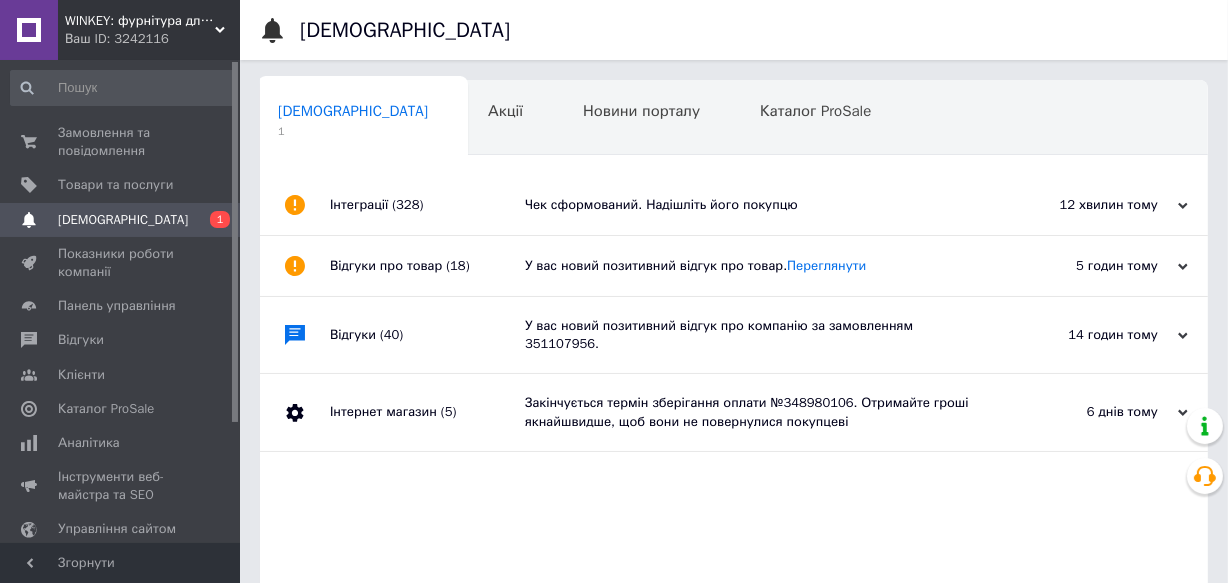 click on "Чек сформований. Надішліть його покупцю" at bounding box center [756, 205] 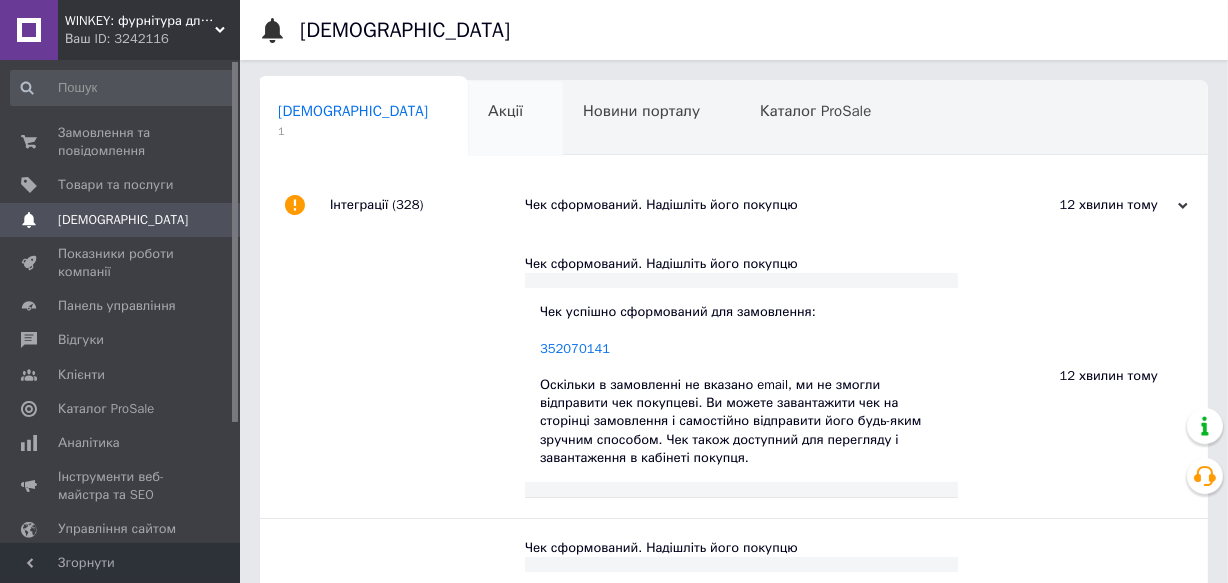click on "Акції" at bounding box center (505, 111) 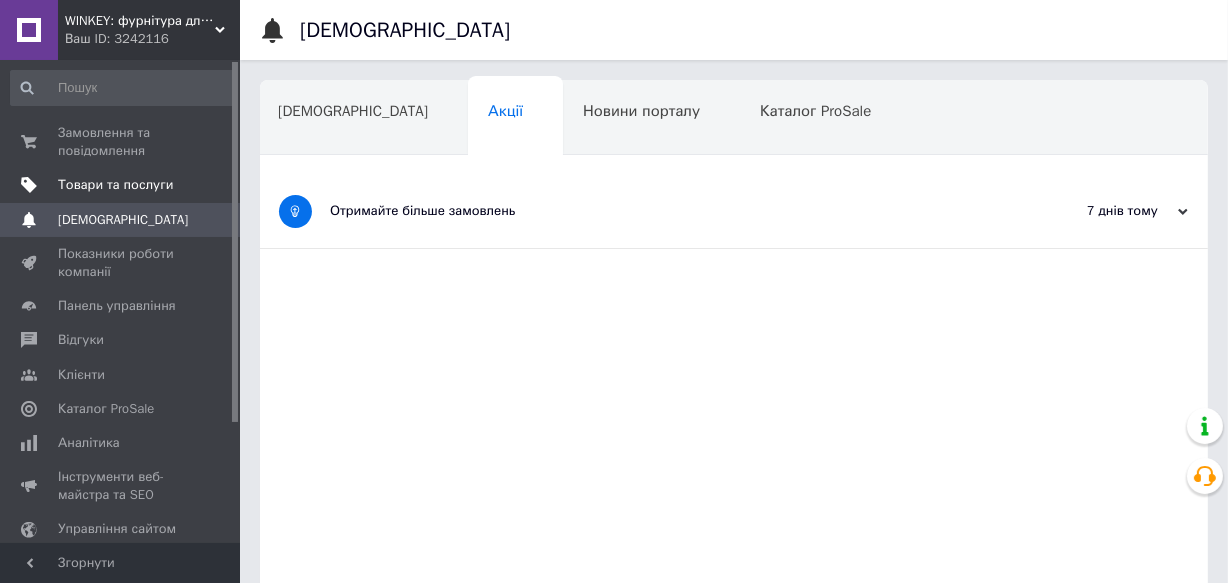 click on "Товари та послуги" at bounding box center [115, 185] 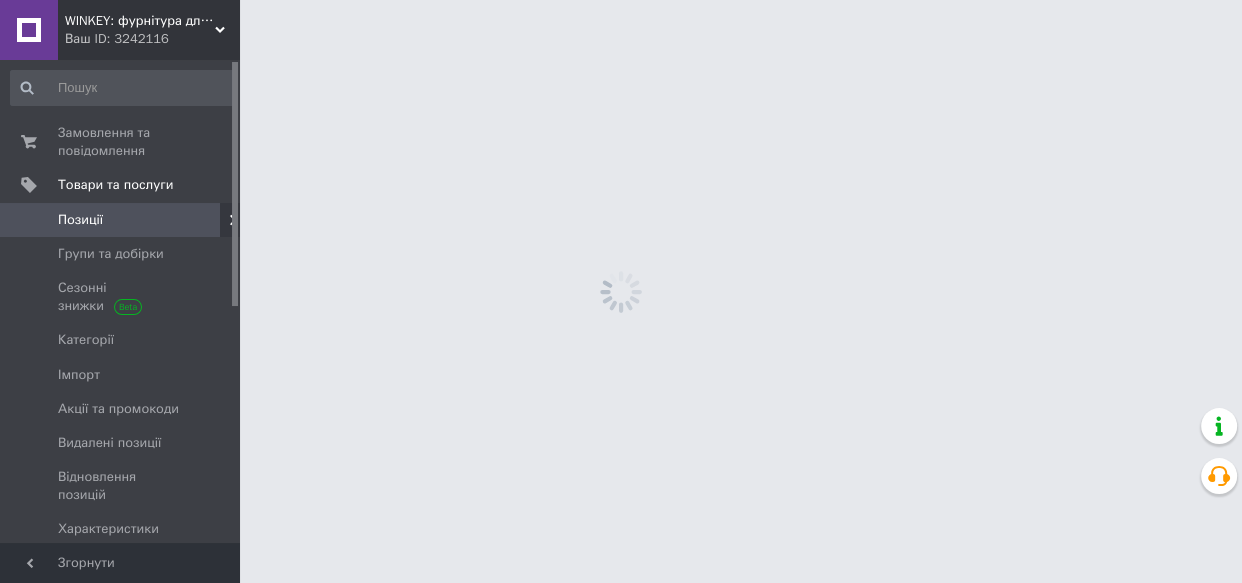 click on "Позиції" at bounding box center [80, 220] 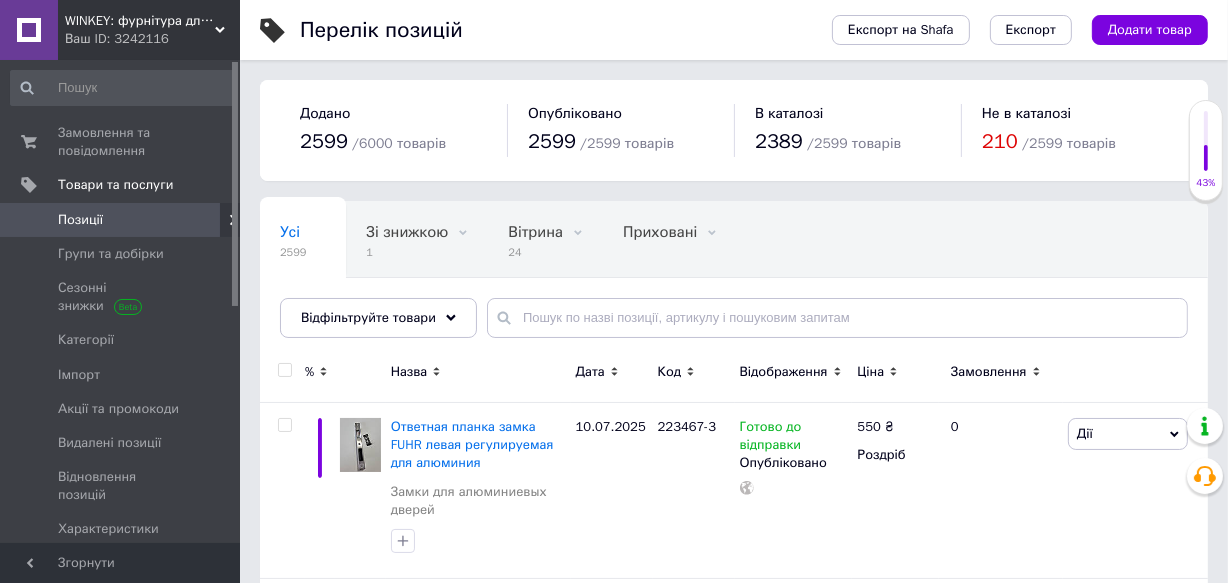 scroll, scrollTop: 90, scrollLeft: 0, axis: vertical 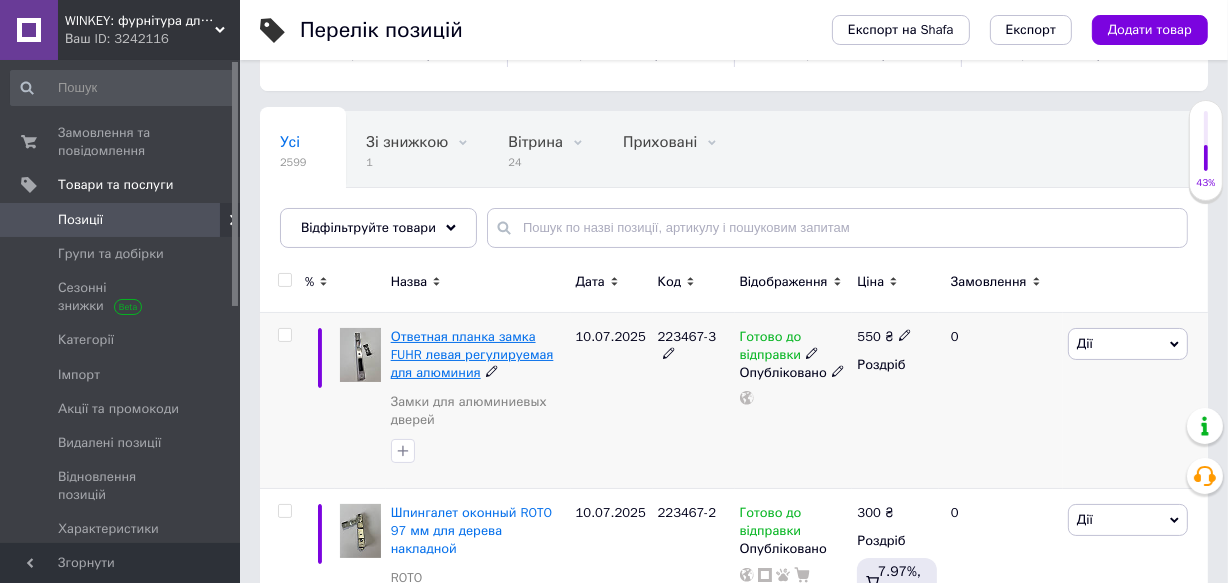 click on "Ответная планка замка FUHR левая регулируемая для алюминия" at bounding box center [472, 354] 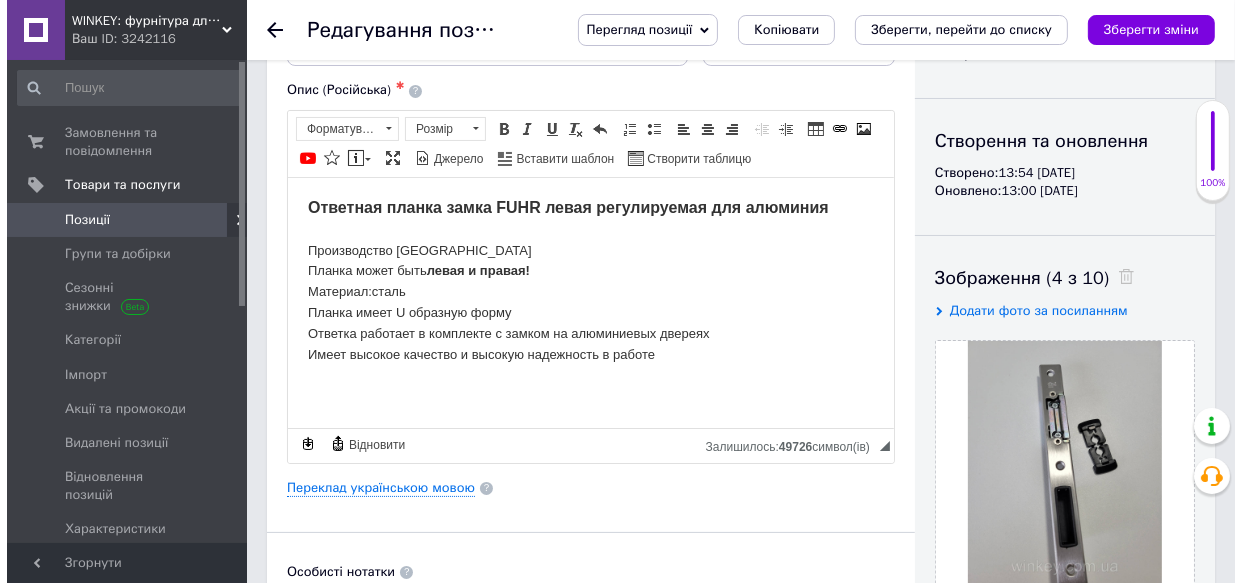 scroll, scrollTop: 181, scrollLeft: 0, axis: vertical 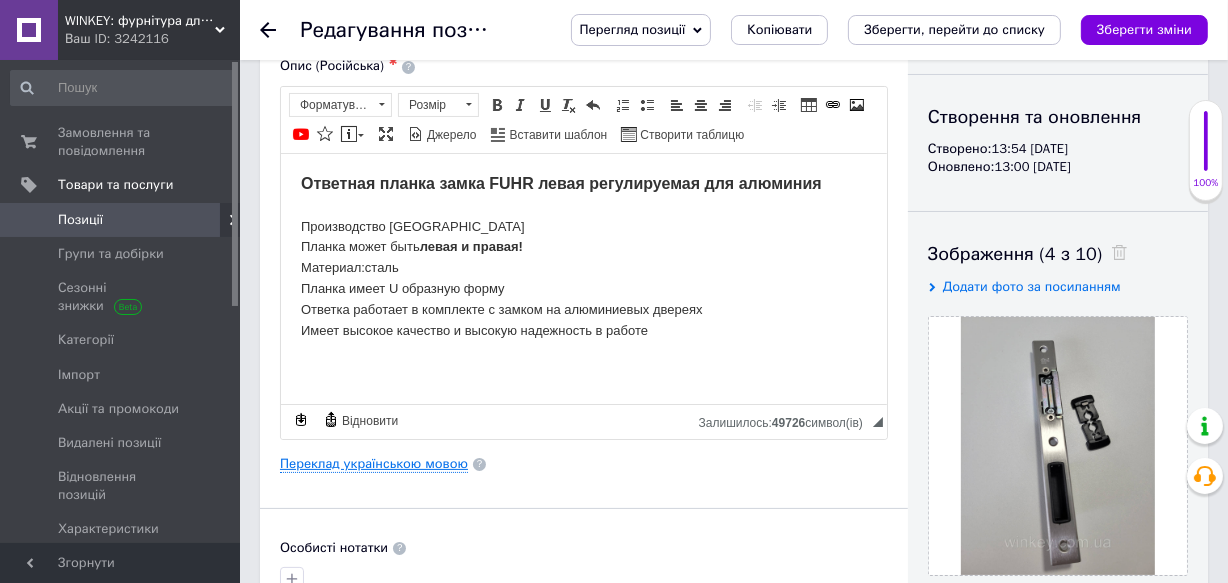 click on "Переклад українською мовою" at bounding box center [374, 464] 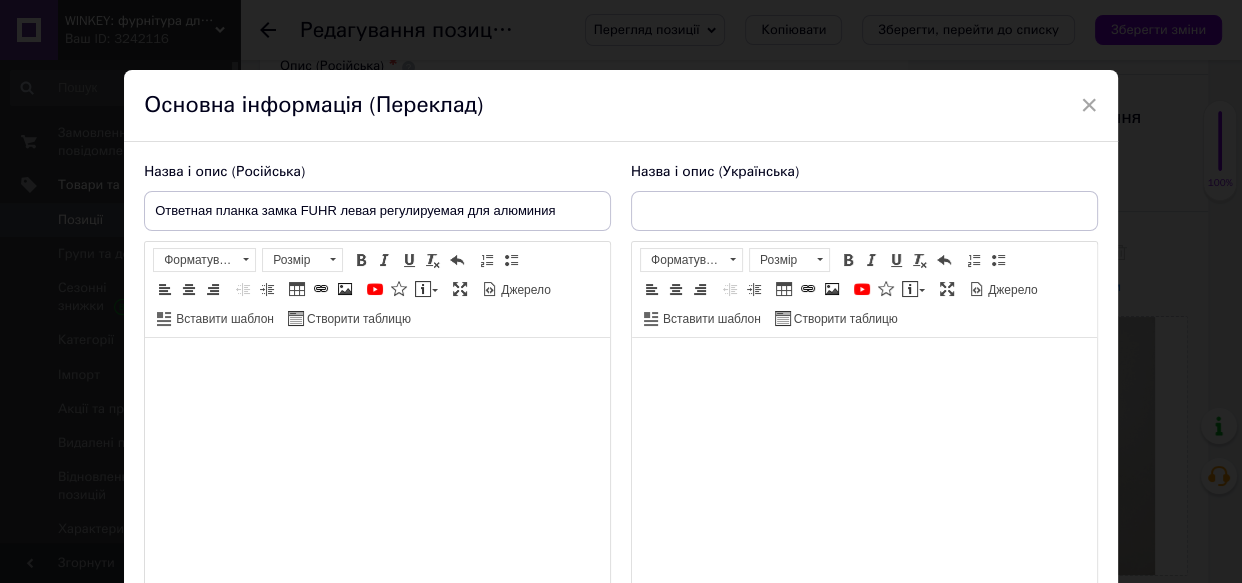 type on "Відповідна планка замка FUHR ліва регульована для алюмінію" 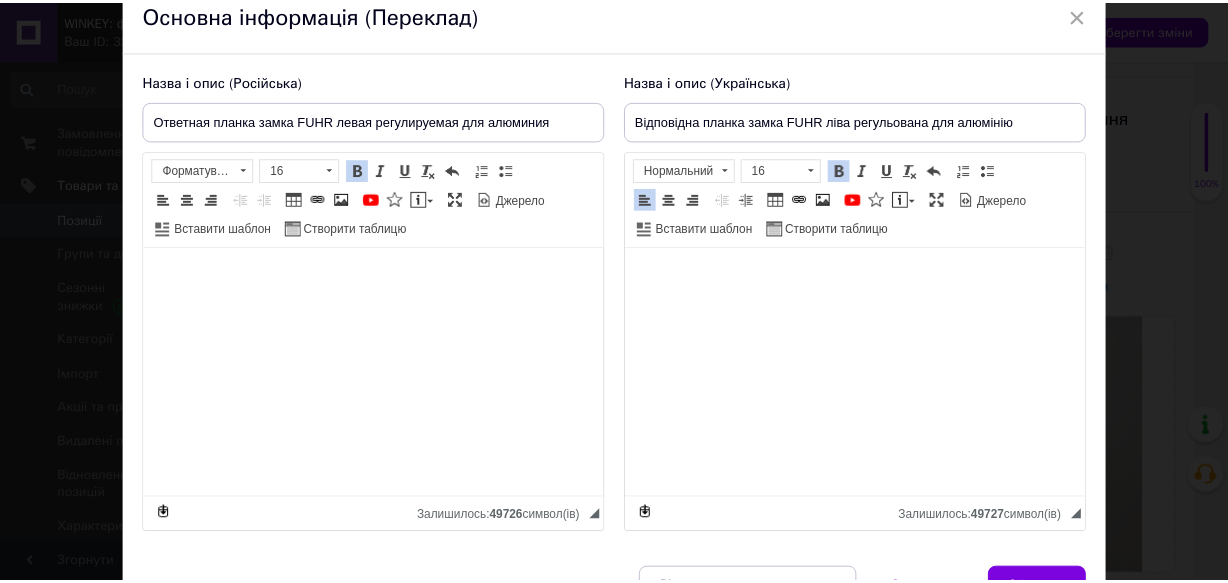 scroll, scrollTop: 0, scrollLeft: 0, axis: both 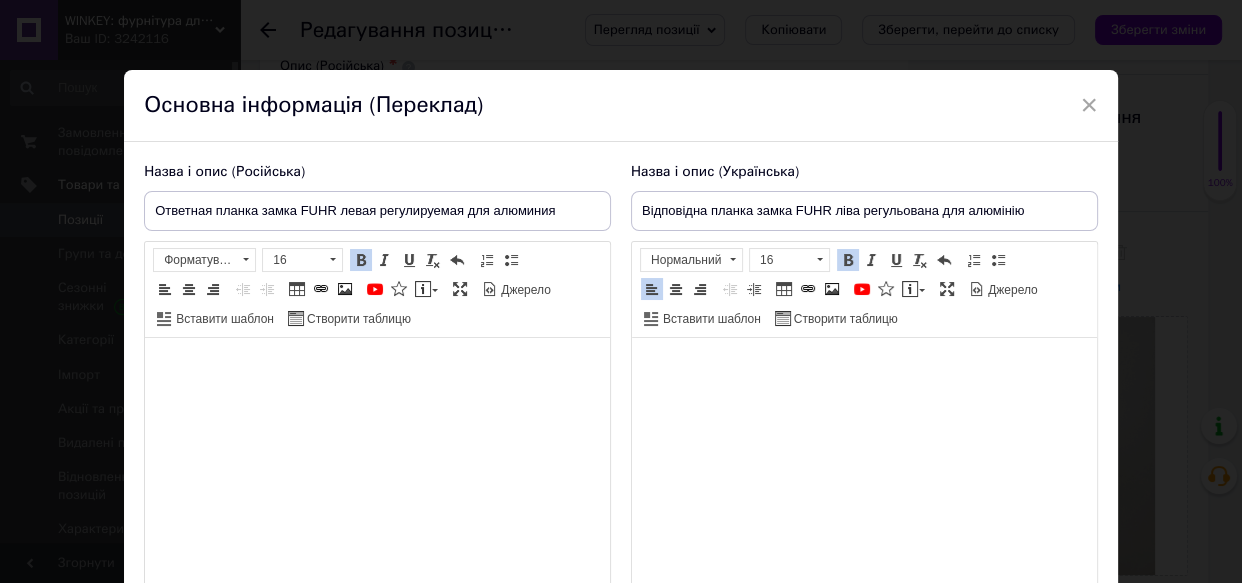 drag, startPoint x: 1088, startPoint y: 102, endPoint x: 847, endPoint y: 71, distance: 242.9856 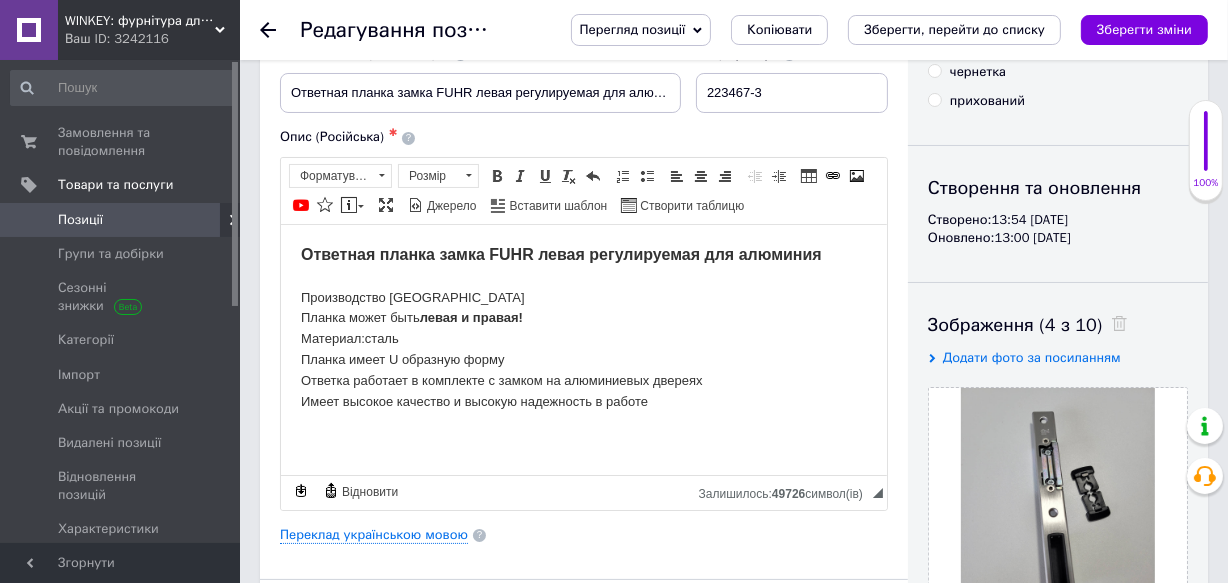 scroll, scrollTop: 0, scrollLeft: 0, axis: both 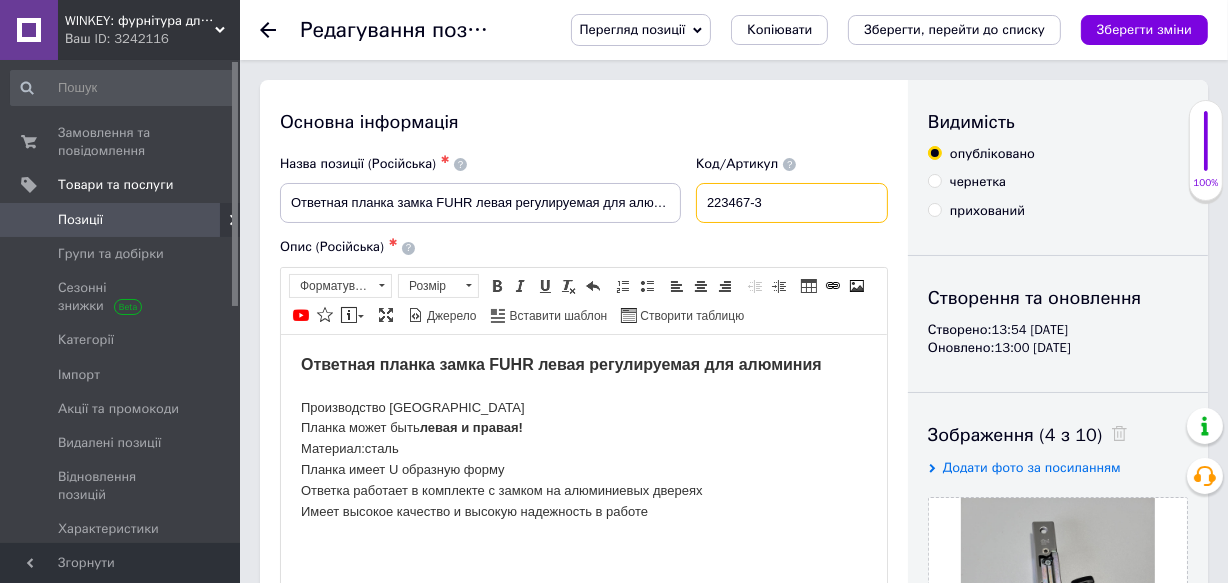 drag, startPoint x: 785, startPoint y: 209, endPoint x: 701, endPoint y: 210, distance: 84.00595 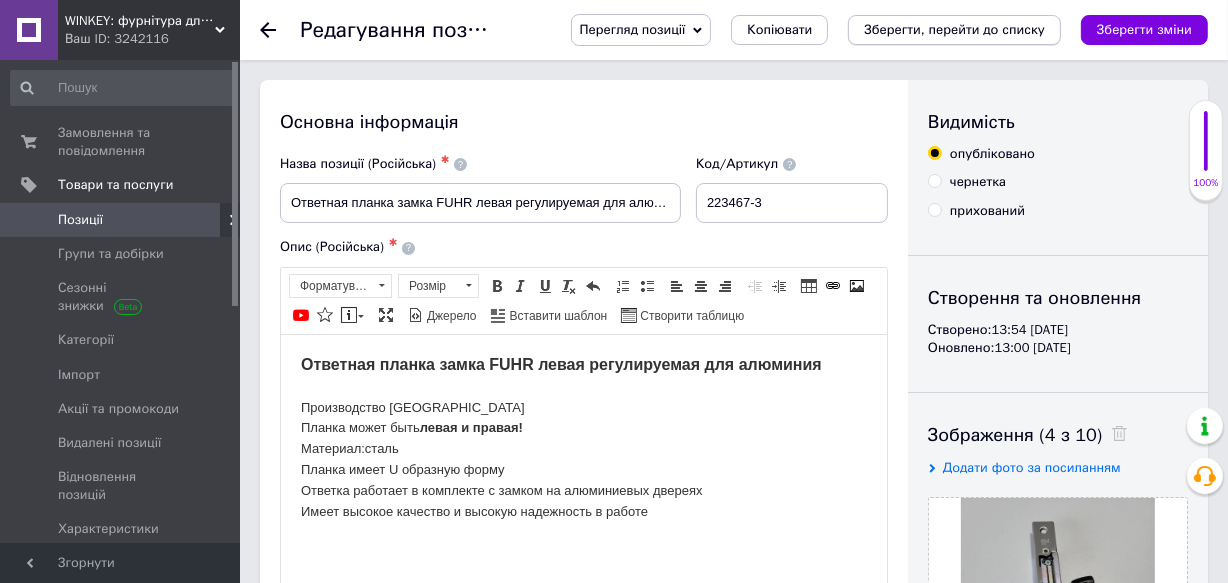 click on "Зберегти, перейти до списку" at bounding box center [954, 29] 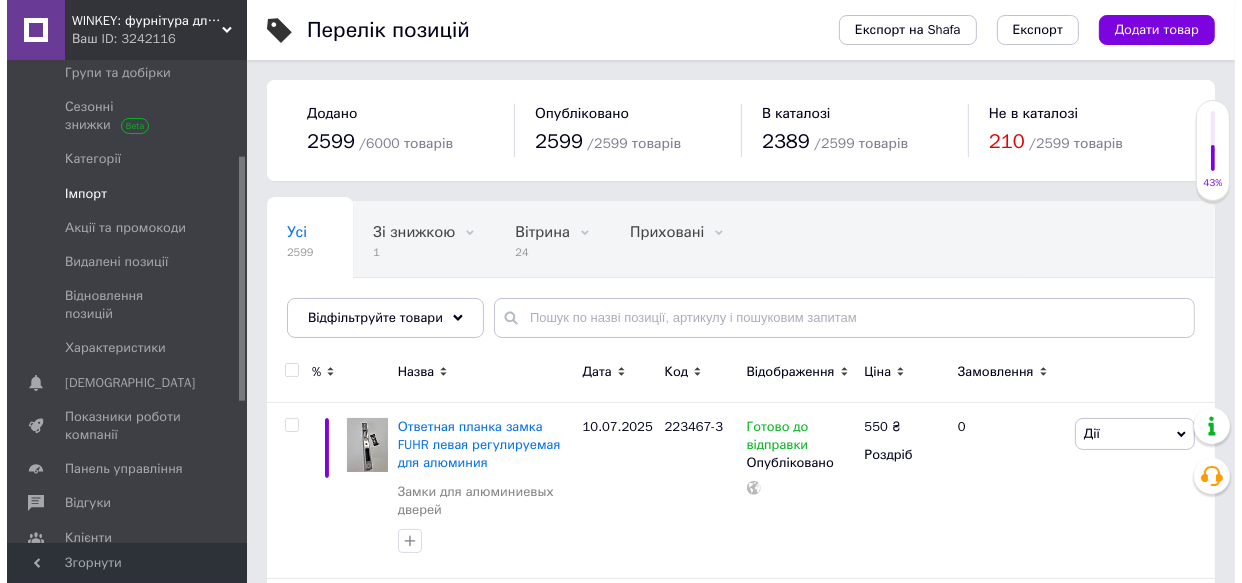 scroll, scrollTop: 272, scrollLeft: 0, axis: vertical 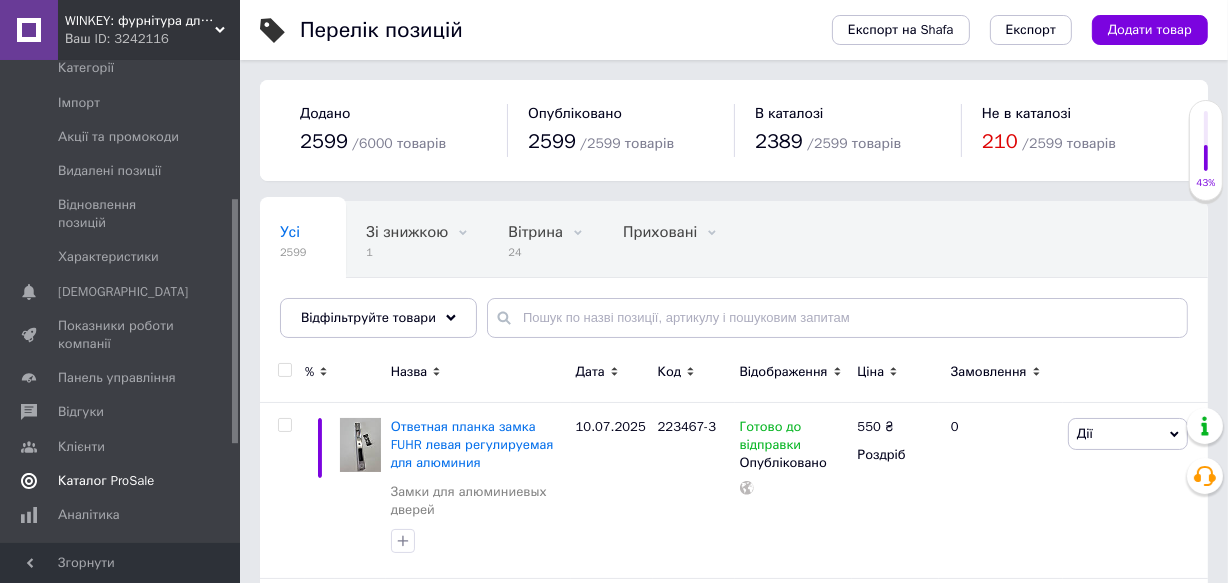 click on "Каталог ProSale" at bounding box center (106, 481) 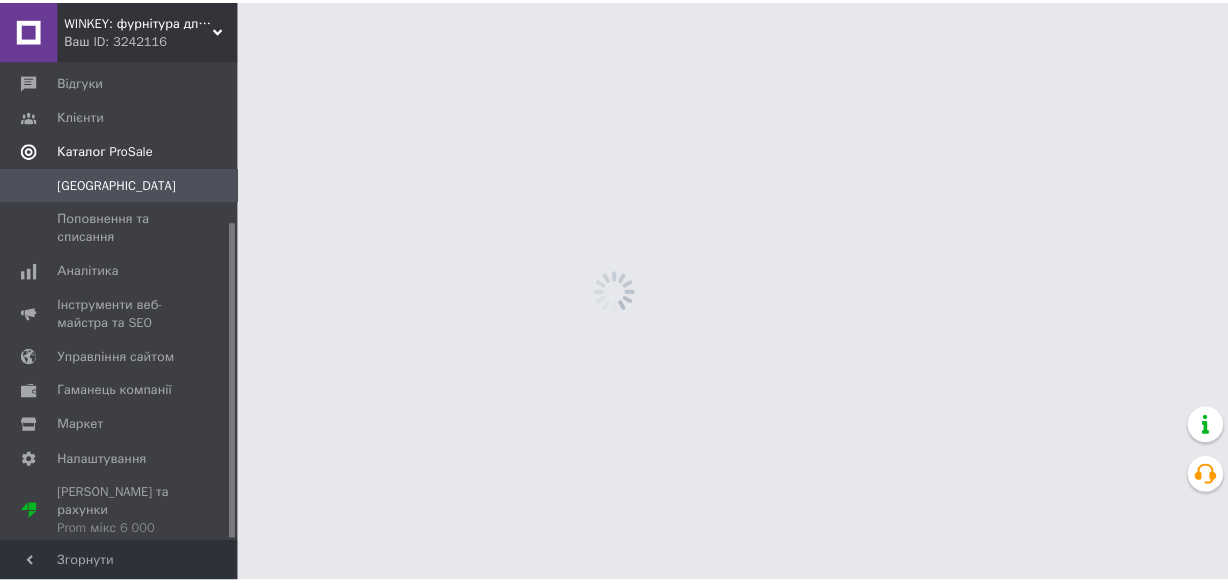 scroll, scrollTop: 245, scrollLeft: 0, axis: vertical 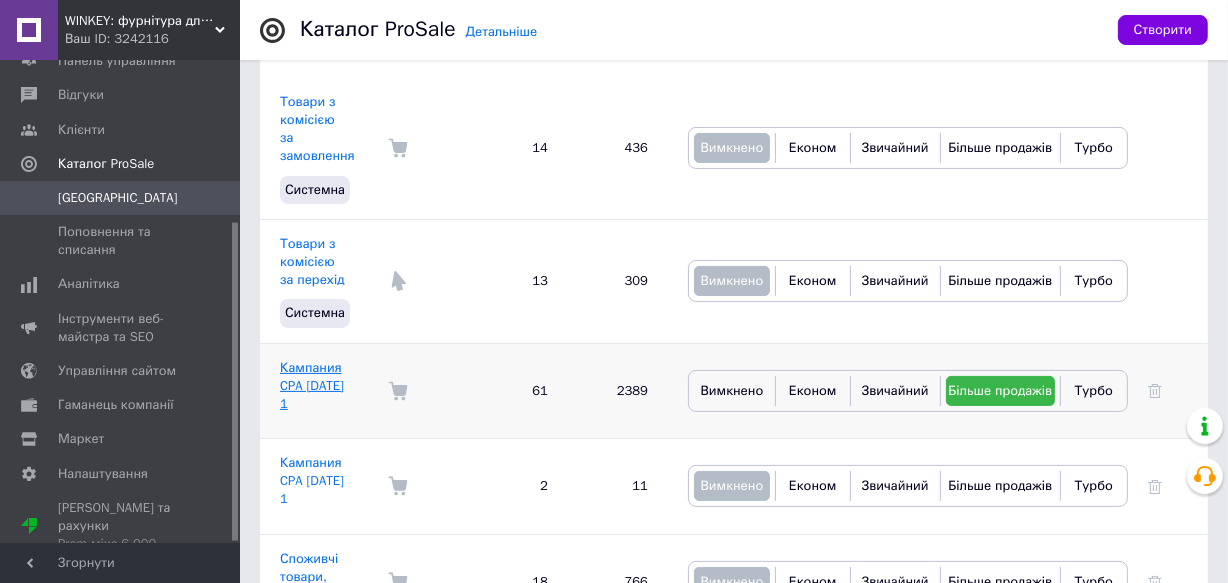 click on "Кампания CPA 25.04.2022 1" at bounding box center (312, 385) 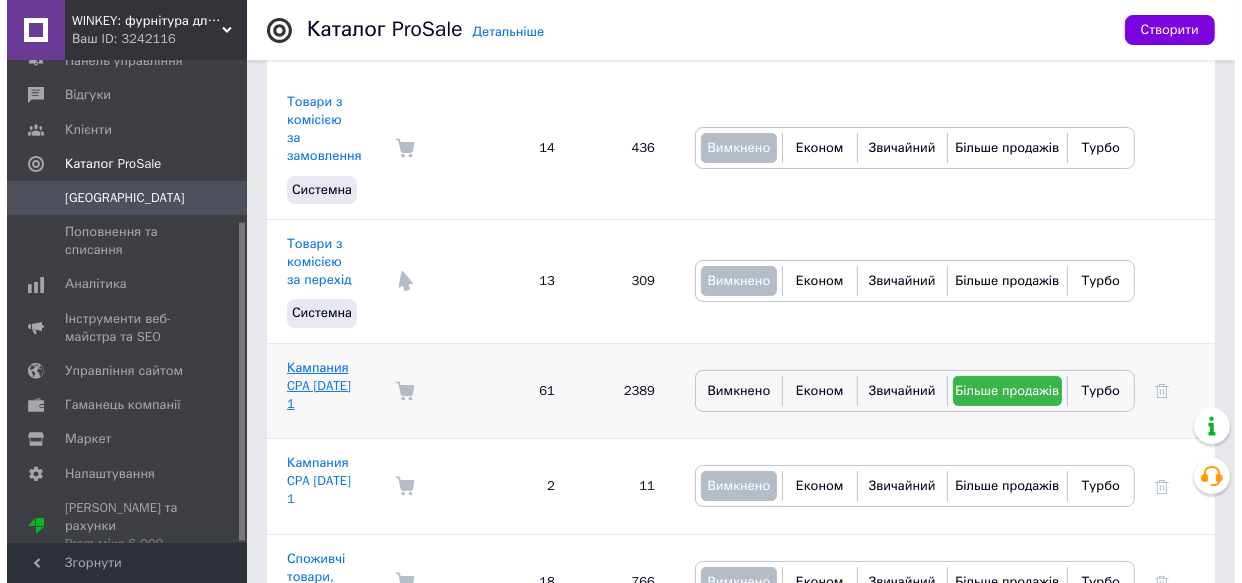 scroll, scrollTop: 0, scrollLeft: 0, axis: both 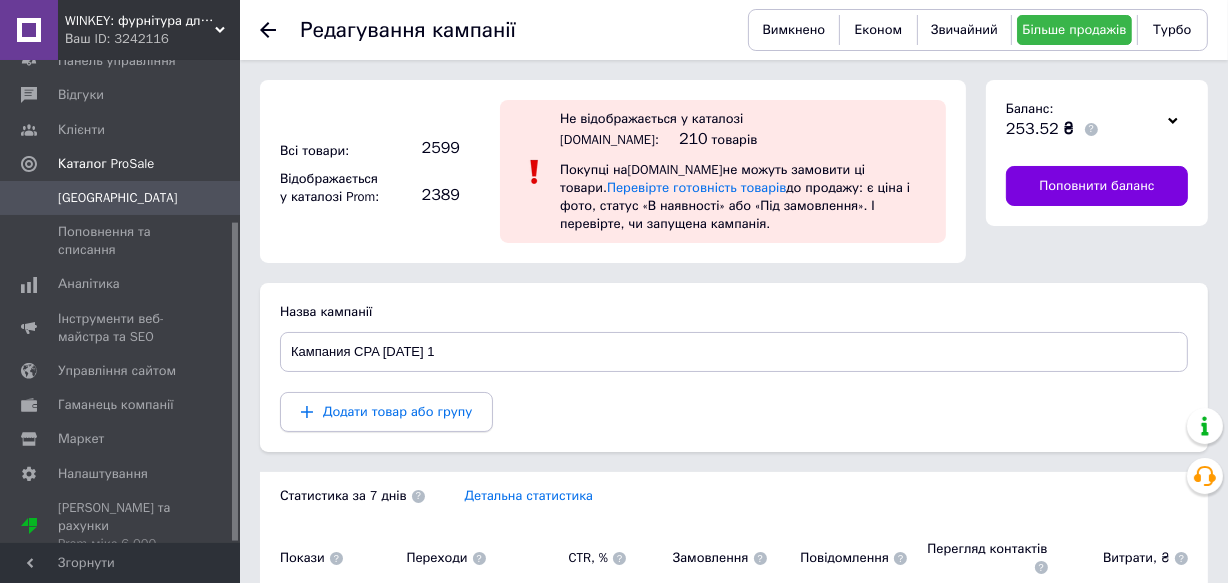 click on "Додати товар або групу" at bounding box center (397, 411) 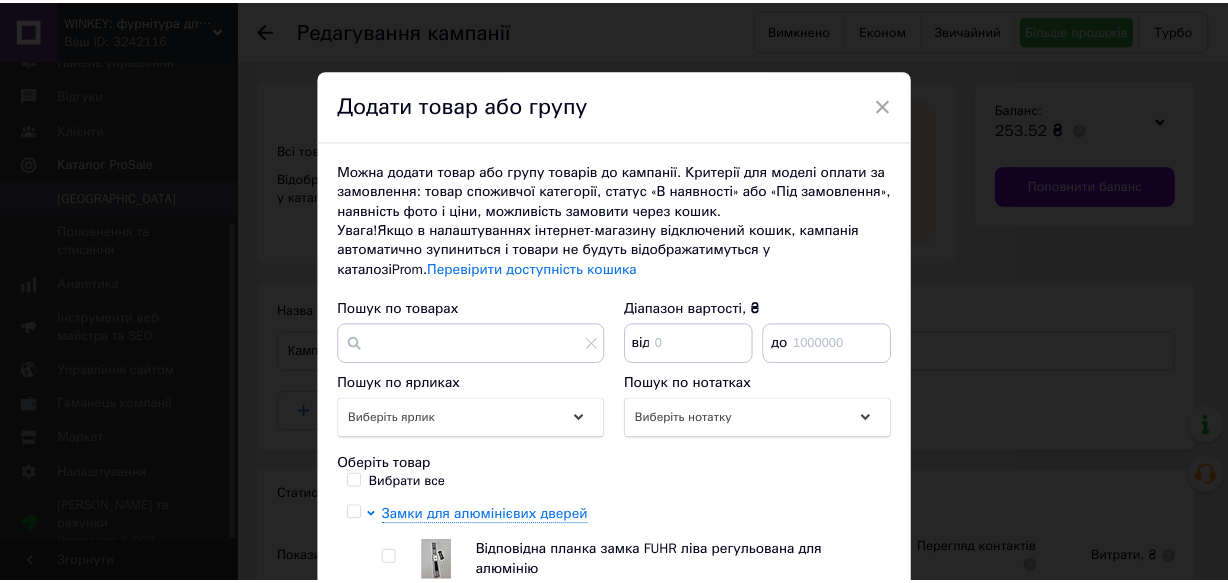 scroll, scrollTop: 93, scrollLeft: 0, axis: vertical 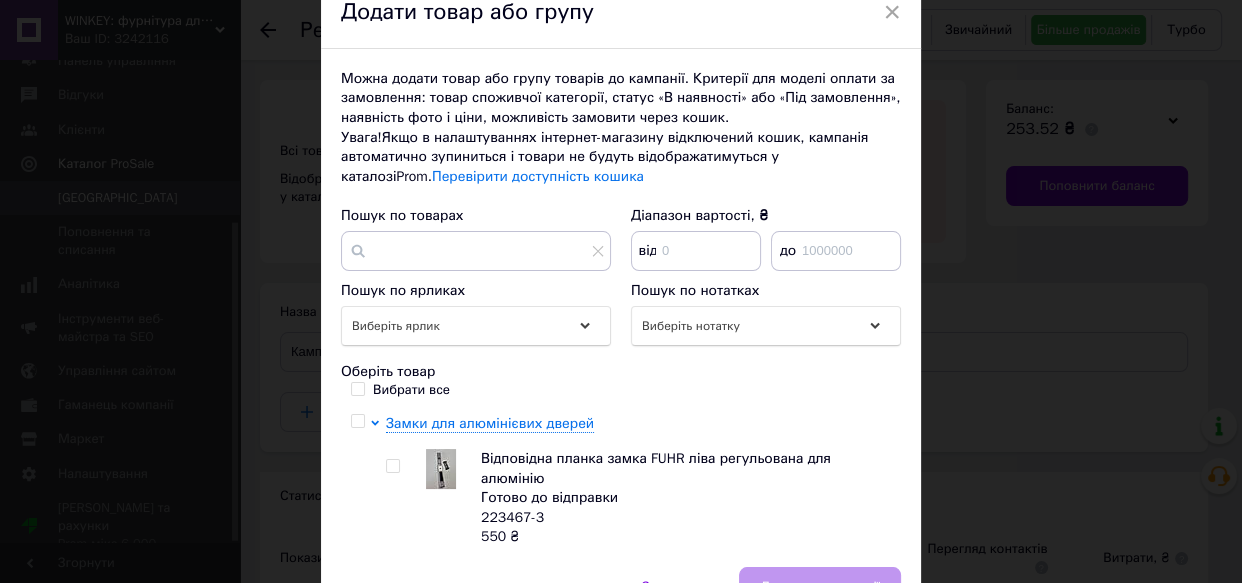 click on "Вибрати все" at bounding box center [357, 388] 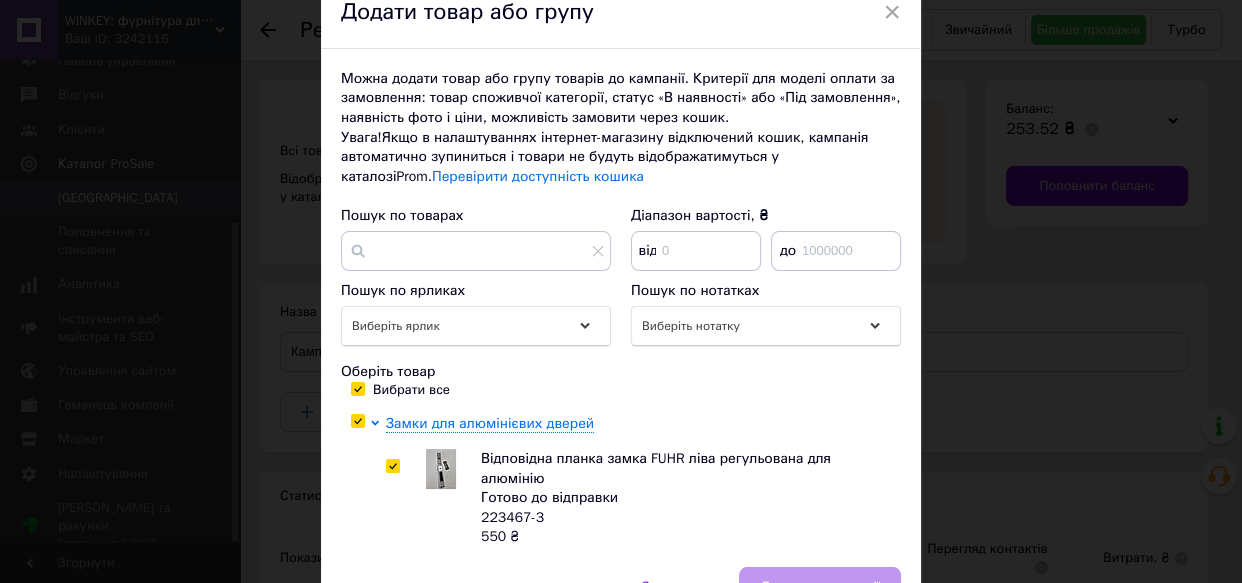 checkbox on "true" 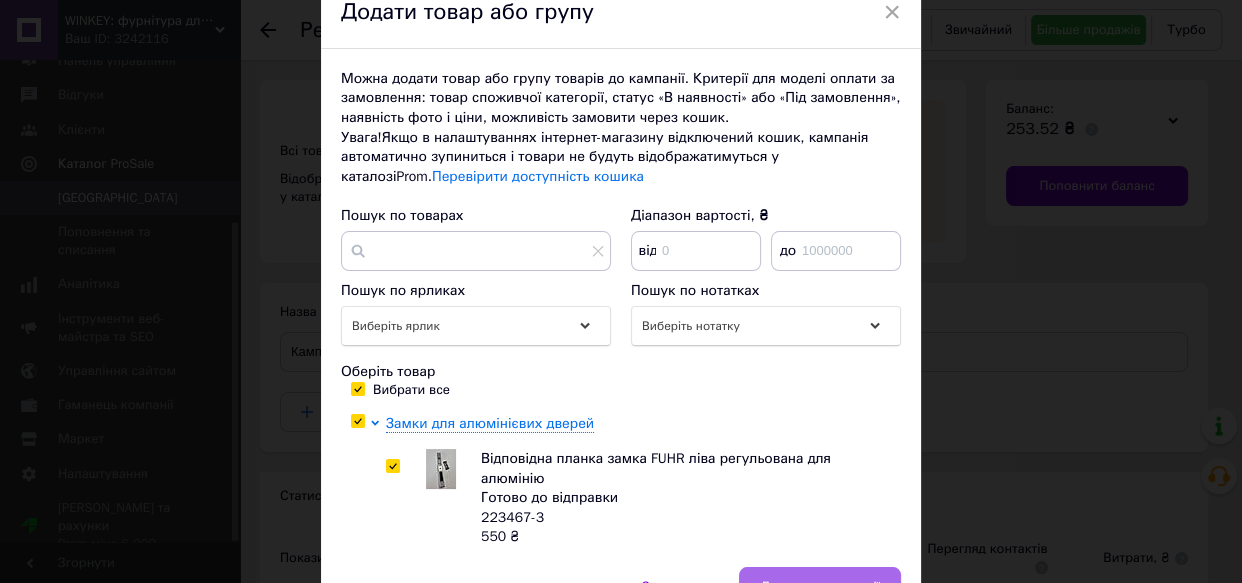 click on "Додати до кампанії" at bounding box center (820, 587) 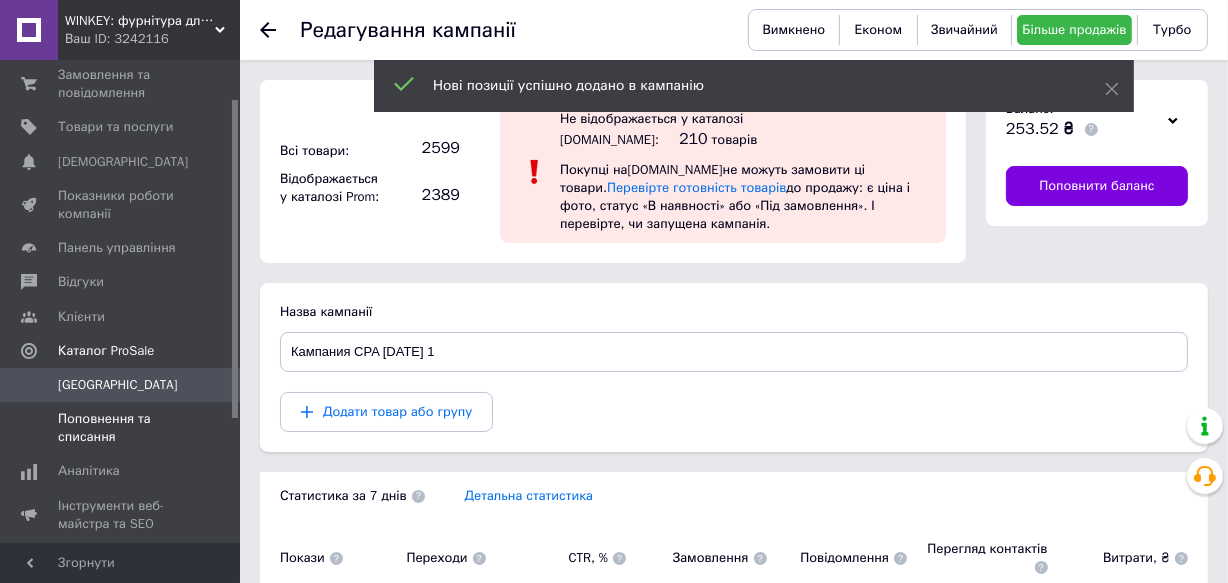 scroll, scrollTop: 0, scrollLeft: 0, axis: both 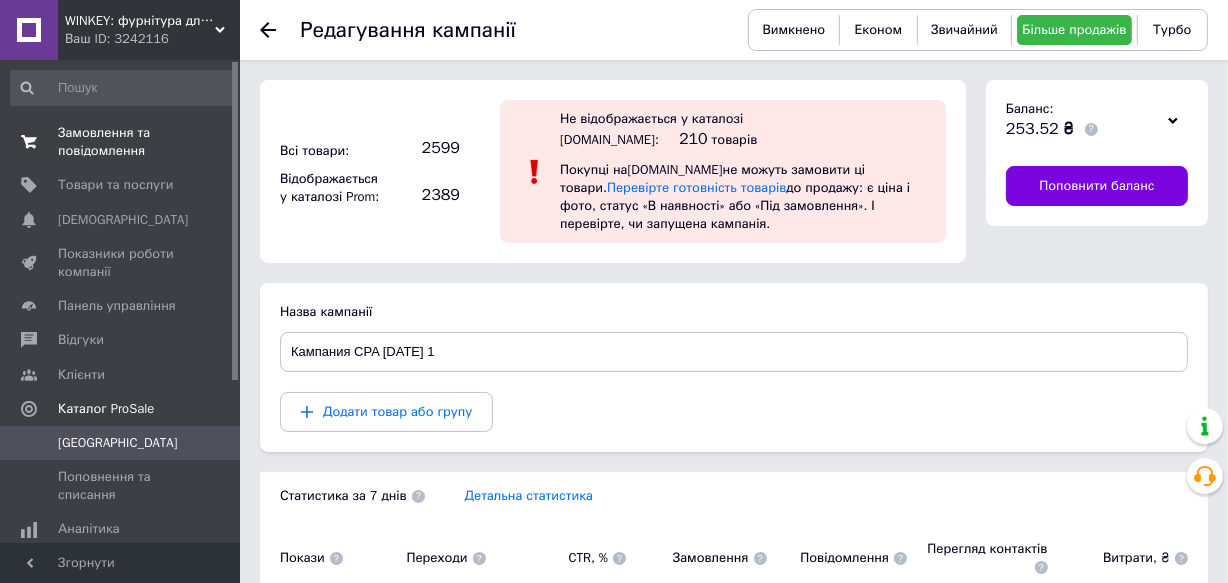 click on "Замовлення та повідомлення" at bounding box center (121, 142) 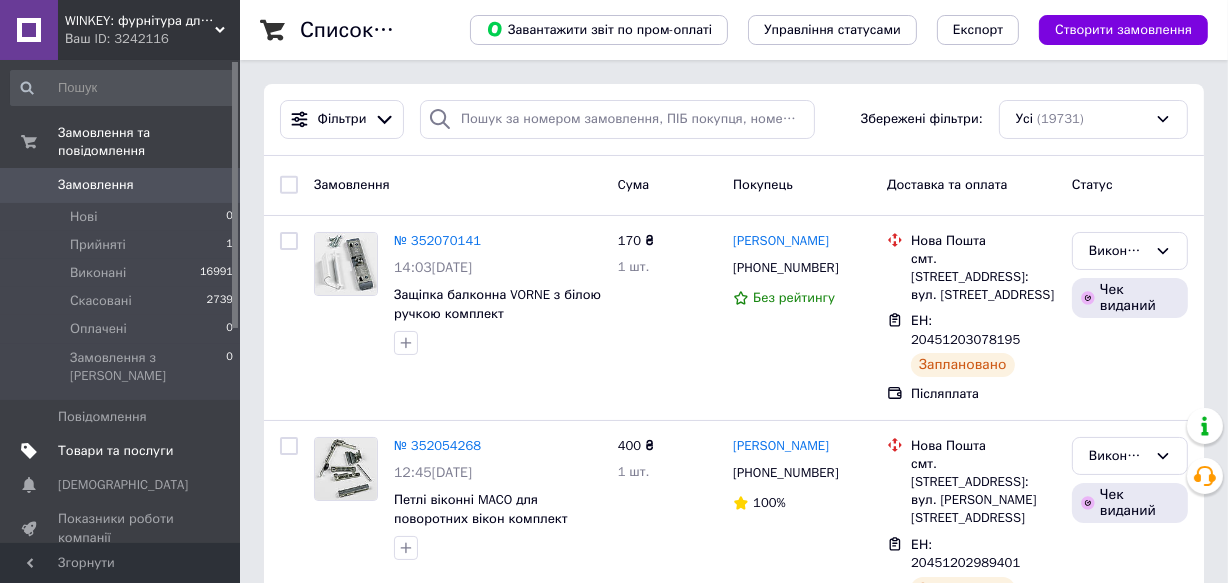 click on "Товари та послуги" at bounding box center (115, 451) 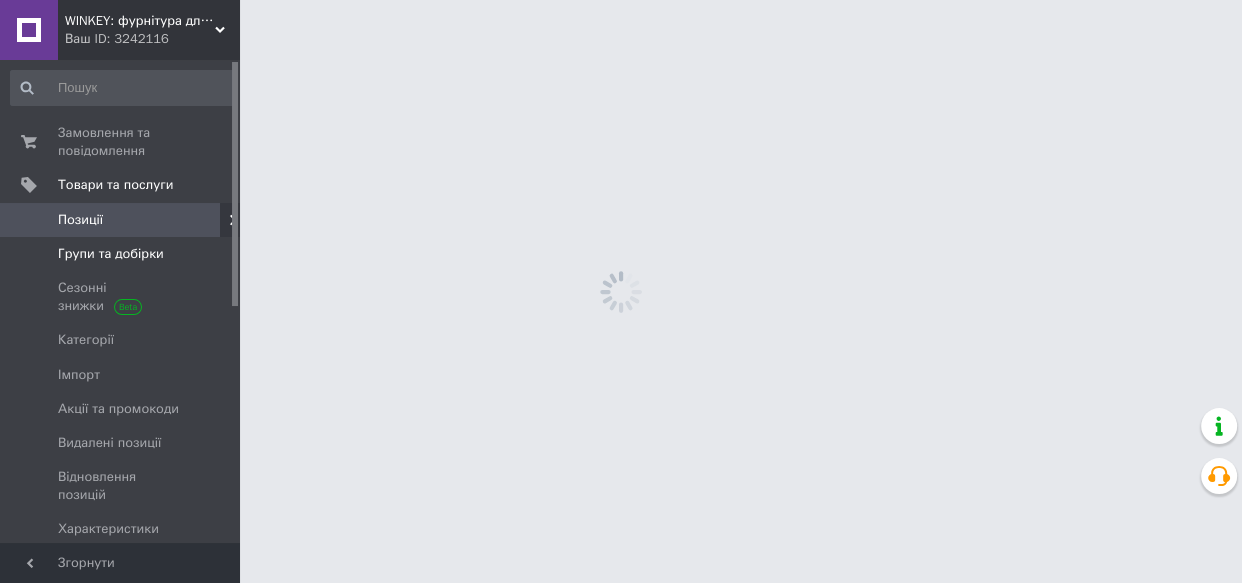 click on "Групи та добірки" at bounding box center [111, 254] 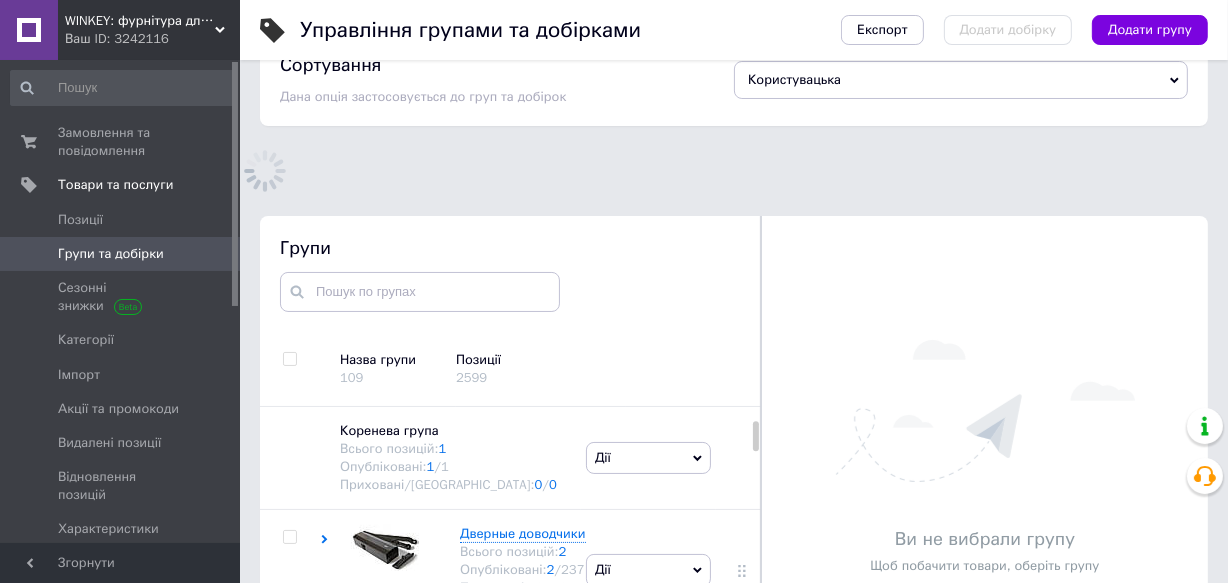 scroll, scrollTop: 111, scrollLeft: 0, axis: vertical 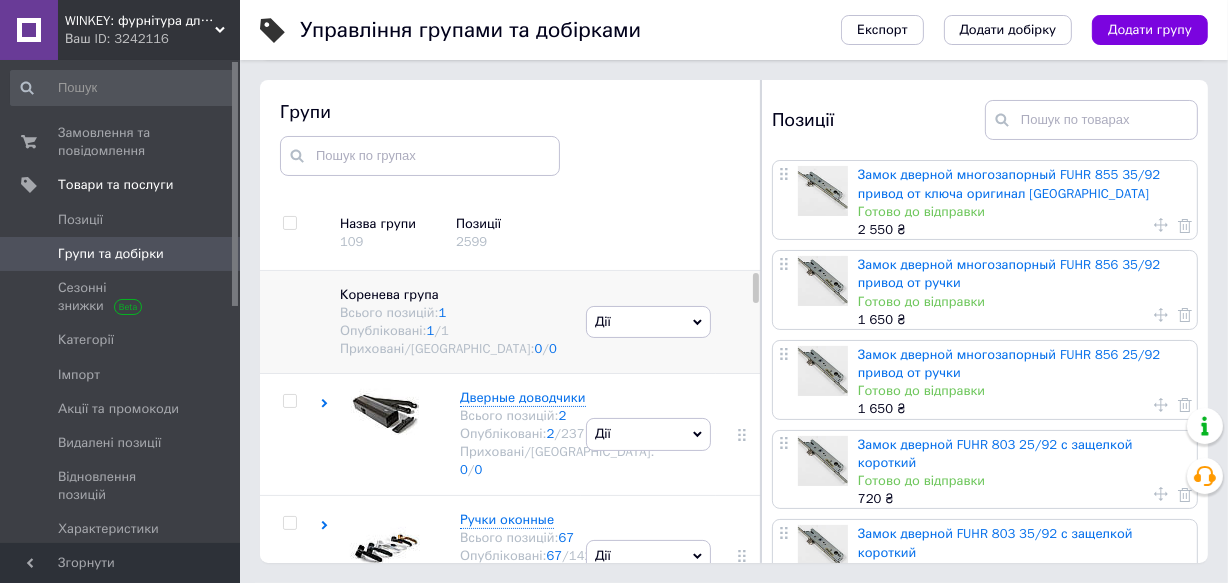 drag, startPoint x: 754, startPoint y: 509, endPoint x: 742, endPoint y: 277, distance: 232.31013 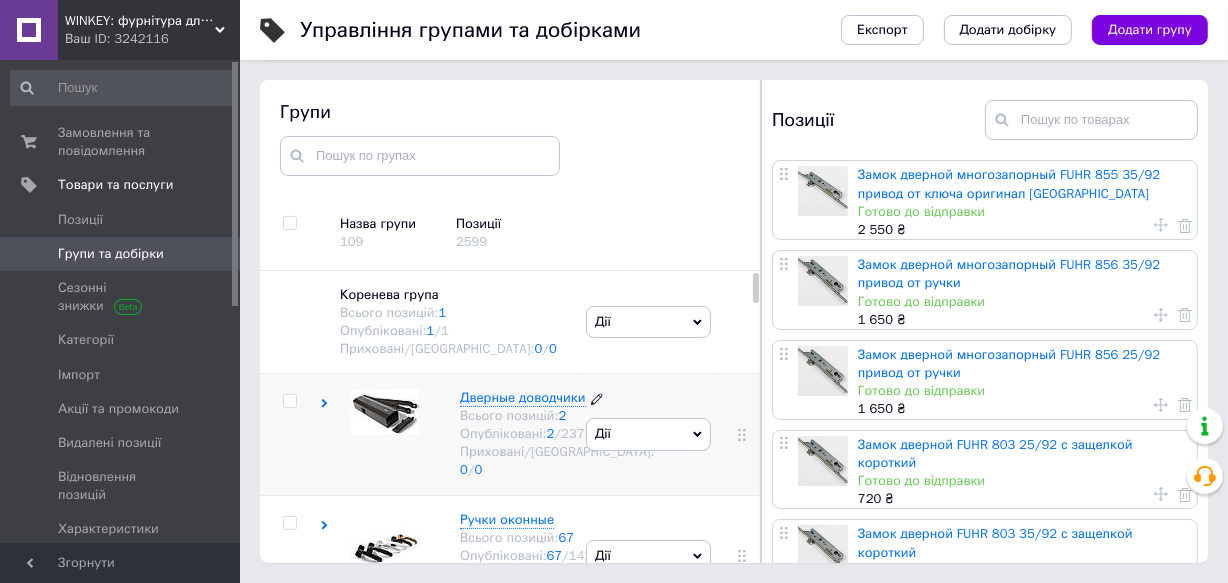 click on "Дверные доводчики" at bounding box center (523, 397) 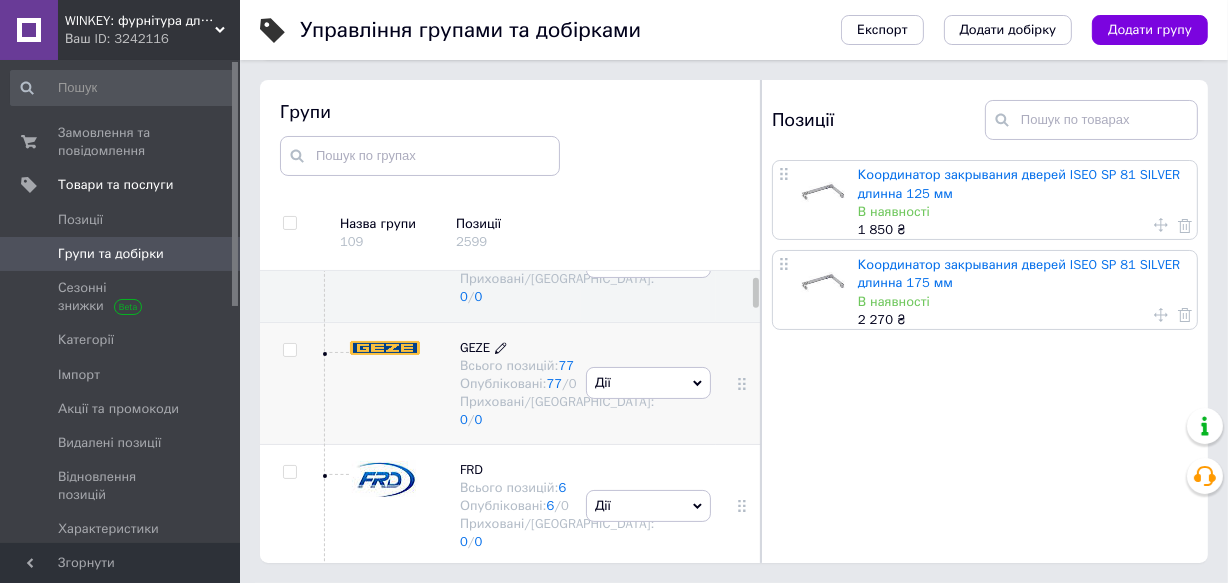 scroll, scrollTop: 181, scrollLeft: 0, axis: vertical 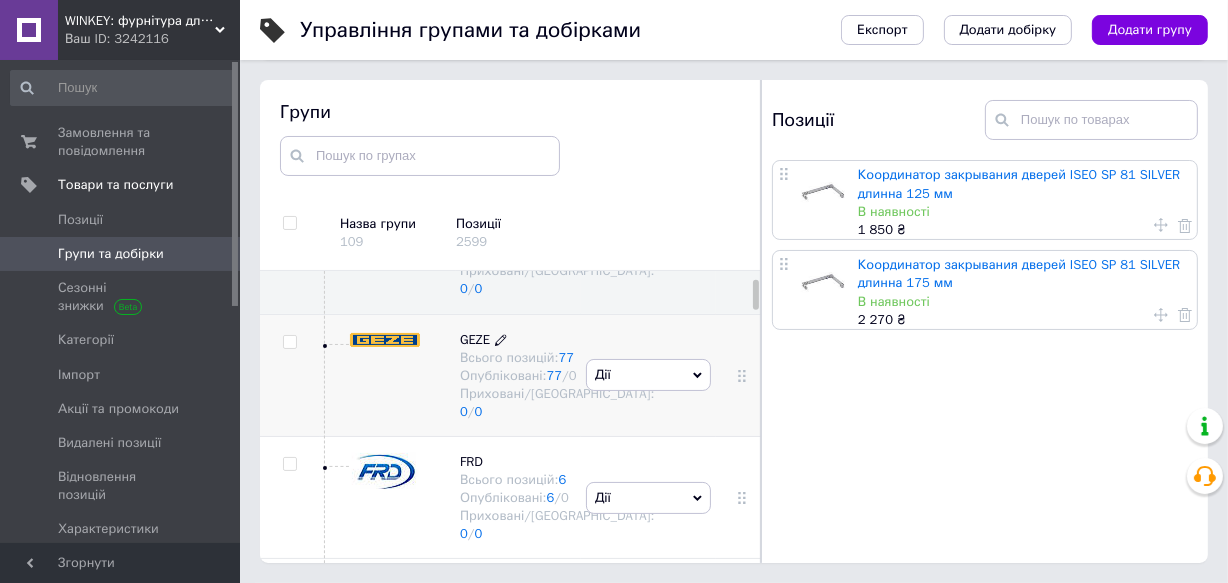 click on "Всього позицій:  77" at bounding box center [557, 358] 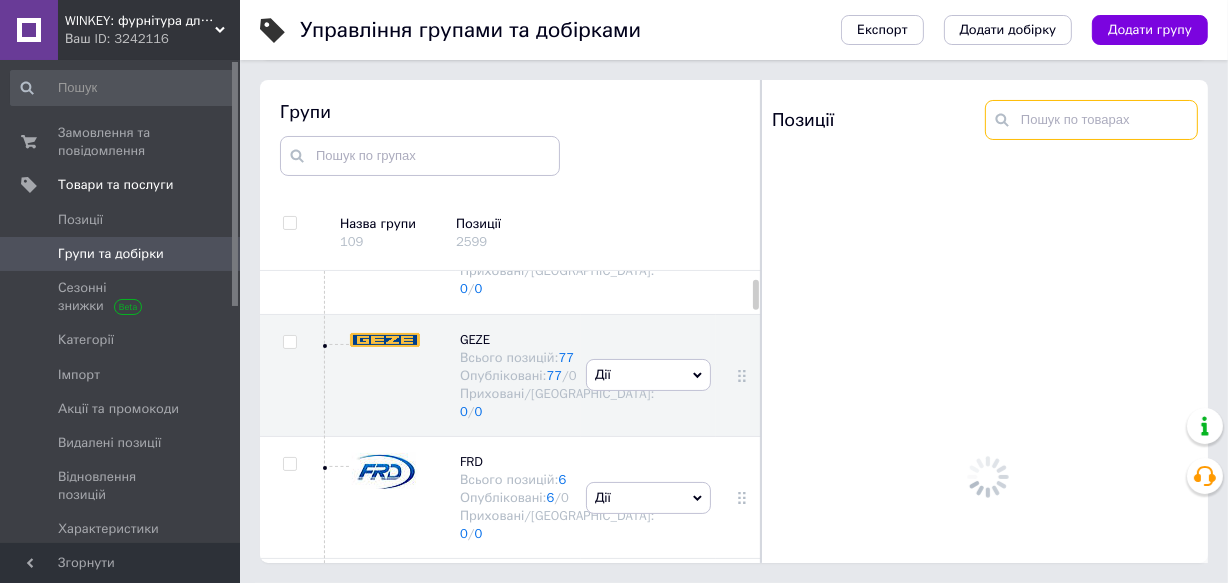 click at bounding box center (1091, 120) 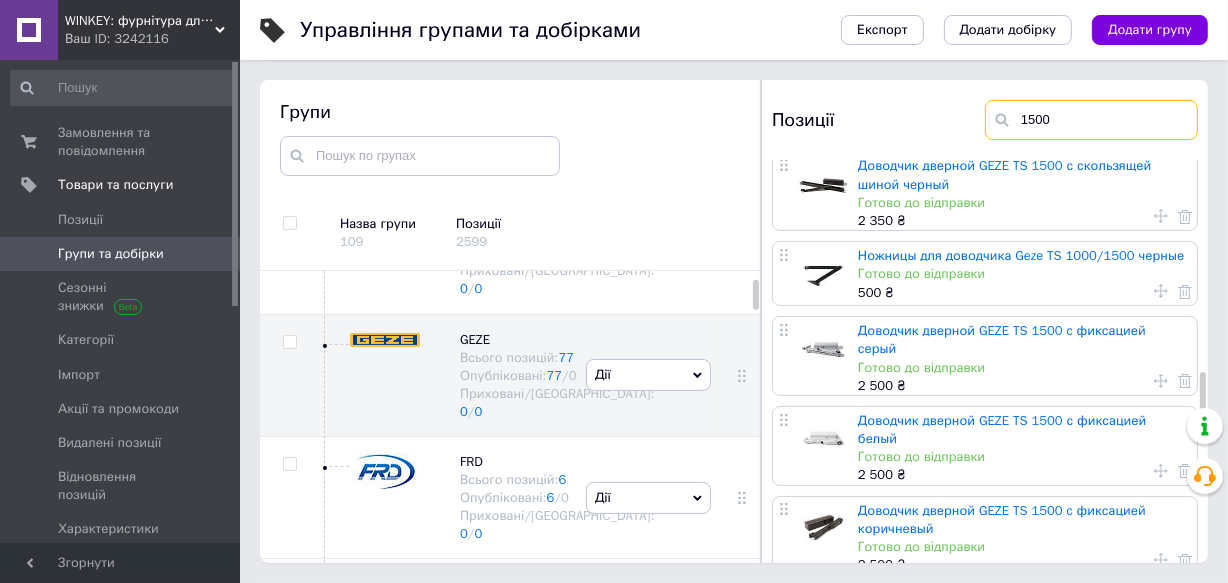 scroll, scrollTop: 1545, scrollLeft: 0, axis: vertical 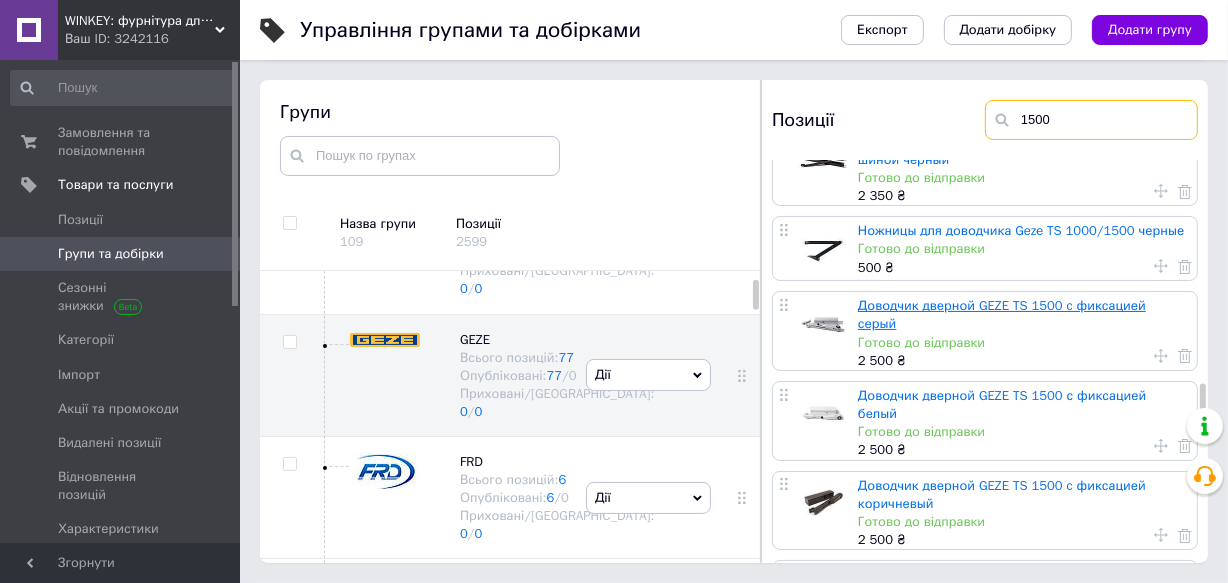 type on "1500" 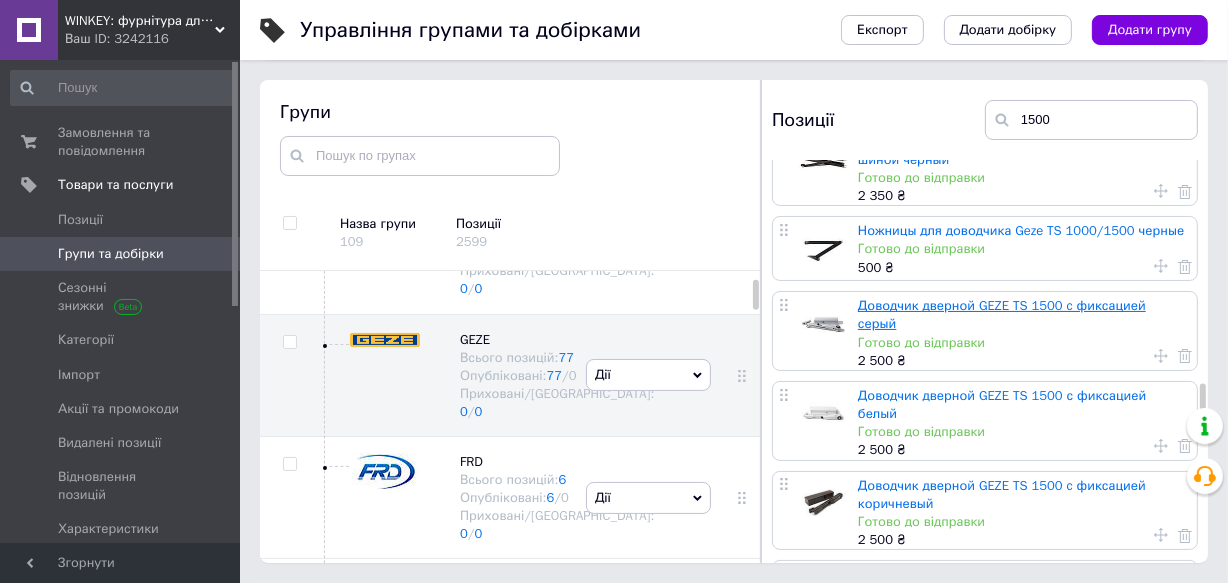 click on "Доводчик дверной GEZE TS 1500 c фиксацией серый" at bounding box center (1002, 314) 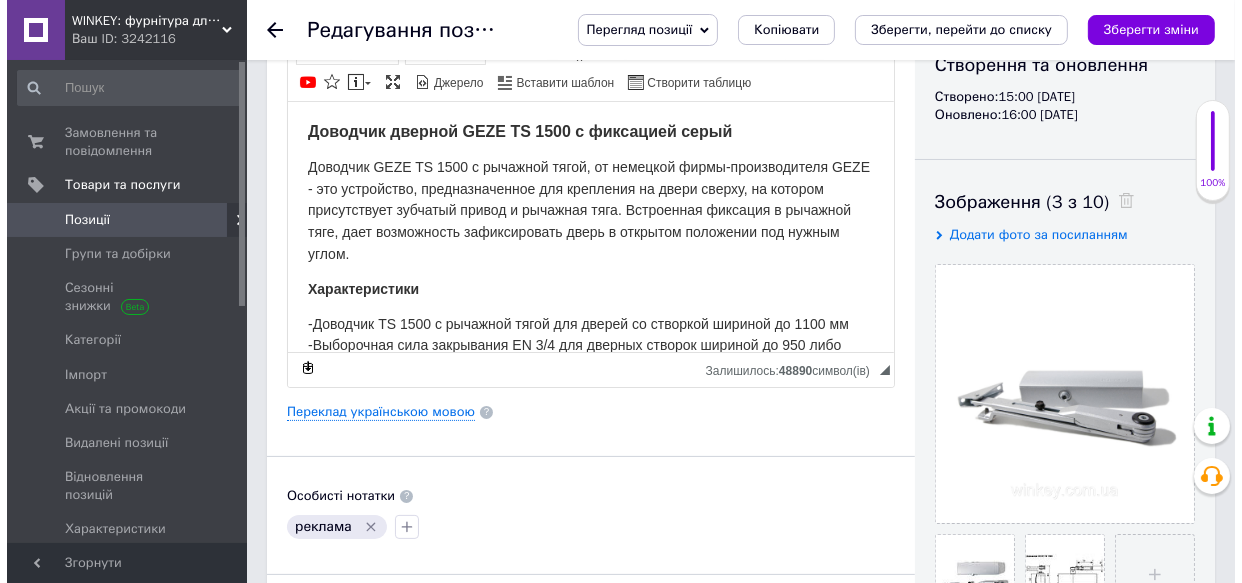 scroll, scrollTop: 363, scrollLeft: 0, axis: vertical 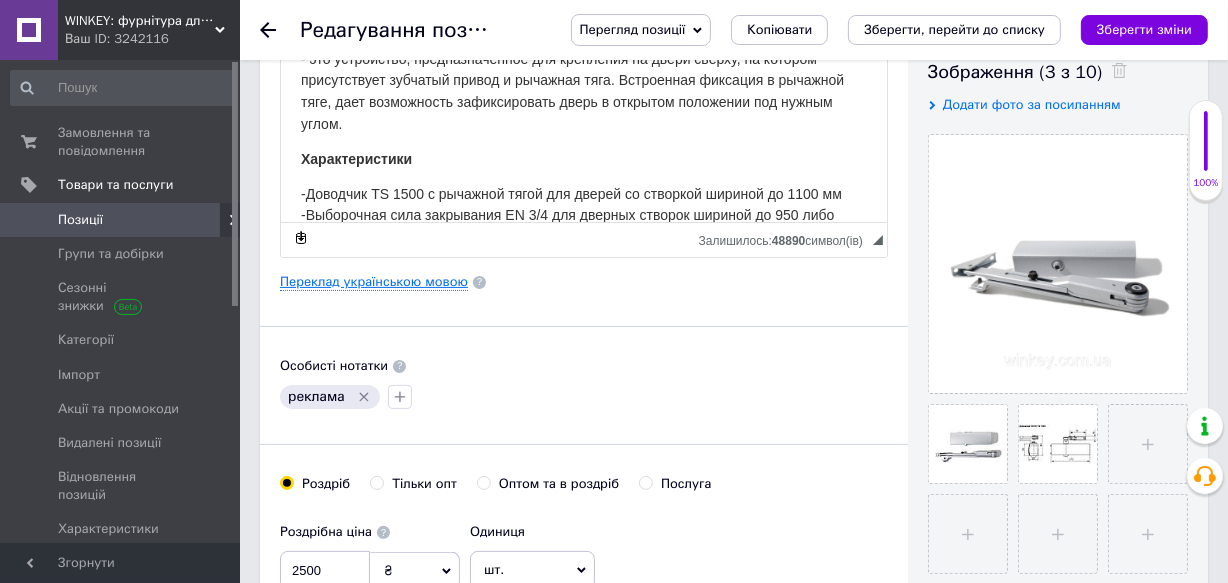 click on "Переклад українською мовою" at bounding box center (374, 282) 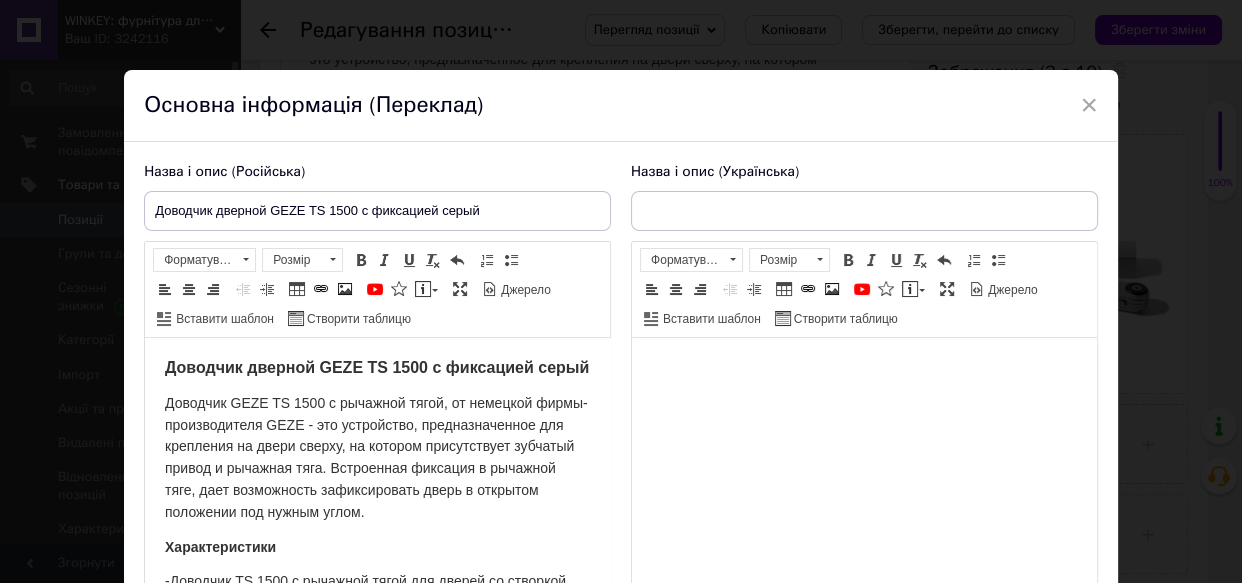 scroll, scrollTop: 0, scrollLeft: 0, axis: both 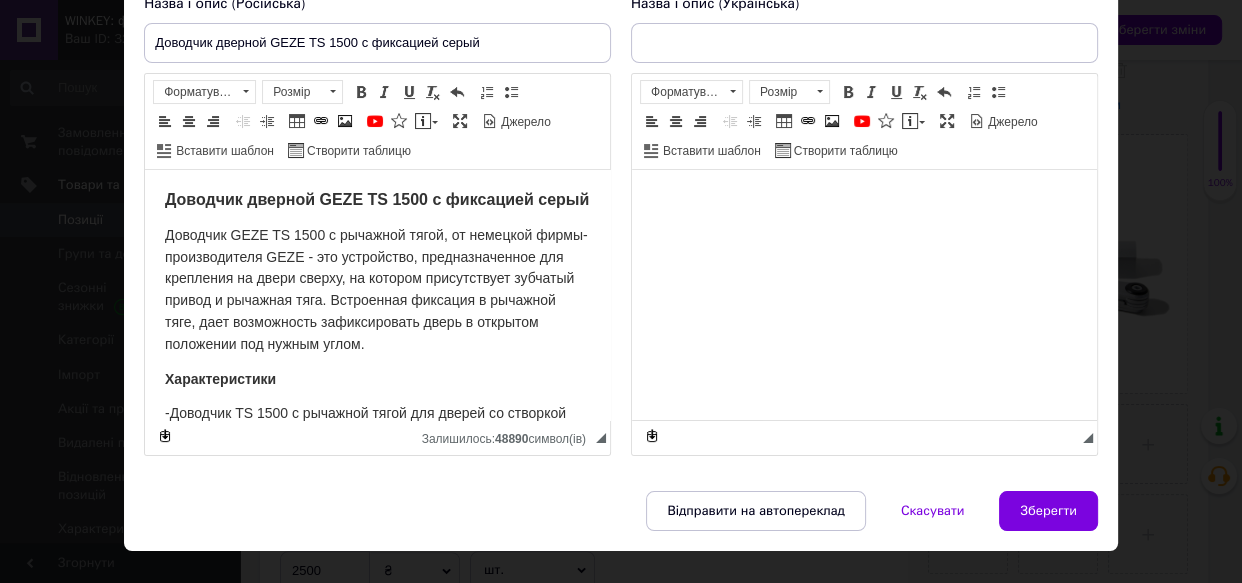 type on "Доводчик дверний GEZE TS 1500 з фіксацією сірий" 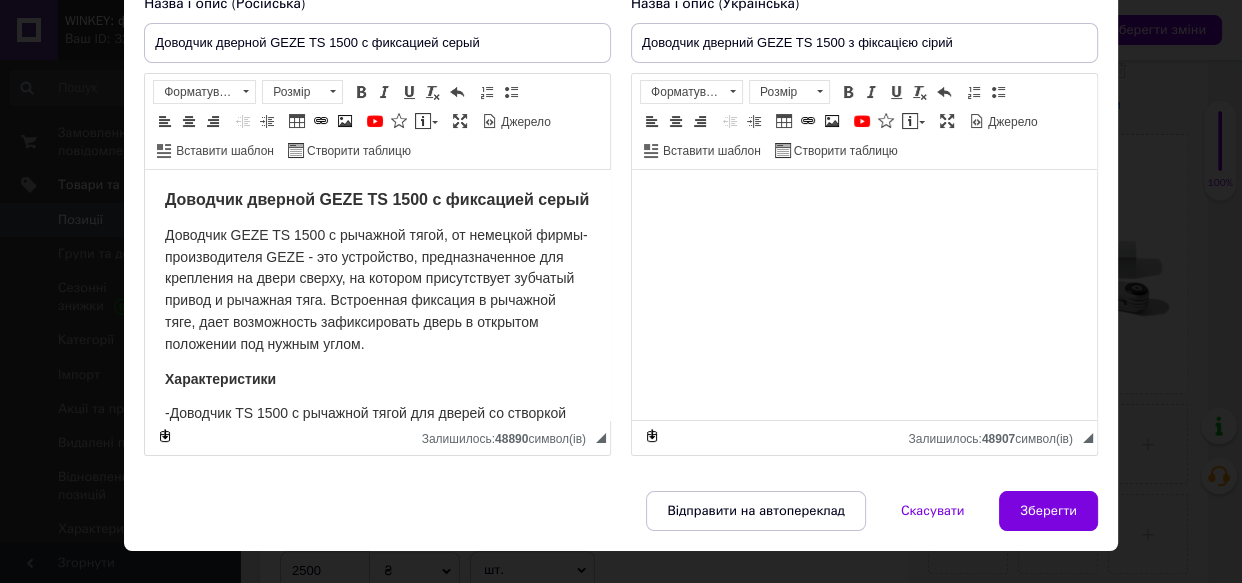 scroll, scrollTop: 181, scrollLeft: 0, axis: vertical 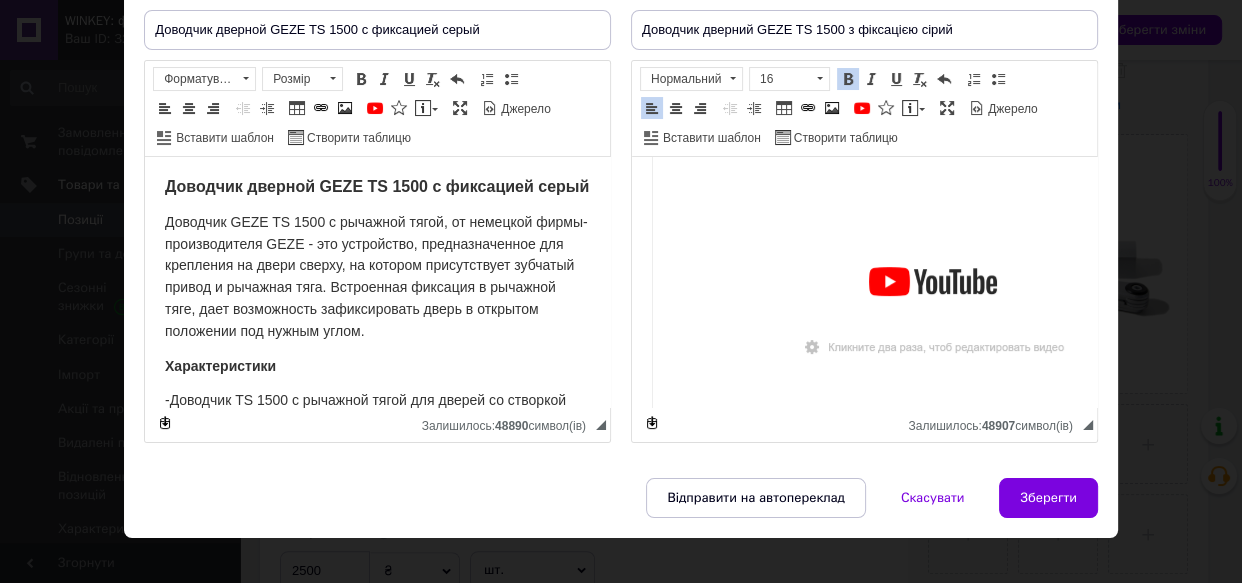 drag, startPoint x: 645, startPoint y: 188, endPoint x: 833, endPoint y: 176, distance: 188.38258 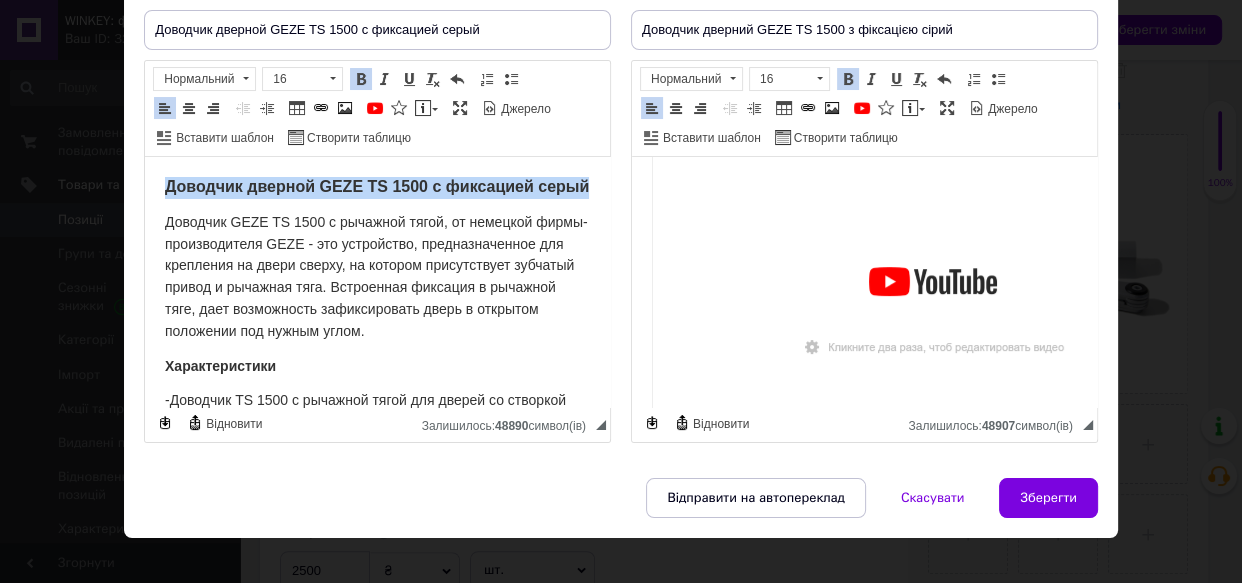 drag, startPoint x: 162, startPoint y: 188, endPoint x: 574, endPoint y: 230, distance: 414.13525 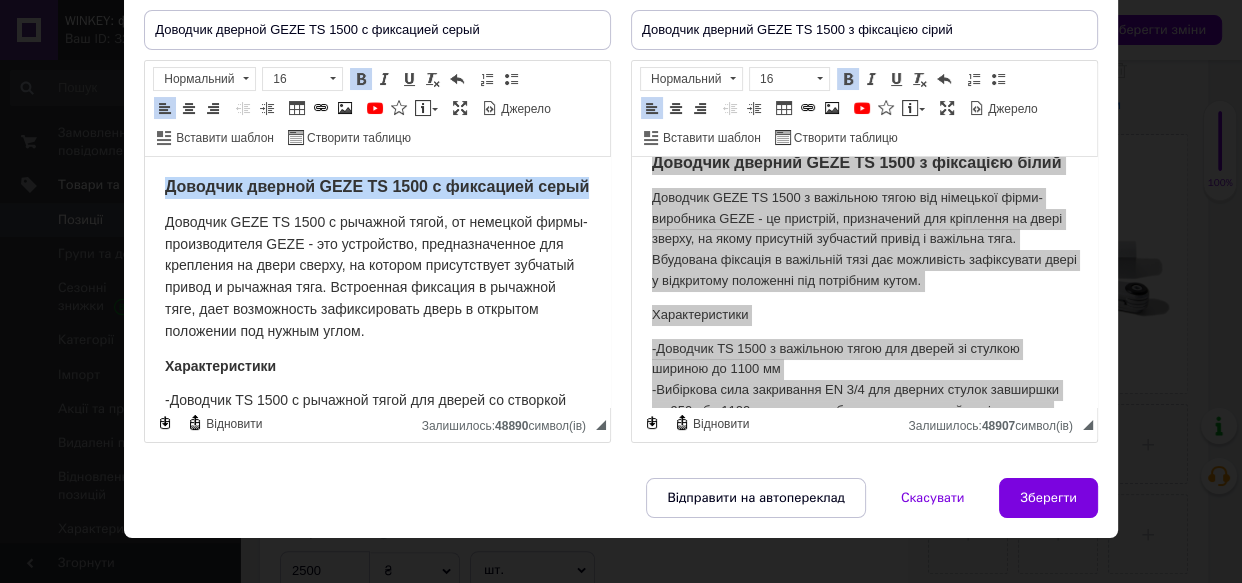 scroll, scrollTop: 0, scrollLeft: 0, axis: both 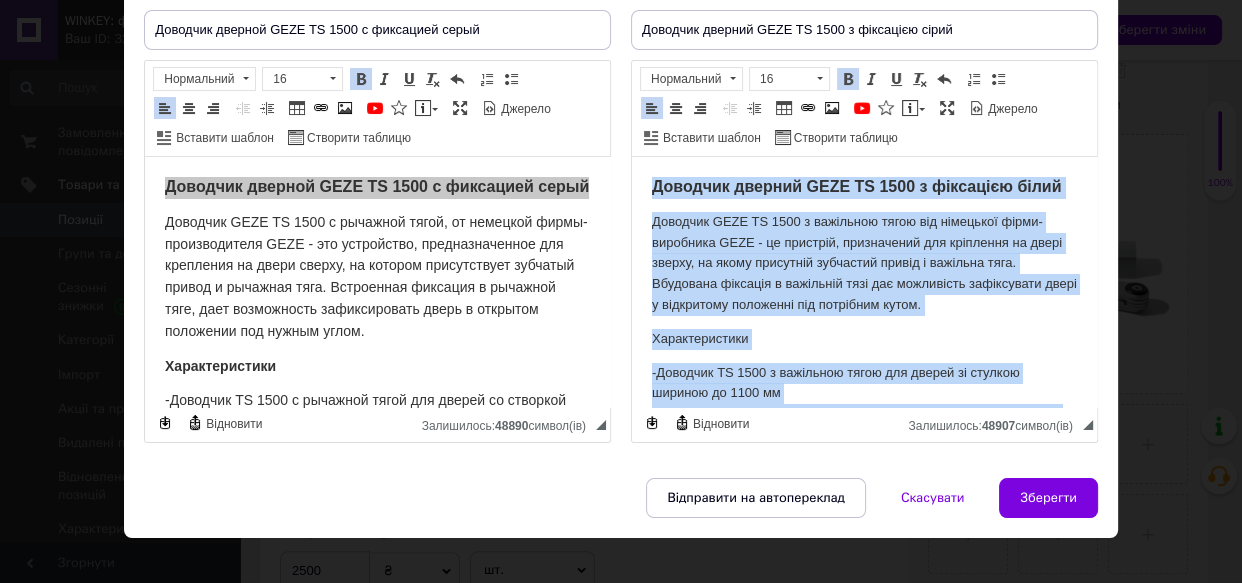 click on "Доводчик дверний GEZE TS 1500 з фіксацією білий" at bounding box center [856, 186] 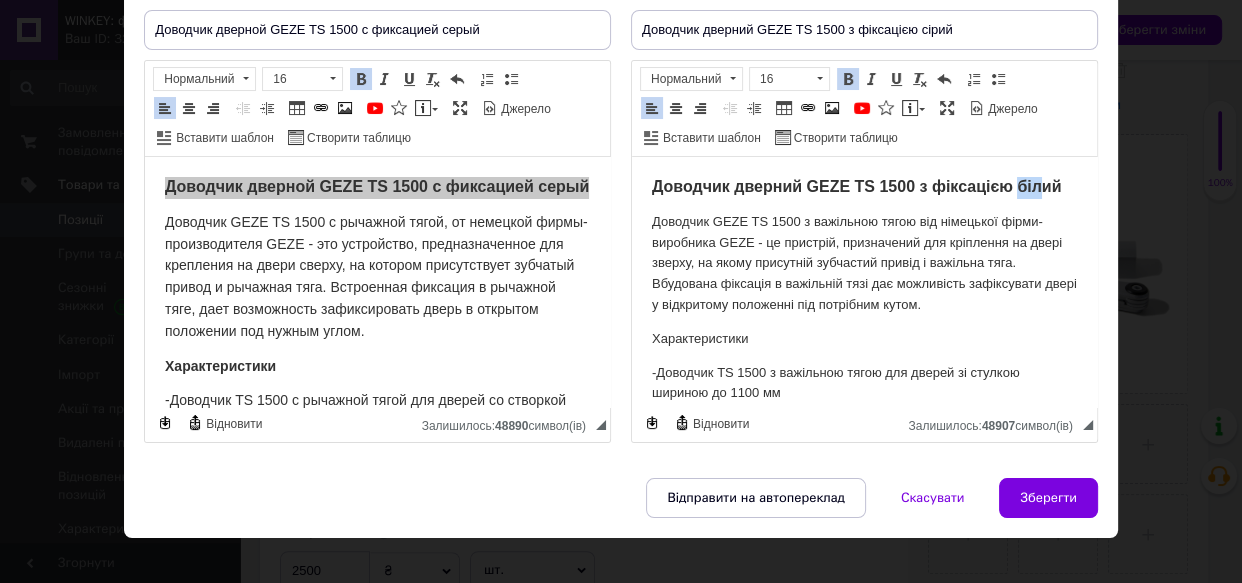 drag, startPoint x: 674, startPoint y: 208, endPoint x: 654, endPoint y: 207, distance: 20.024984 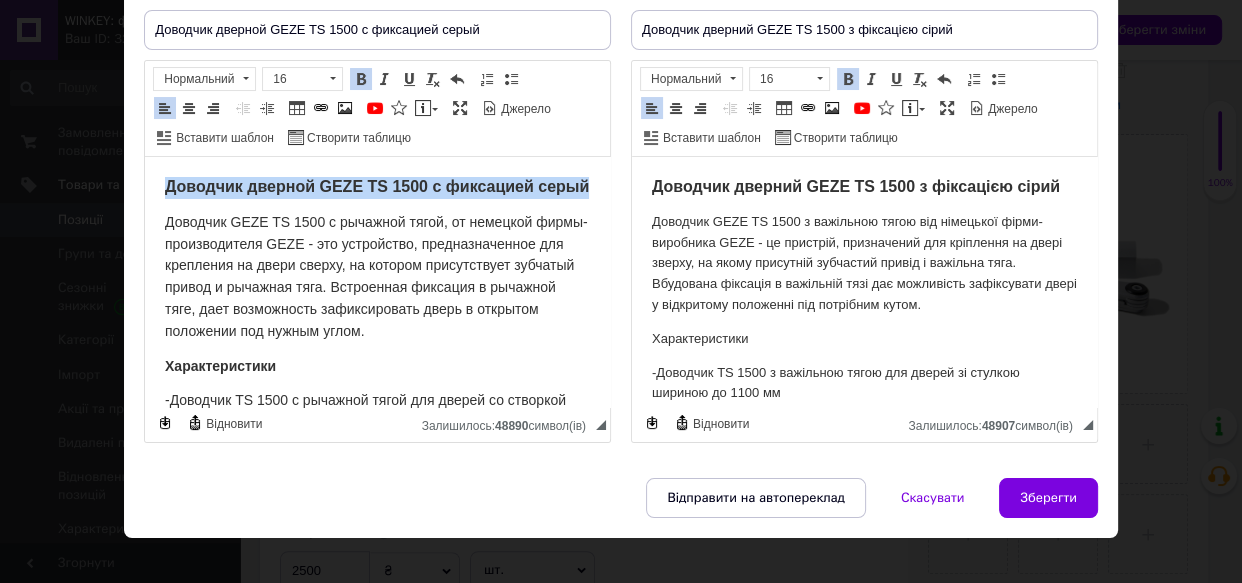 click on "Доводчик дверной GEZE TS 1500 с фиксацией серый Доводчик GEZE TS 1500 с рычажной тягой, от немецкой фирмы-производителя GEZE - это устройство, предназначенное для крепления на двери сверху, на котором присутствует зубчатый привод и рычажная тяга. Встроенная фиксация в рычажной тяге, дает возможность зафиксировать дверь в открытом положении под нужным углом. Характеристики -Доводчик TS 1500 с рычажной тягой для дверей со створкой шириной до 1100 мм -Регулируемые гидравлический конечный дохлоп и скорость закрывания -Для дверей с правым и левым упором без перестановки" at bounding box center (377, 648) 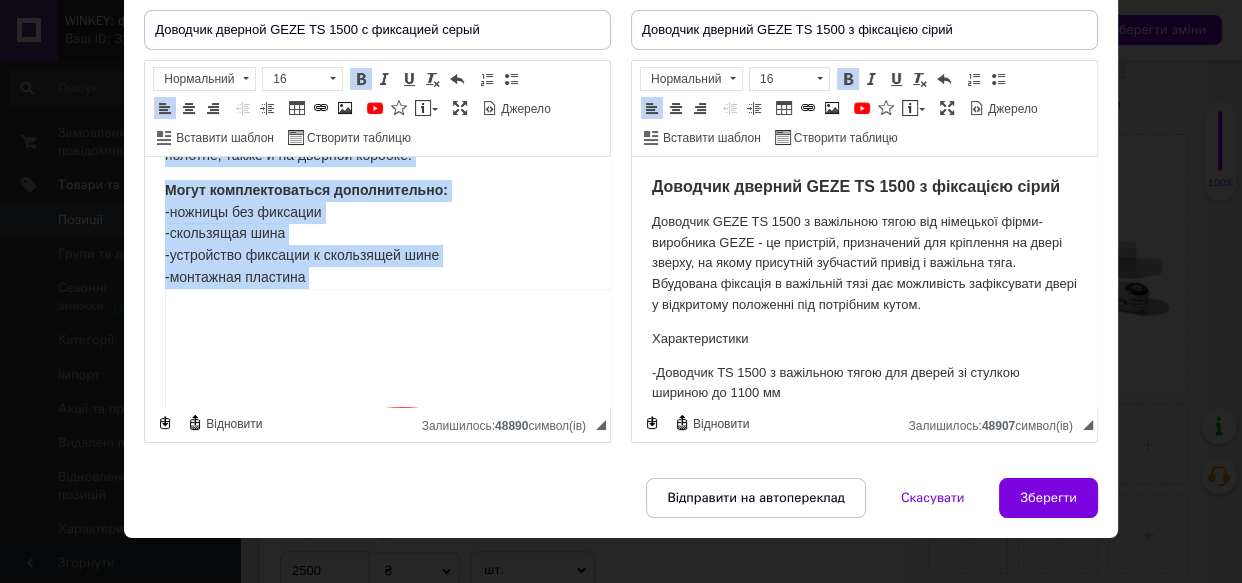 scroll, scrollTop: 510, scrollLeft: 0, axis: vertical 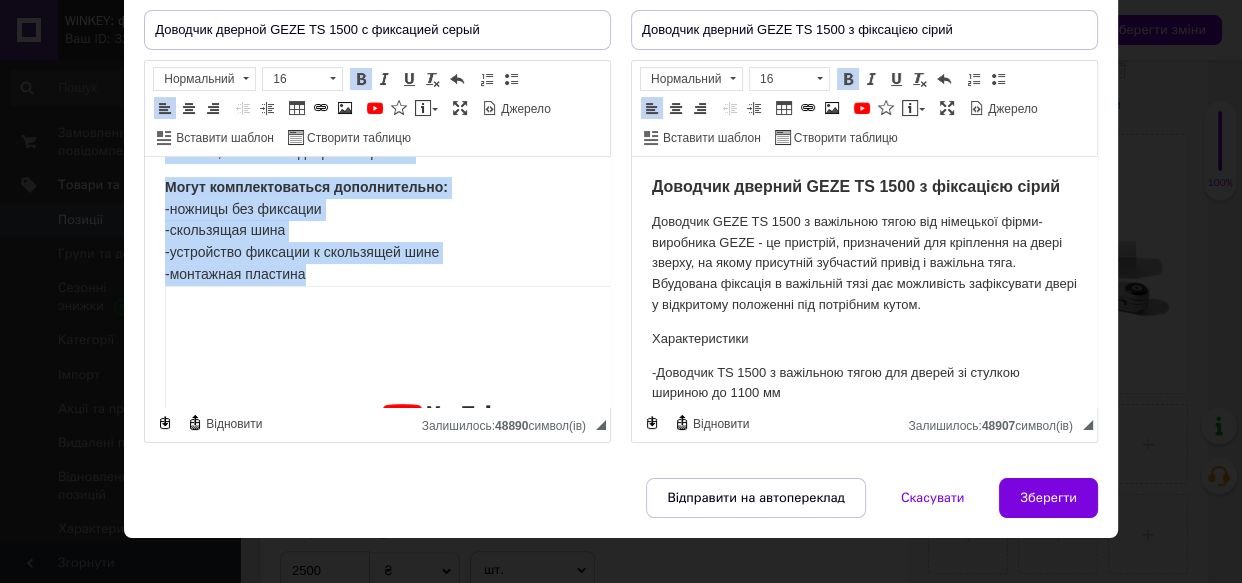 drag, startPoint x: 162, startPoint y: 180, endPoint x: 371, endPoint y: 296, distance: 239.03348 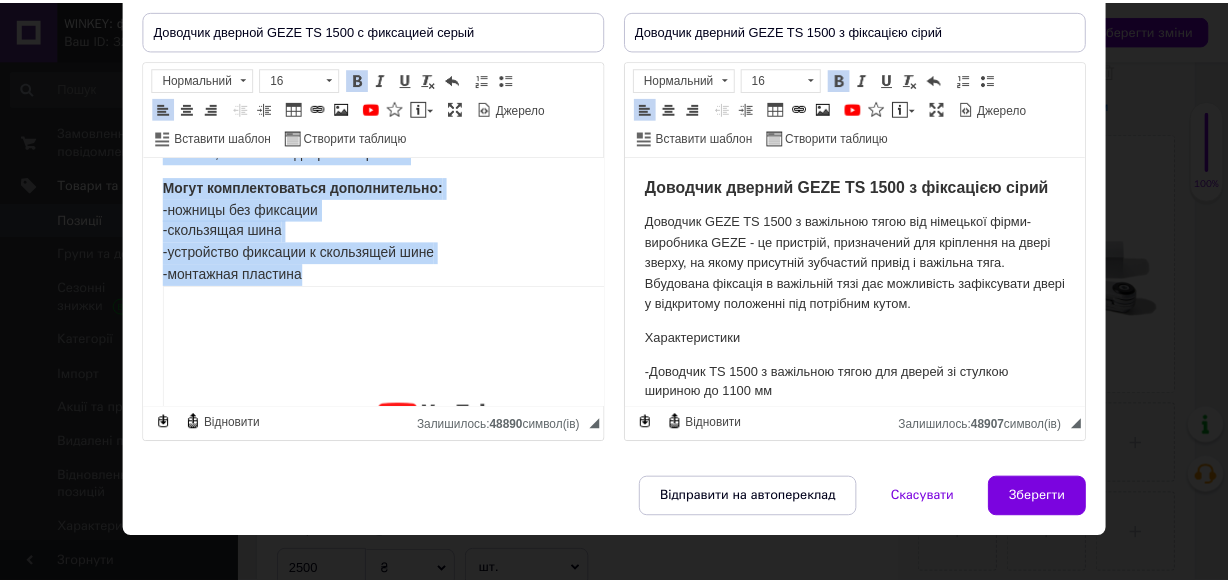 scroll, scrollTop: 600, scrollLeft: 0, axis: vertical 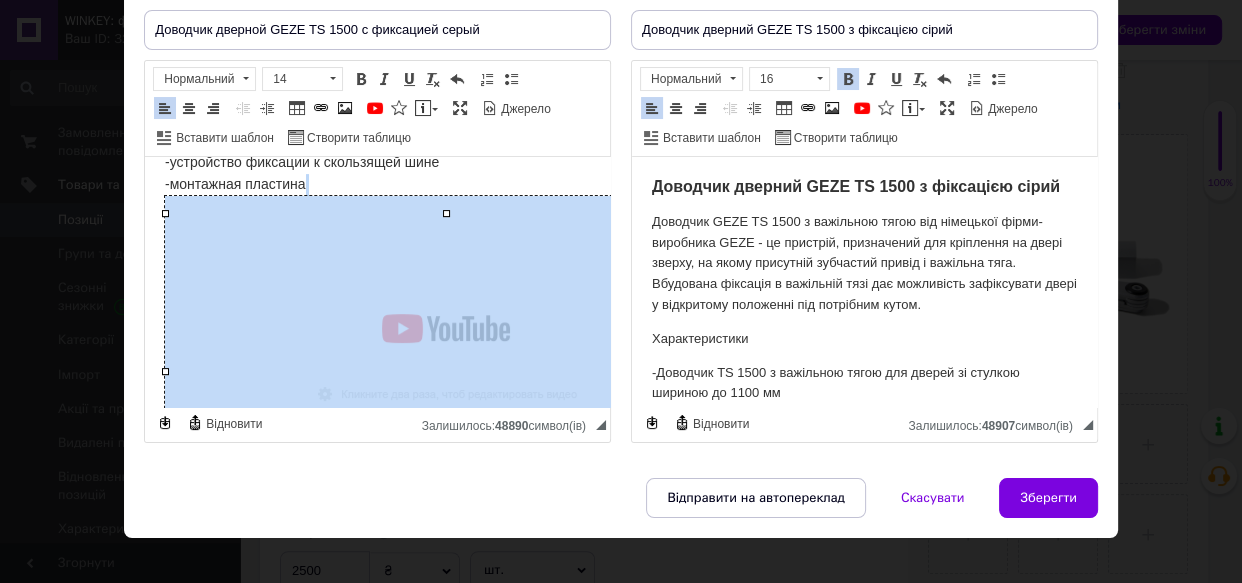 click at bounding box center (446, 354) 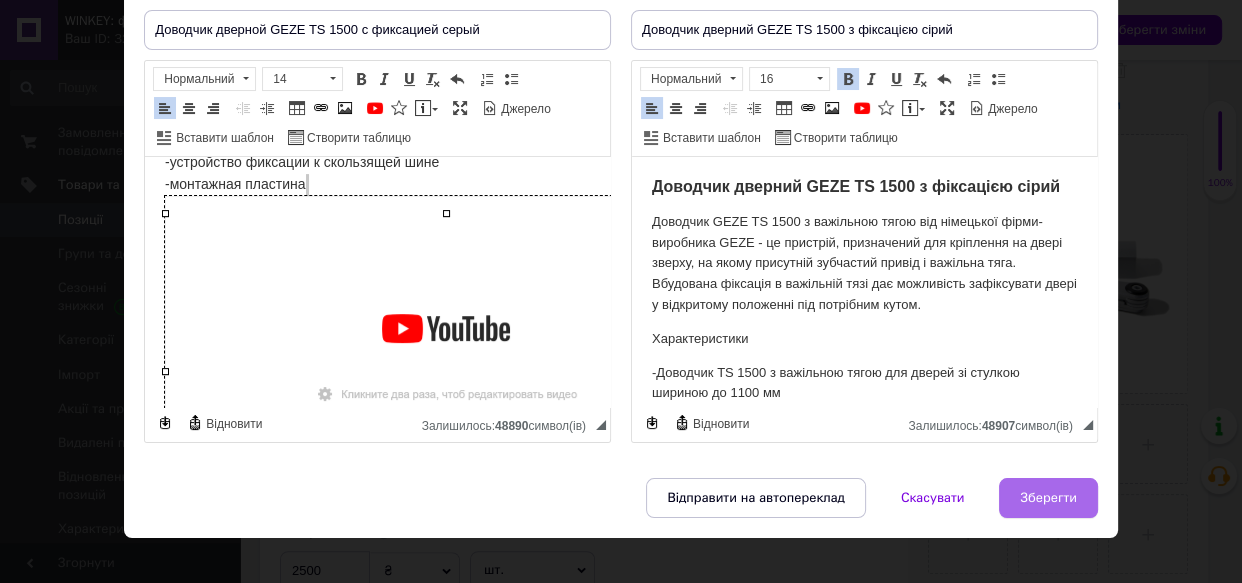 click on "Зберегти" at bounding box center (1048, 498) 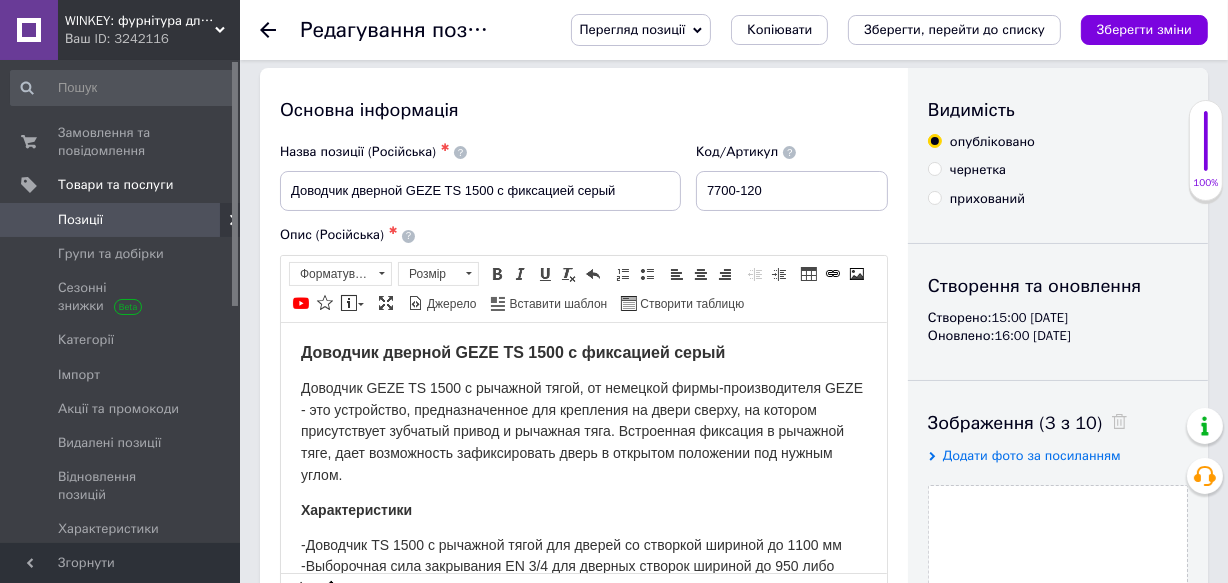 scroll, scrollTop: 0, scrollLeft: 0, axis: both 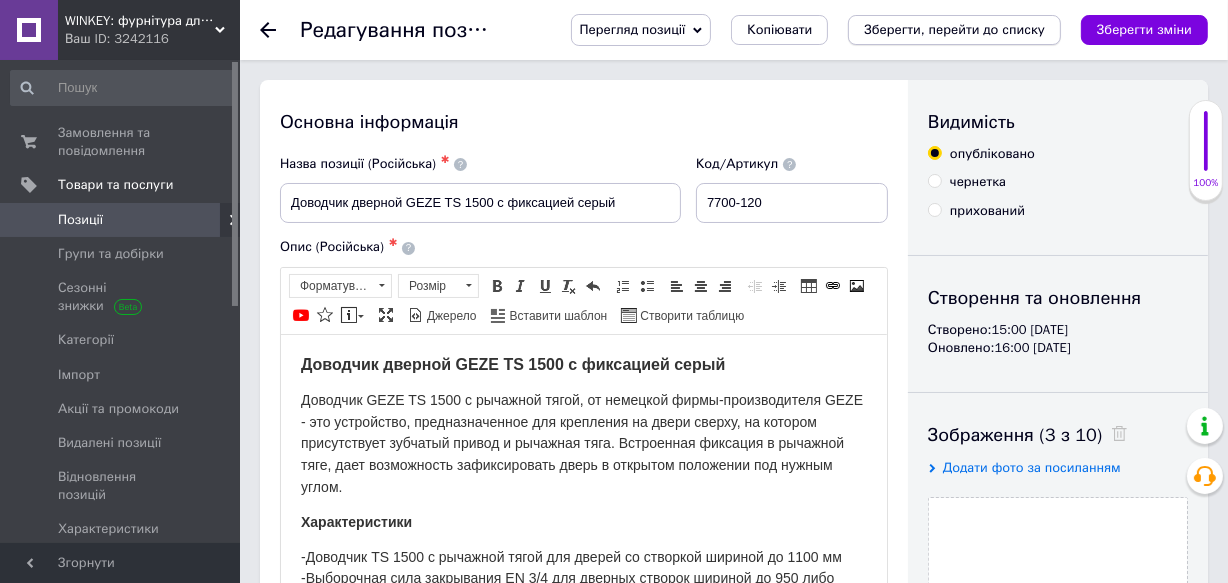 click on "Зберегти, перейти до списку" at bounding box center [954, 29] 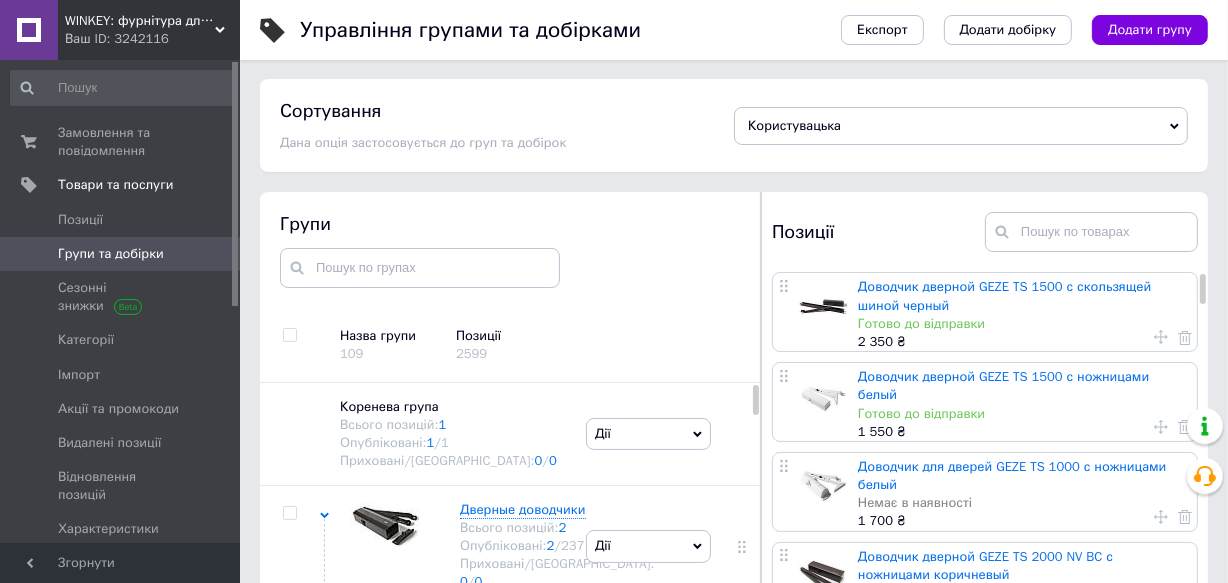 scroll, scrollTop: 46, scrollLeft: 0, axis: vertical 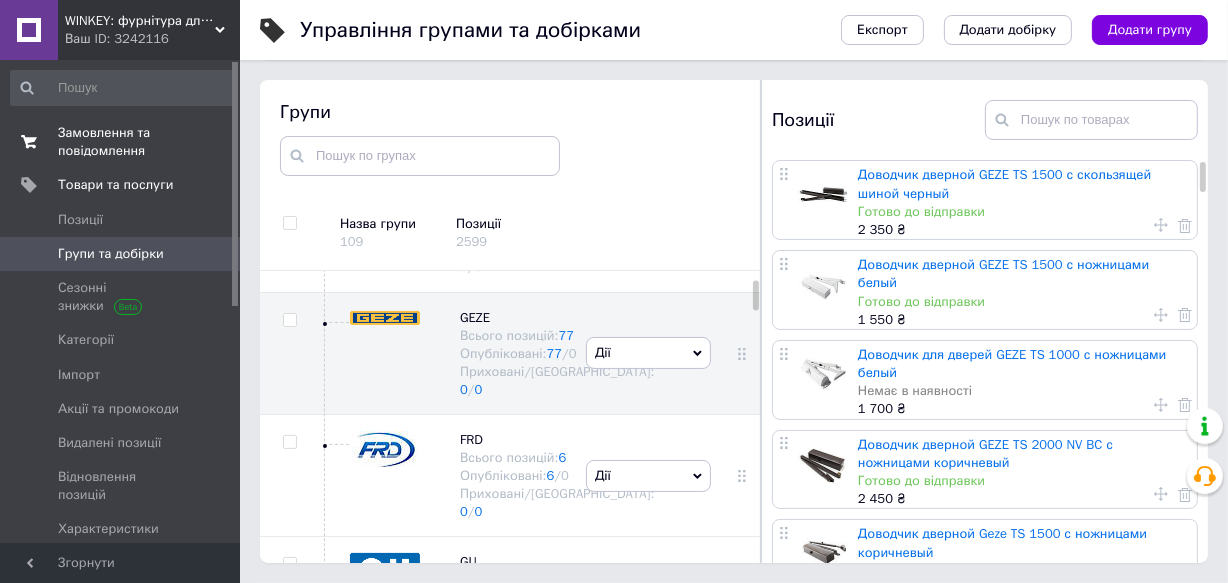 click on "Замовлення та повідомлення" at bounding box center [121, 142] 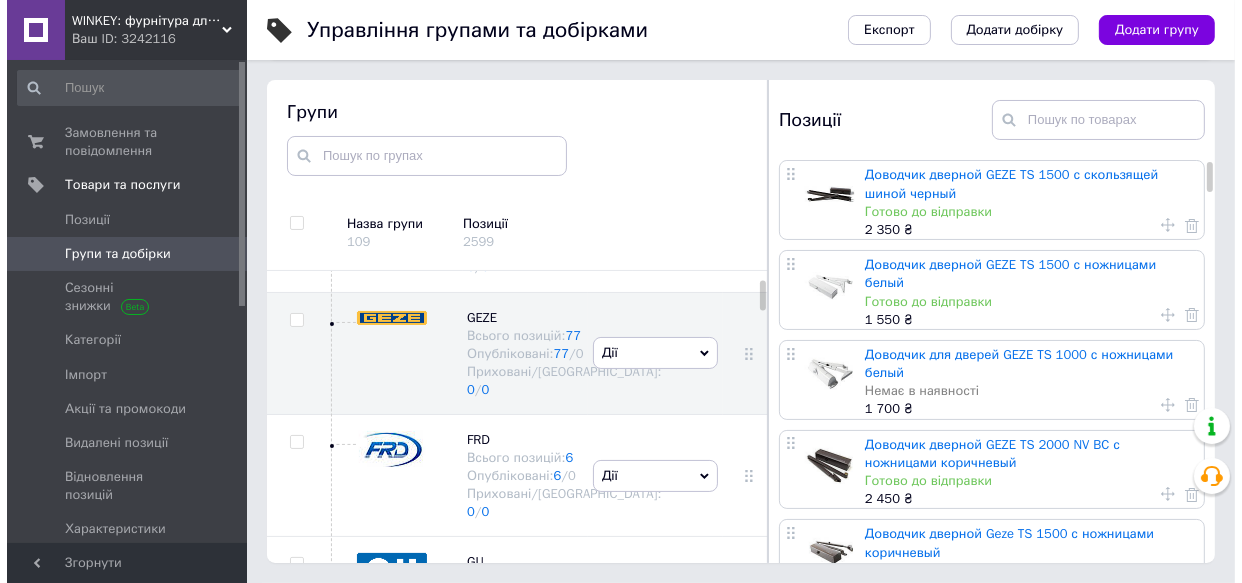 scroll, scrollTop: 0, scrollLeft: 0, axis: both 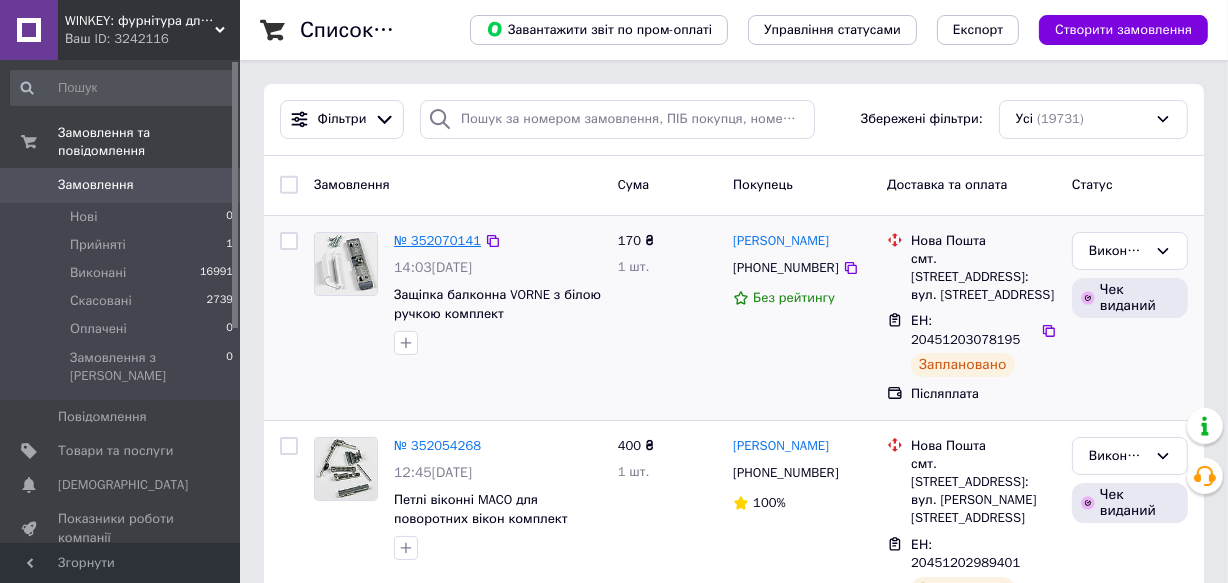 click on "№ 352070141" at bounding box center [437, 240] 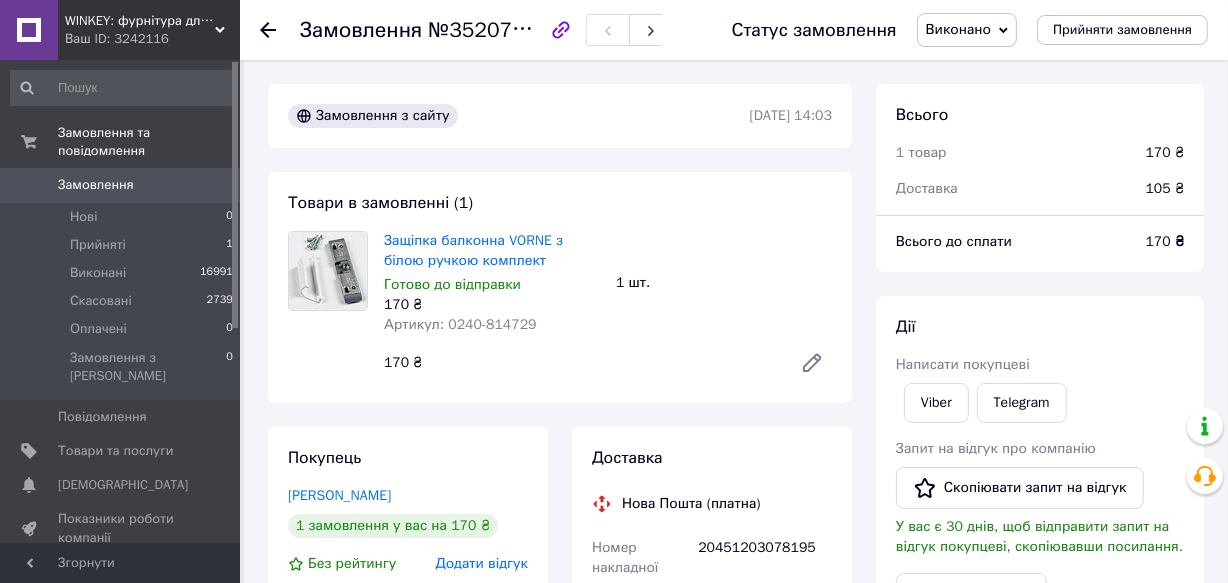 click on "Виконано" at bounding box center (958, 29) 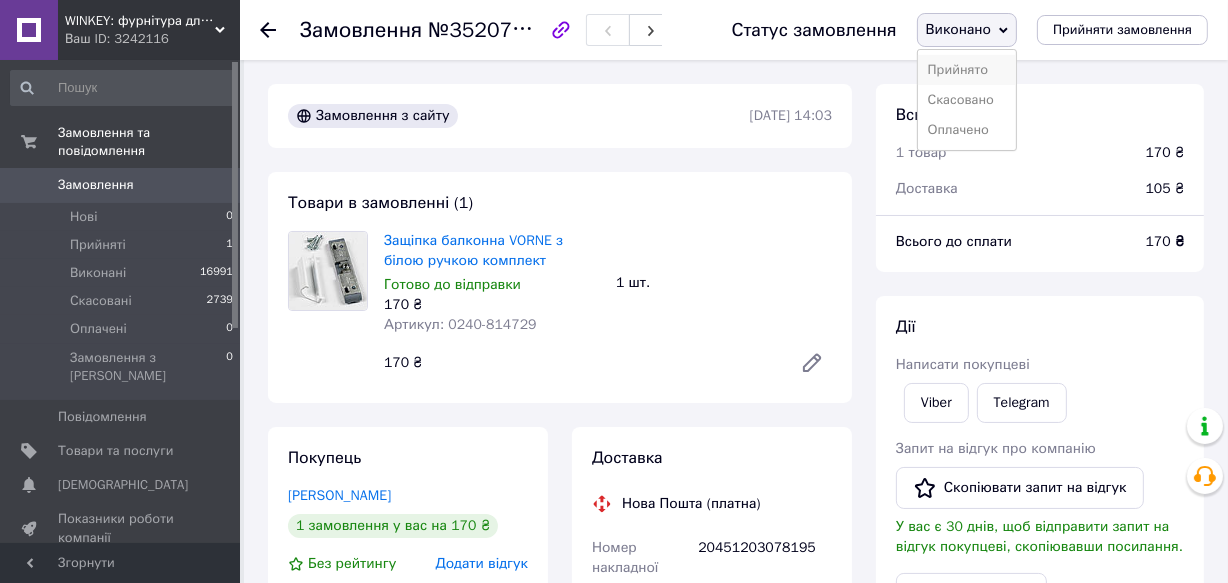 click on "Прийнято" at bounding box center [967, 70] 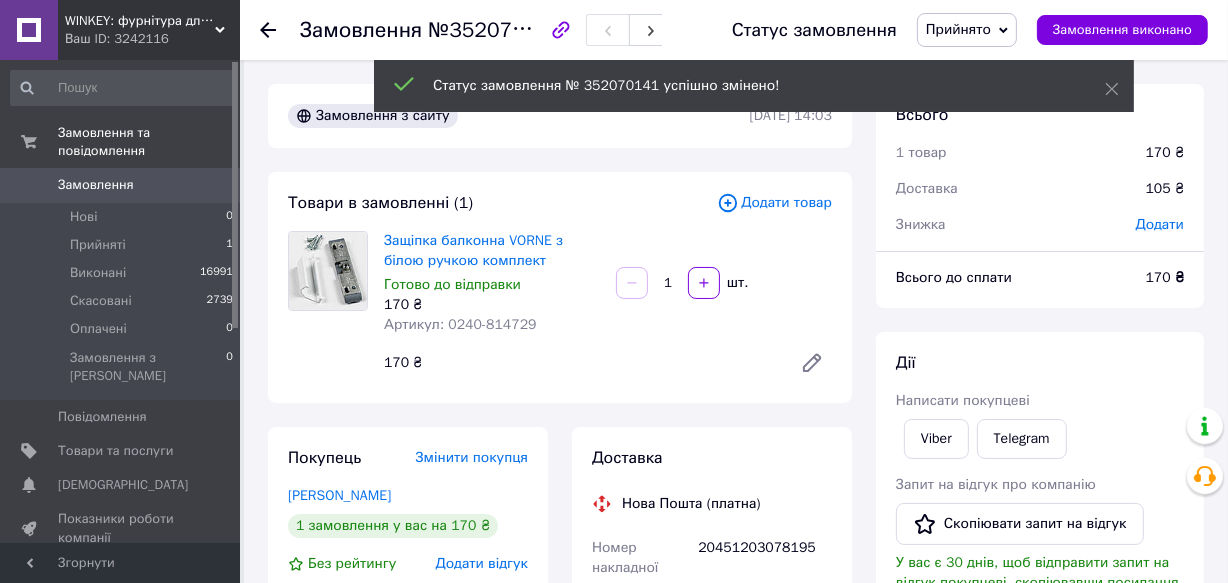 scroll, scrollTop: 181, scrollLeft: 0, axis: vertical 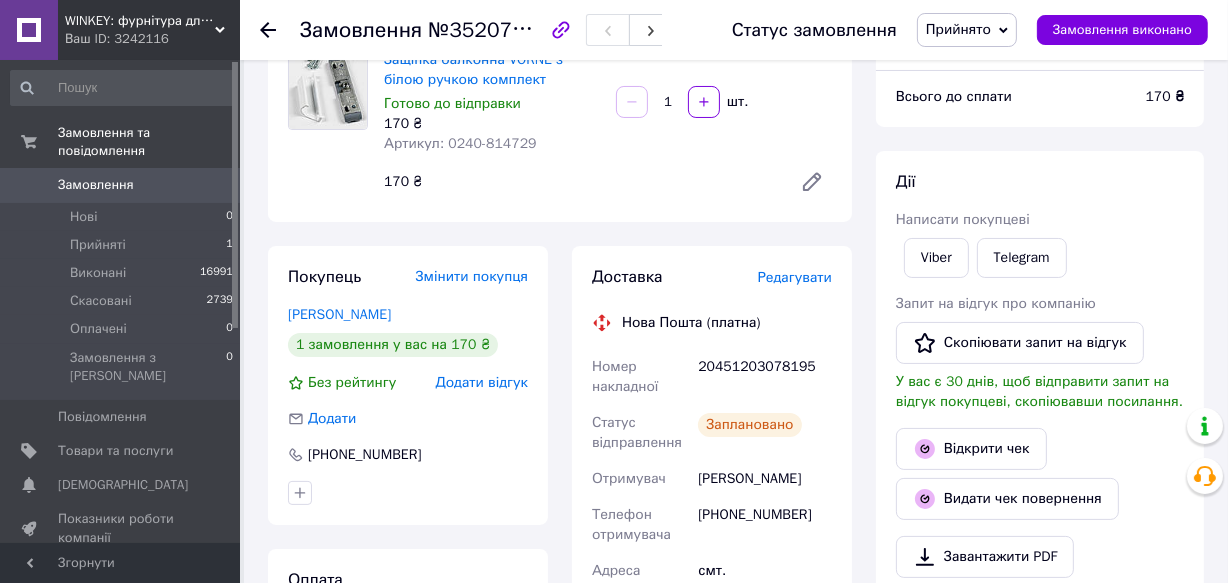 click on "Редагувати" at bounding box center (795, 277) 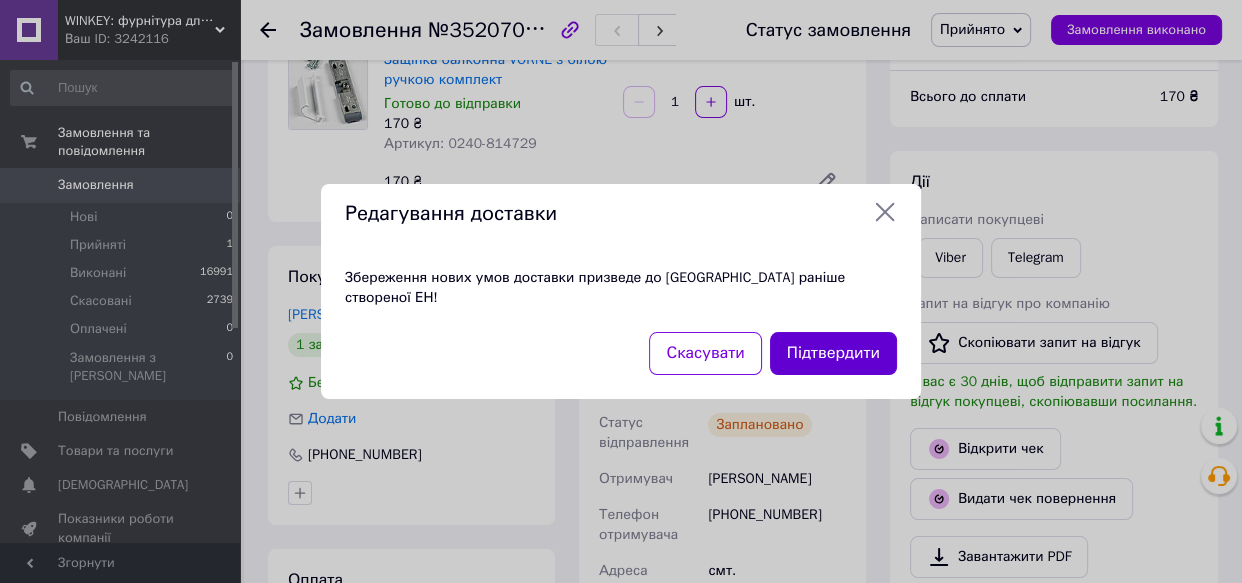 click on "Підтвердити" at bounding box center (833, 353) 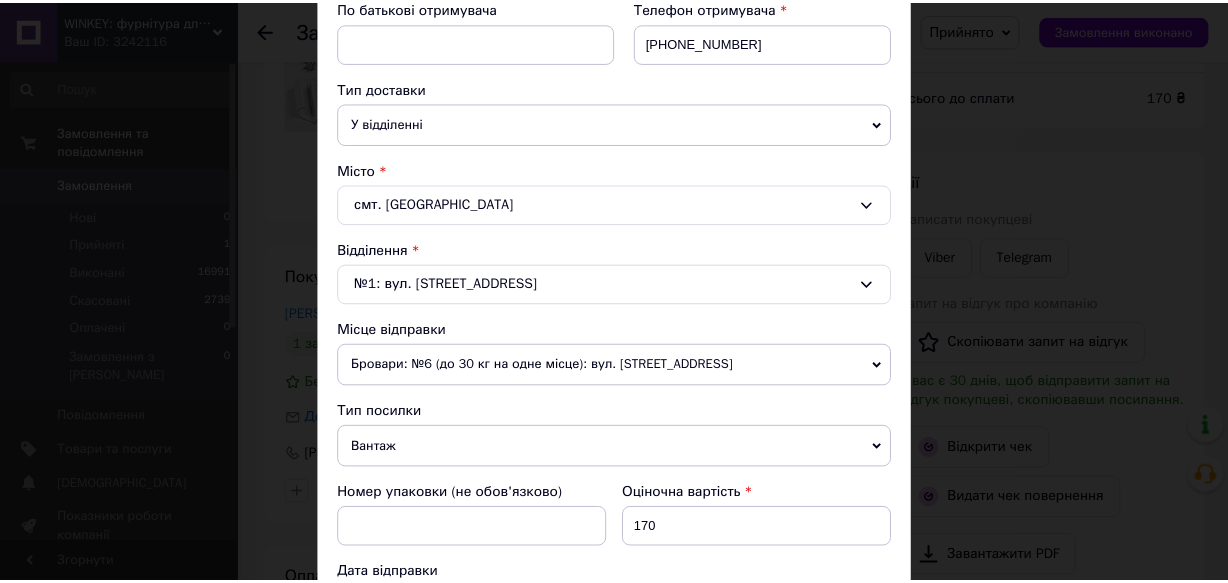scroll, scrollTop: 0, scrollLeft: 0, axis: both 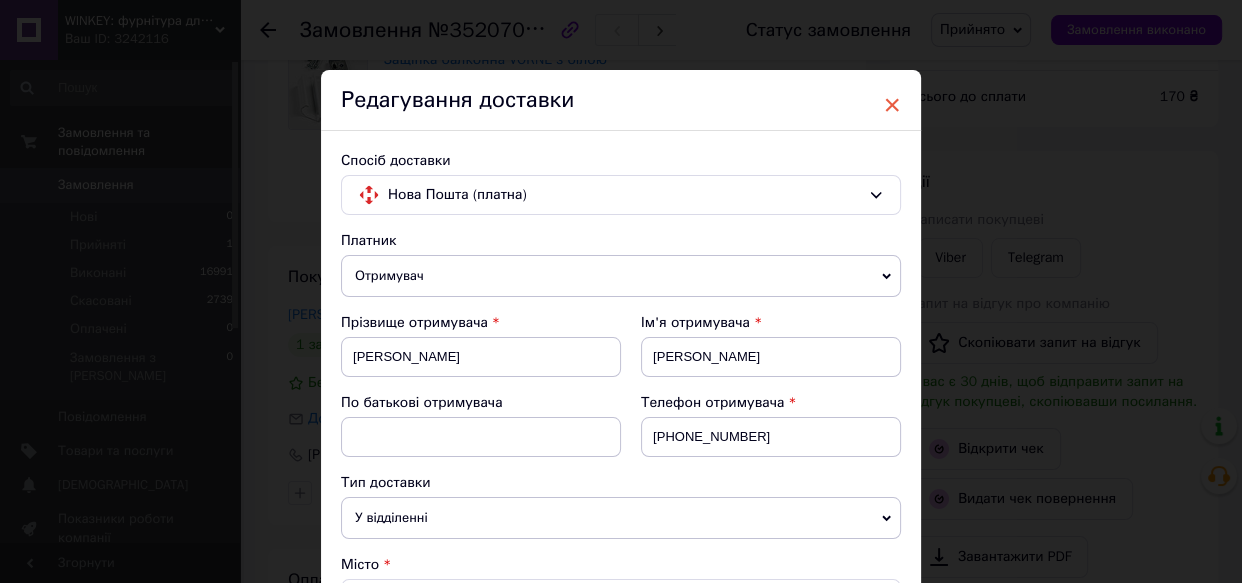 click on "×" at bounding box center [892, 105] 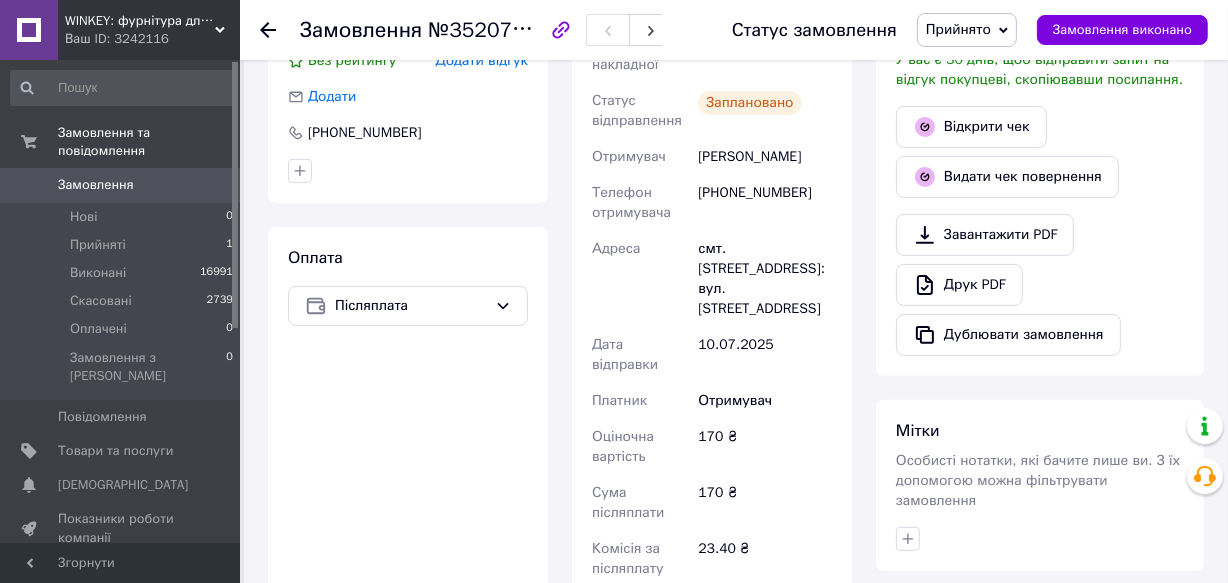 scroll, scrollTop: 636, scrollLeft: 0, axis: vertical 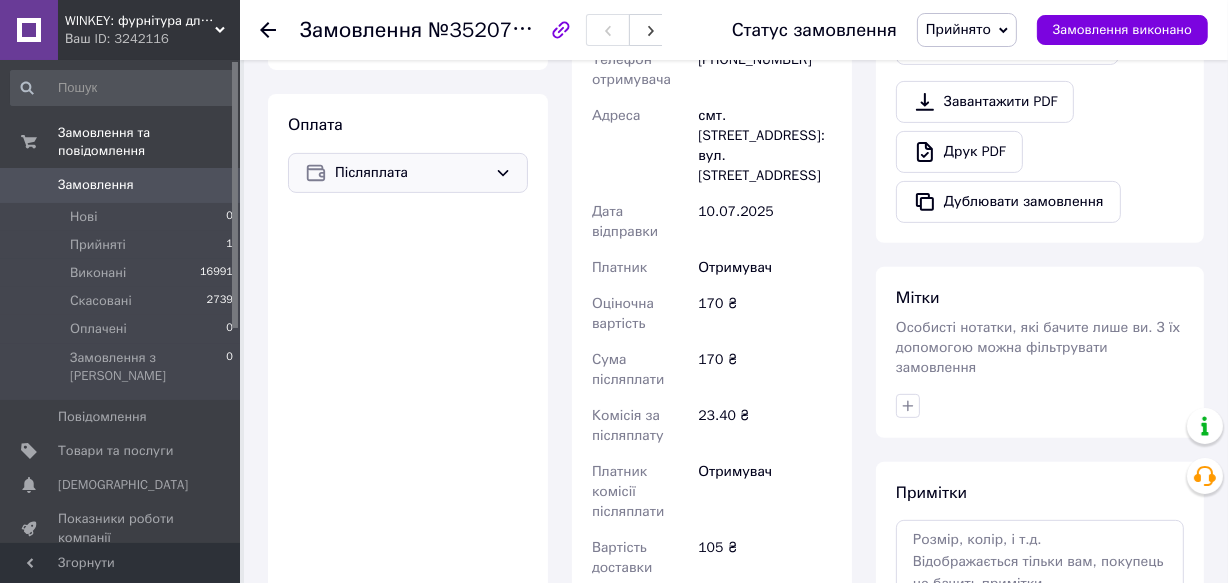 drag, startPoint x: 372, startPoint y: 150, endPoint x: 363, endPoint y: 165, distance: 17.492855 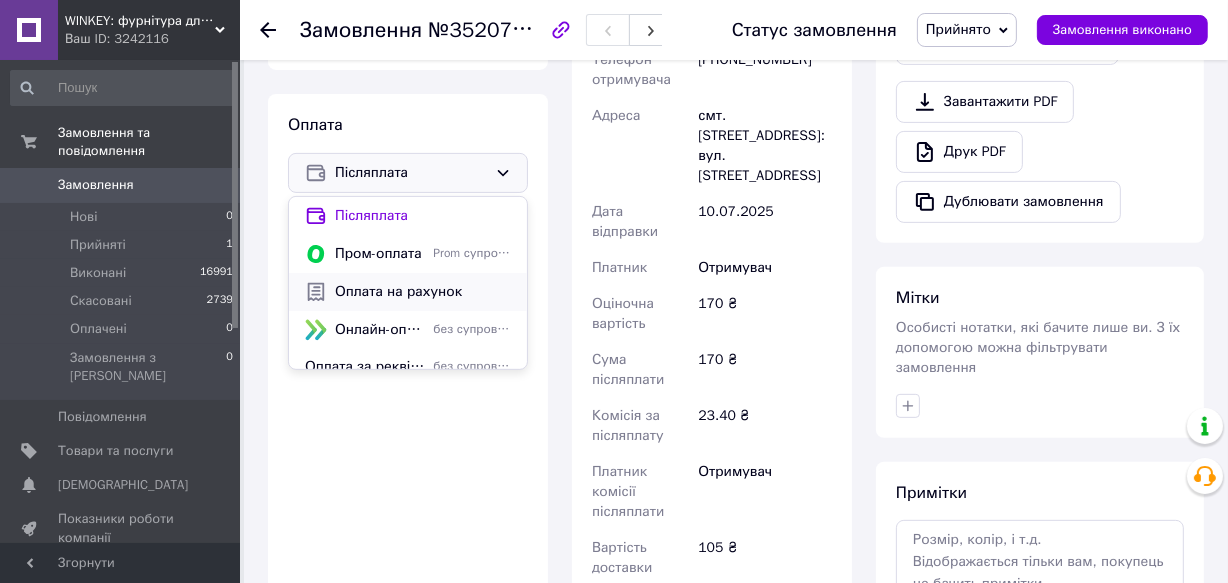 click on "Оплата на рахунок" at bounding box center [423, 292] 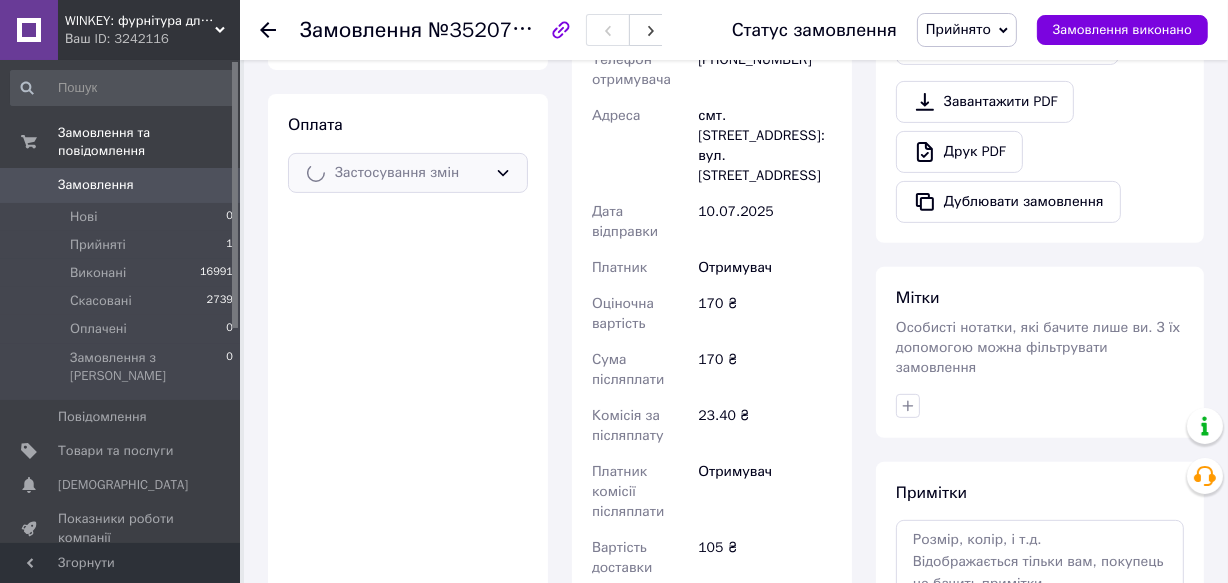 click on "Прийнято" at bounding box center (958, 29) 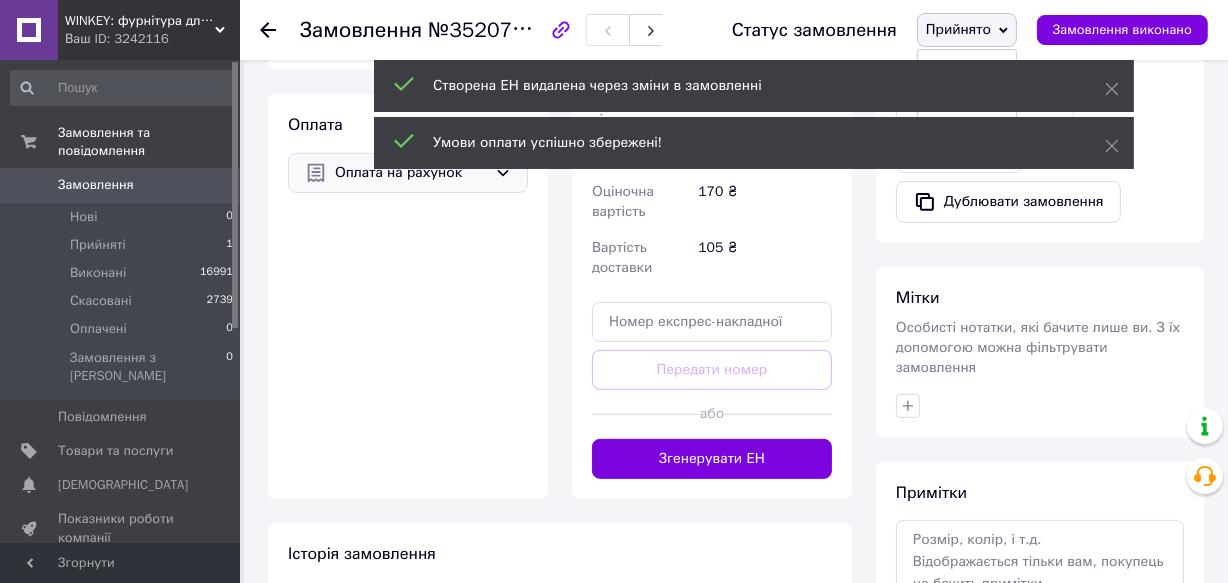 click on "Прийнято" at bounding box center (967, 30) 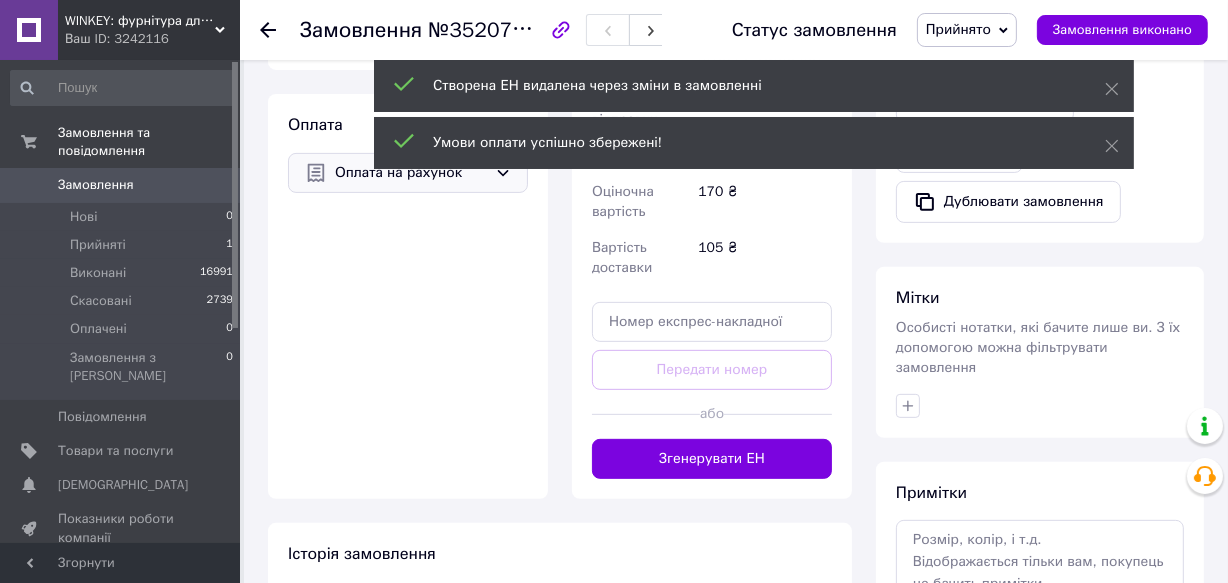 click on "Прийнято" at bounding box center [967, 30] 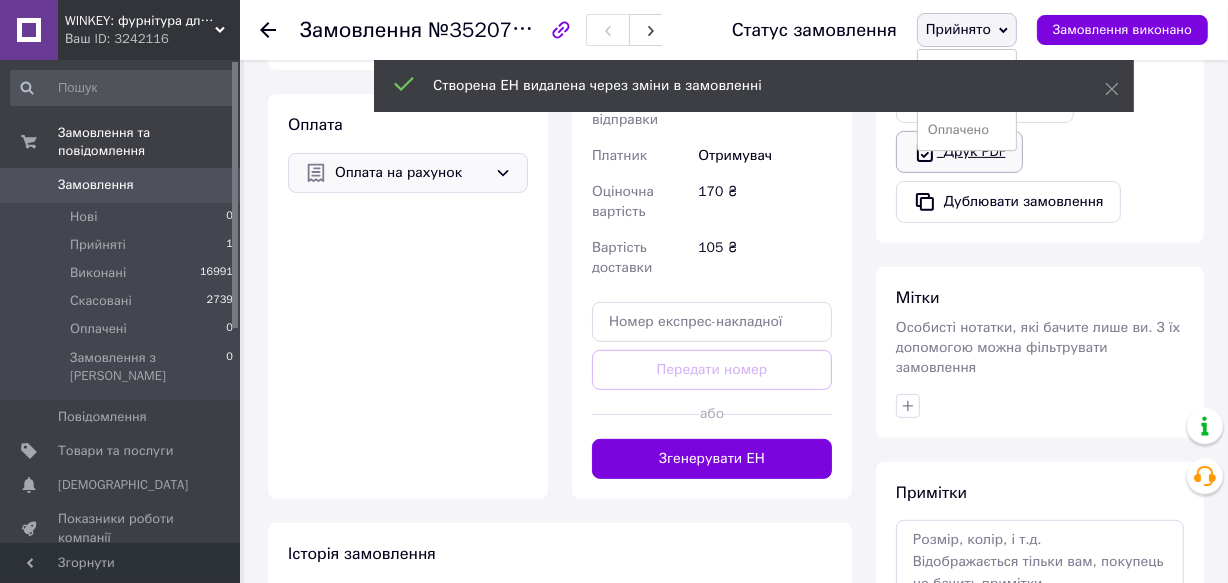 click on "Оплачено" at bounding box center (967, 130) 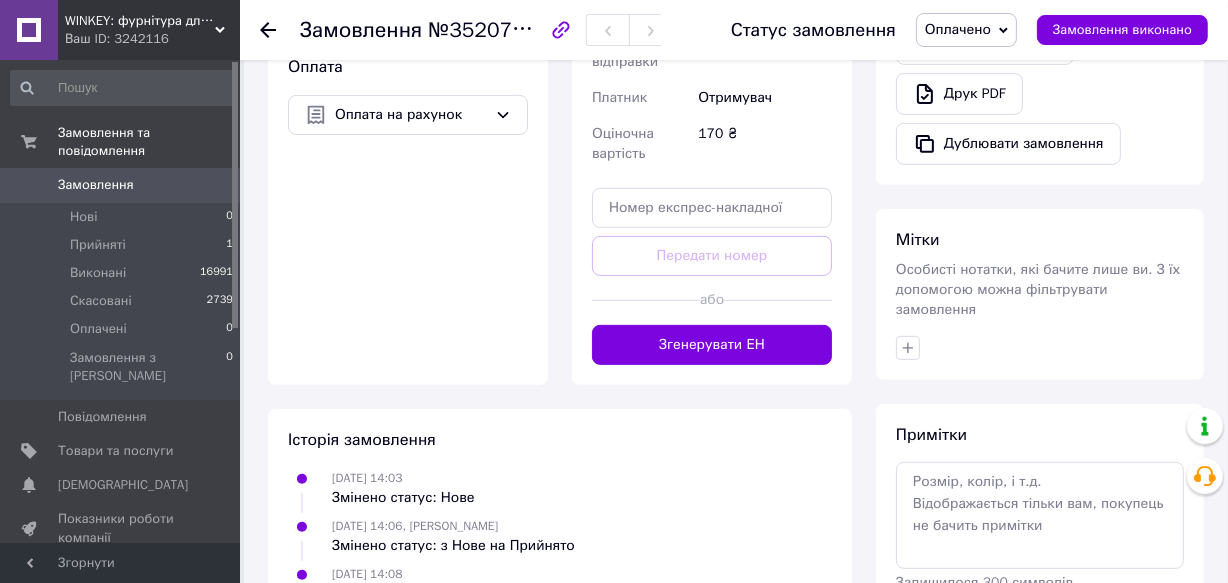 scroll, scrollTop: 785, scrollLeft: 0, axis: vertical 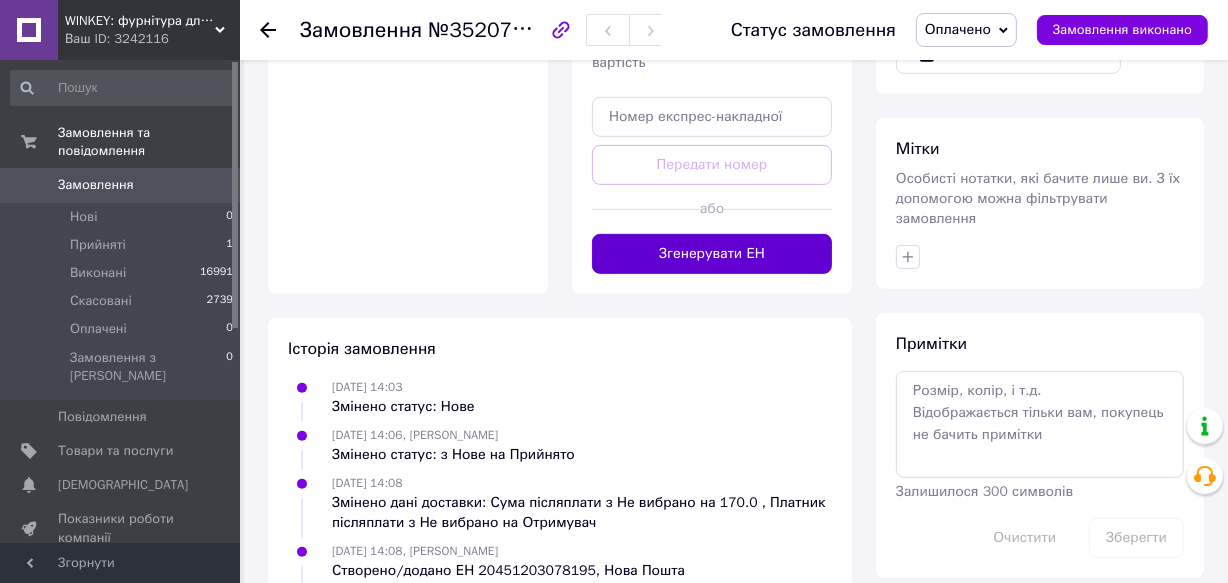 click on "Згенерувати ЕН" at bounding box center [712, 254] 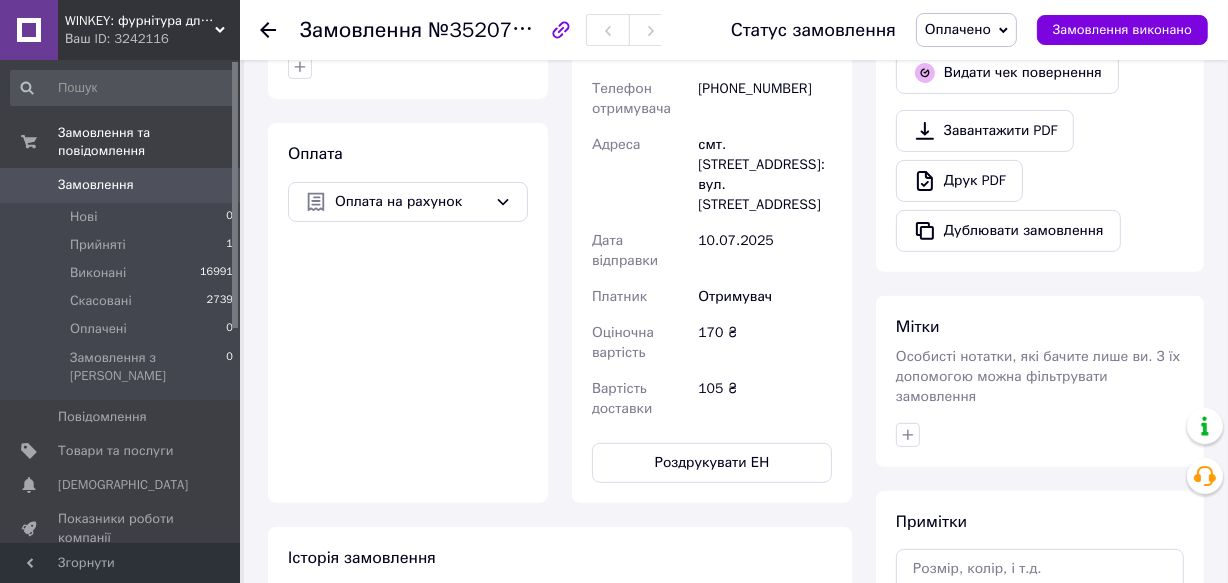 scroll, scrollTop: 603, scrollLeft: 0, axis: vertical 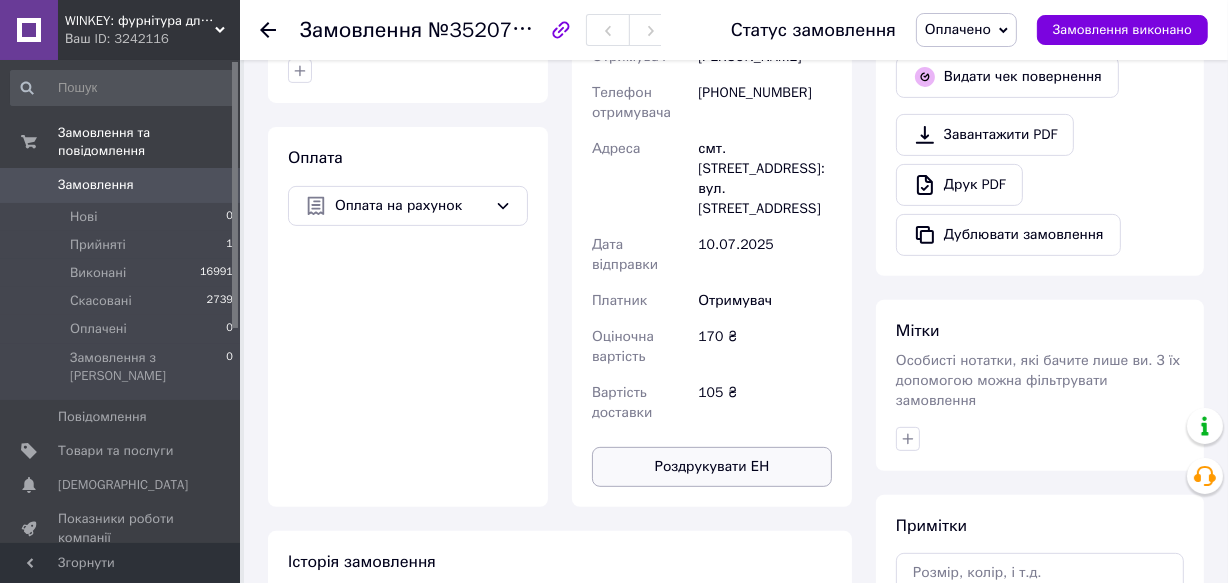 click on "Роздрукувати ЕН" at bounding box center (712, 467) 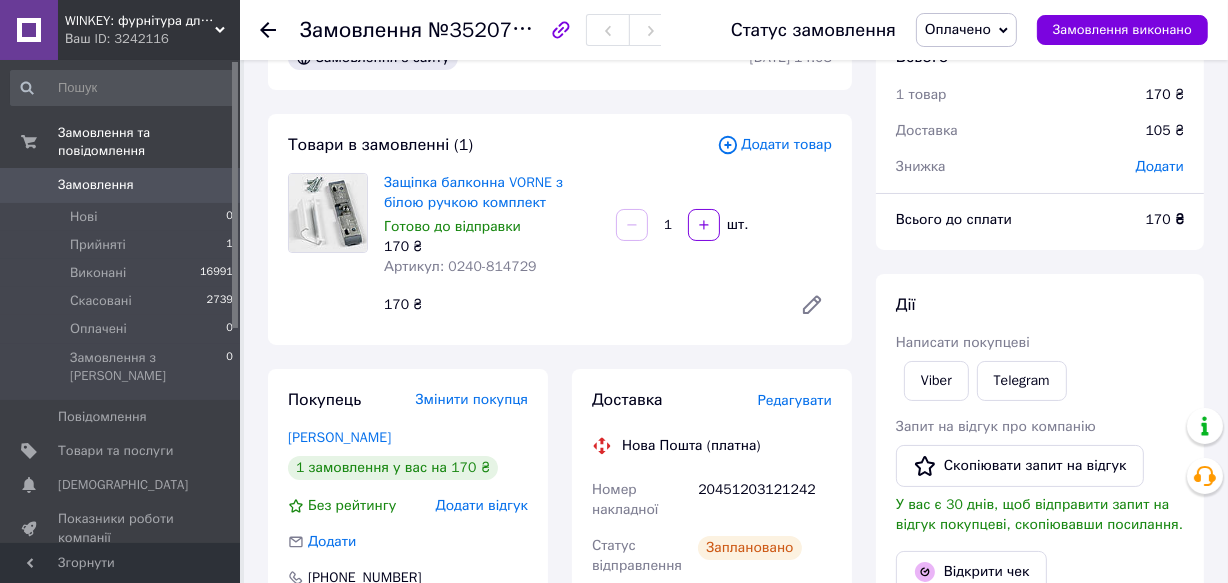 scroll, scrollTop: 0, scrollLeft: 0, axis: both 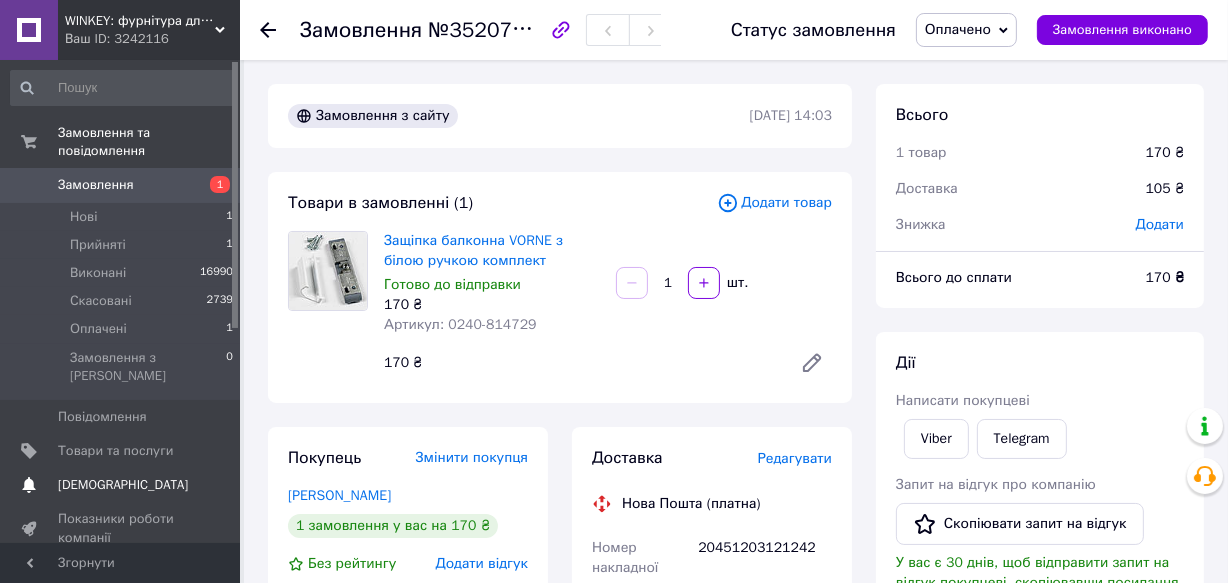 click on "Сповіщення 0 0" at bounding box center [122, 485] 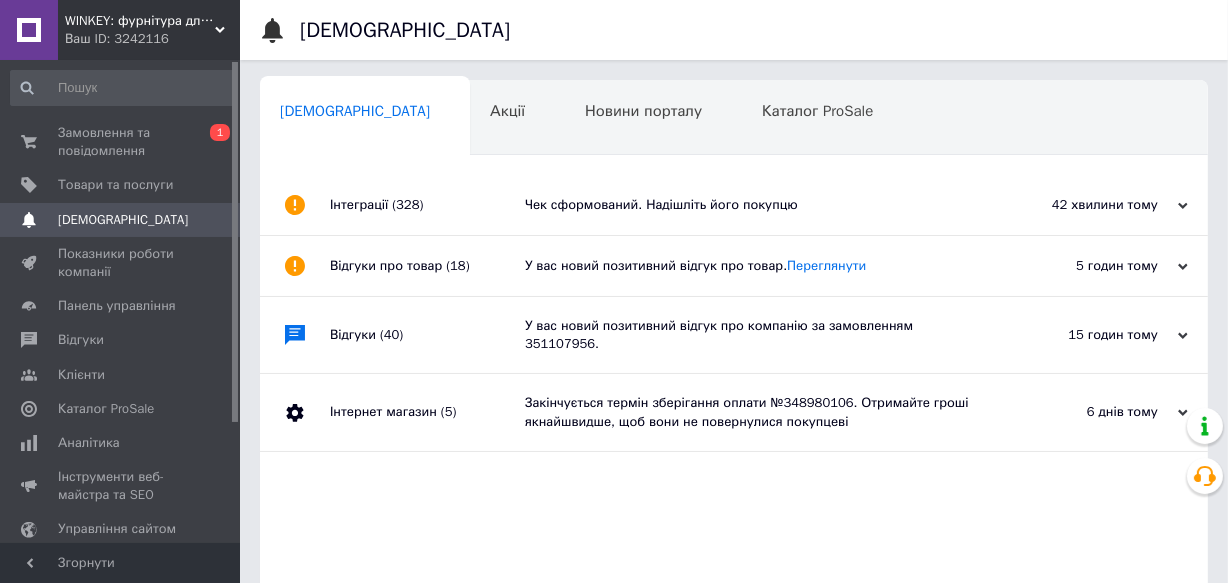 scroll, scrollTop: 0, scrollLeft: 2, axis: horizontal 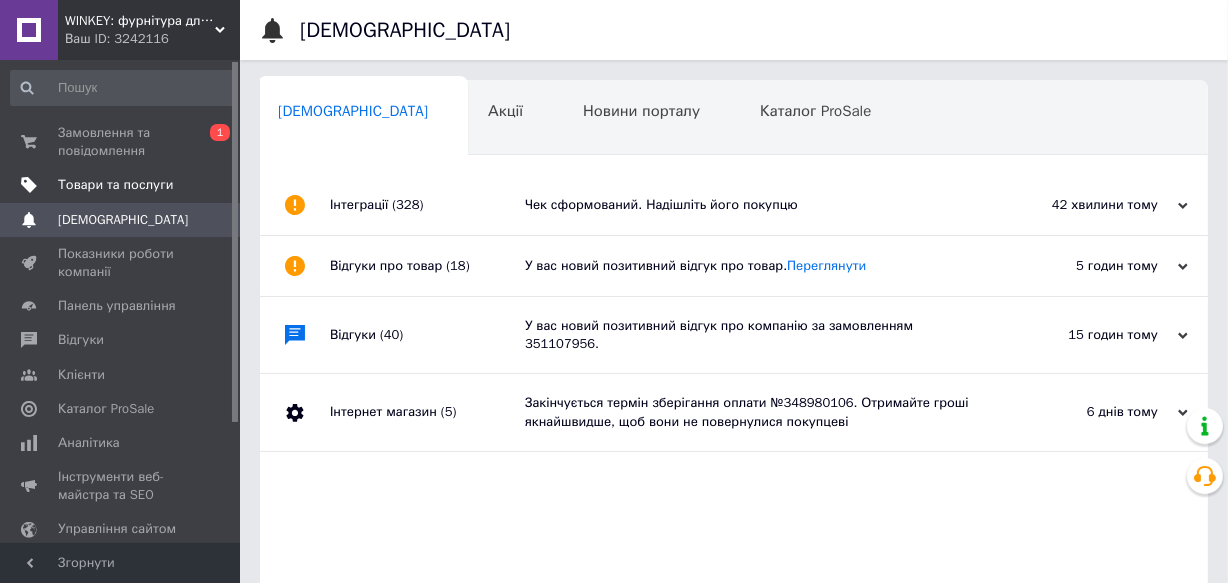 click on "Товари та послуги" at bounding box center [115, 185] 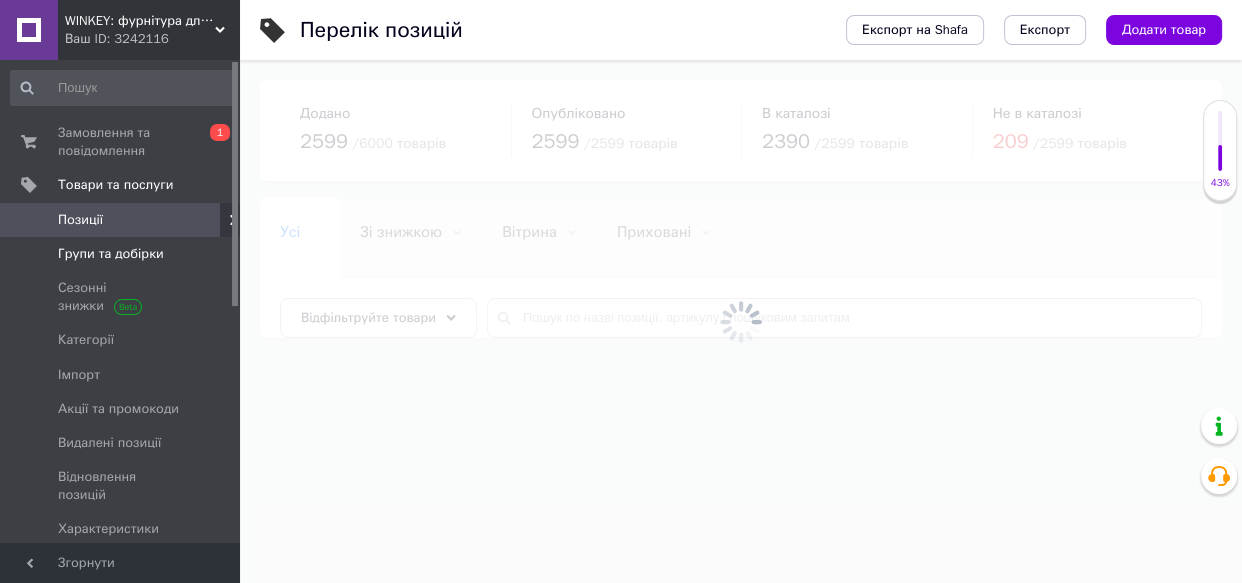 click on "Групи та добірки" at bounding box center [111, 254] 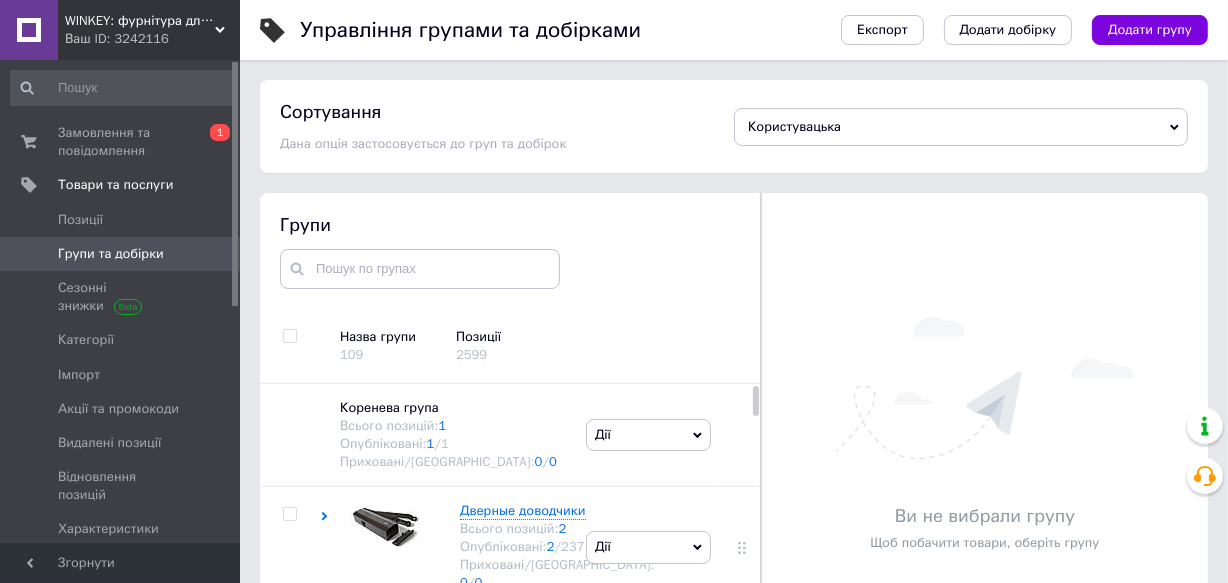 scroll, scrollTop: 80, scrollLeft: 0, axis: vertical 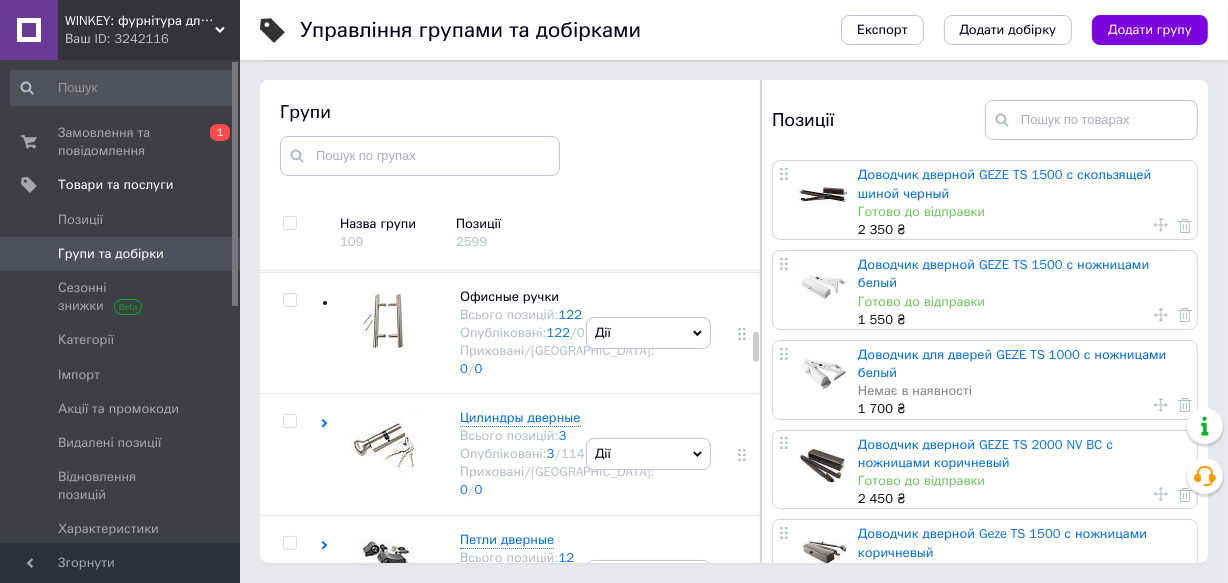 click on "Ручки оконные" at bounding box center [507, 53] 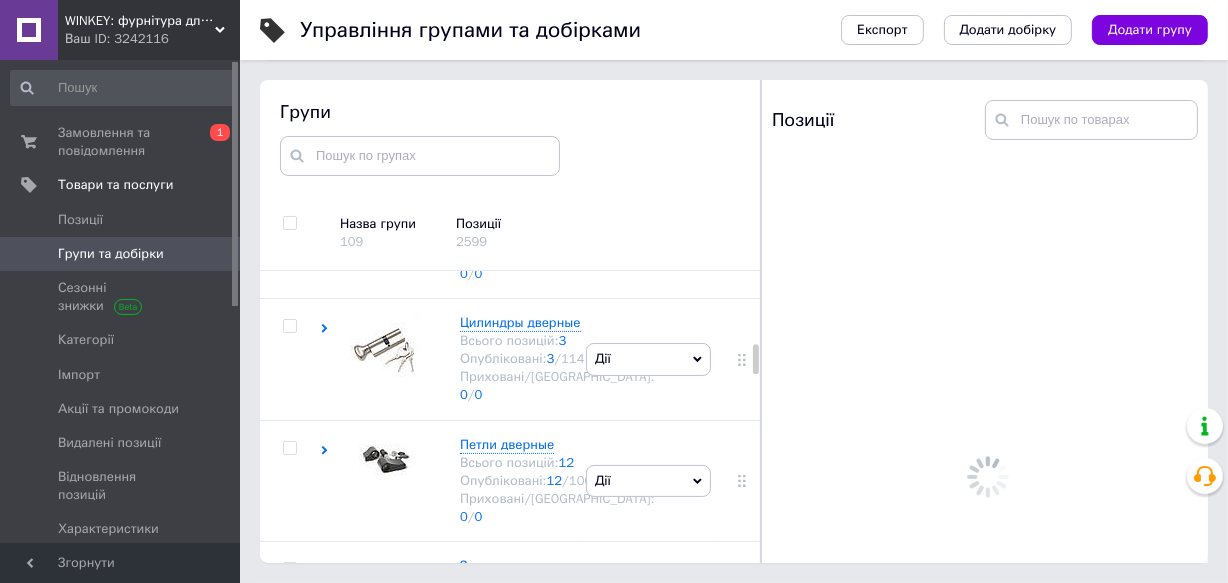 scroll, scrollTop: 2112, scrollLeft: 0, axis: vertical 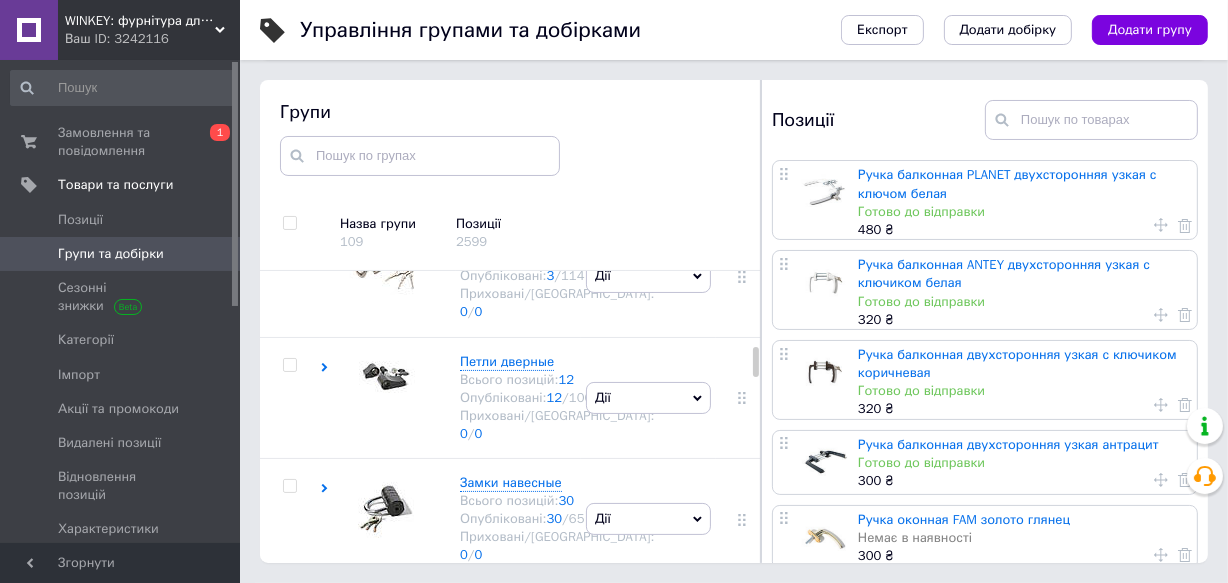 click on "Ручки для алюминия" at bounding box center (525, -125) 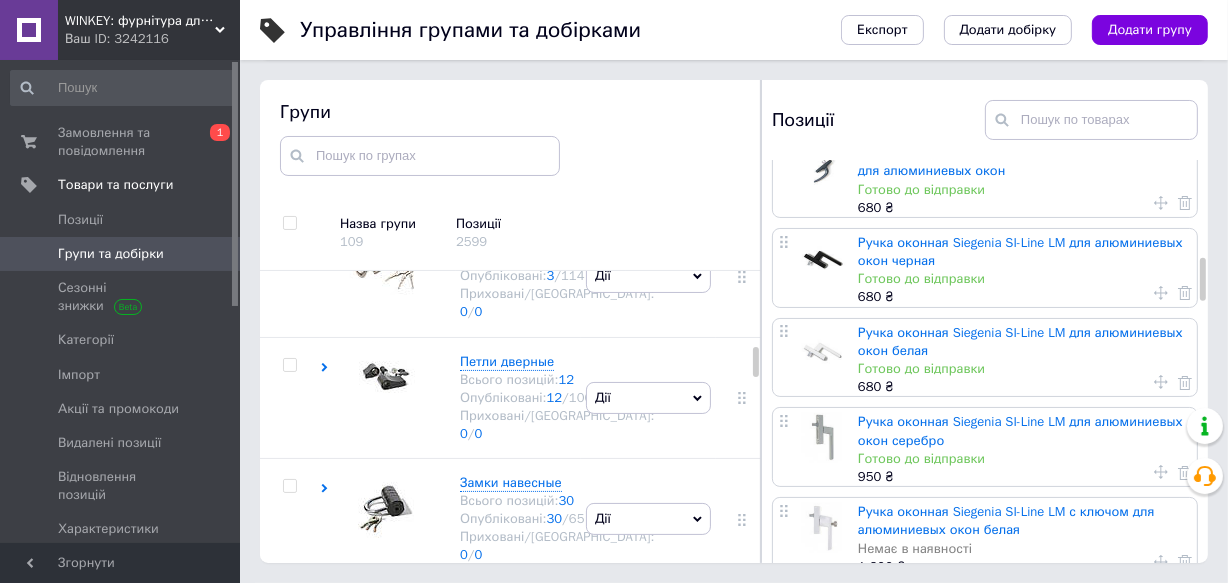 scroll, scrollTop: 909, scrollLeft: 0, axis: vertical 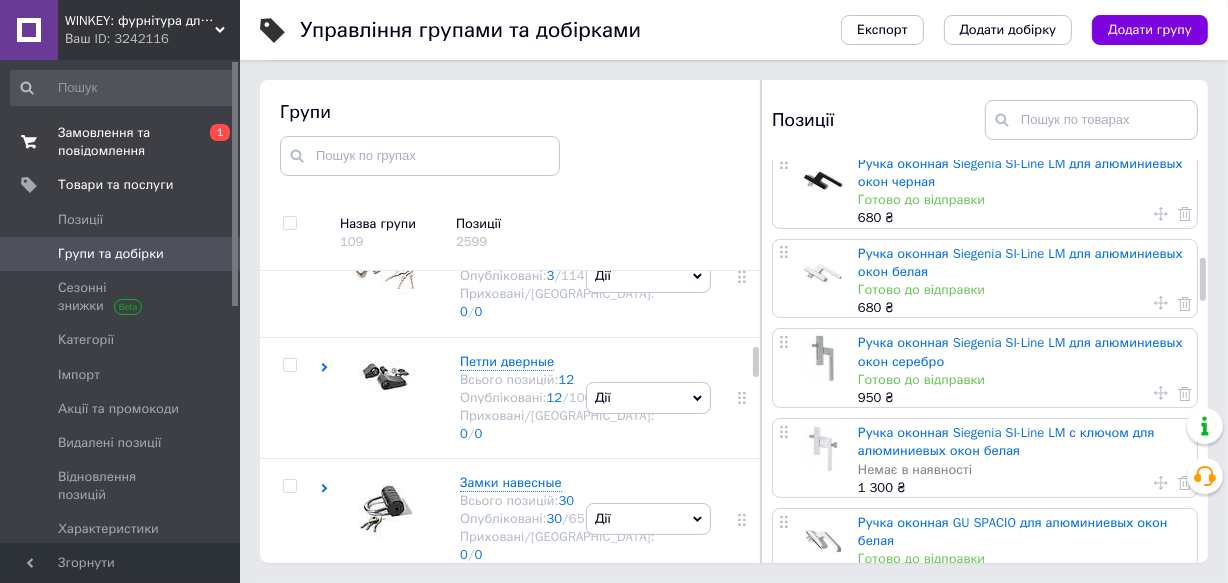 click on "Замовлення та повідомлення" at bounding box center (121, 142) 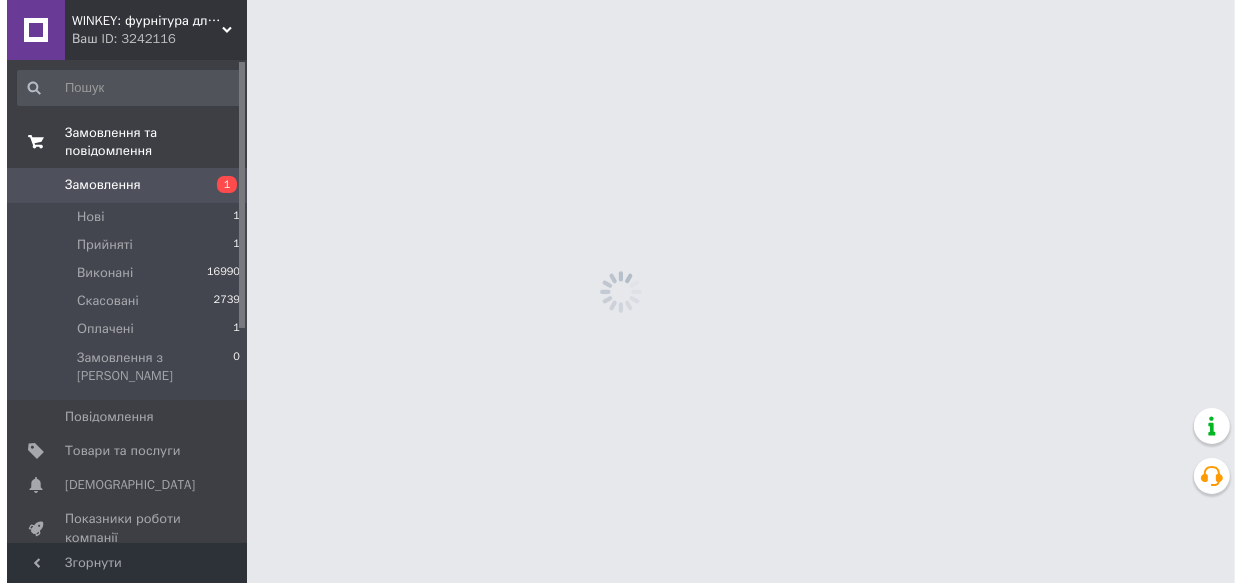 scroll, scrollTop: 0, scrollLeft: 0, axis: both 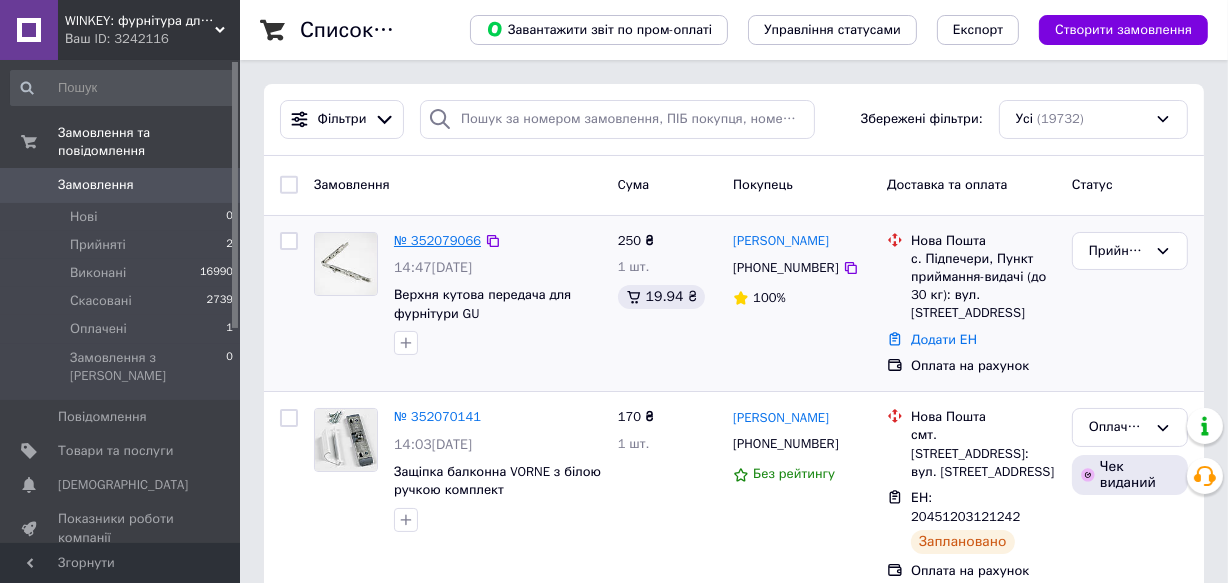 click on "№ 352079066" at bounding box center [437, 240] 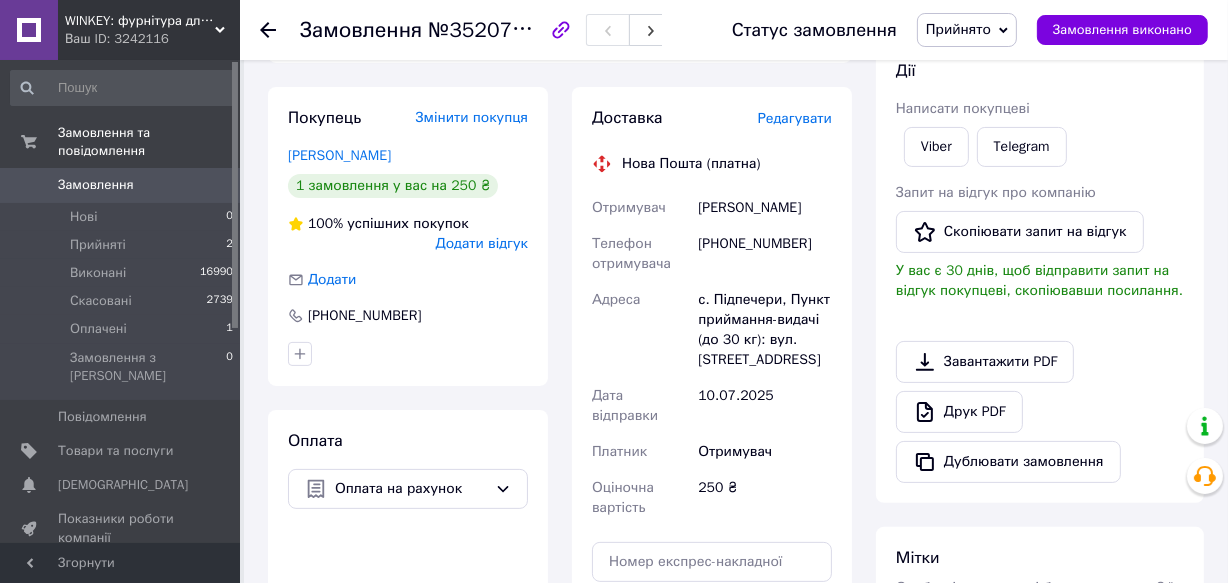 scroll, scrollTop: 363, scrollLeft: 0, axis: vertical 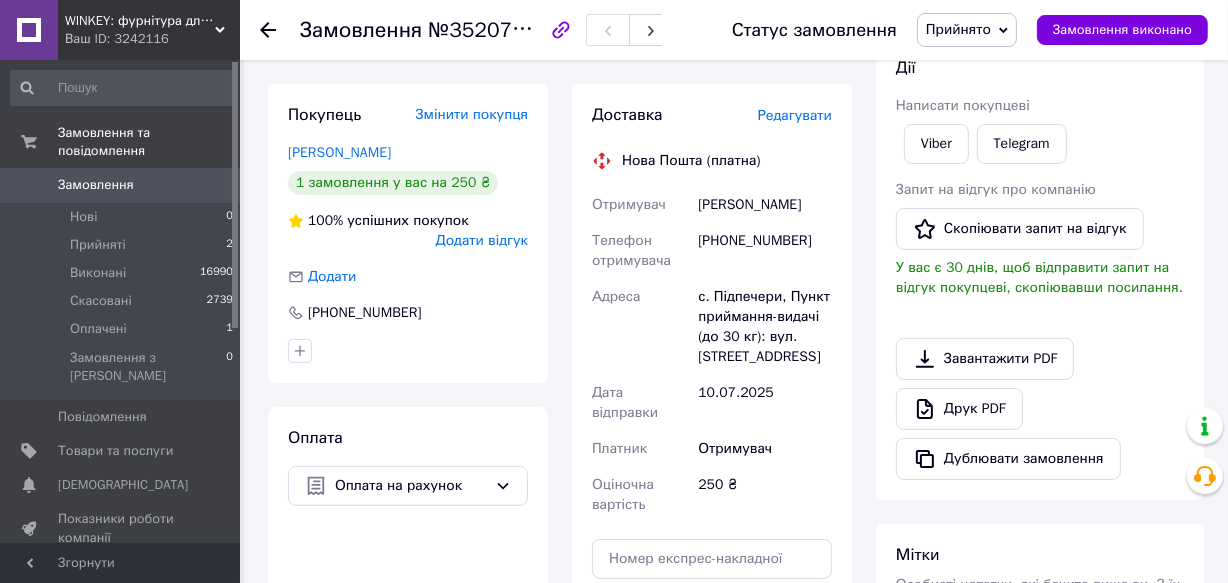 click on "Прийнято" at bounding box center [958, 29] 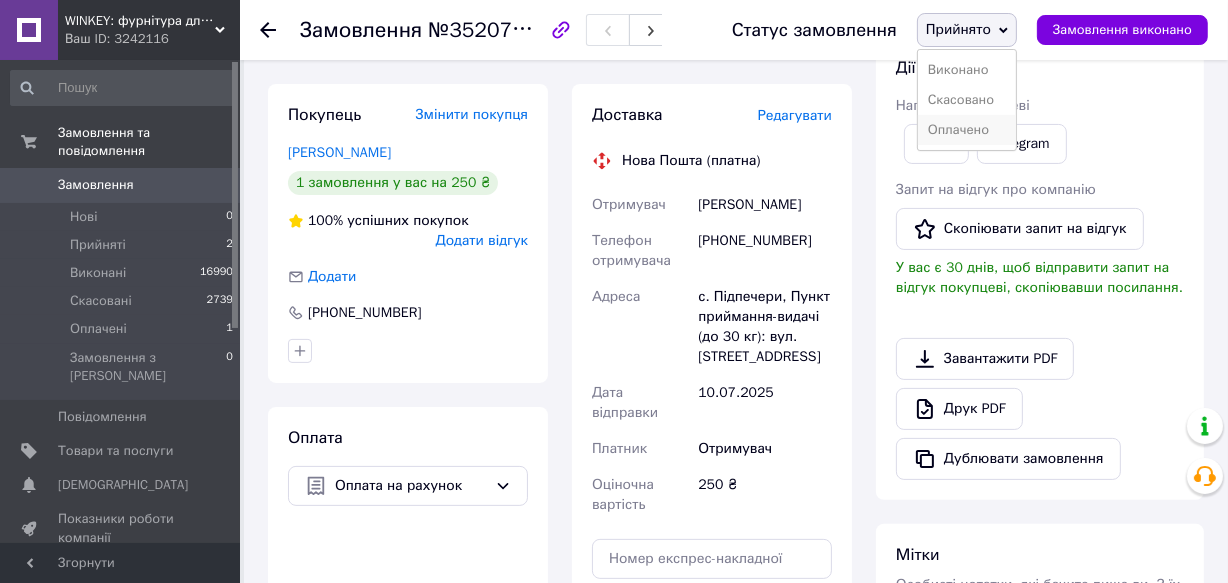 click on "Оплачено" at bounding box center [967, 130] 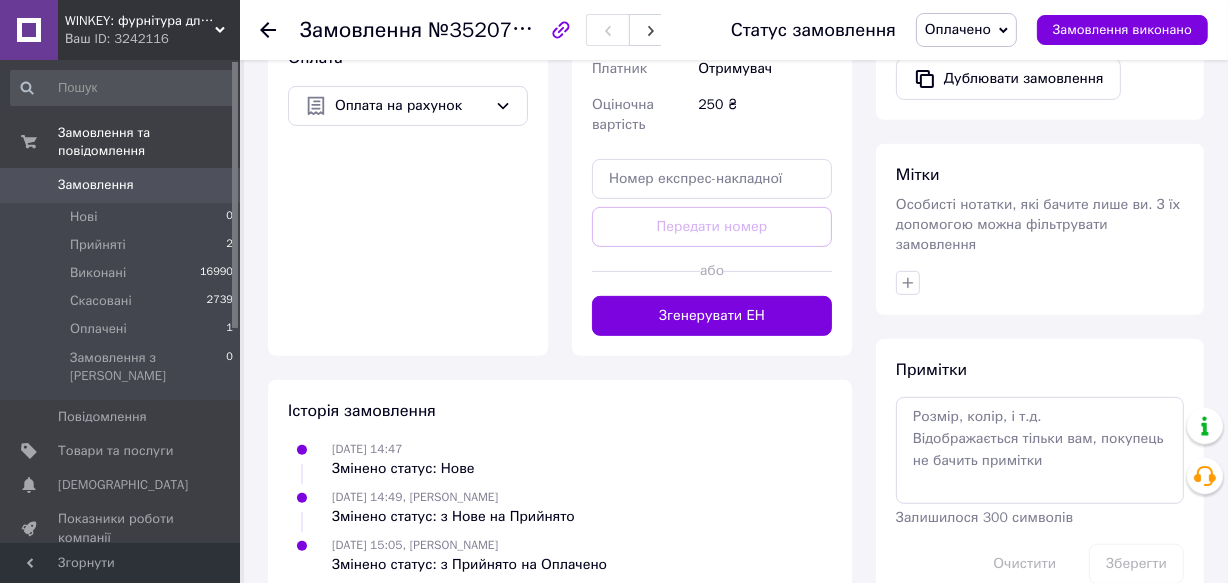 scroll, scrollTop: 778, scrollLeft: 0, axis: vertical 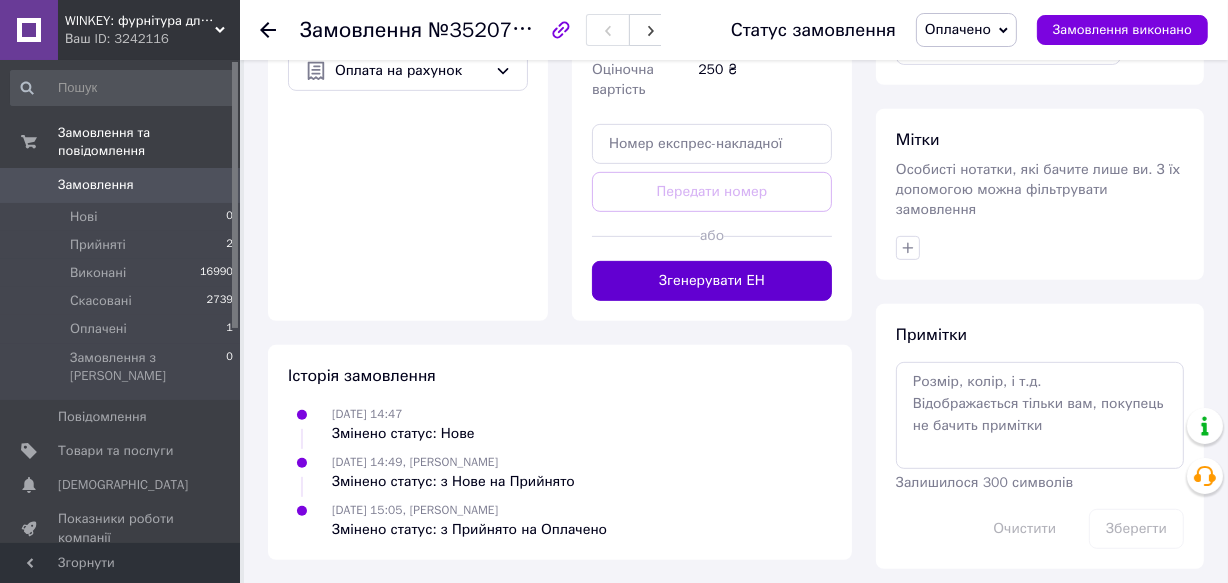 click on "Згенерувати ЕН" at bounding box center [712, 281] 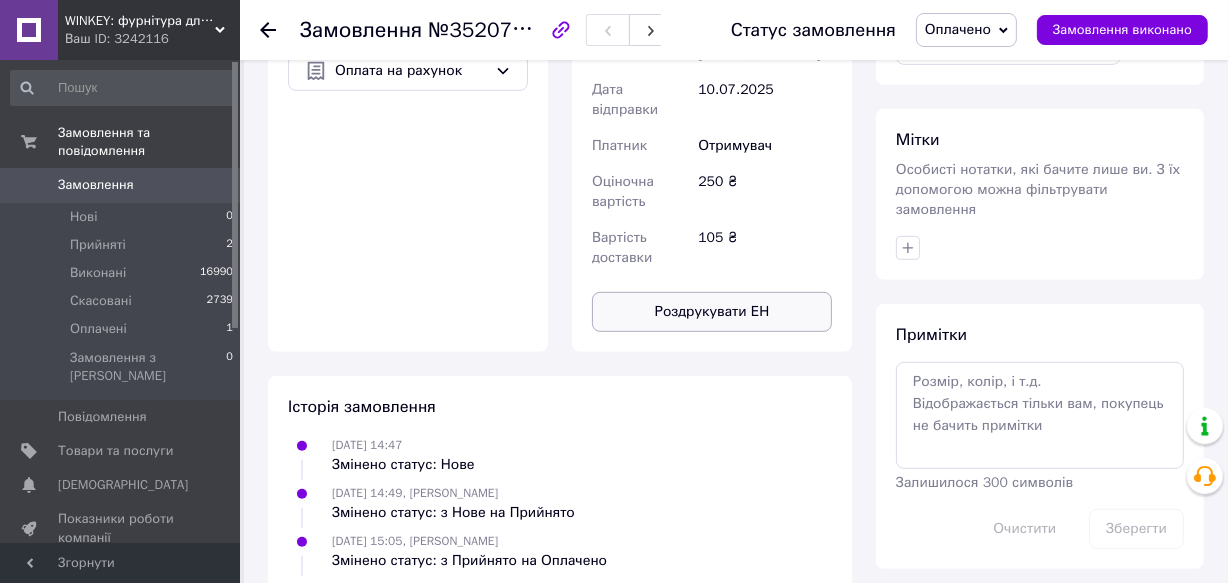 click on "Роздрукувати ЕН" at bounding box center (712, 312) 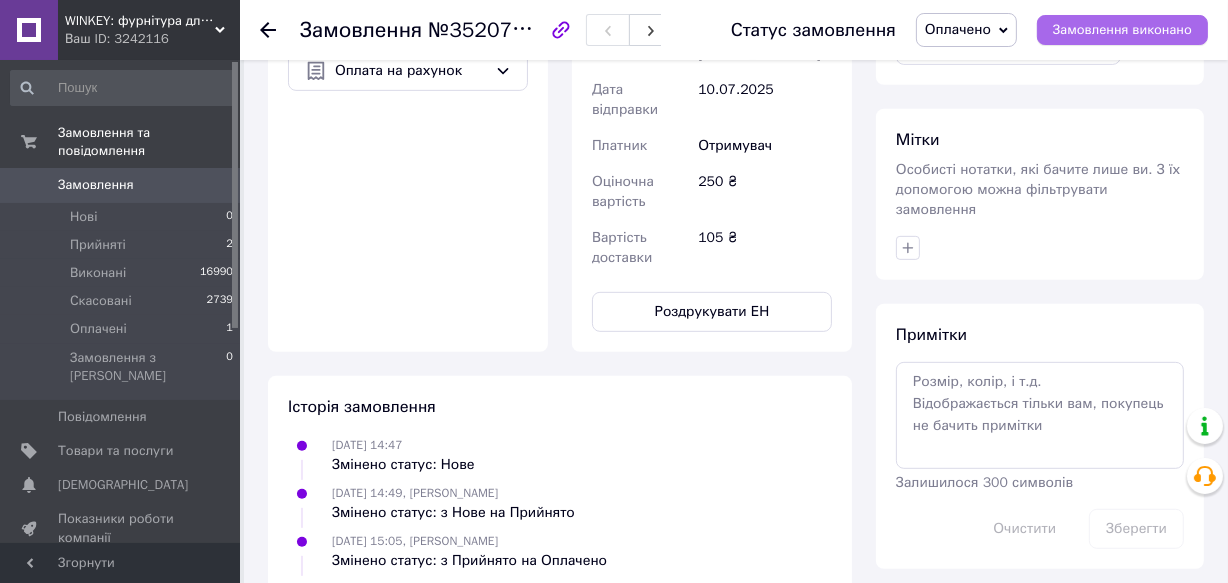 click on "Замовлення виконано" at bounding box center [1122, 30] 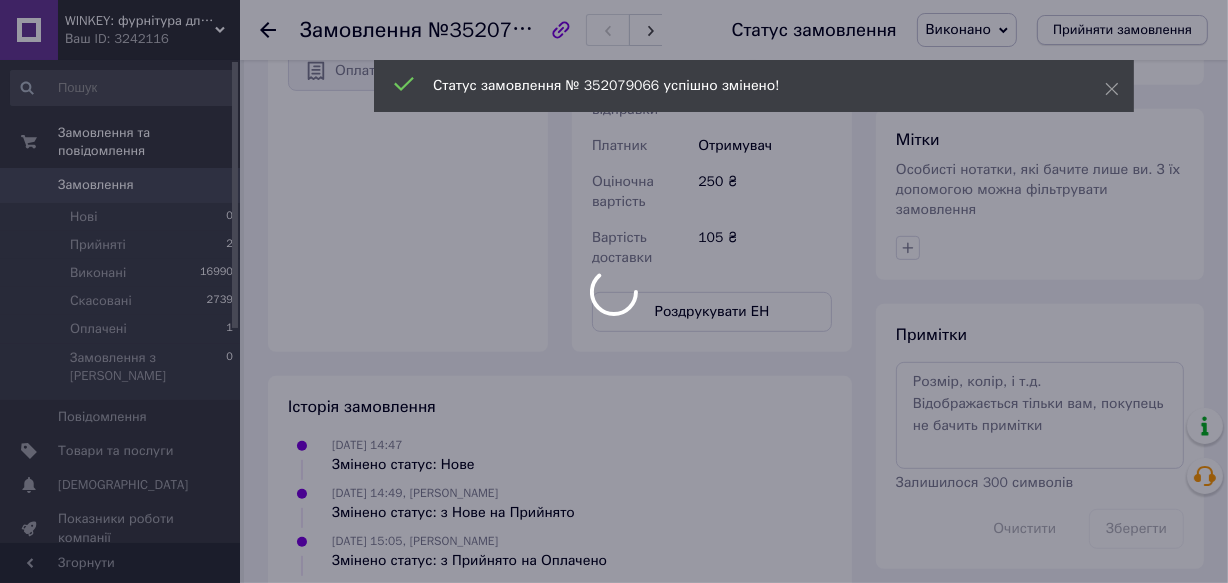 scroll, scrollTop: 741, scrollLeft: 0, axis: vertical 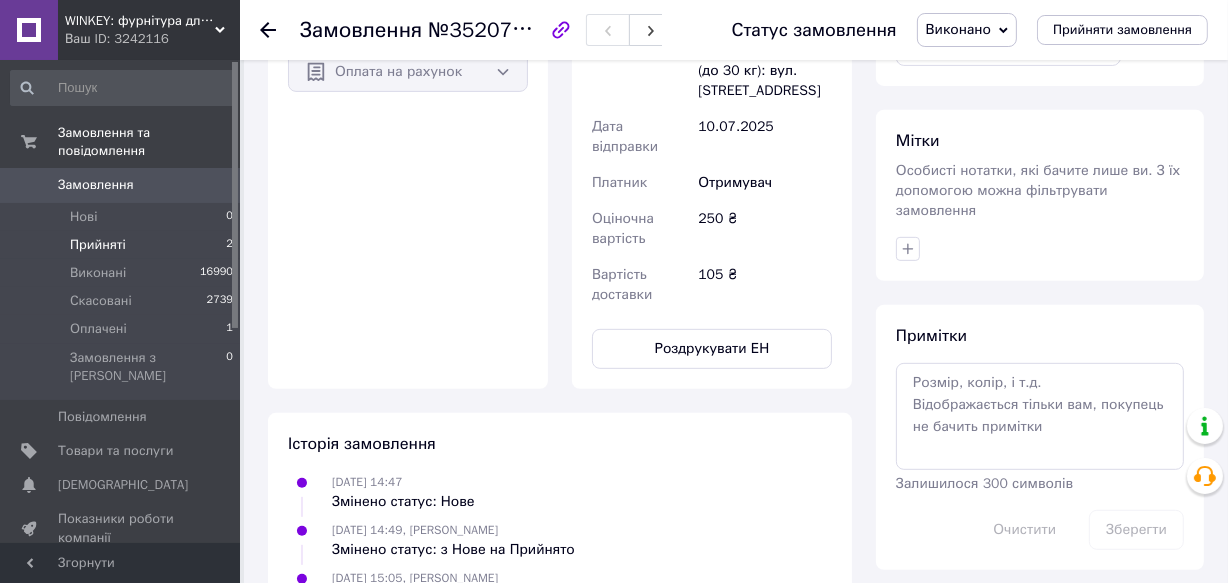 click on "Прийняті" at bounding box center (98, 245) 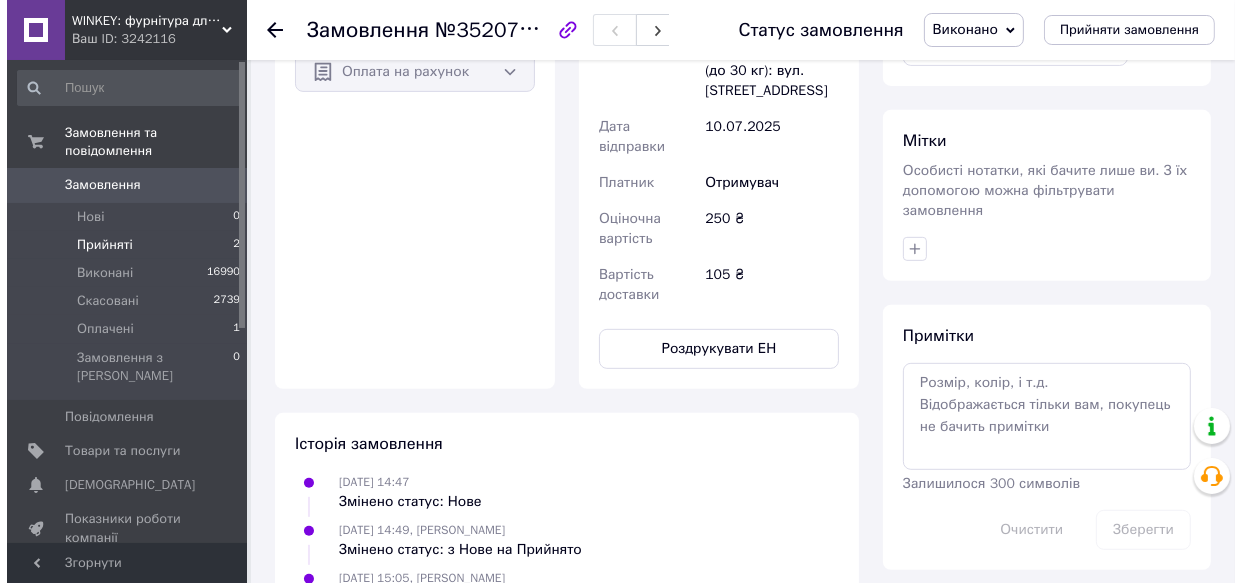 scroll, scrollTop: 0, scrollLeft: 0, axis: both 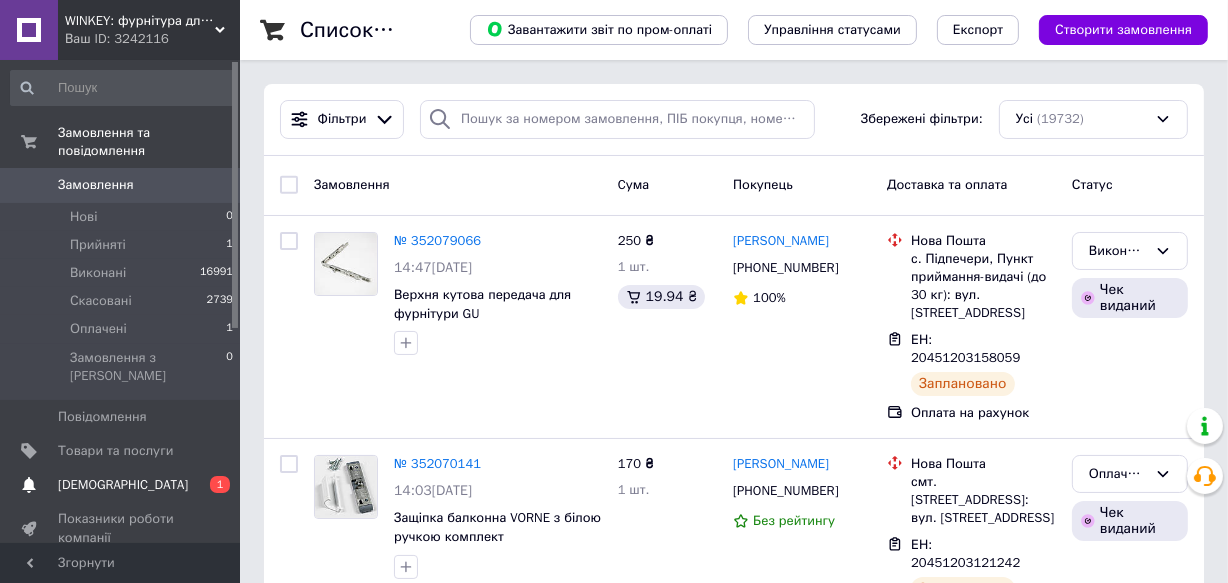 click on "[DEMOGRAPHIC_DATA]" at bounding box center [123, 485] 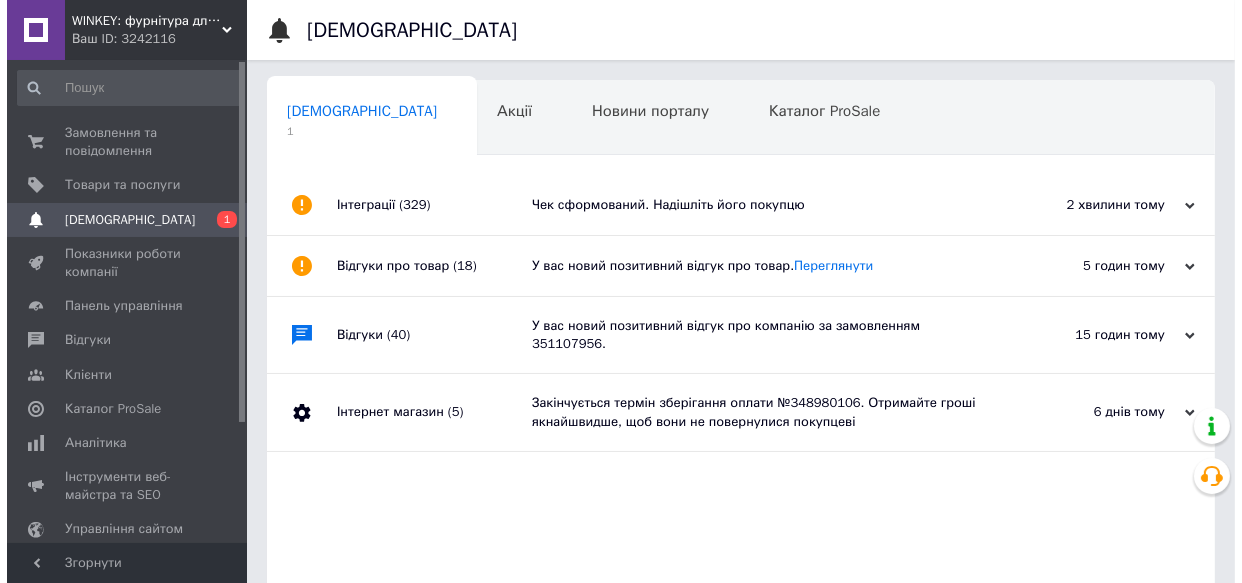 scroll, scrollTop: 0, scrollLeft: 2, axis: horizontal 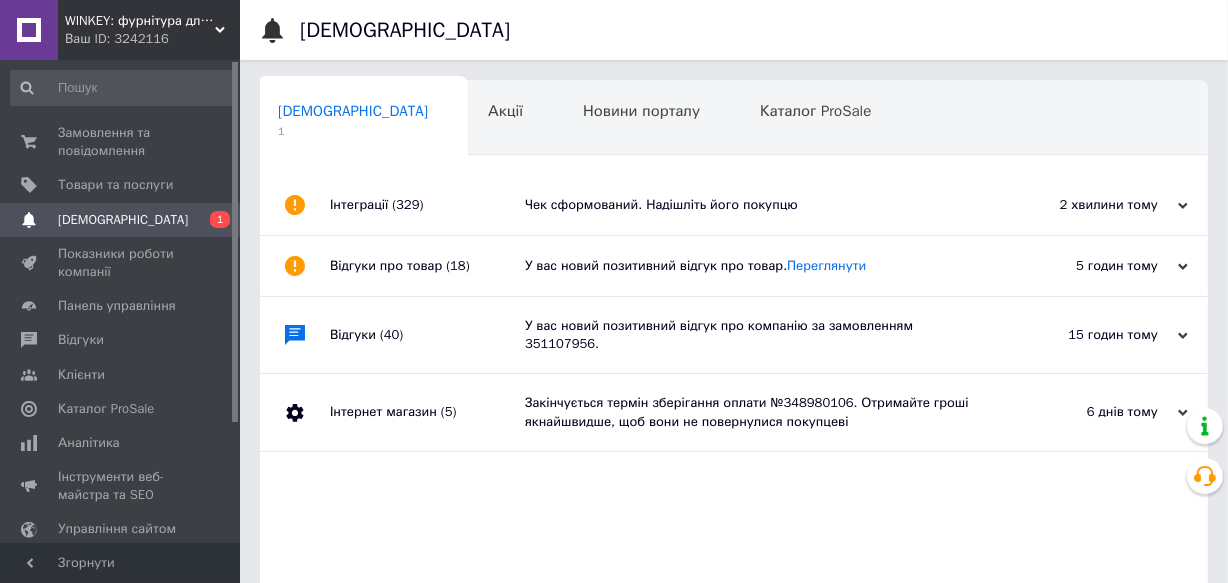 click on "Чек сформований. Надішліть його покупцю" at bounding box center (756, 205) 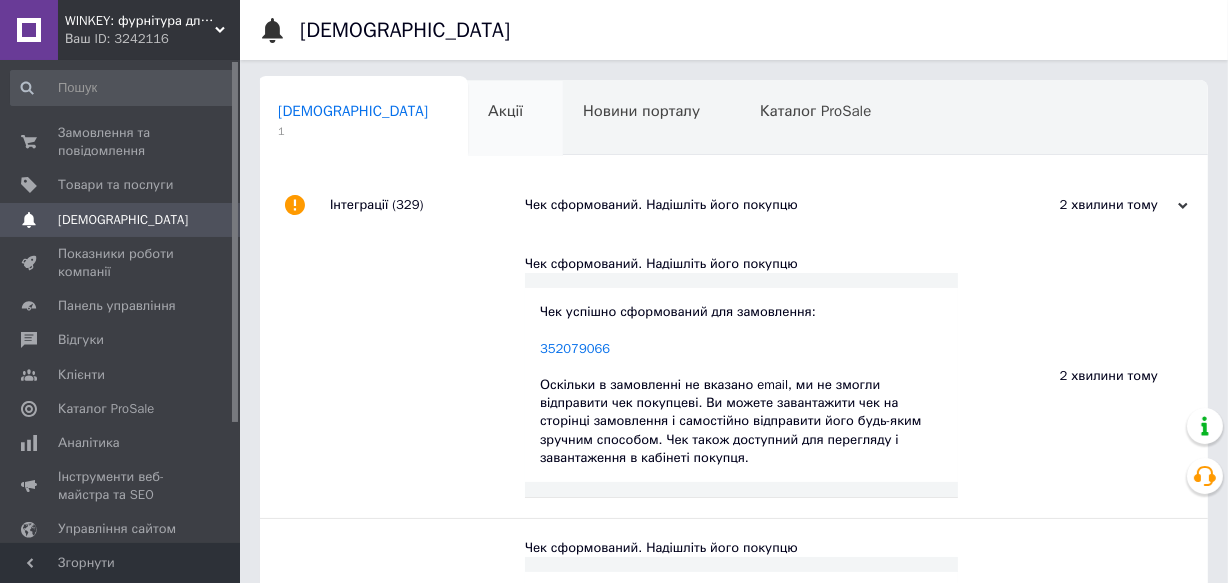 click on "Акції 0" at bounding box center (515, 119) 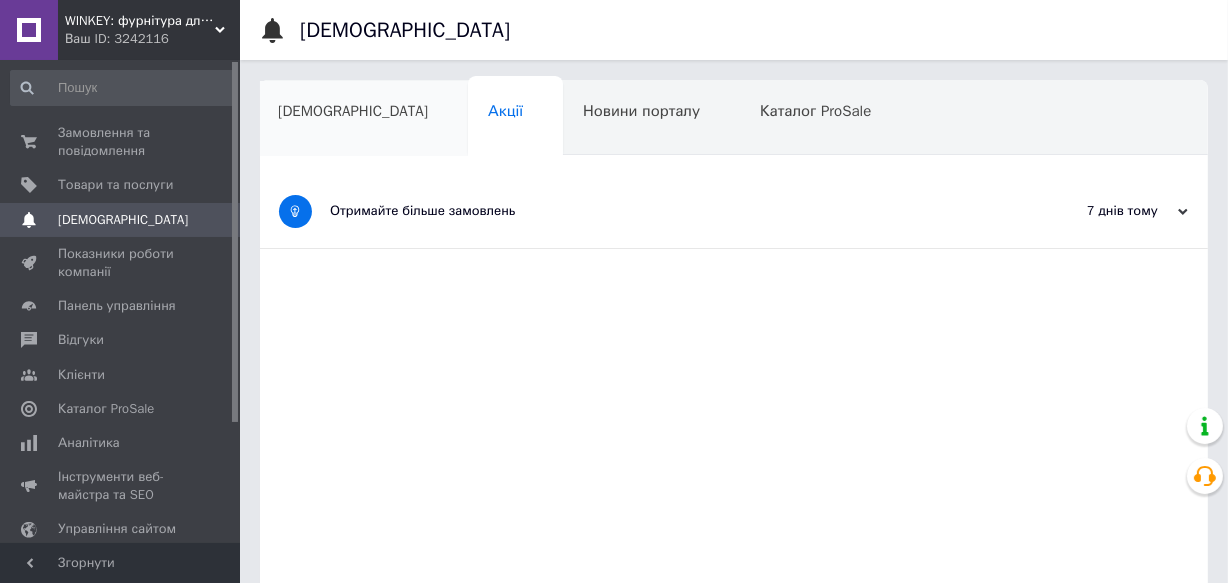 click on "[DEMOGRAPHIC_DATA]" at bounding box center (353, 111) 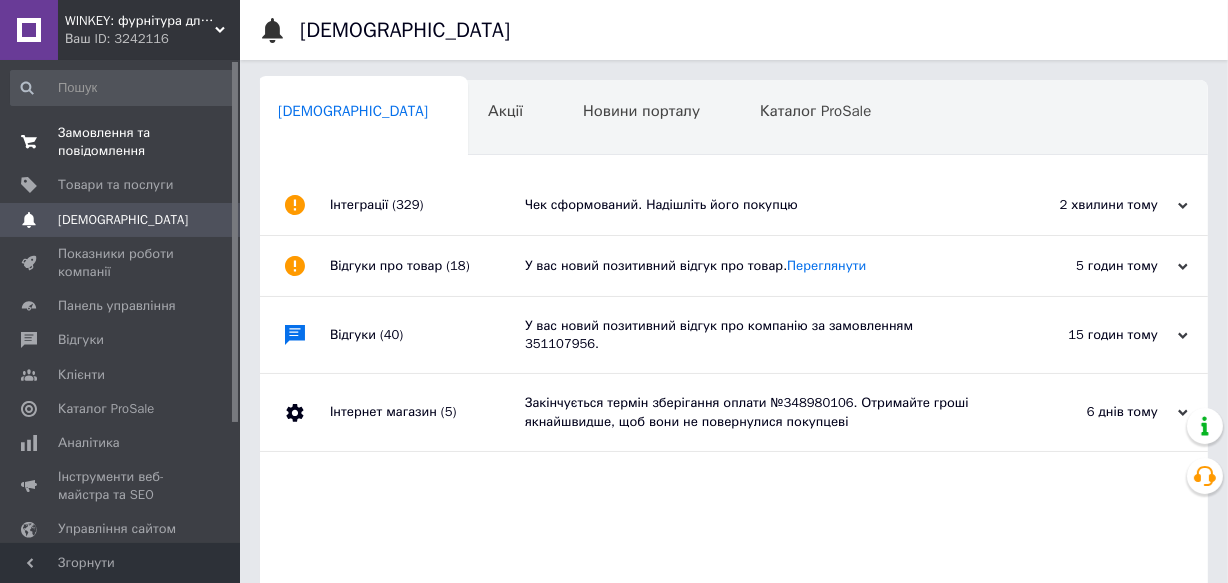 click on "Замовлення та повідомлення" at bounding box center (121, 142) 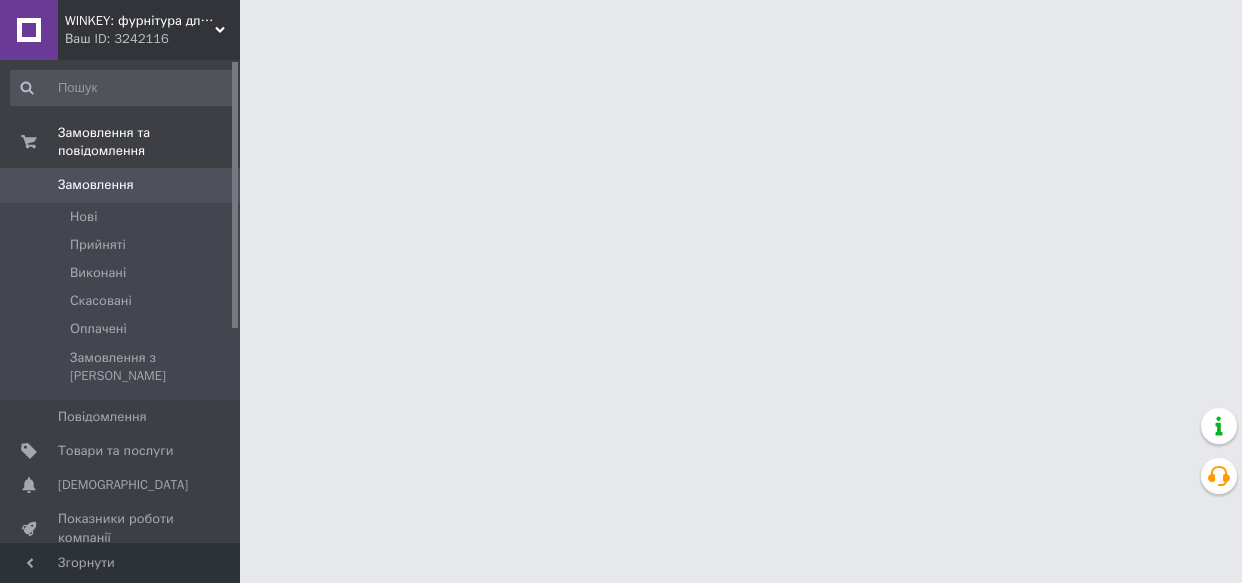 scroll, scrollTop: 0, scrollLeft: 0, axis: both 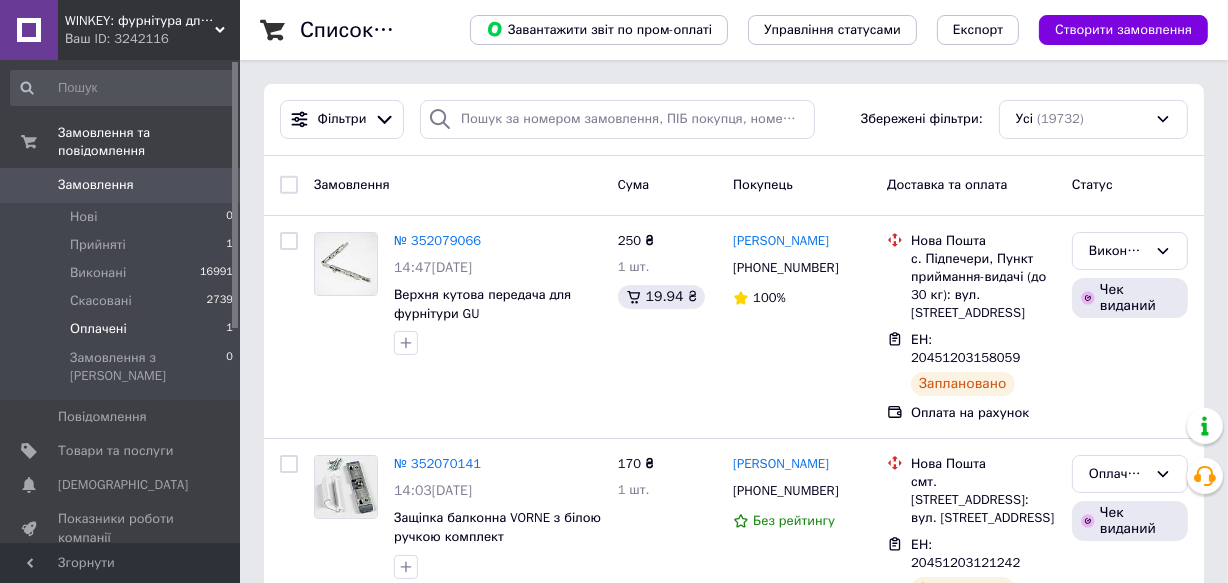 click on "Оплачені" at bounding box center (98, 329) 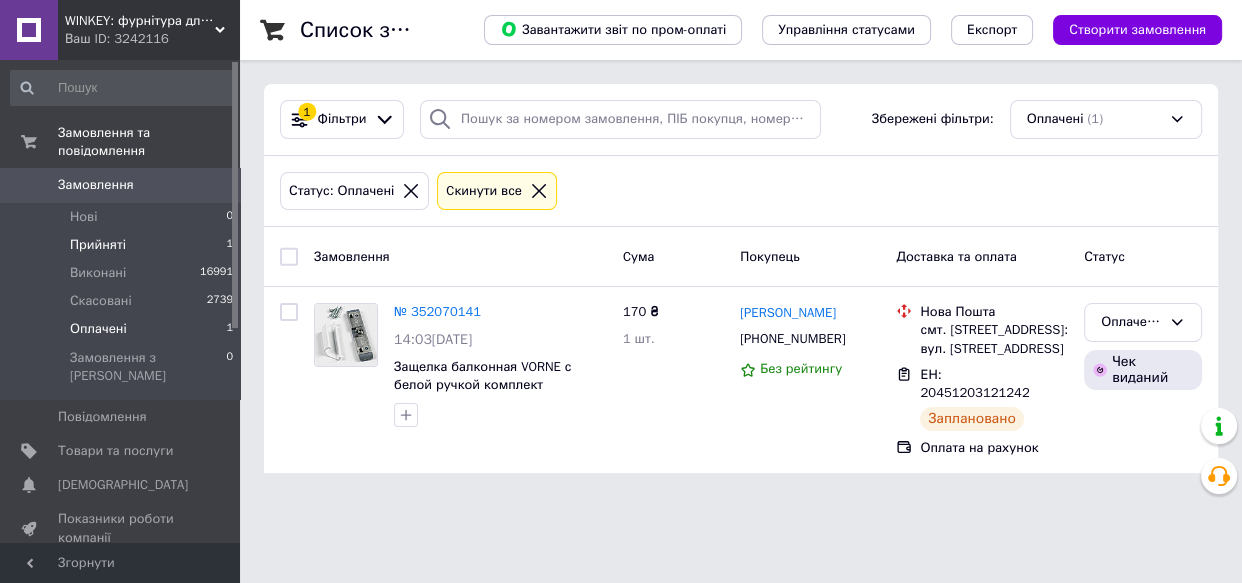 click on "Прийняті" at bounding box center (98, 245) 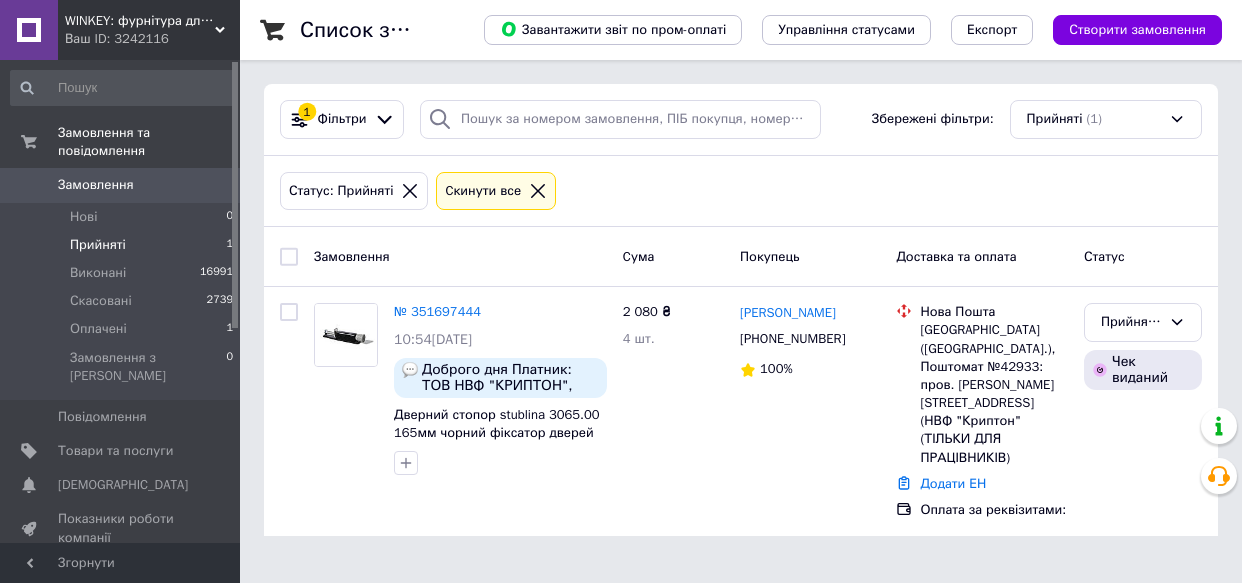scroll, scrollTop: 0, scrollLeft: 0, axis: both 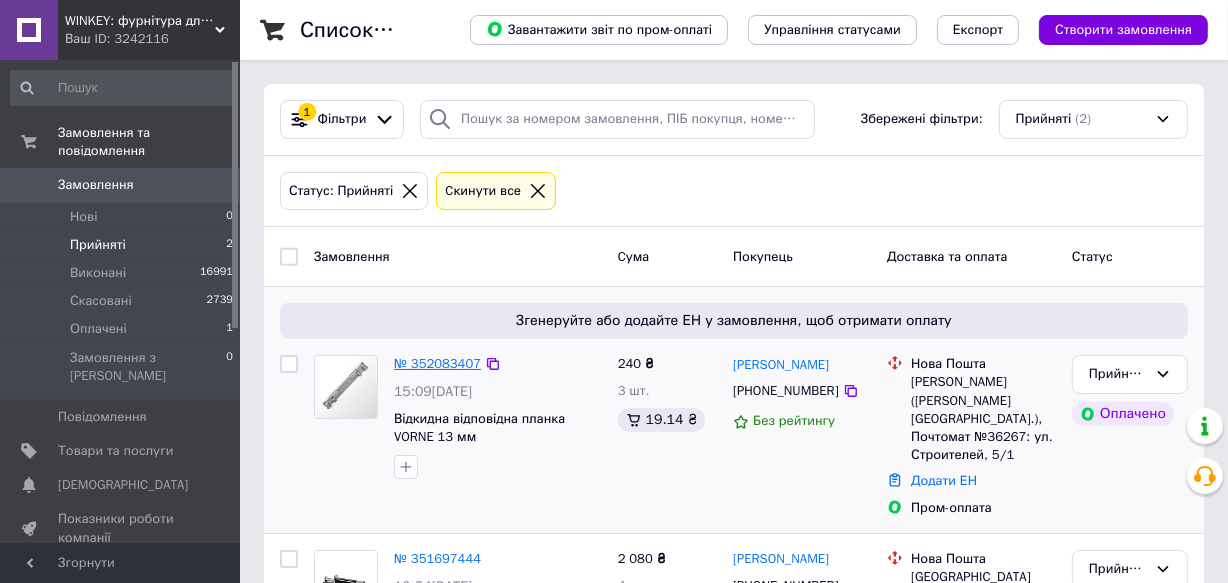 click on "№ 352083407" at bounding box center [437, 363] 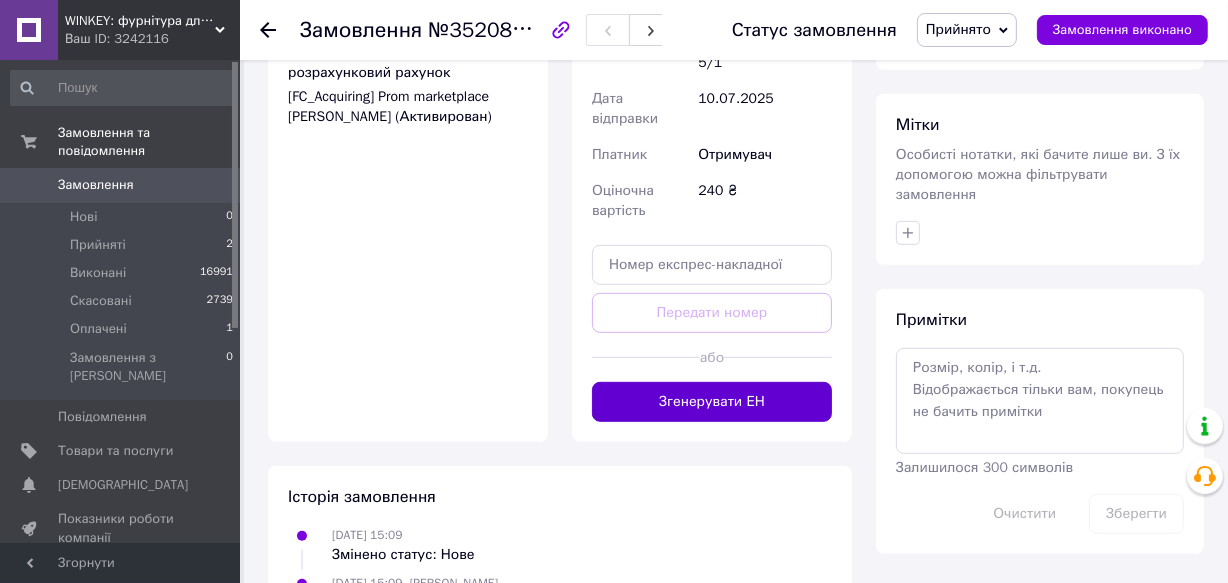 scroll, scrollTop: 909, scrollLeft: 0, axis: vertical 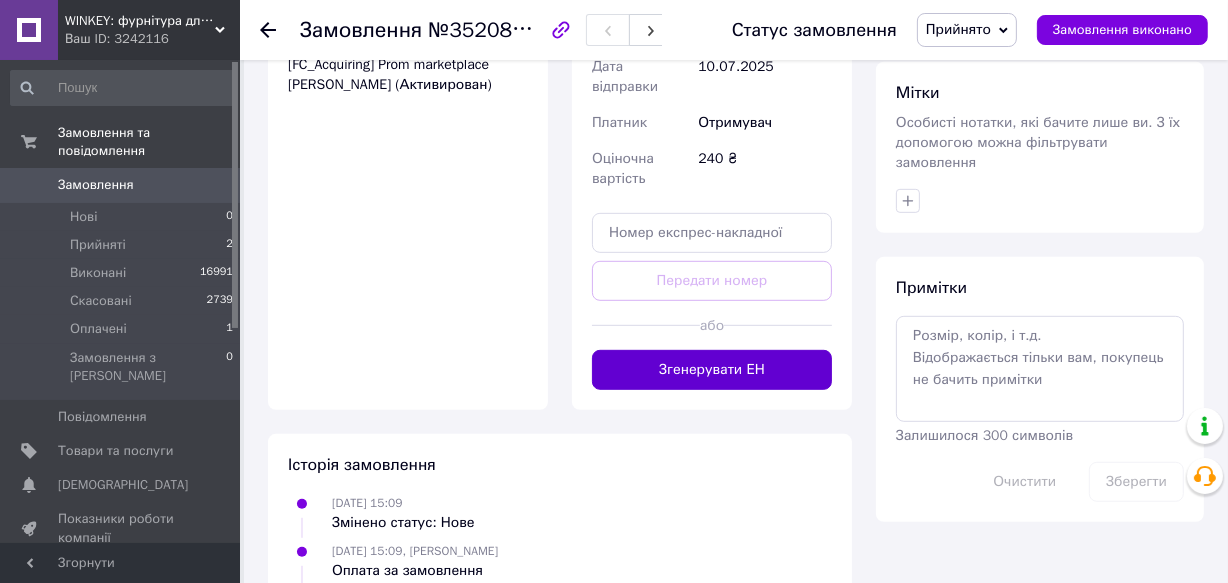 click on "Згенерувати ЕН" at bounding box center [712, 370] 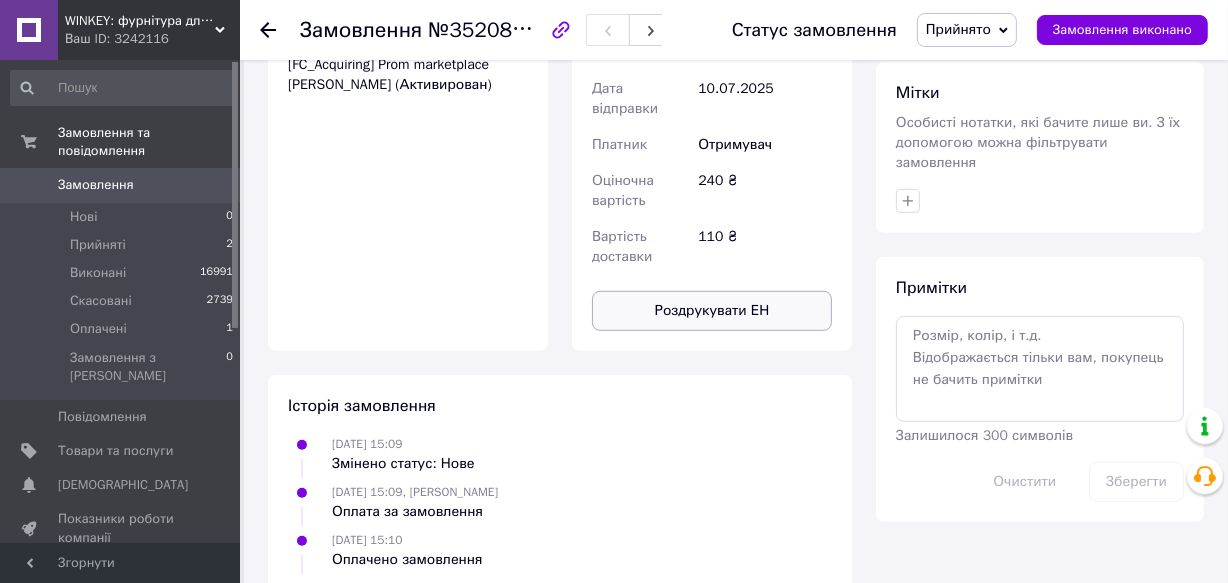 click on "Роздрукувати ЕН" at bounding box center [712, 311] 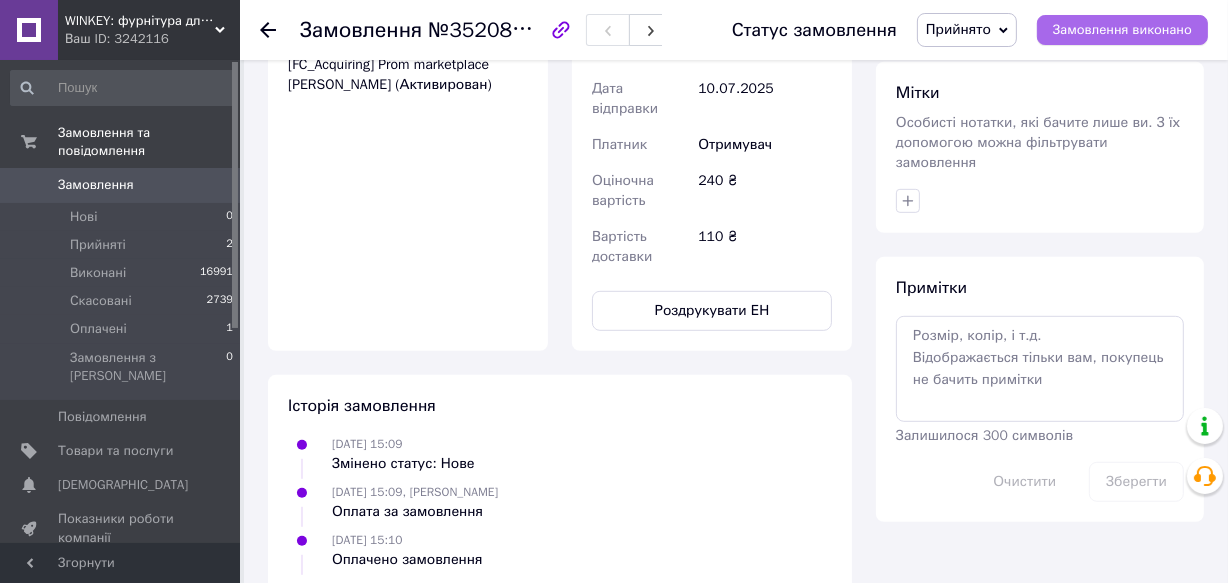 click on "Замовлення виконано" at bounding box center [1122, 30] 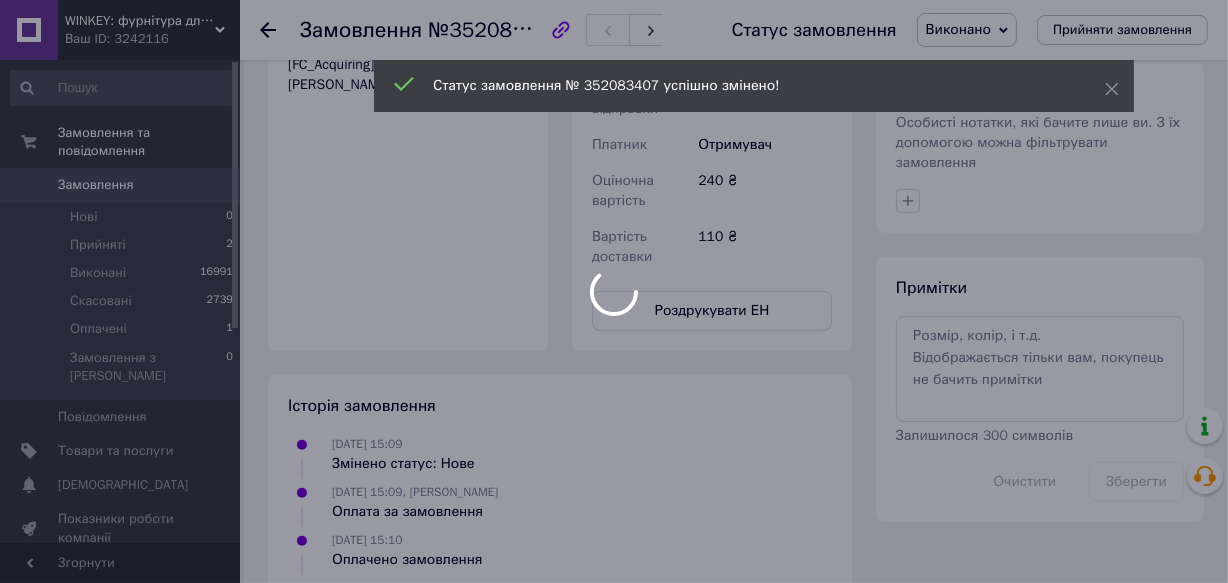 click at bounding box center (614, 291) 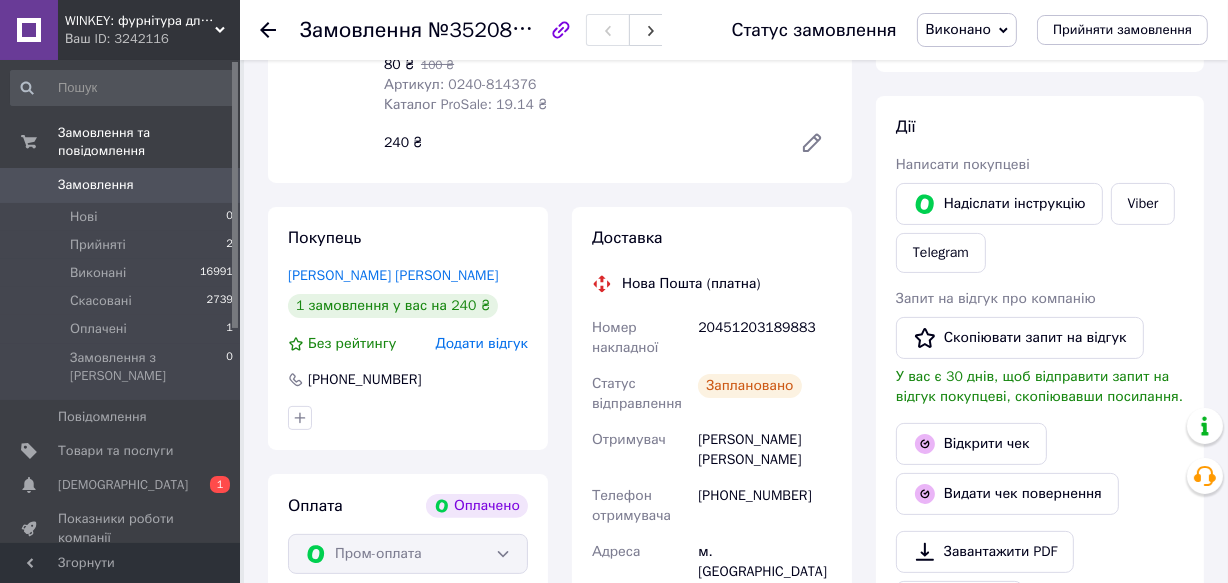 scroll, scrollTop: 330, scrollLeft: 0, axis: vertical 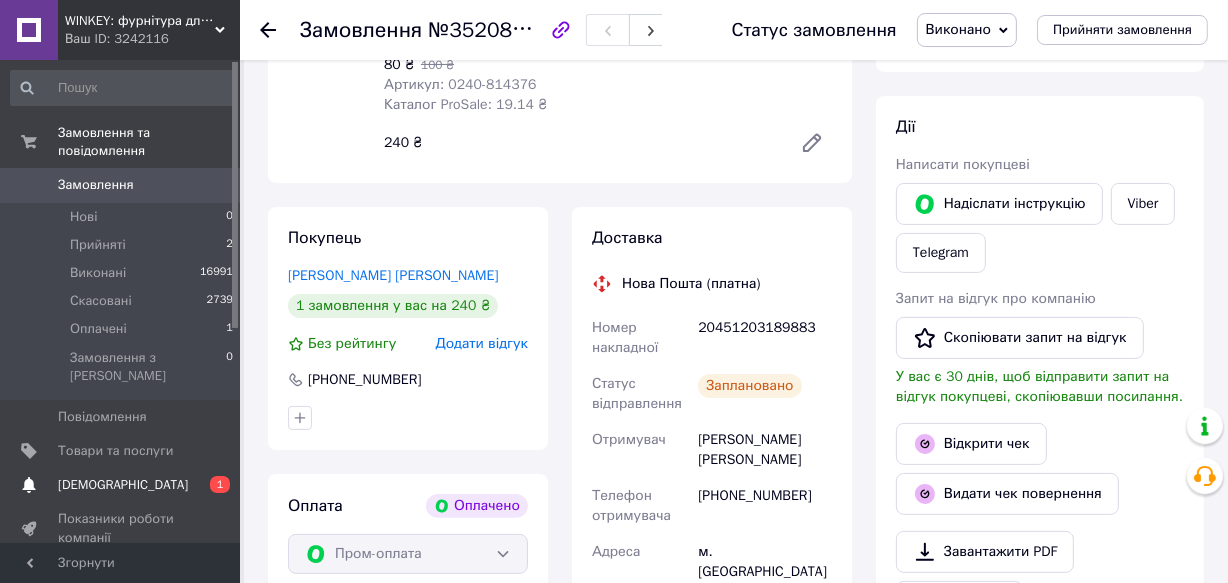 click on "[DEMOGRAPHIC_DATA]" at bounding box center [123, 485] 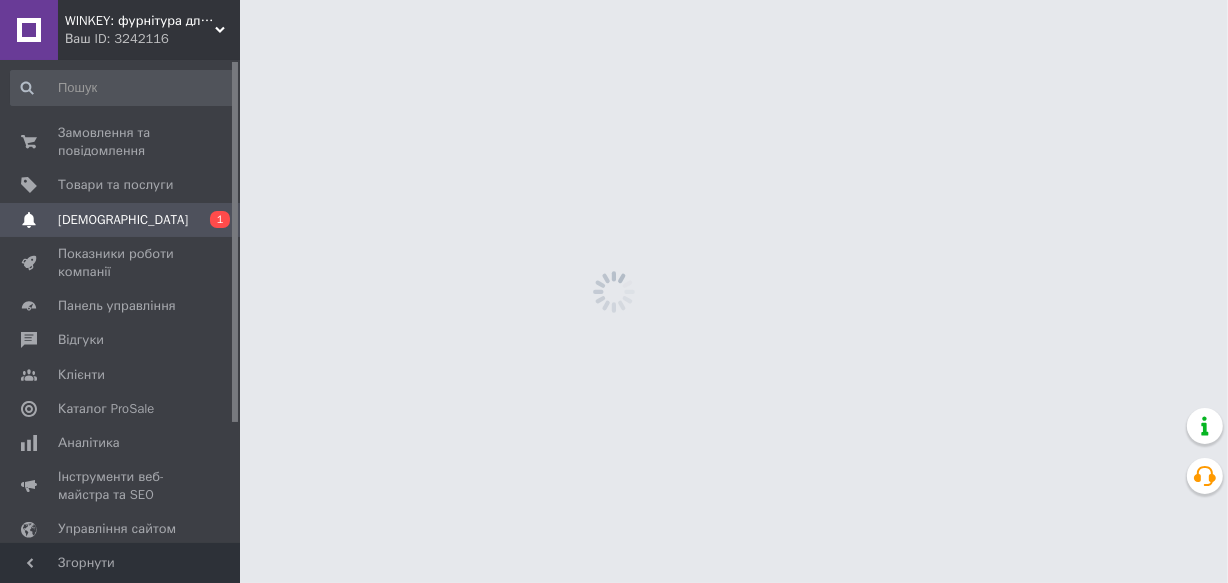 scroll, scrollTop: 0, scrollLeft: 0, axis: both 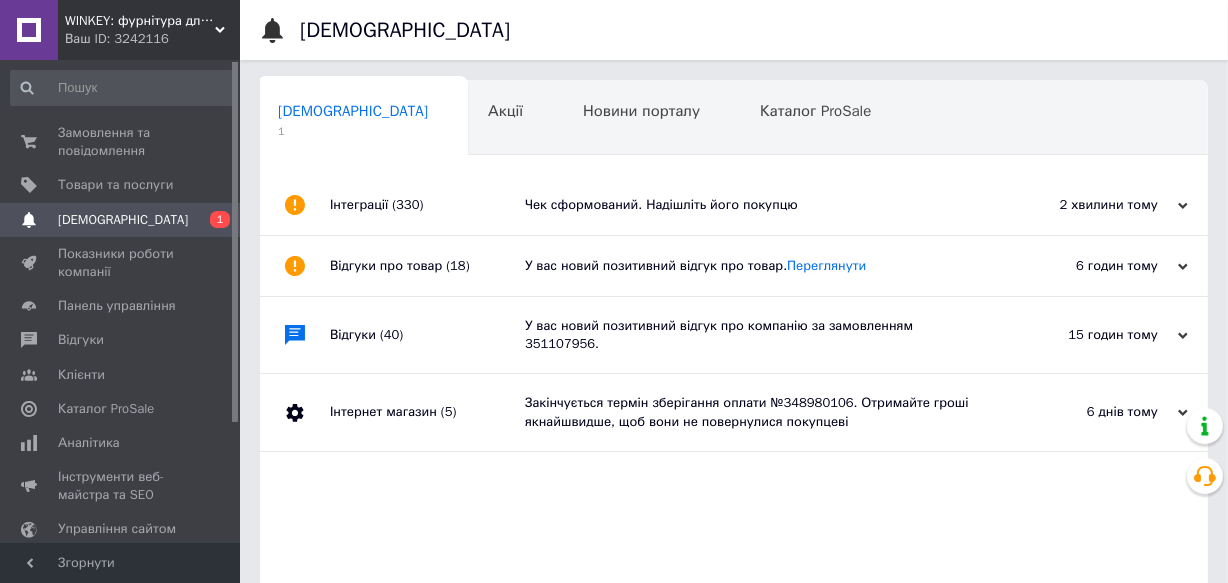click on "Чек сформований. Надішліть його покупцю" at bounding box center (756, 205) 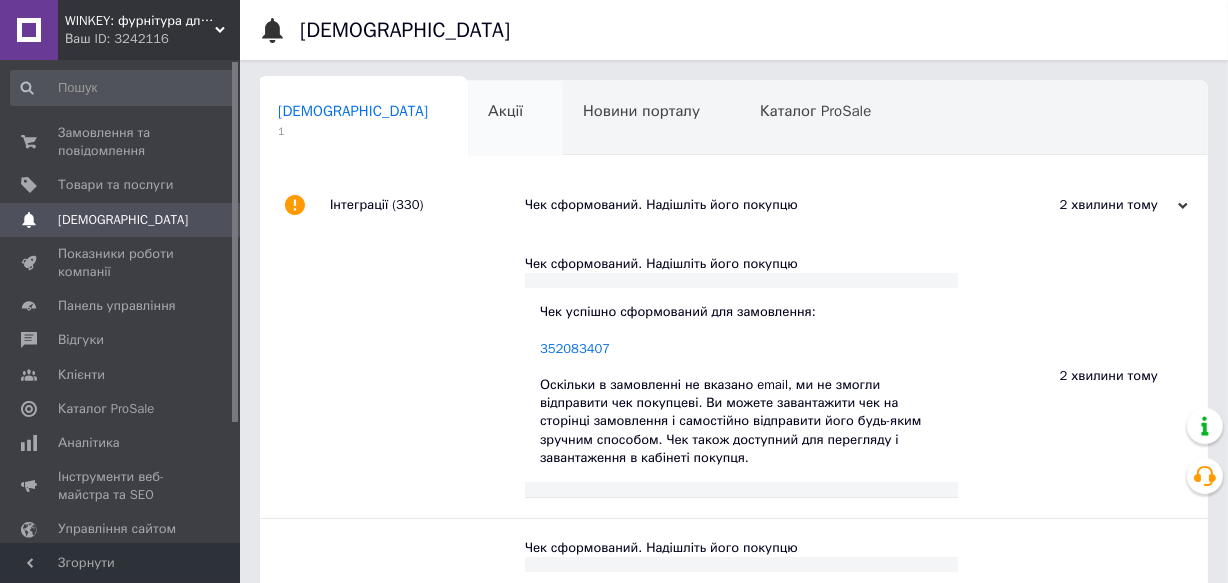 click on "Акції 0" at bounding box center [515, 119] 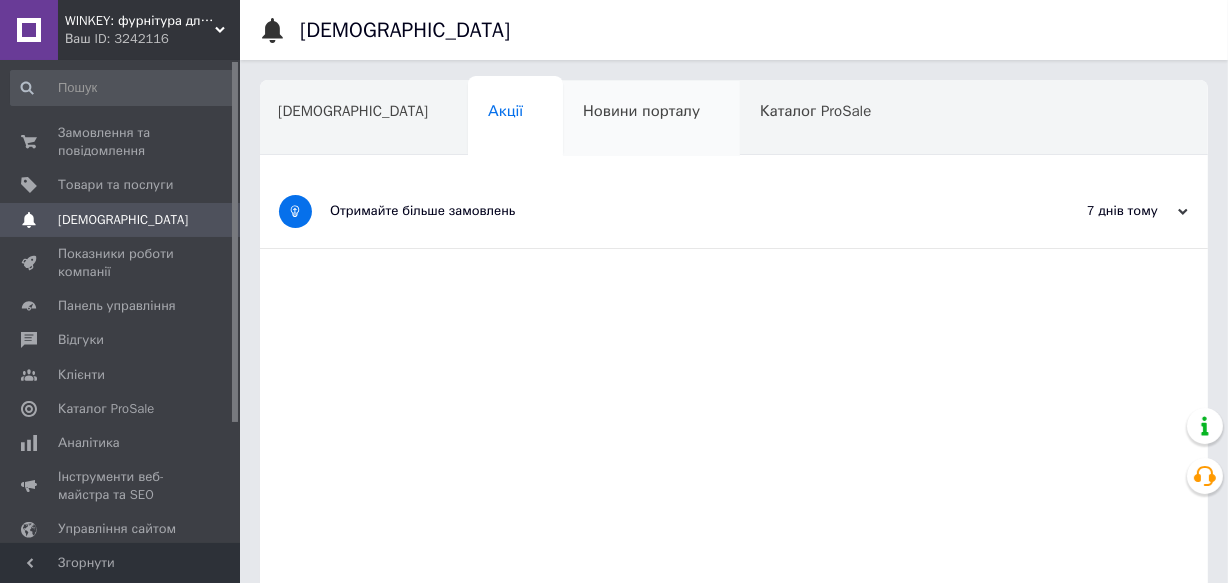 click on "Новини порталу" at bounding box center (651, 119) 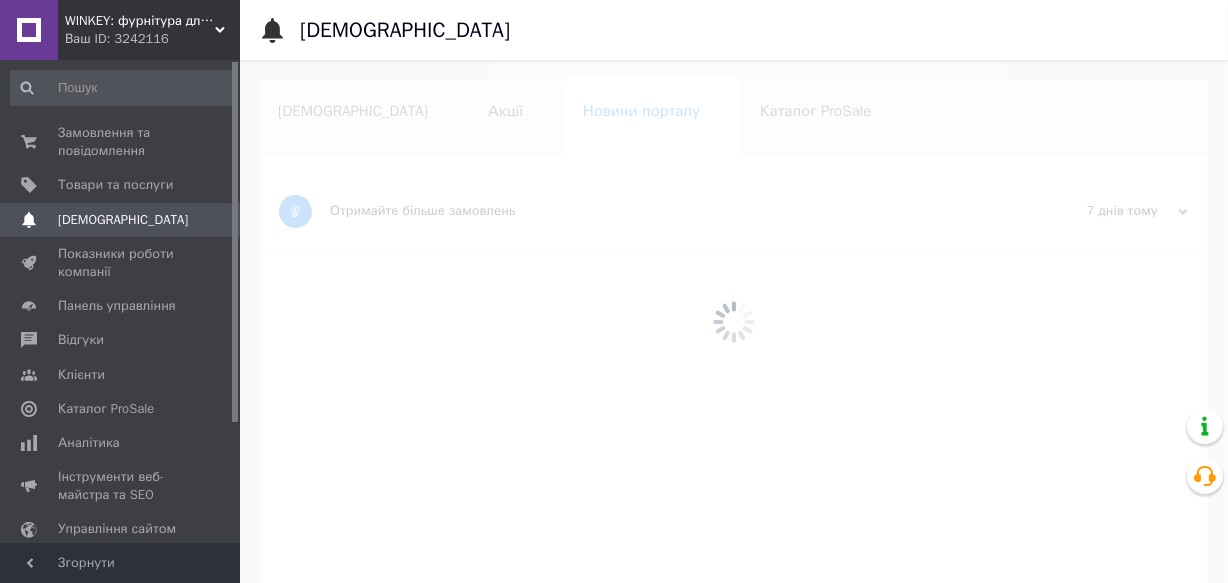 click on "[DEMOGRAPHIC_DATA]" at bounding box center [353, 111] 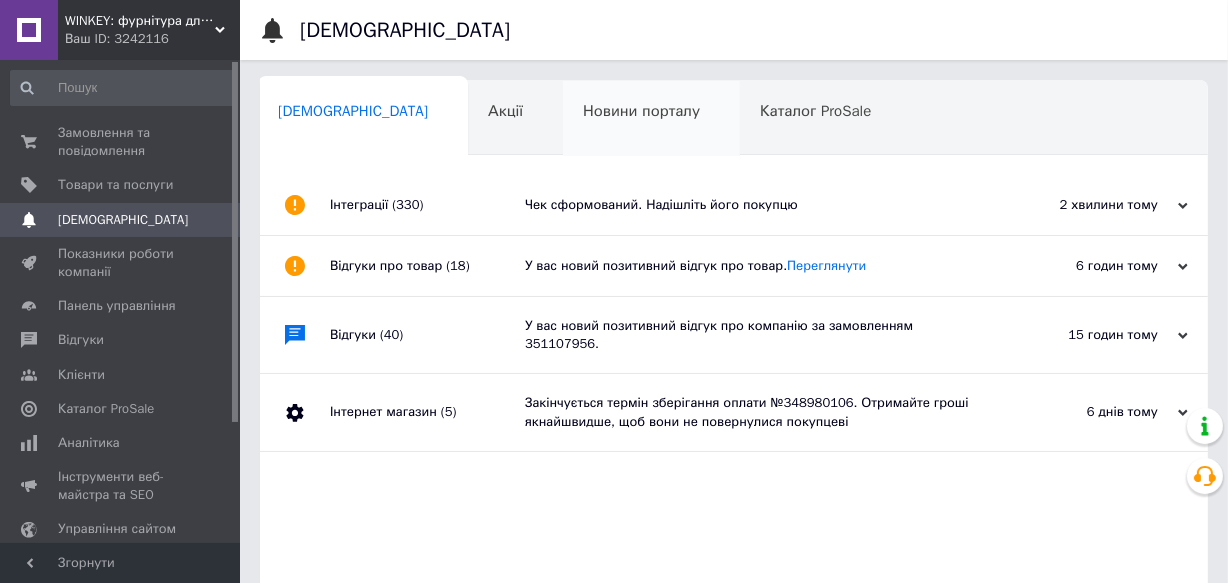 click on "Новини порталу" at bounding box center [641, 111] 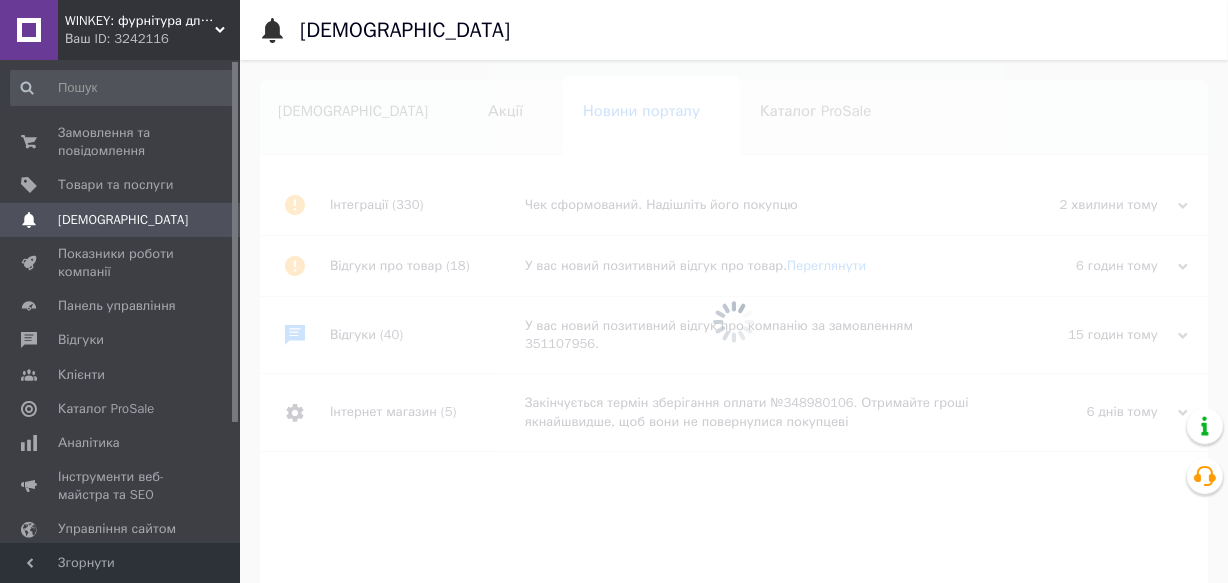 click at bounding box center (734, 321) 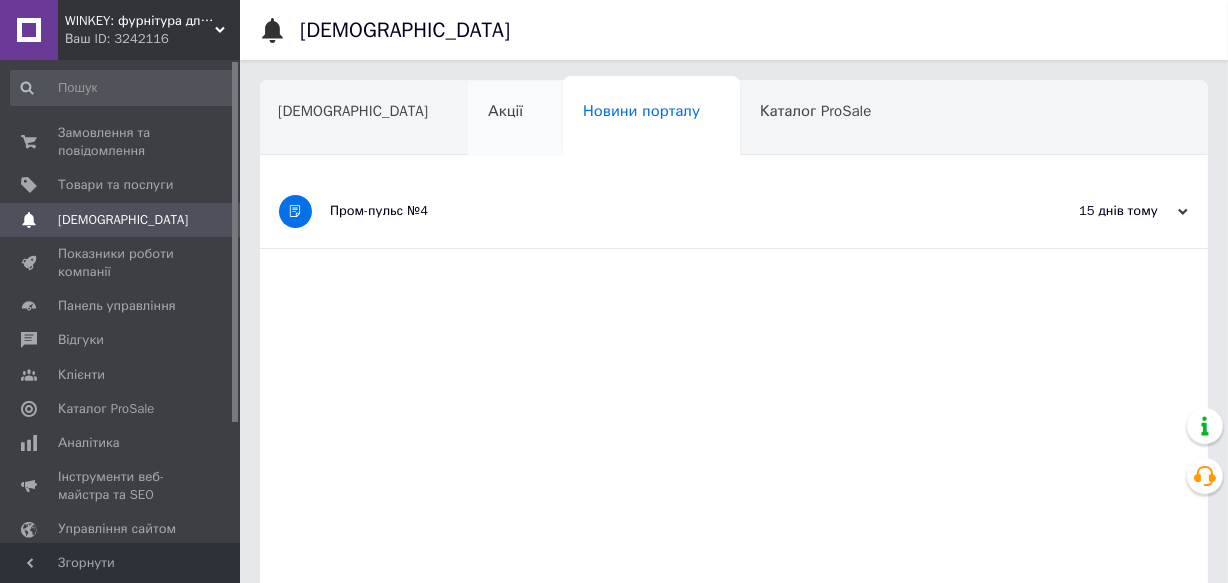 click on "Акції" at bounding box center [515, 119] 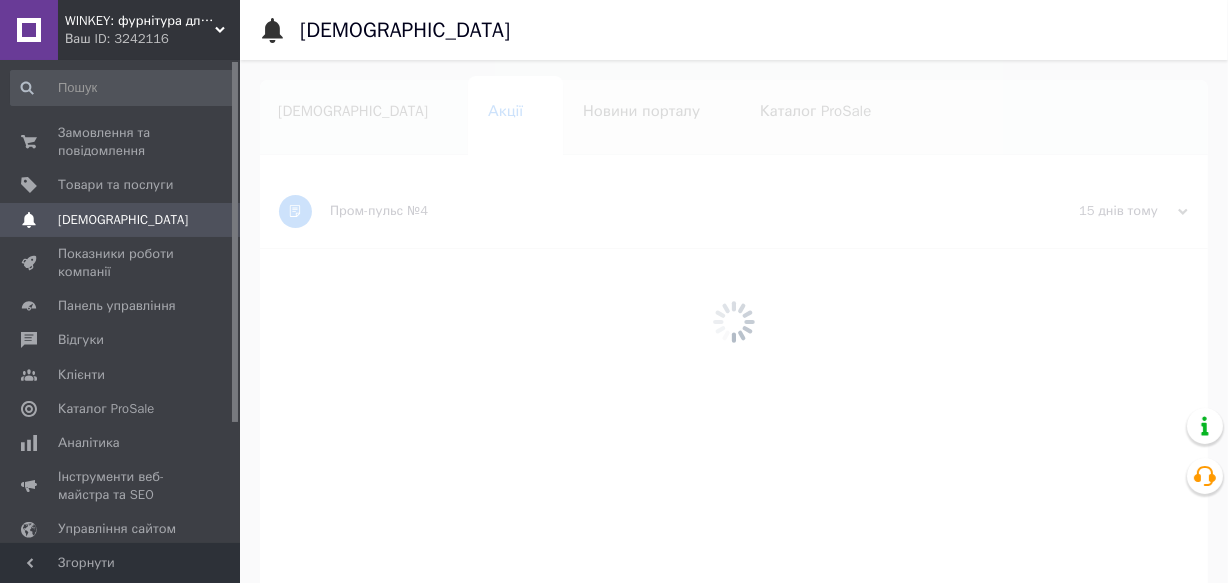 drag, startPoint x: 346, startPoint y: 114, endPoint x: 242, endPoint y: 125, distance: 104.58012 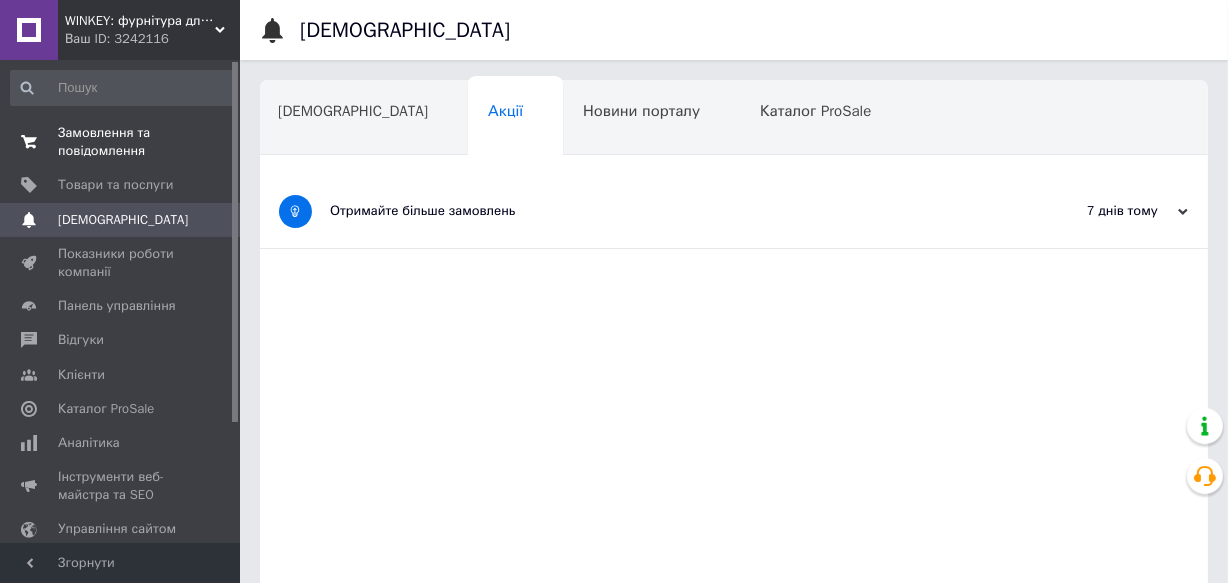 click on "Замовлення та повідомлення" at bounding box center [121, 142] 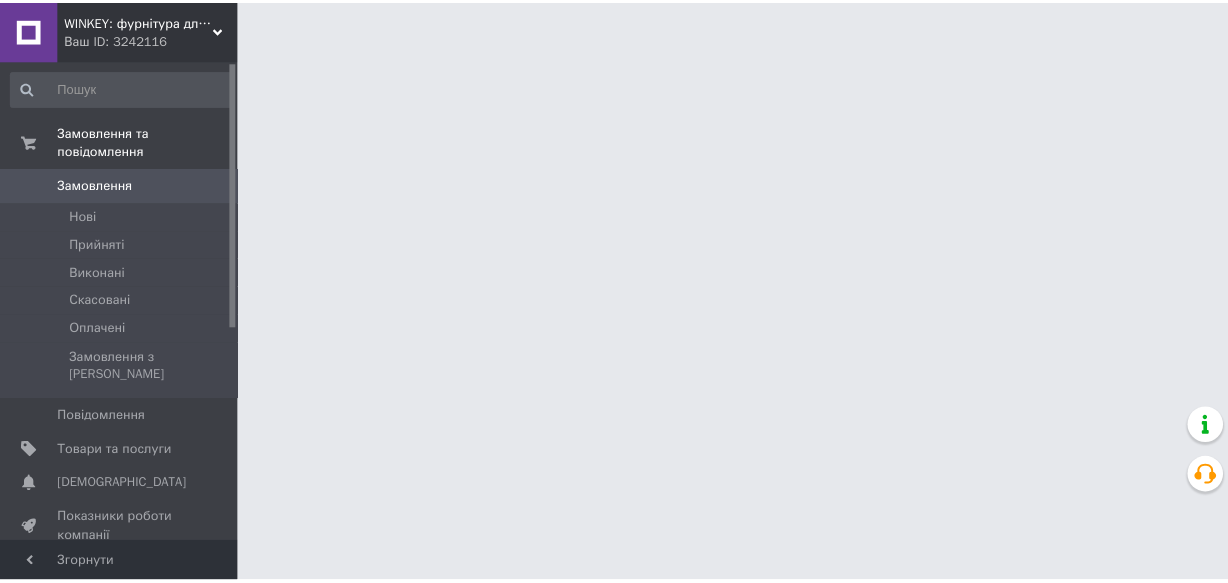 scroll, scrollTop: 0, scrollLeft: 0, axis: both 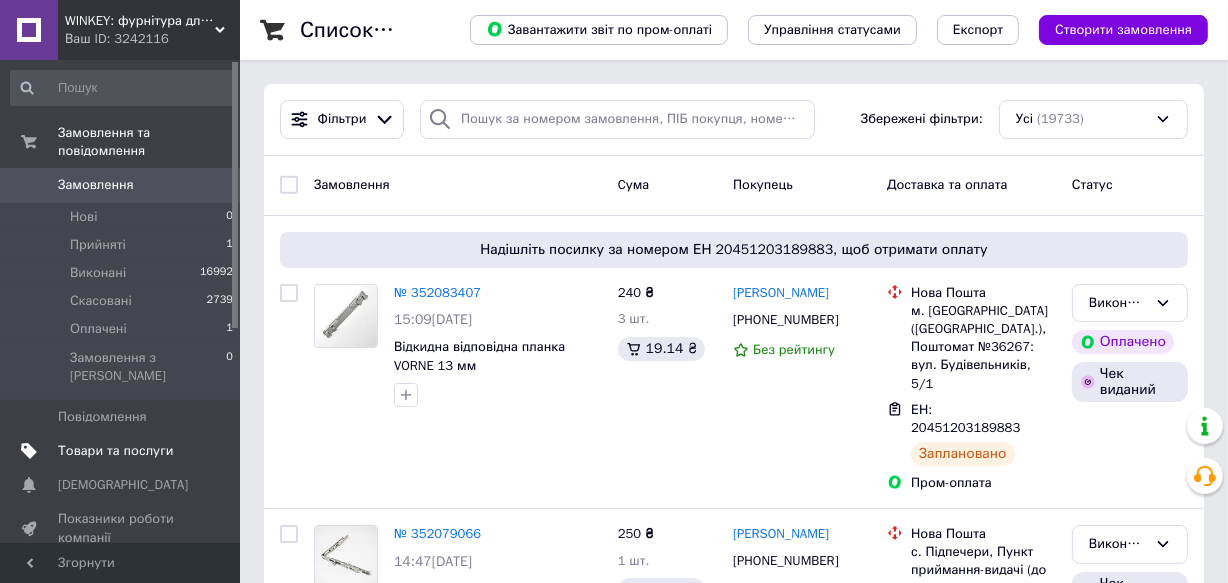 click on "Товари та послуги" at bounding box center (115, 451) 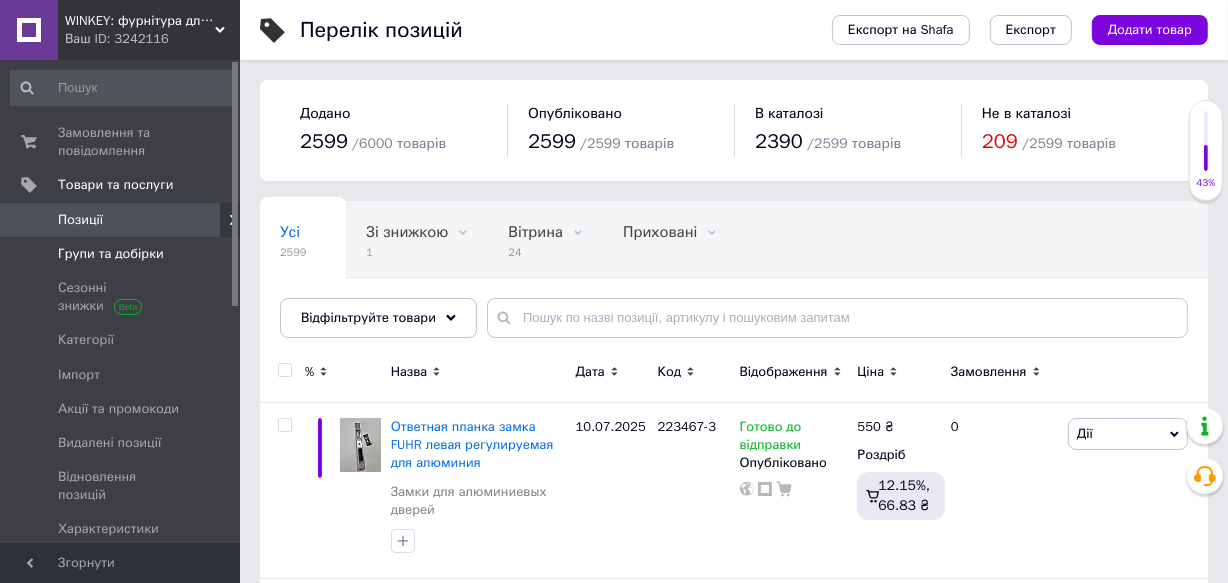 click on "Групи та добірки" at bounding box center [111, 254] 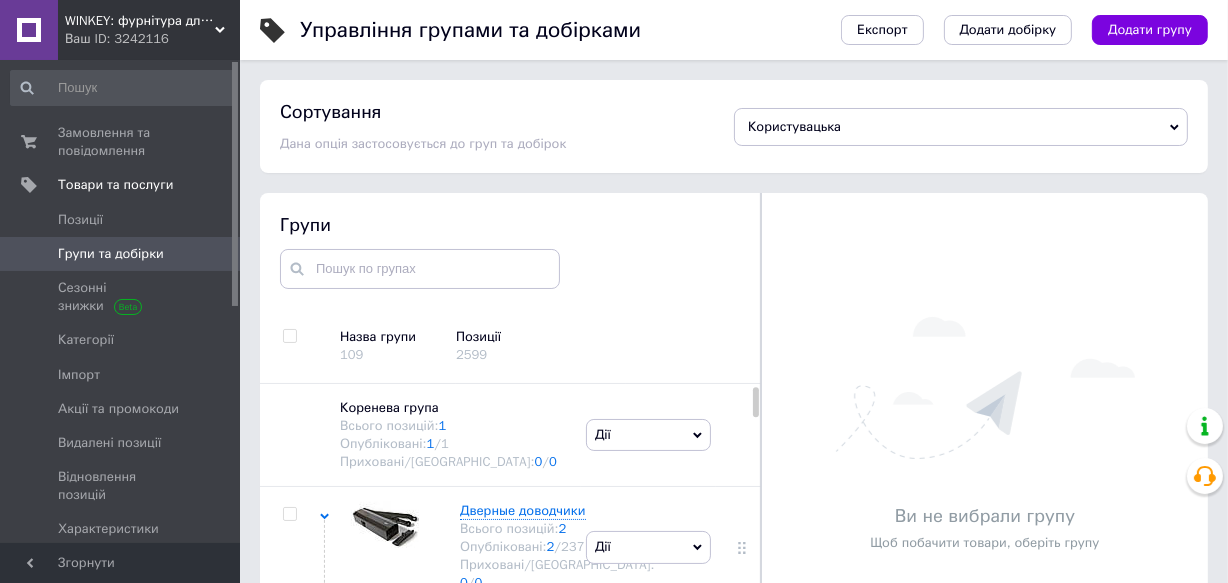 scroll, scrollTop: 113, scrollLeft: 0, axis: vertical 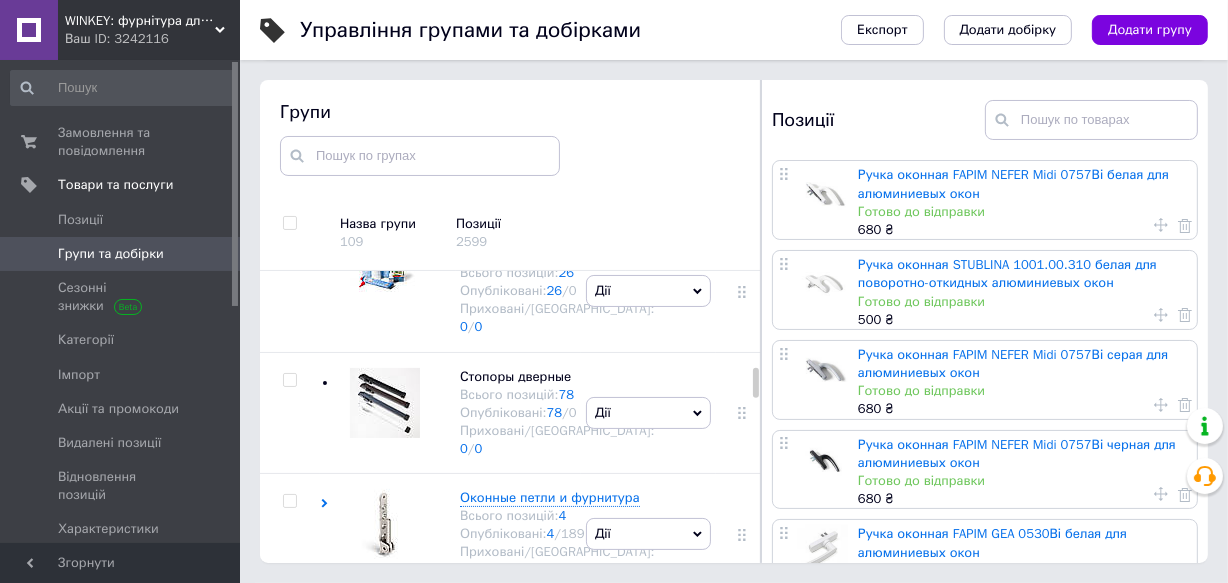 click on "Петли дверные" at bounding box center (507, -231) 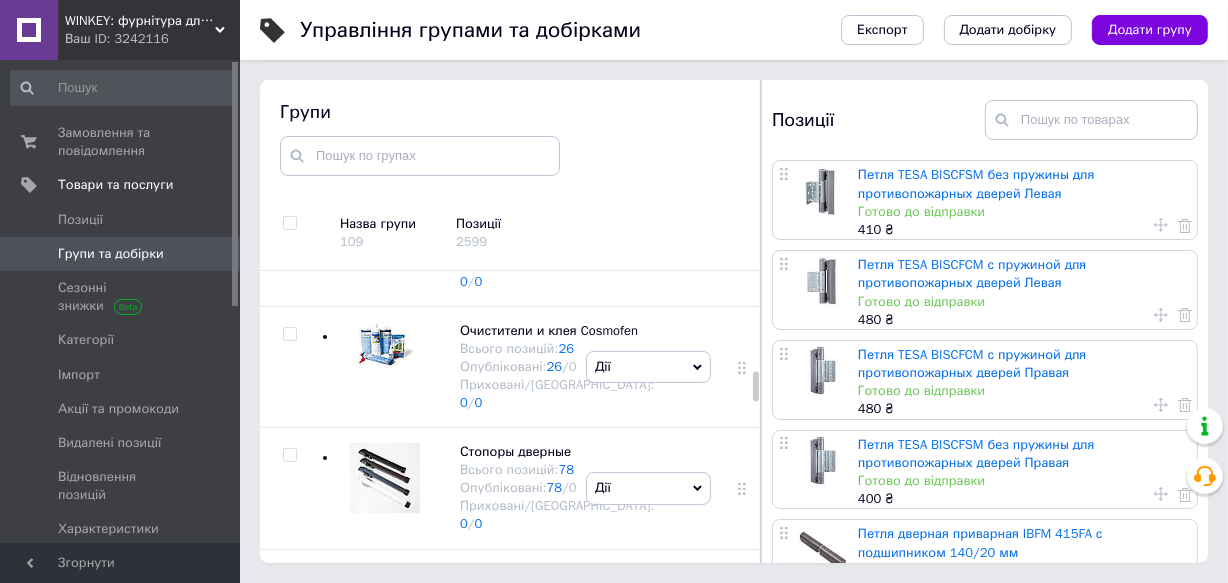 scroll, scrollTop: 3068, scrollLeft: 0, axis: vertical 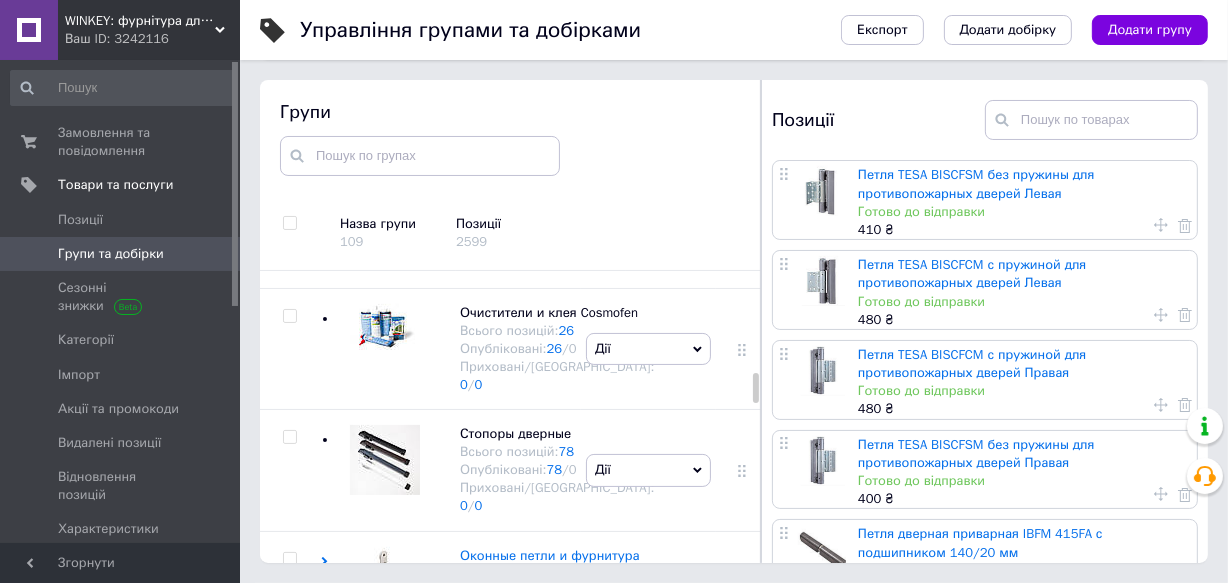 click on "Петли для алюминиевых дверей" at bounding box center (537, -323) 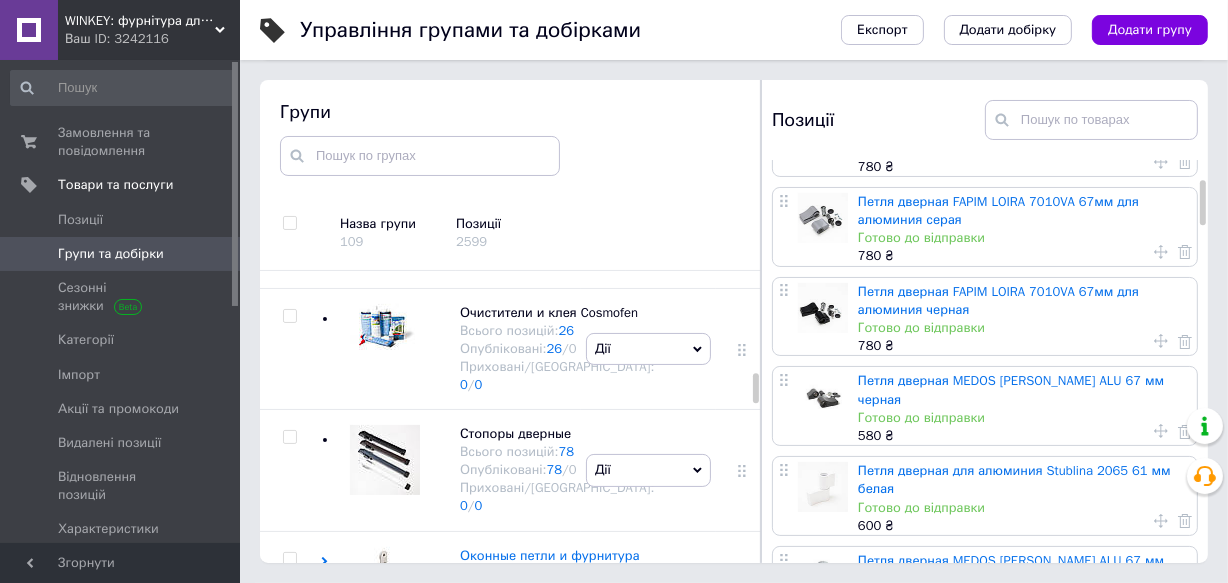 scroll, scrollTop: 181, scrollLeft: 0, axis: vertical 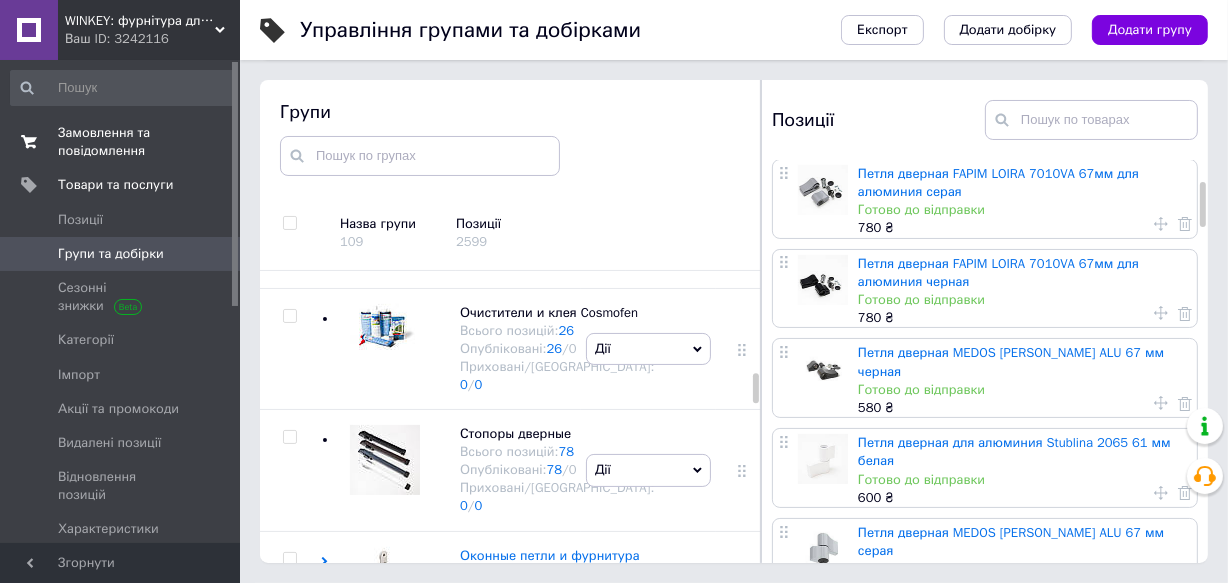 click on "Замовлення та повідомлення" at bounding box center [121, 142] 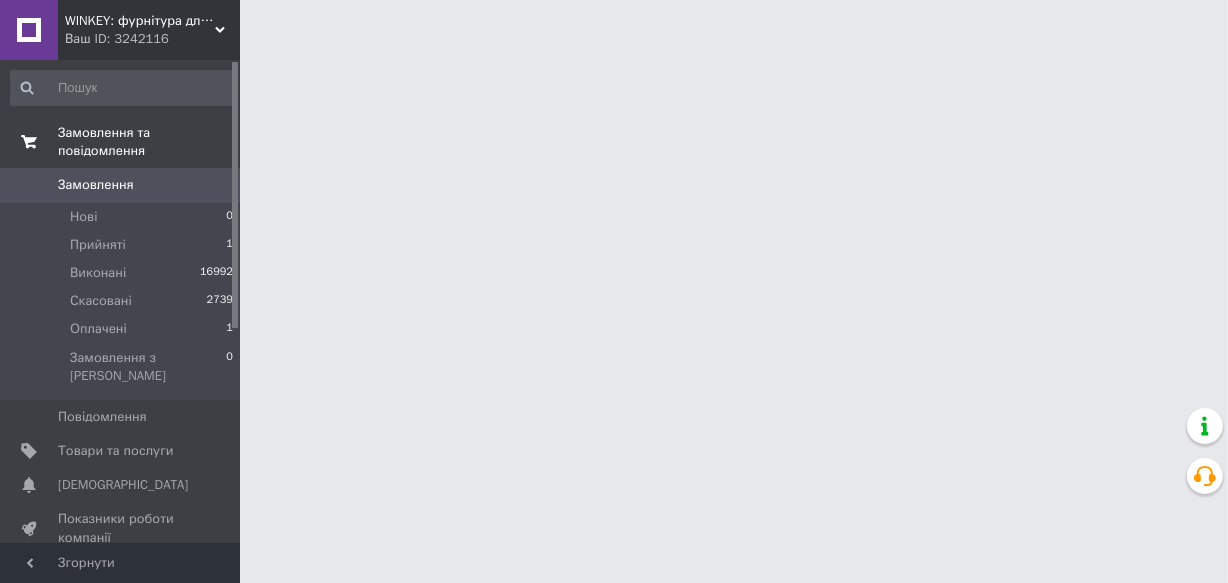 scroll, scrollTop: 0, scrollLeft: 0, axis: both 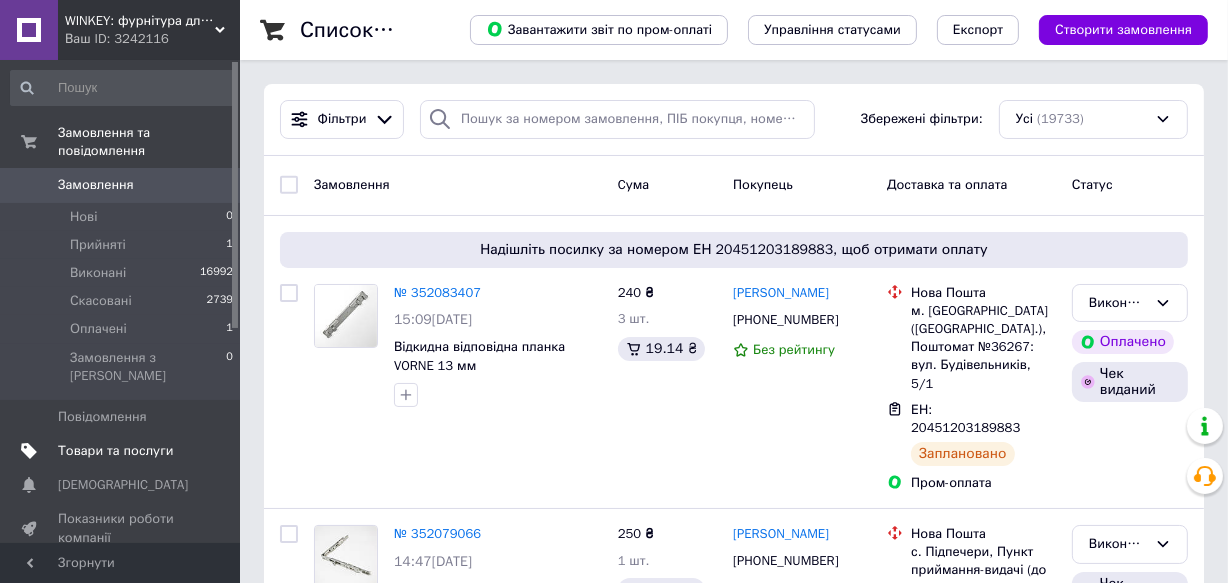 click on "Товари та послуги" at bounding box center [115, 451] 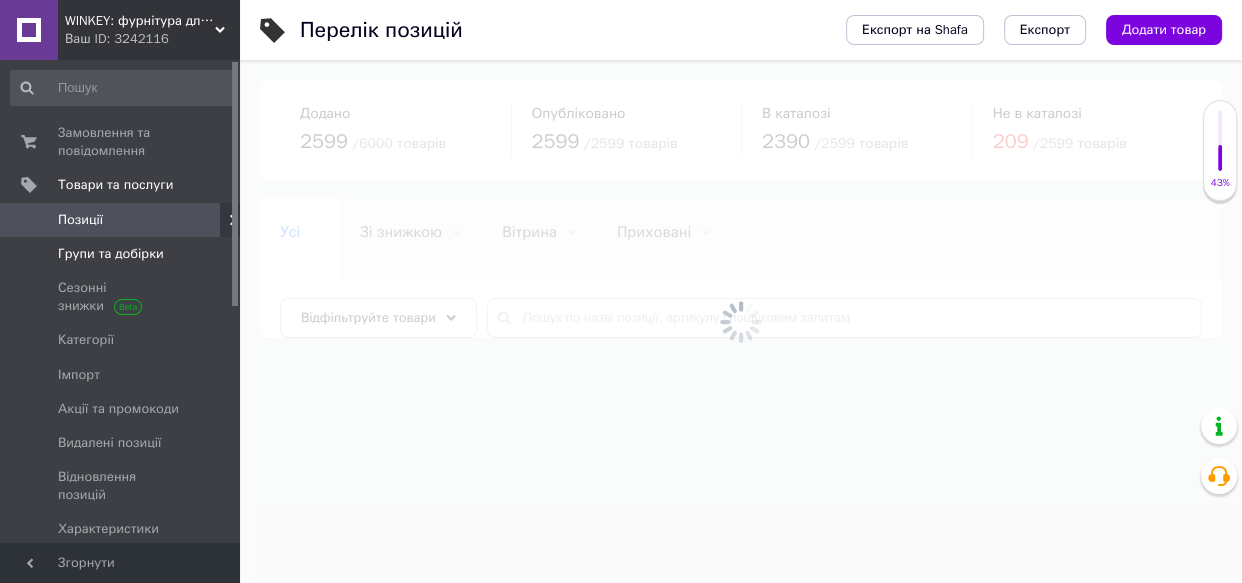click on "Групи та добірки" at bounding box center (111, 254) 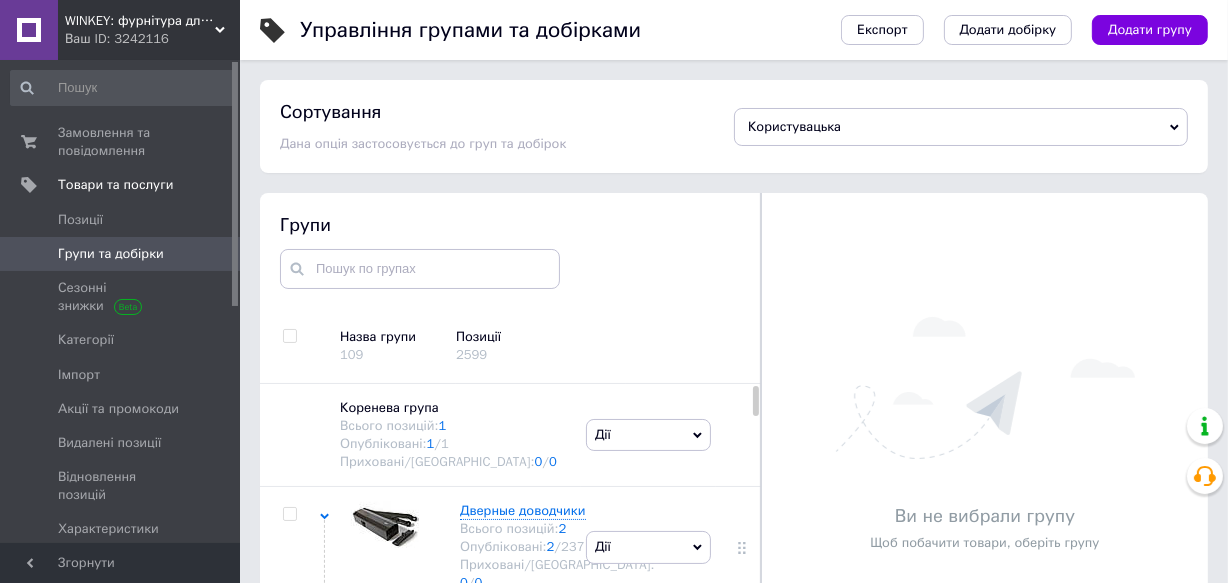 scroll, scrollTop: 94, scrollLeft: 0, axis: vertical 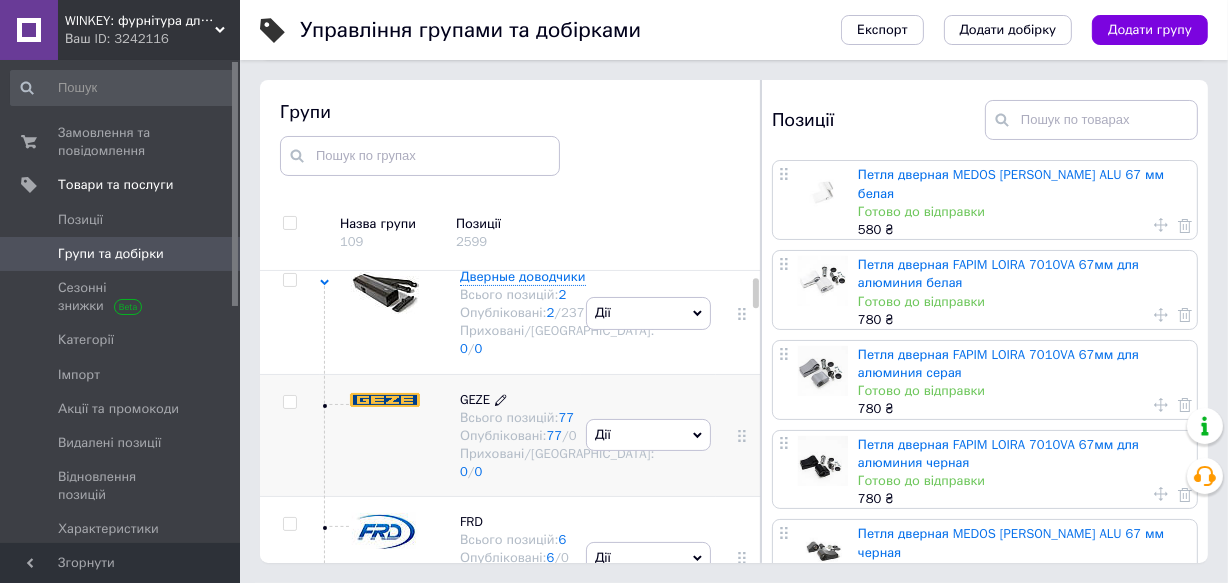 click on "Коренева група Всього позицій:  1 Опубліковані:  1  /  1 Приховані/Видалені:  0  /  0 Дії Додати підгрупу Додати товар Дверные доводчики Всього позицій:  2 Опубліковані:  2  /  237 Приховані/Видалені:  0  /  0 Дії Приховати групу Редагувати групу Додати підгрупу Додати товар Видалити групу GEZE Всього позицій:  77 Опубліковані:  77  /  0 Приховані/Видалені:  0  /  0 [PERSON_NAME] групу Редагувати групу Додати підгрупу Додати товар Видалити групу FRD Всього позицій:  6 Опубліковані:  6  /  0 Приховані/Видалені:  0  /  0 [PERSON_NAME] групу Редагувати групу Додати підгрупу GU 43 43  /  0 0" at bounding box center (513, 3221) 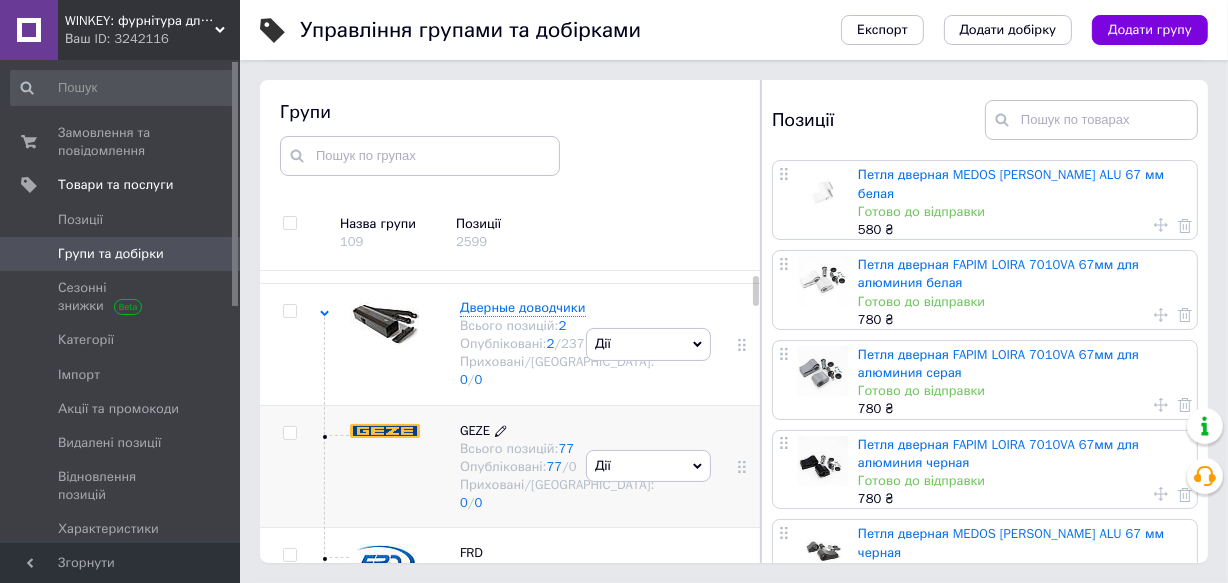 click on "Всього позицій:  77" at bounding box center (557, 449) 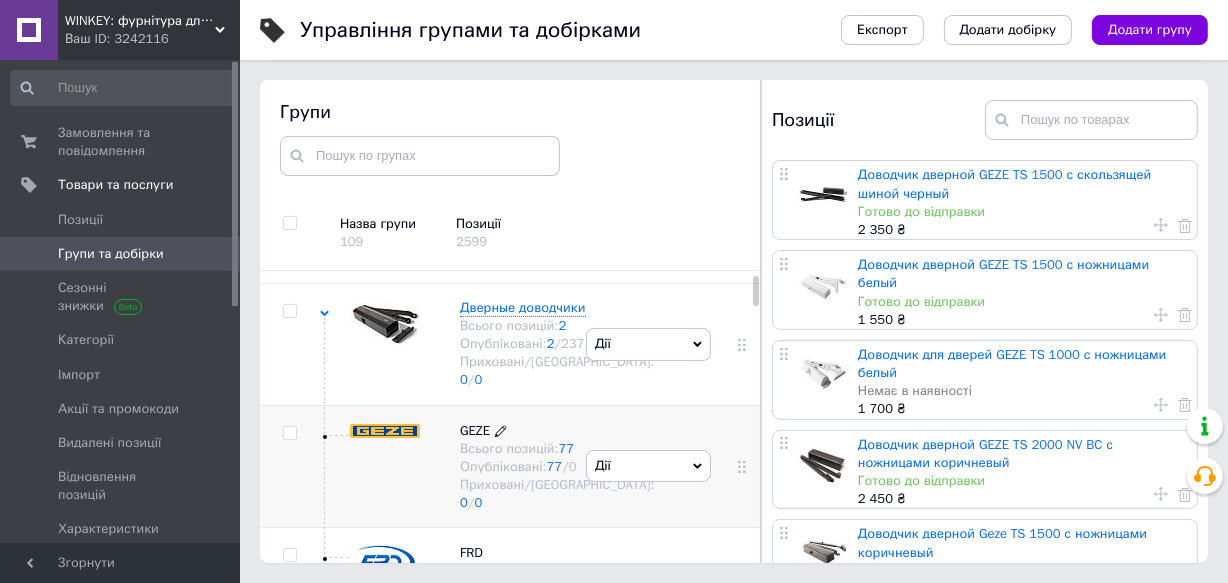 click on "GEZE" at bounding box center (475, 430) 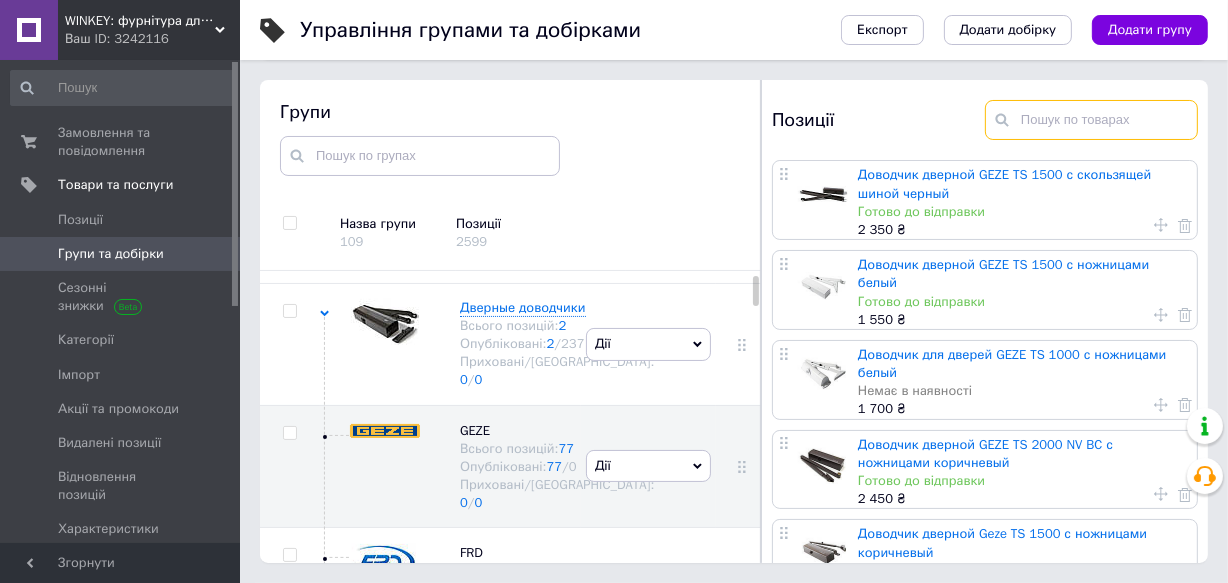click at bounding box center (1091, 120) 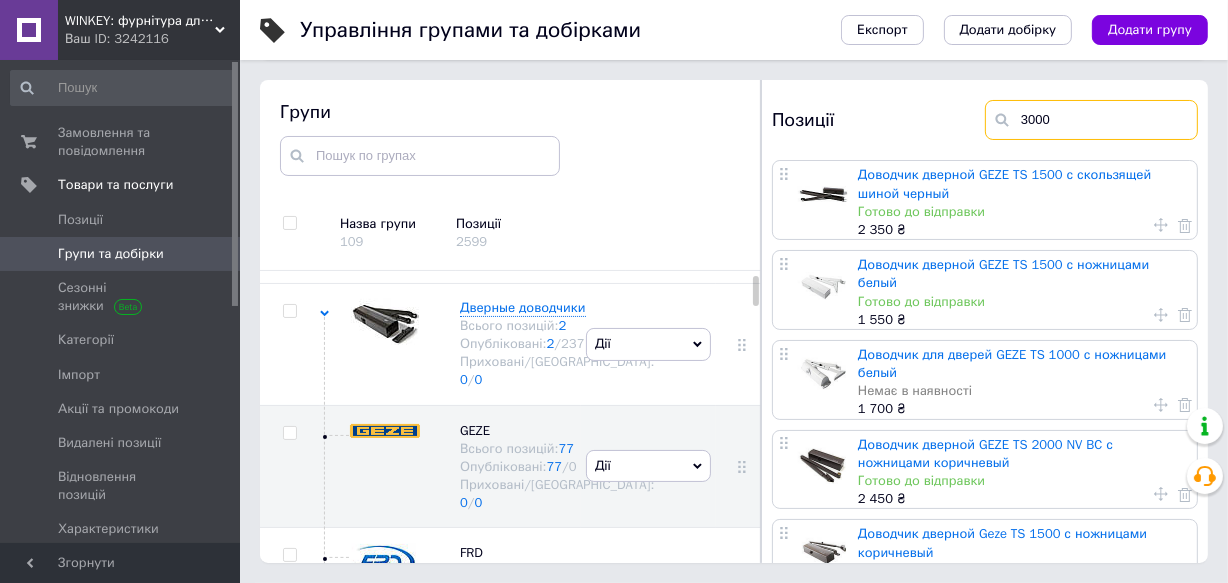 type on "3000" 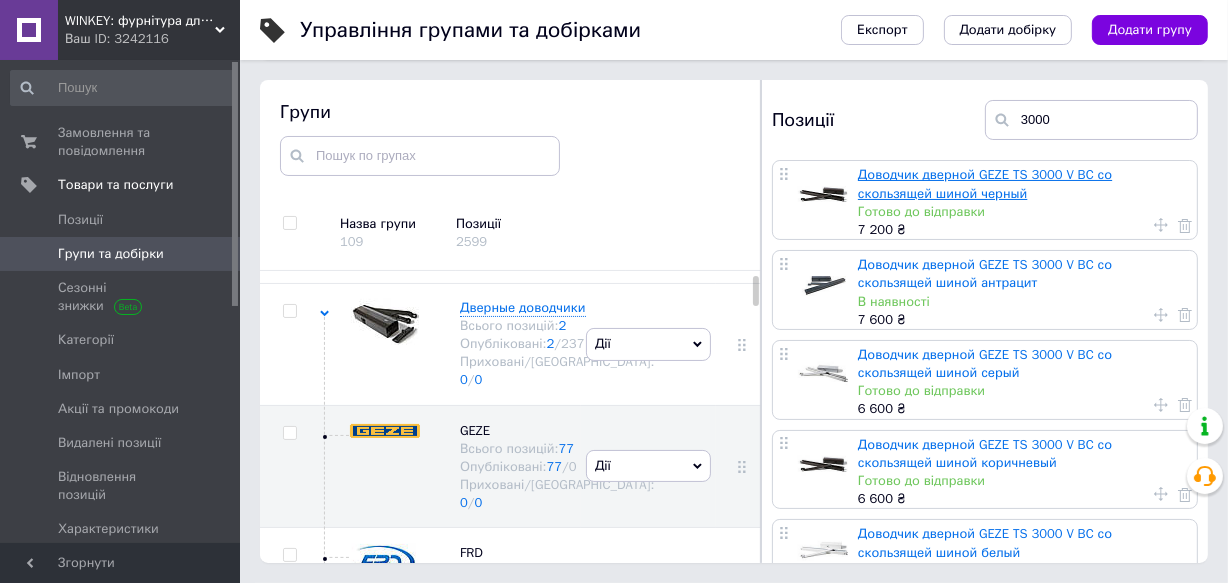 click on "Доводчик дверной GEZE TS 3000 V BC со скользящей шиной черный" at bounding box center (985, 183) 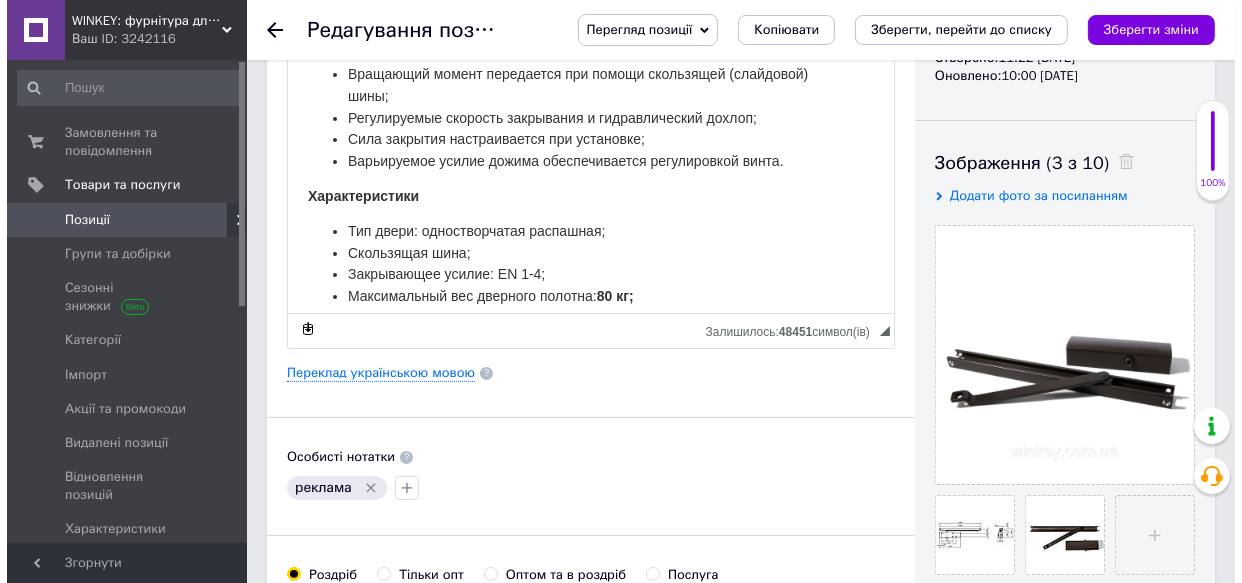 scroll, scrollTop: 363, scrollLeft: 0, axis: vertical 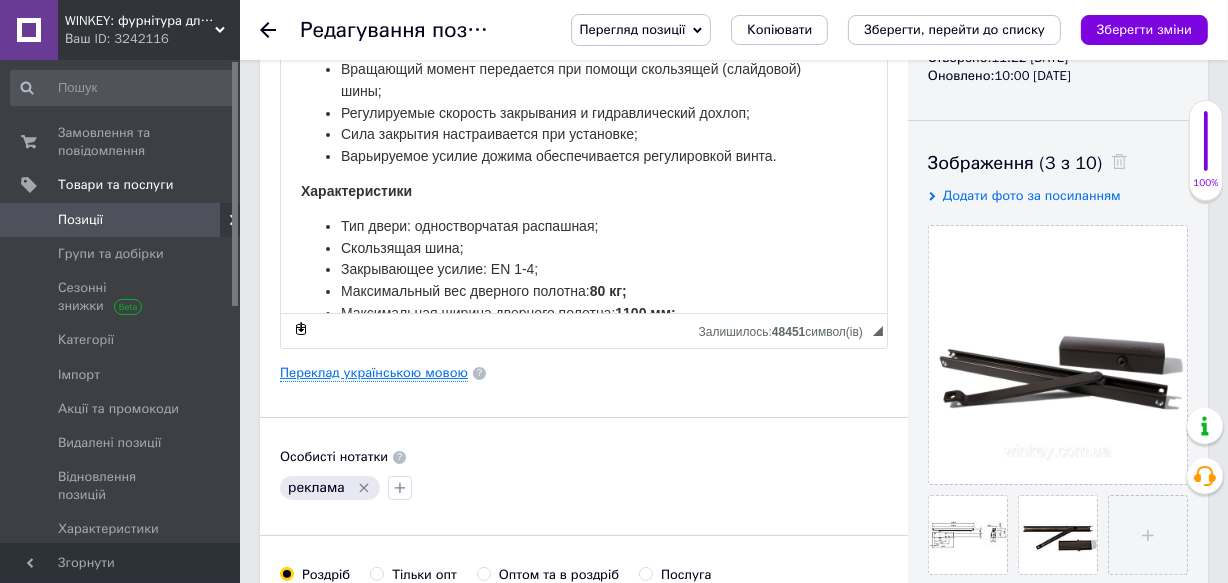 click on "Переклад українською мовою" at bounding box center [374, 373] 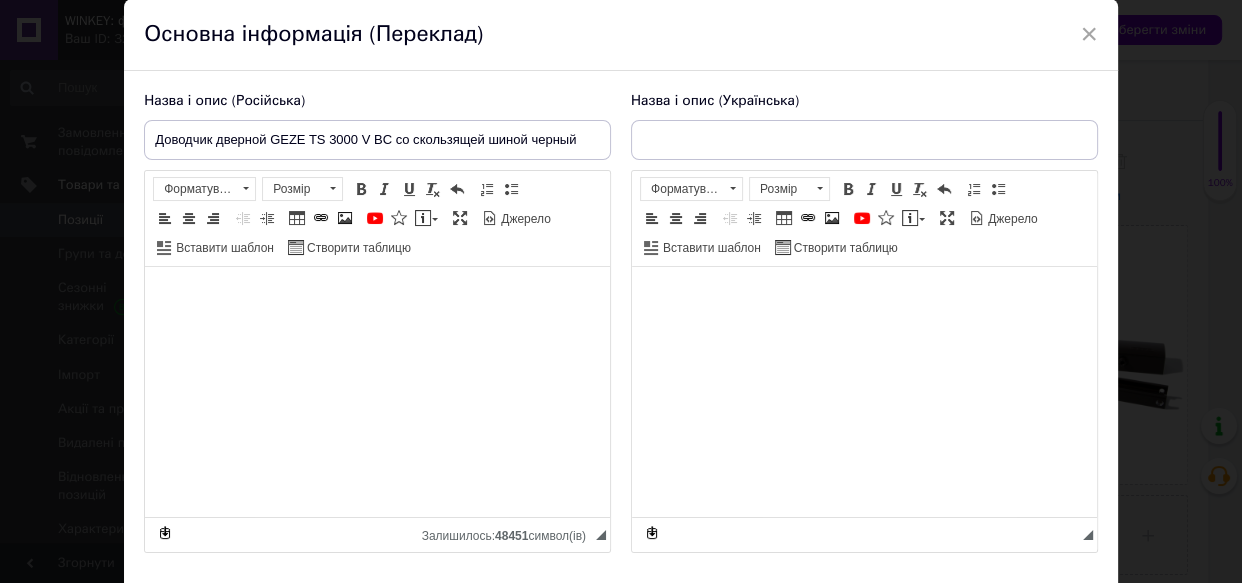 type on "Доводчик дверний GEZE TS 3000  V BC зі ковзної шиною чорний" 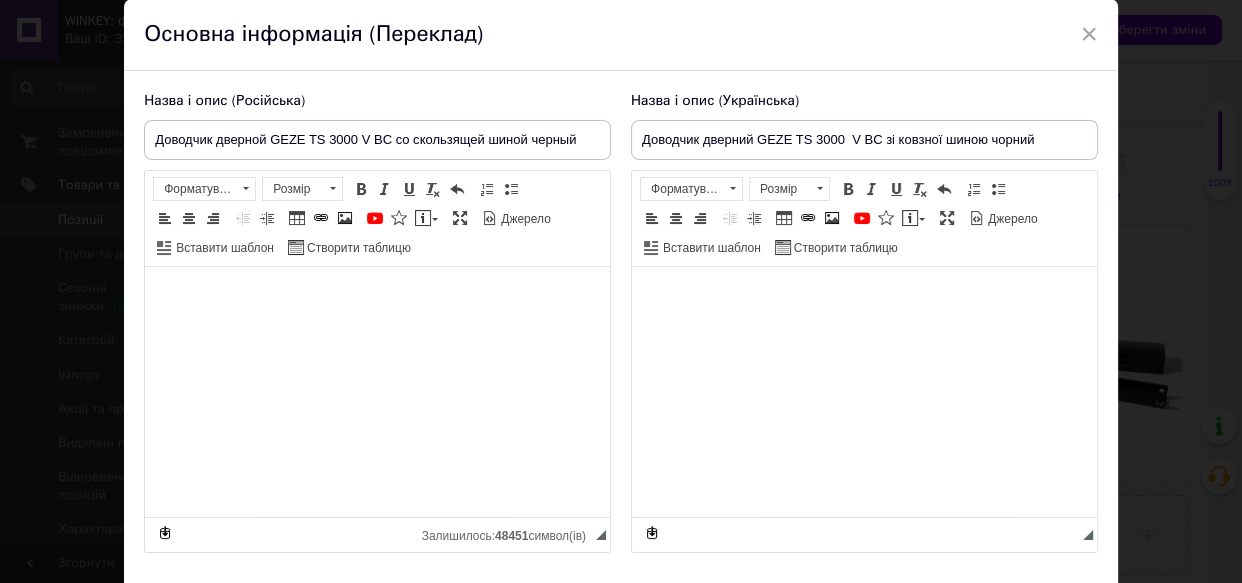 scroll, scrollTop: 233, scrollLeft: 0, axis: vertical 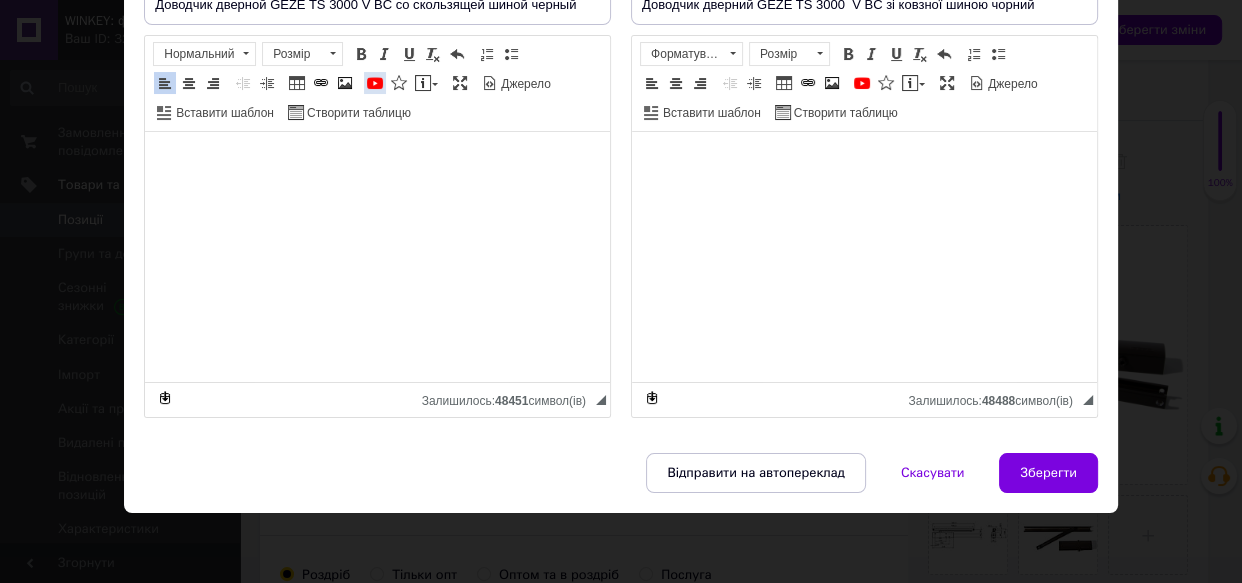 click at bounding box center [375, 83] 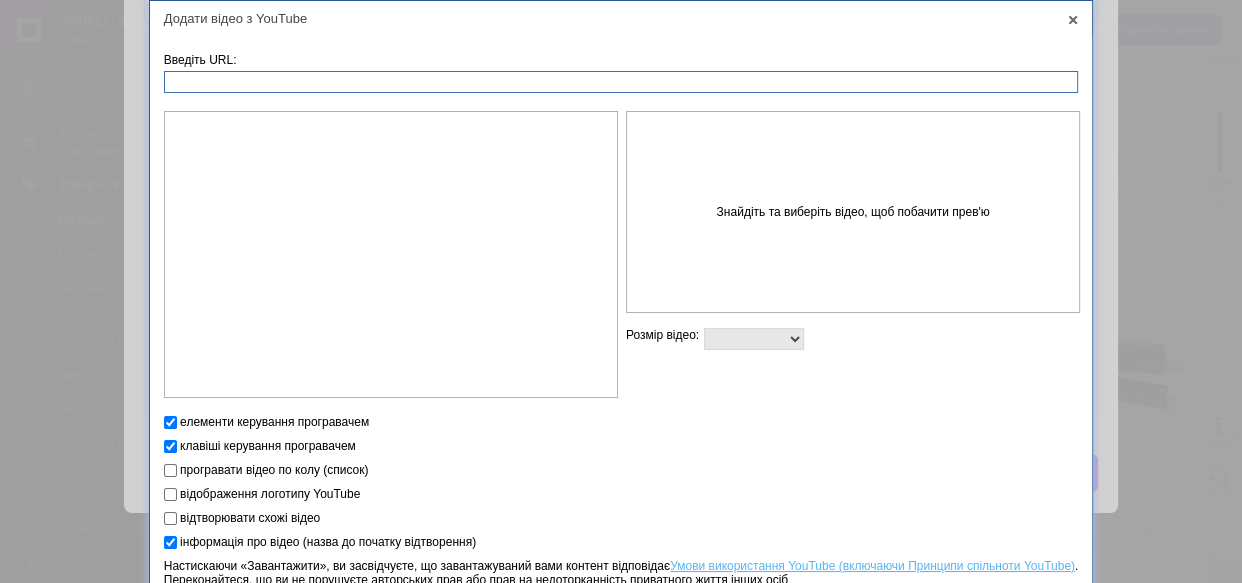 paste on "https://youtu.be/PsUuQ2xDtk8" 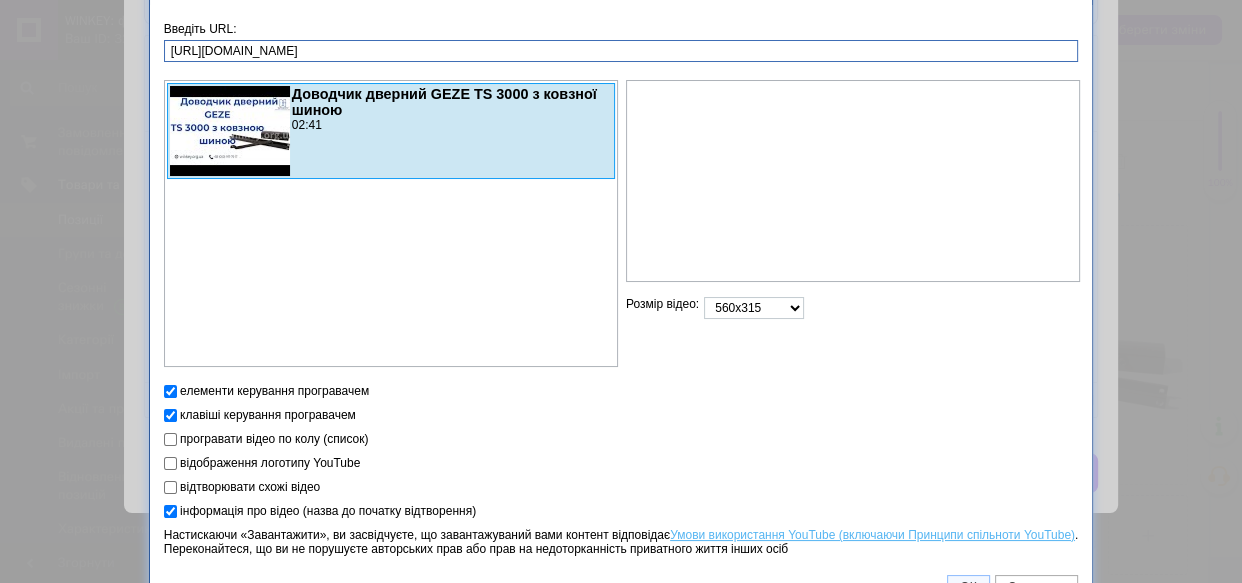scroll, scrollTop: 58, scrollLeft: 0, axis: vertical 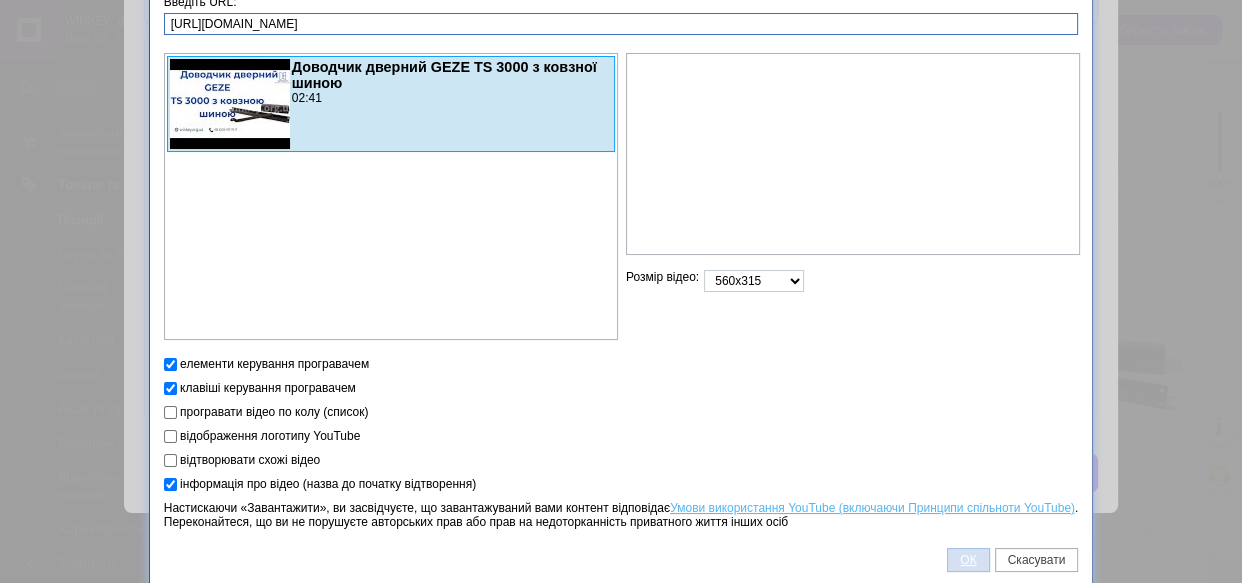 type on "https://youtu.be/PsUuQ2xDtk8" 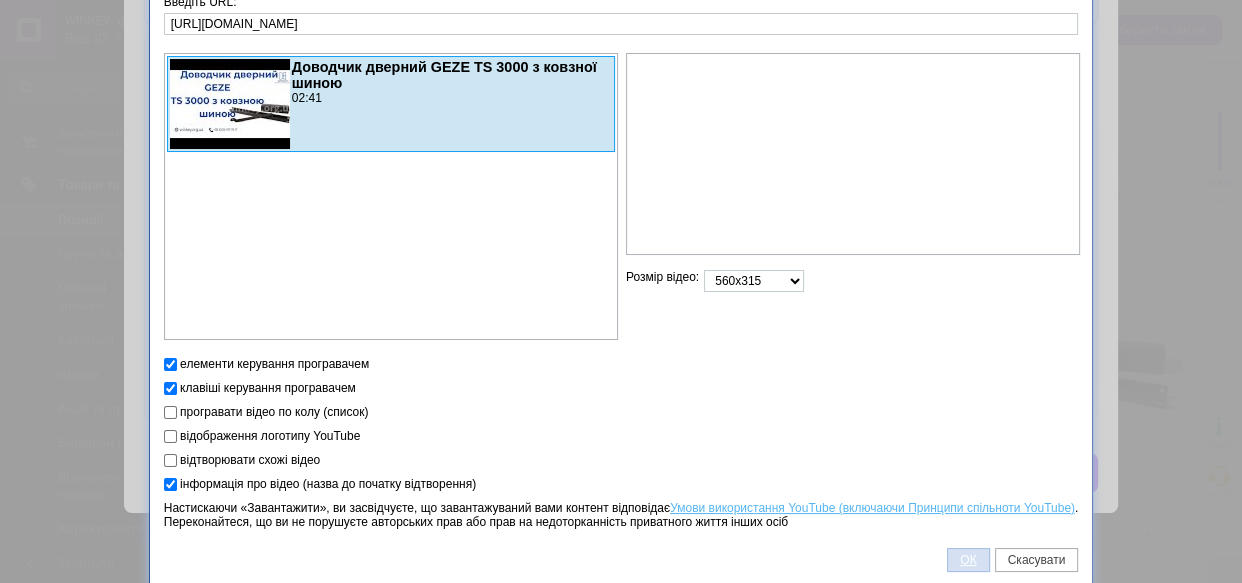 click on "ОК" at bounding box center [968, 560] 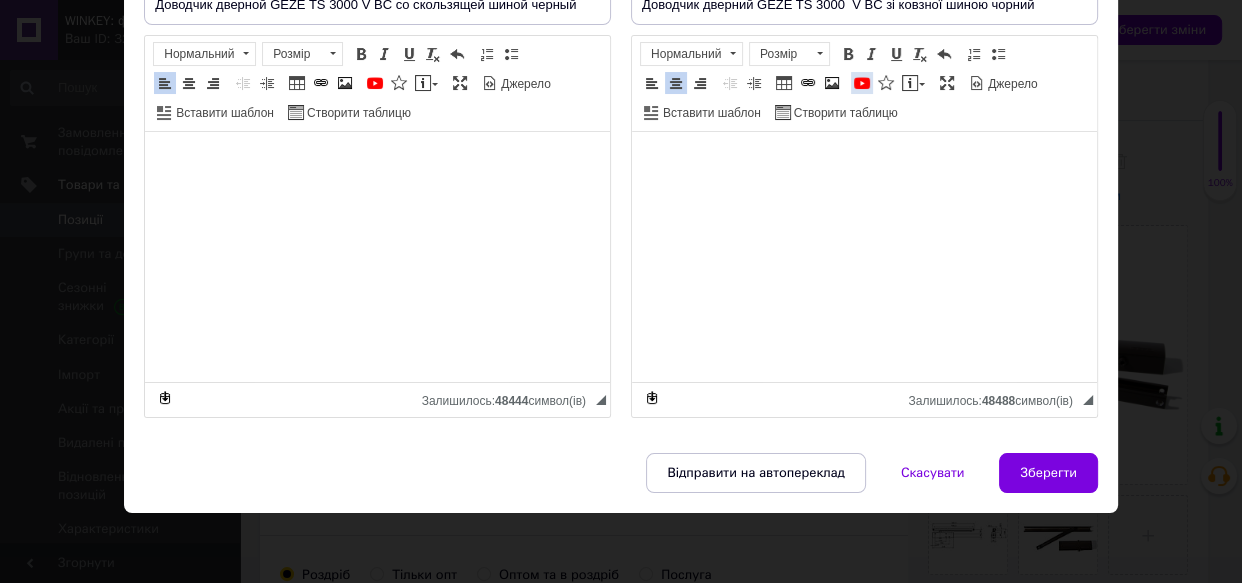 click at bounding box center [862, 83] 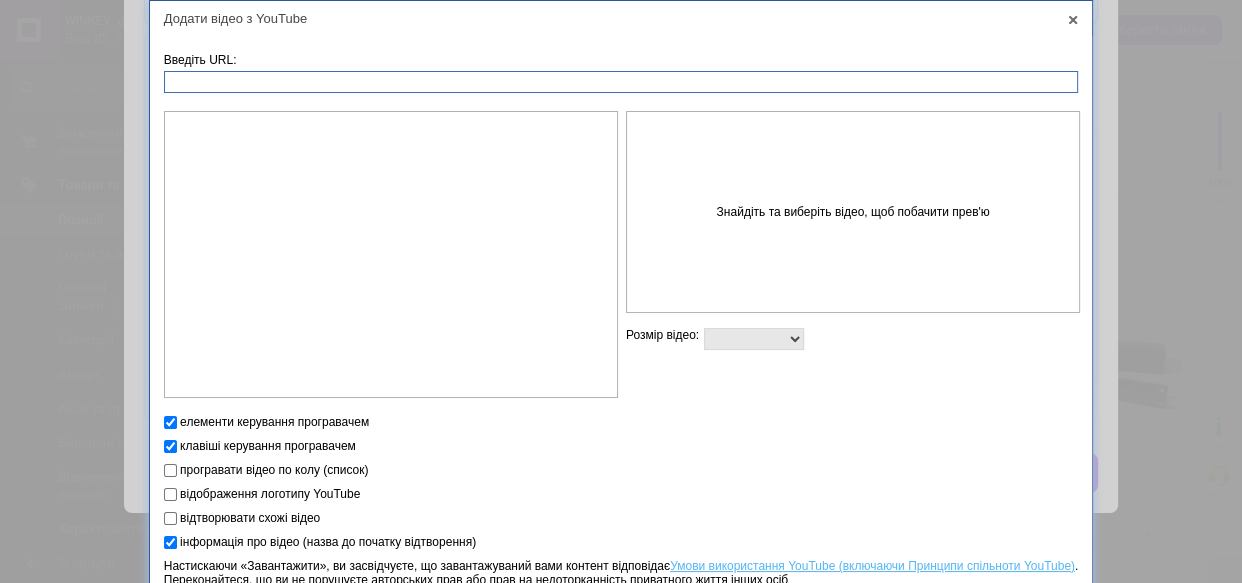 paste on "https://youtu.be/PsUuQ2xDtk8" 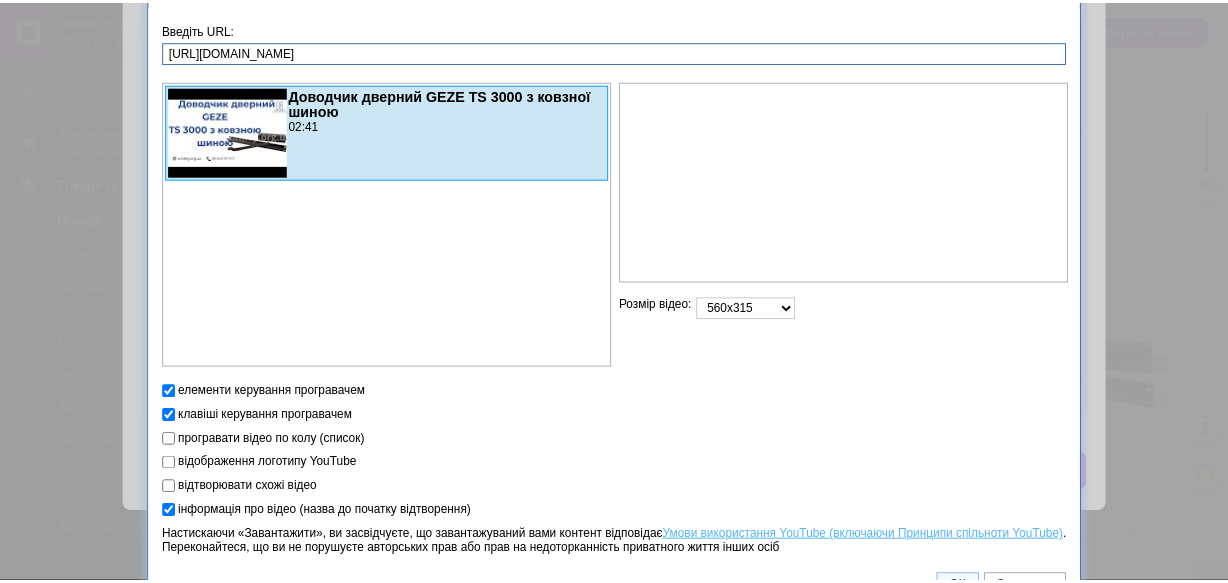 scroll, scrollTop: 58, scrollLeft: 0, axis: vertical 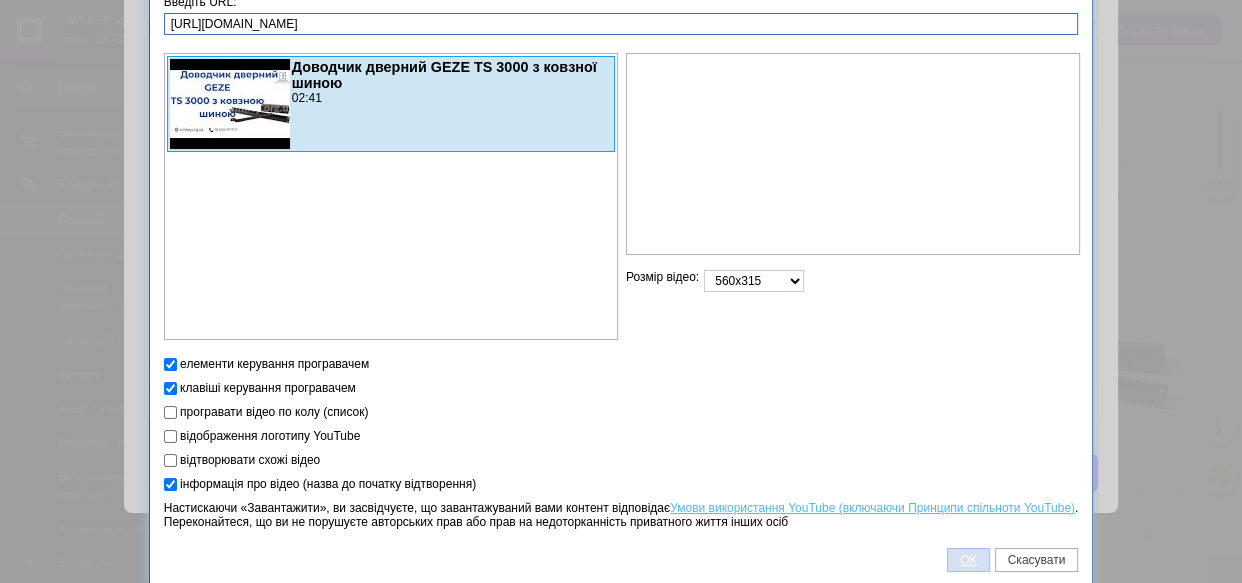 type on "https://youtu.be/PsUuQ2xDtk8" 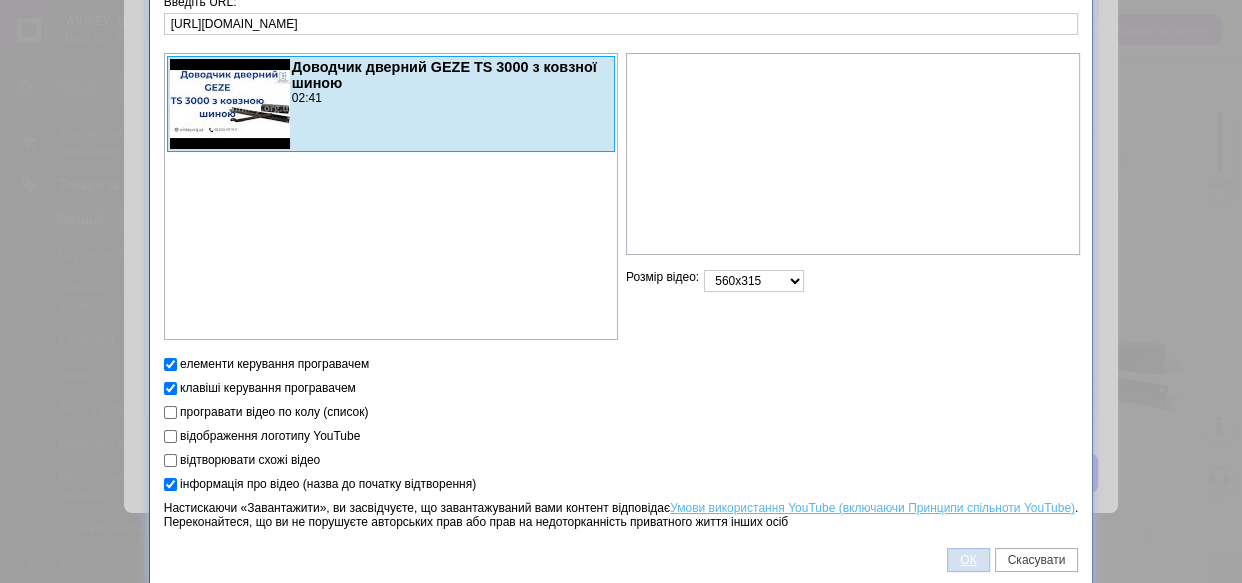 click on "ОК" at bounding box center [968, 560] 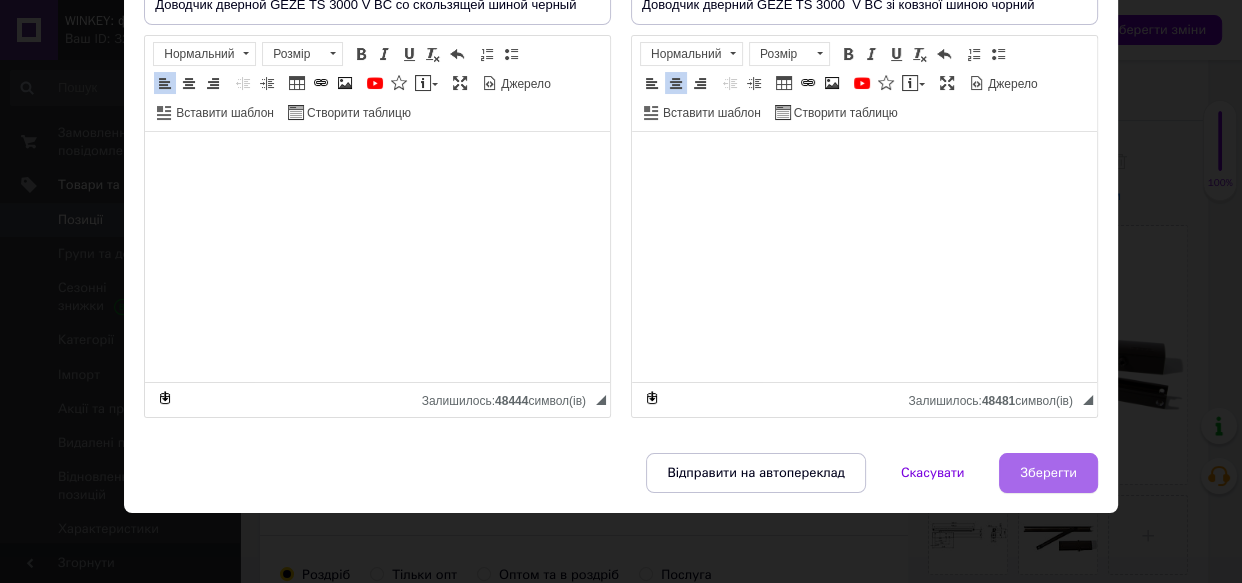 click on "Зберегти" at bounding box center [1048, 473] 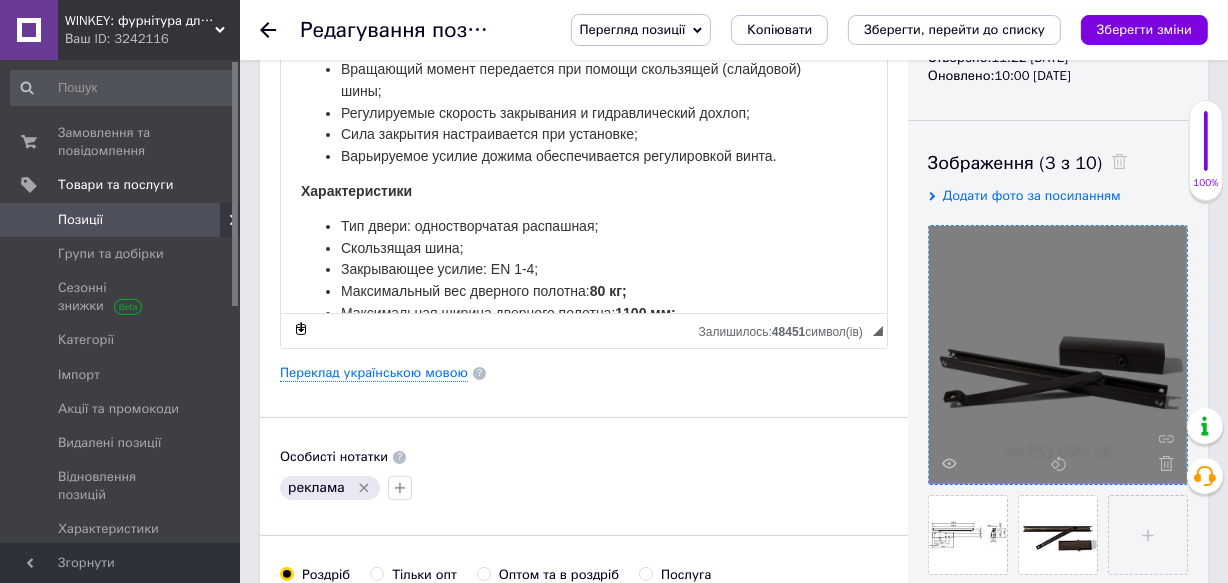 scroll, scrollTop: 457, scrollLeft: 0, axis: vertical 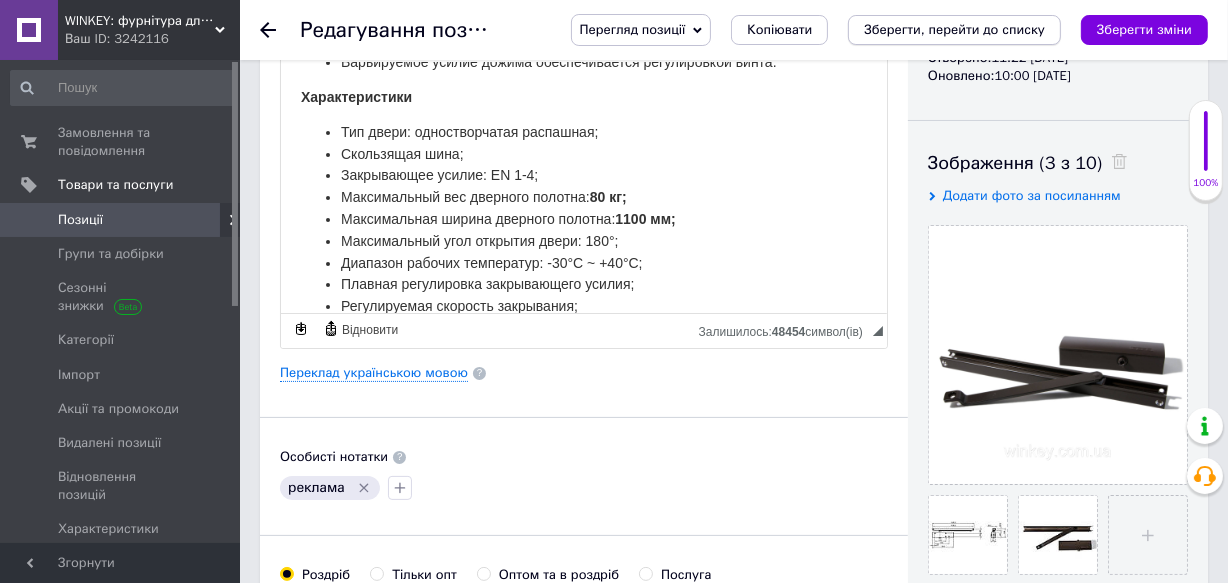 click on "Зберегти, перейти до списку" at bounding box center [954, 29] 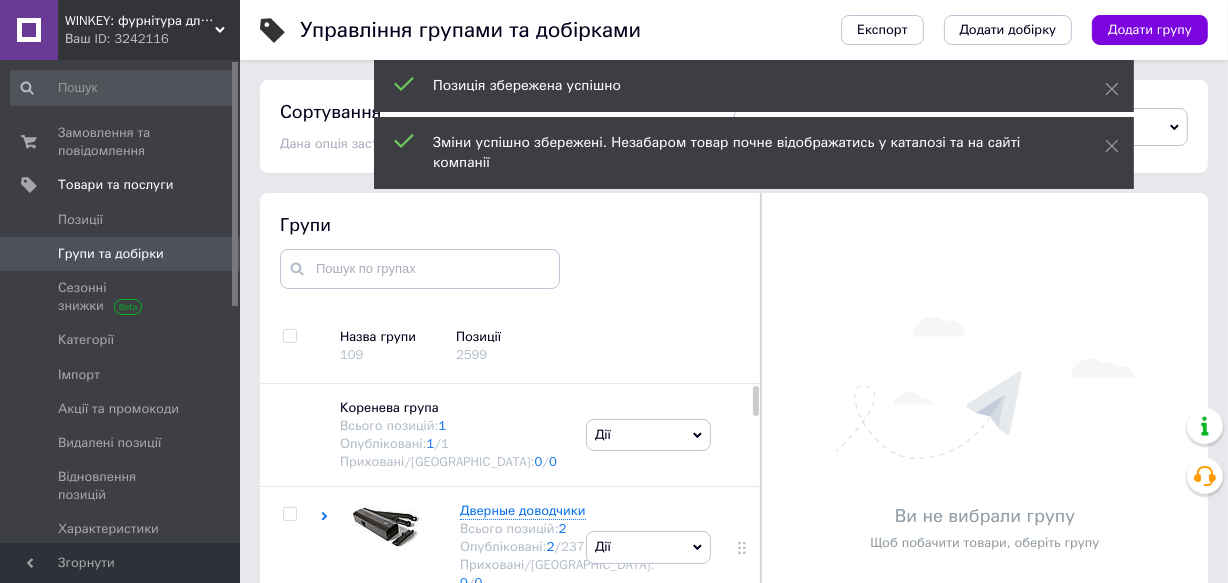 scroll, scrollTop: 80, scrollLeft: 0, axis: vertical 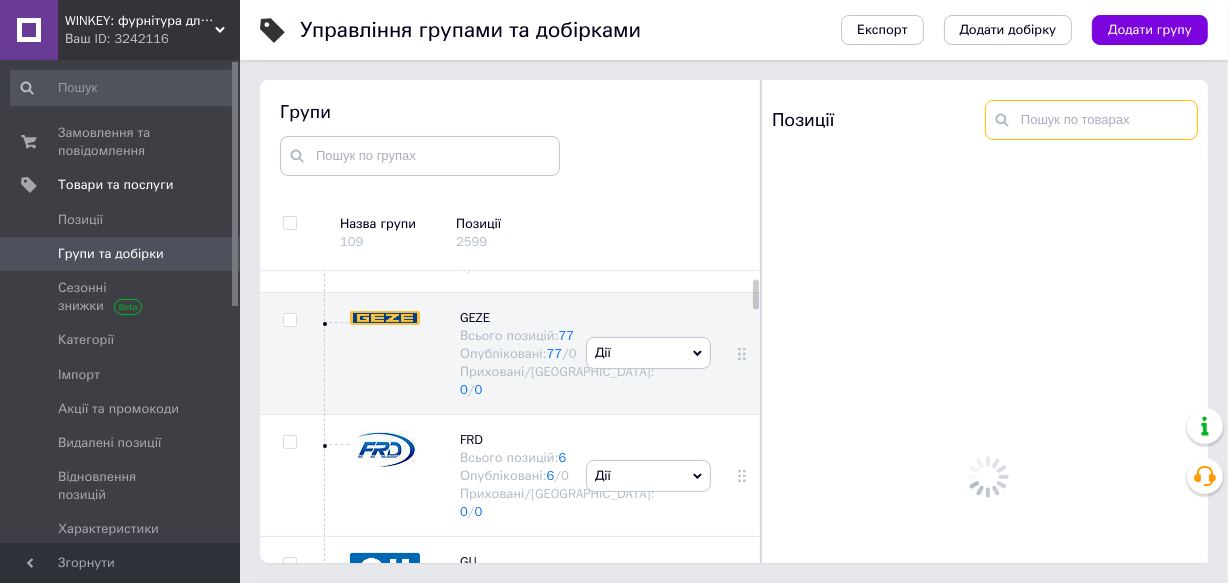 click at bounding box center [1091, 120] 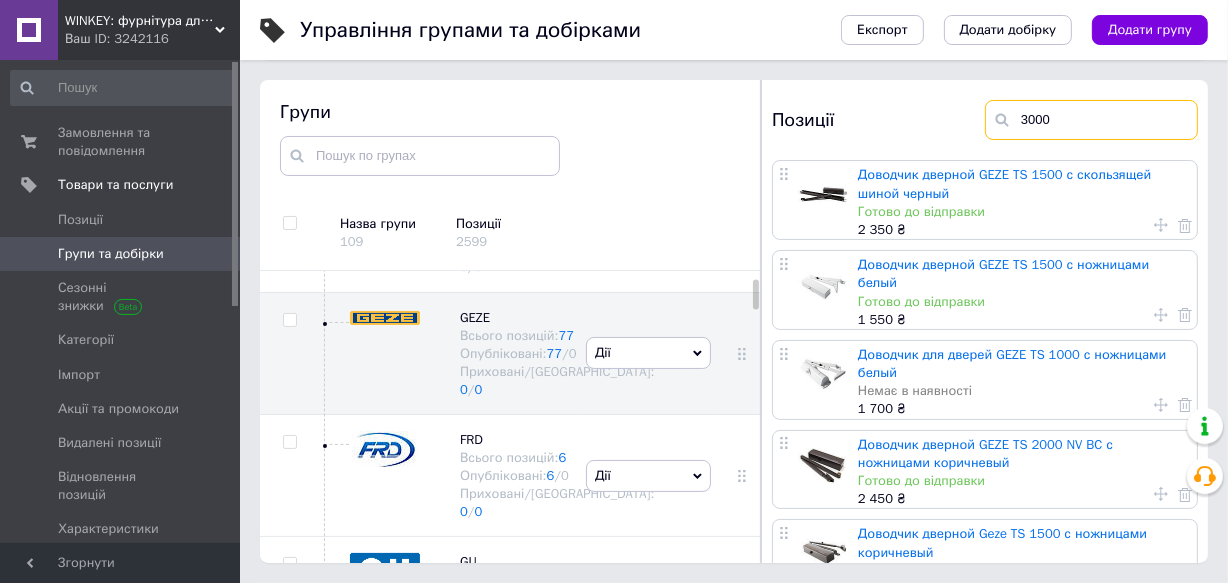type on "3000" 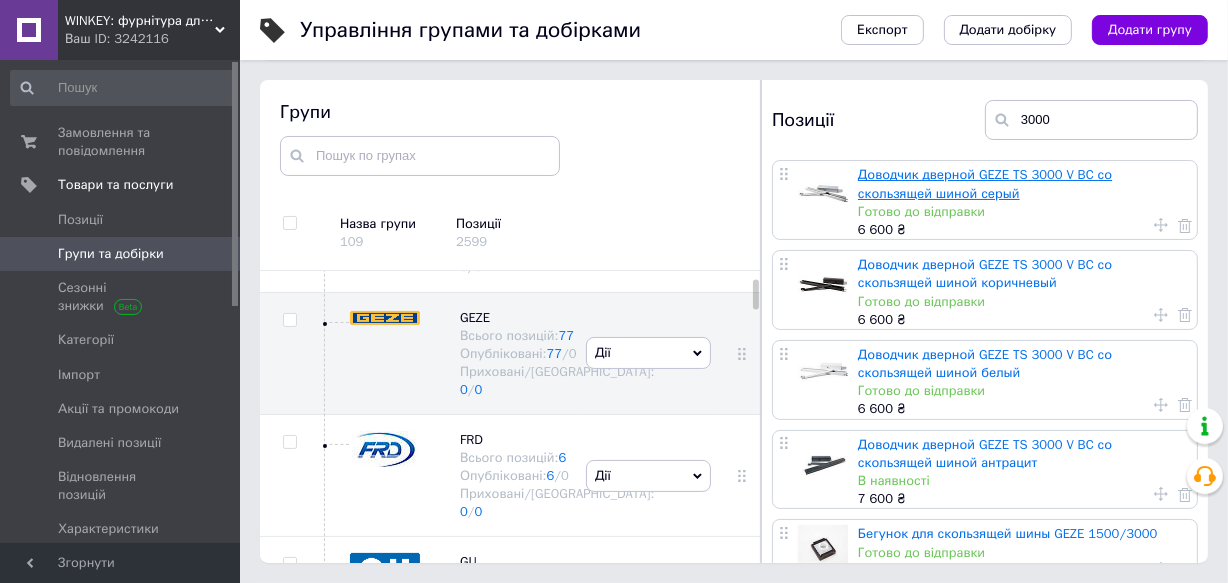 click on "Доводчик дверной GEZE TS 3000 V BC со скользящей шиной серый" at bounding box center (985, 183) 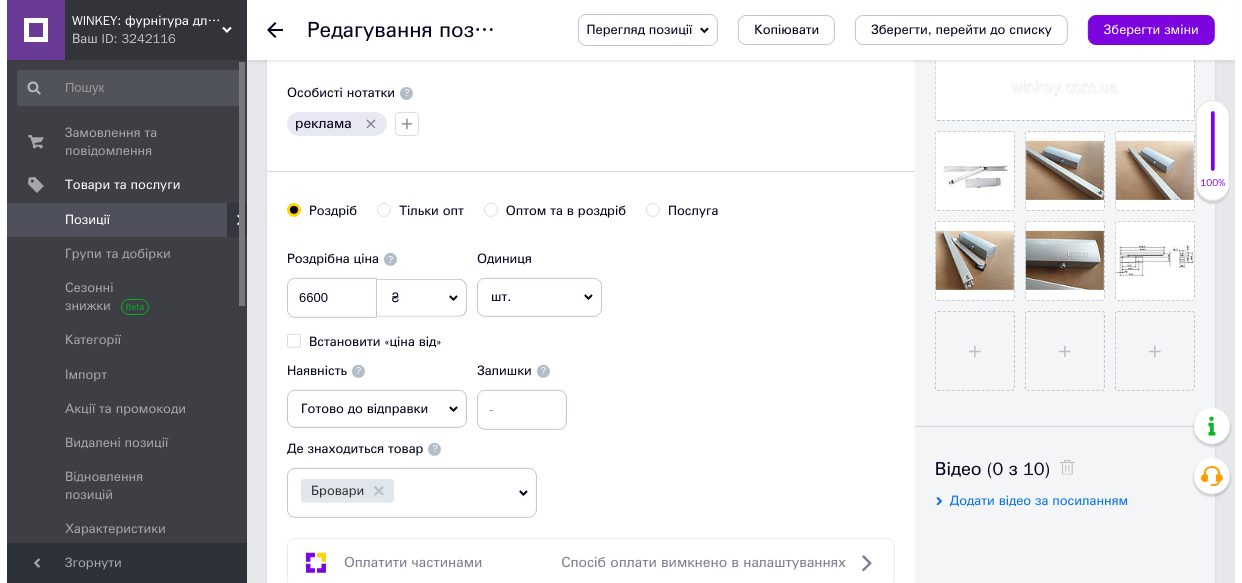 scroll, scrollTop: 545, scrollLeft: 0, axis: vertical 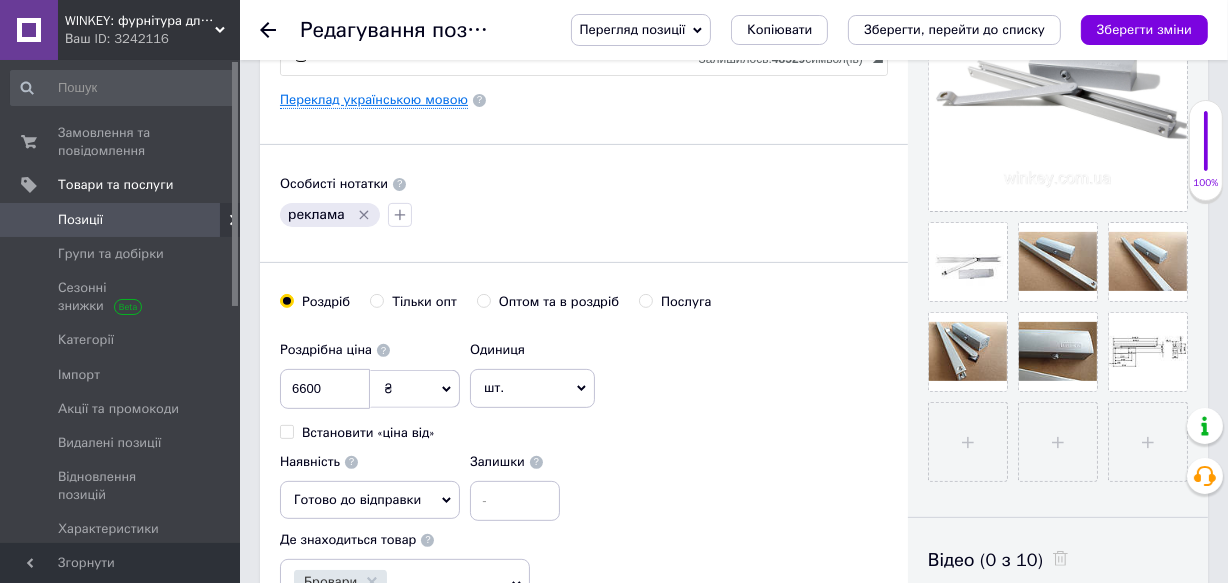 click on "Переклад українською мовою" at bounding box center [374, 100] 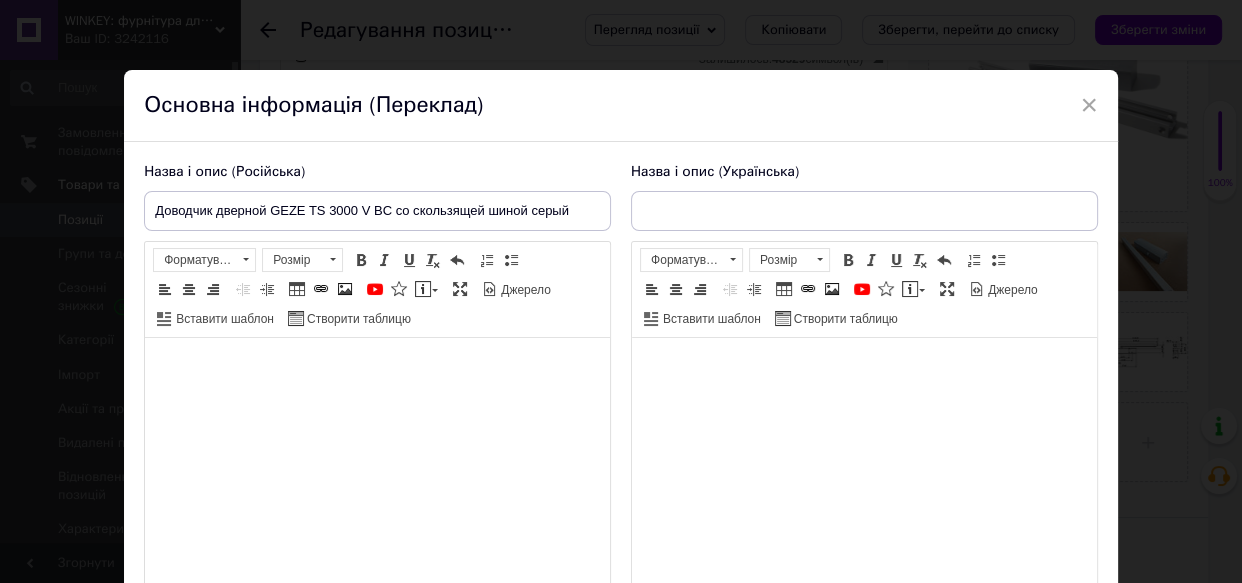 type on "Доводчик дверний GEZE TS 3000 V BC з ковзної шиною сірий" 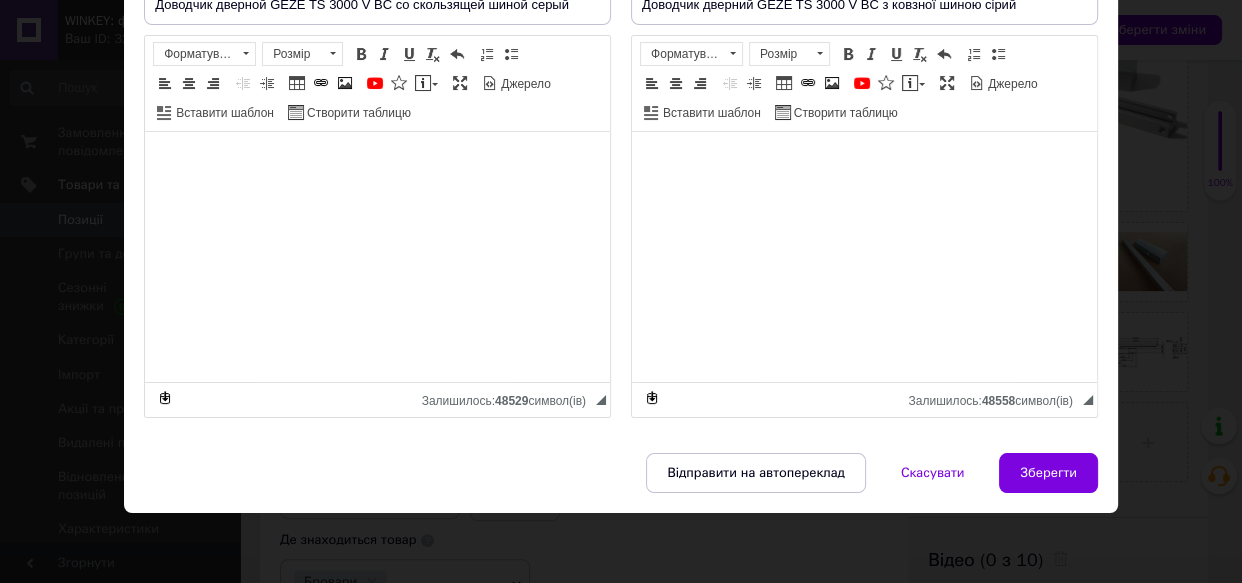 scroll, scrollTop: 233, scrollLeft: 0, axis: vertical 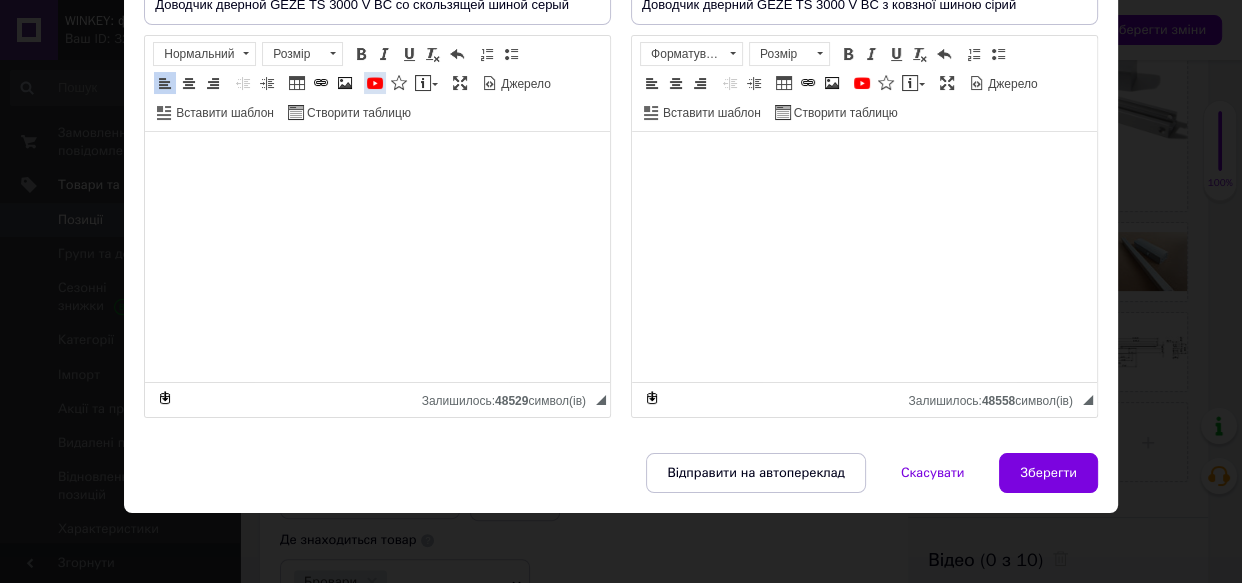 click at bounding box center [375, 83] 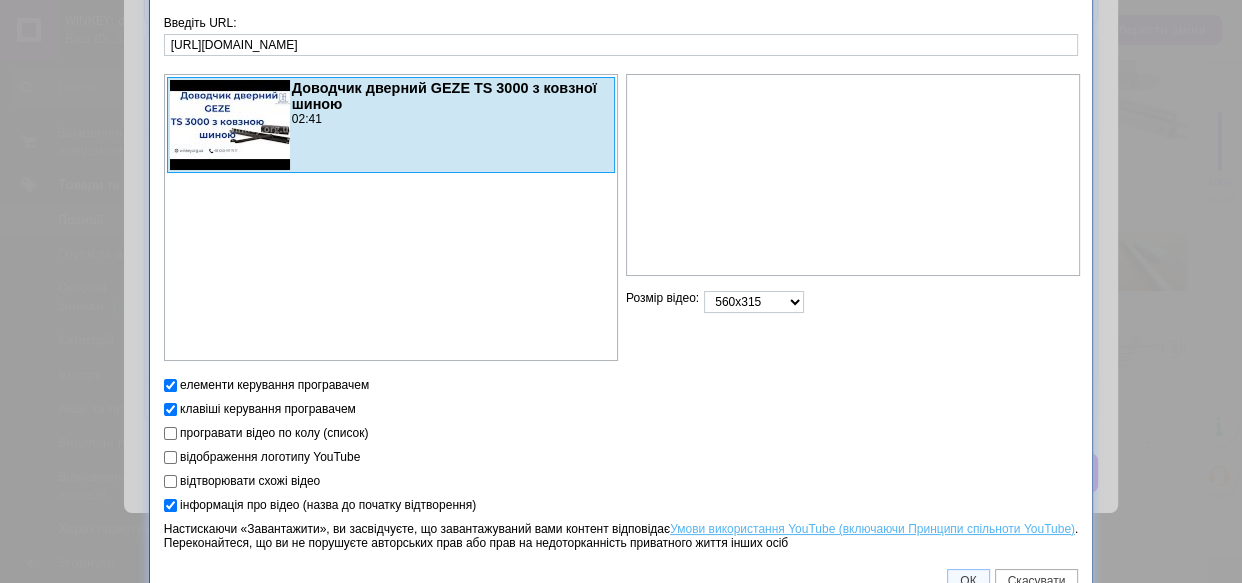 scroll, scrollTop: 58, scrollLeft: 0, axis: vertical 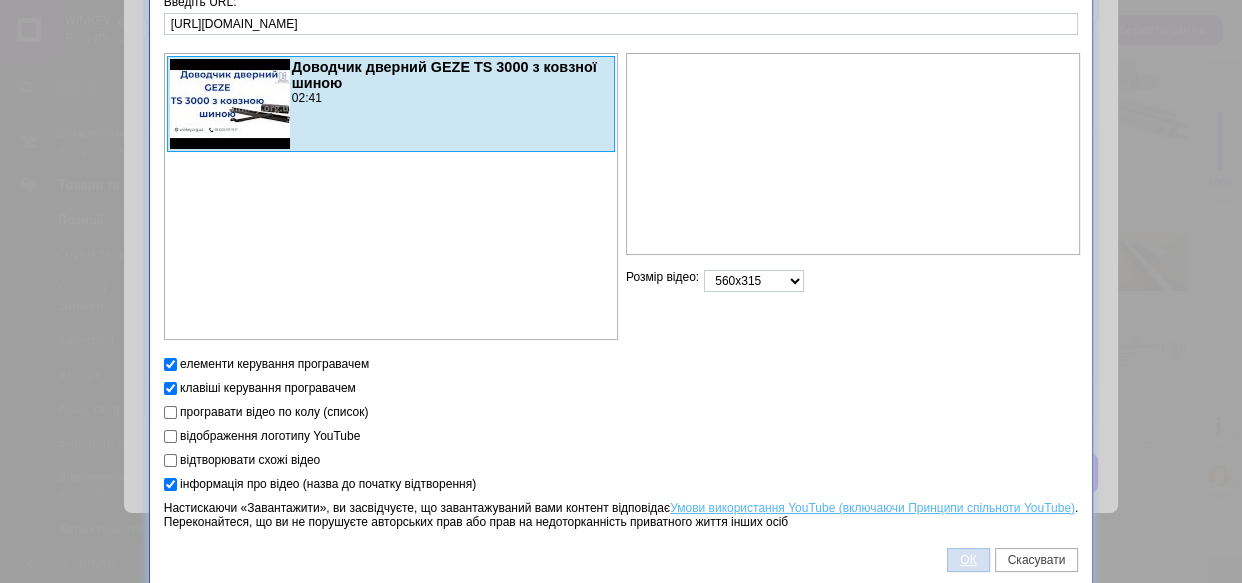 type on "https://youtu.be/PsUuQ2xDtk8" 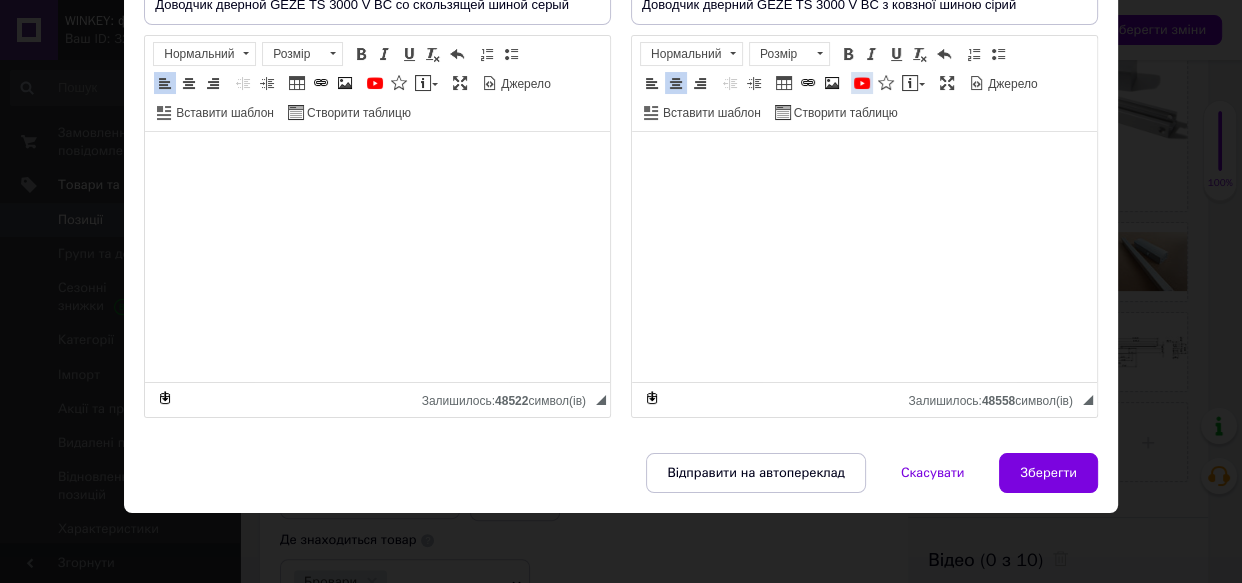 click at bounding box center (862, 83) 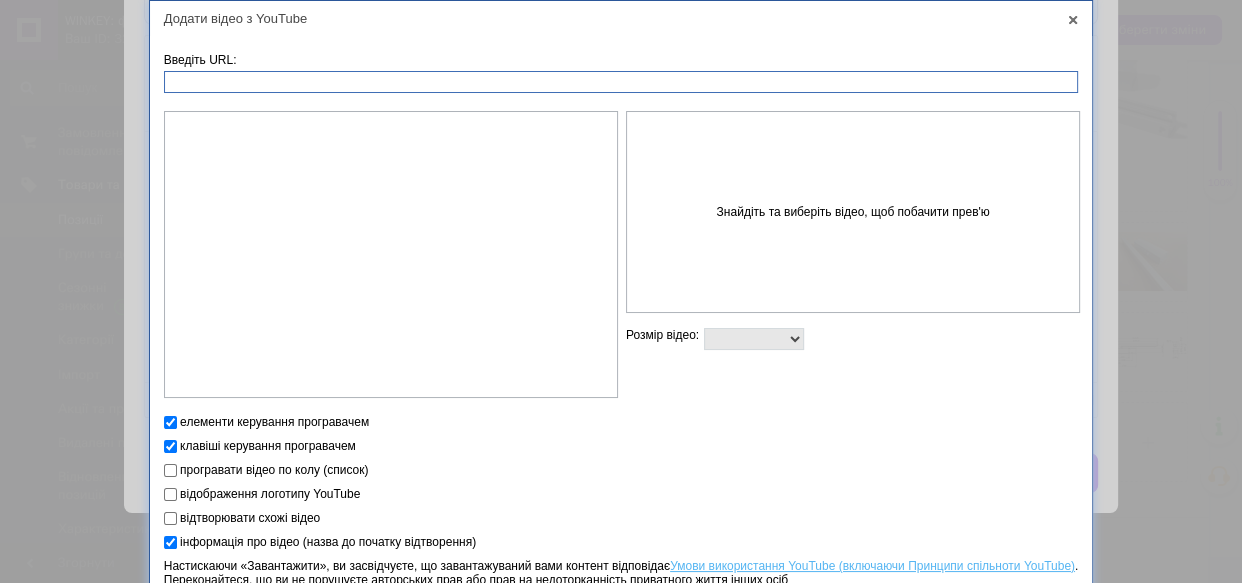 paste on "https://youtu.be/PsUuQ2xDtk8" 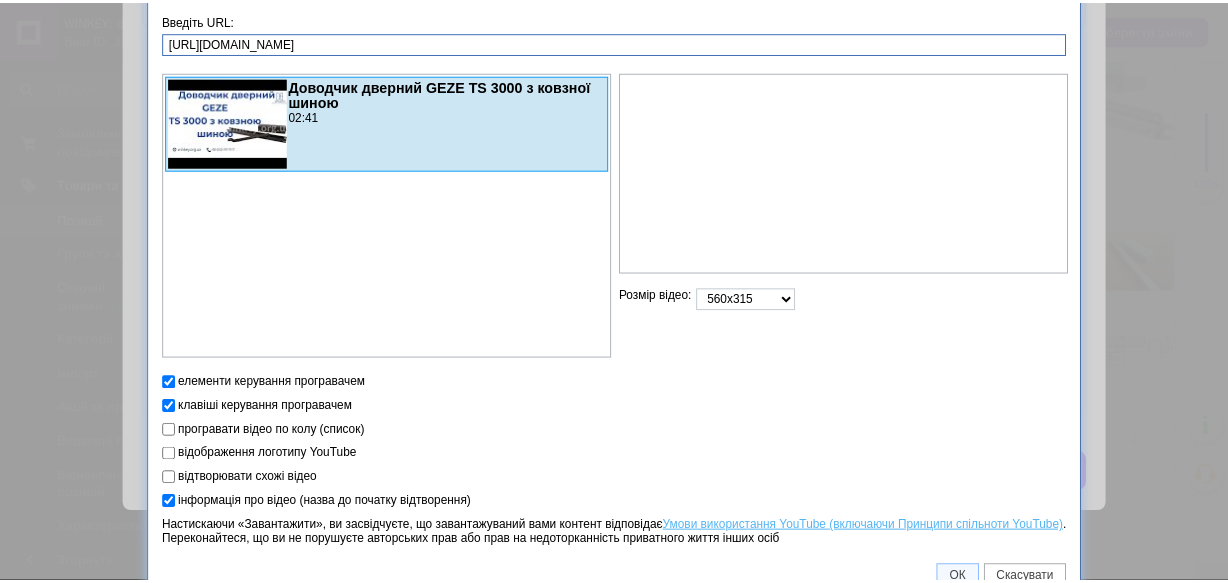 scroll, scrollTop: 58, scrollLeft: 0, axis: vertical 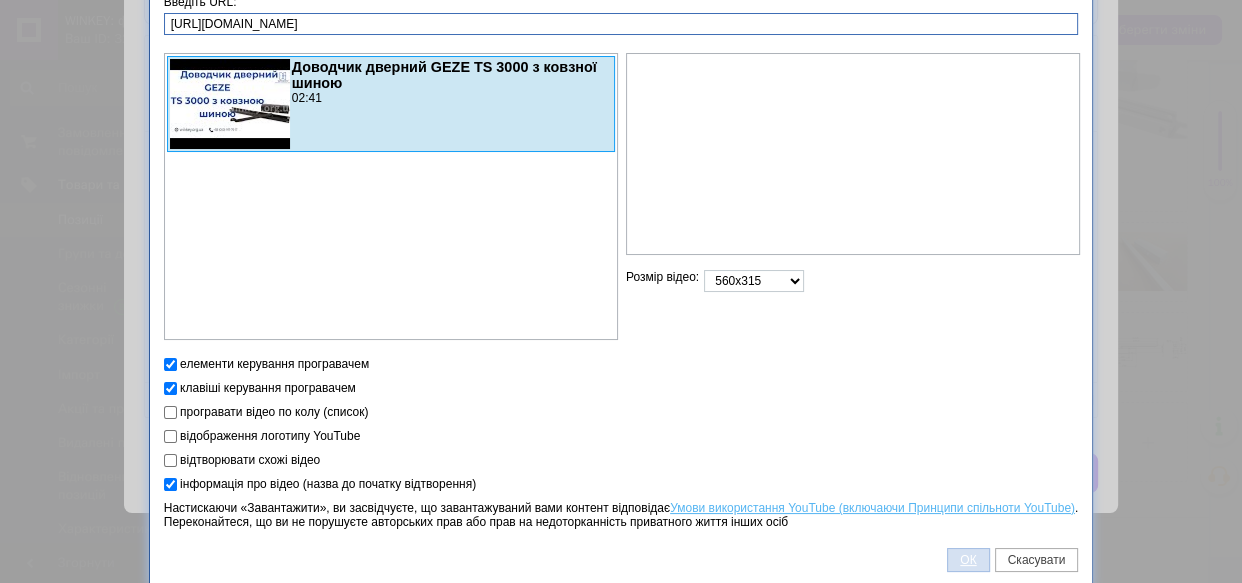 type on "https://youtu.be/PsUuQ2xDtk8" 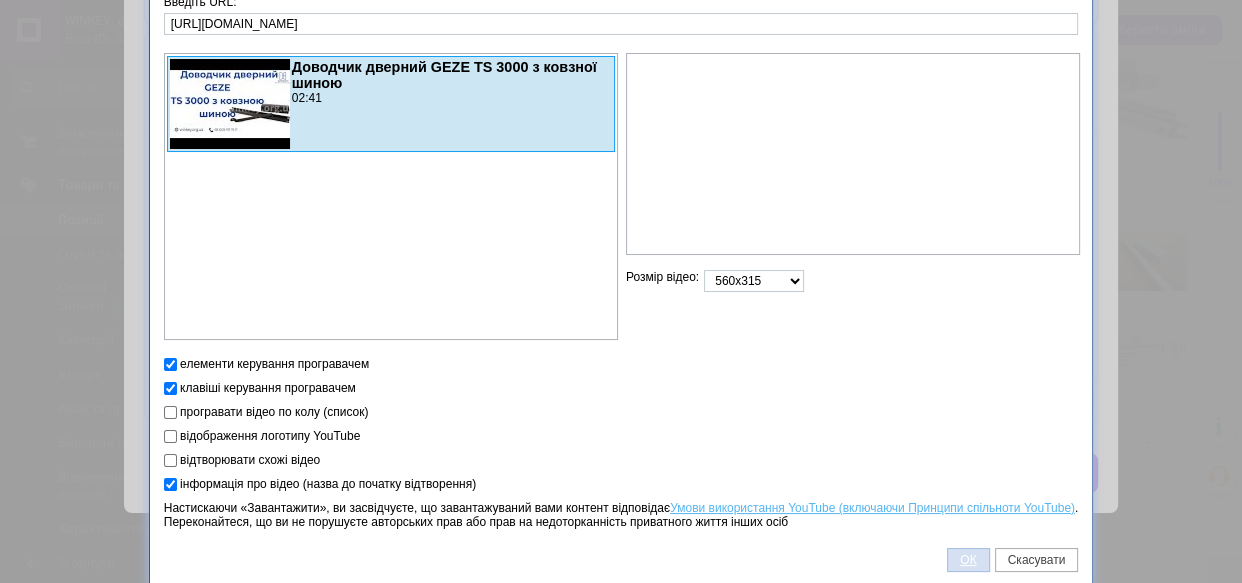 click on "ОК" at bounding box center (968, 560) 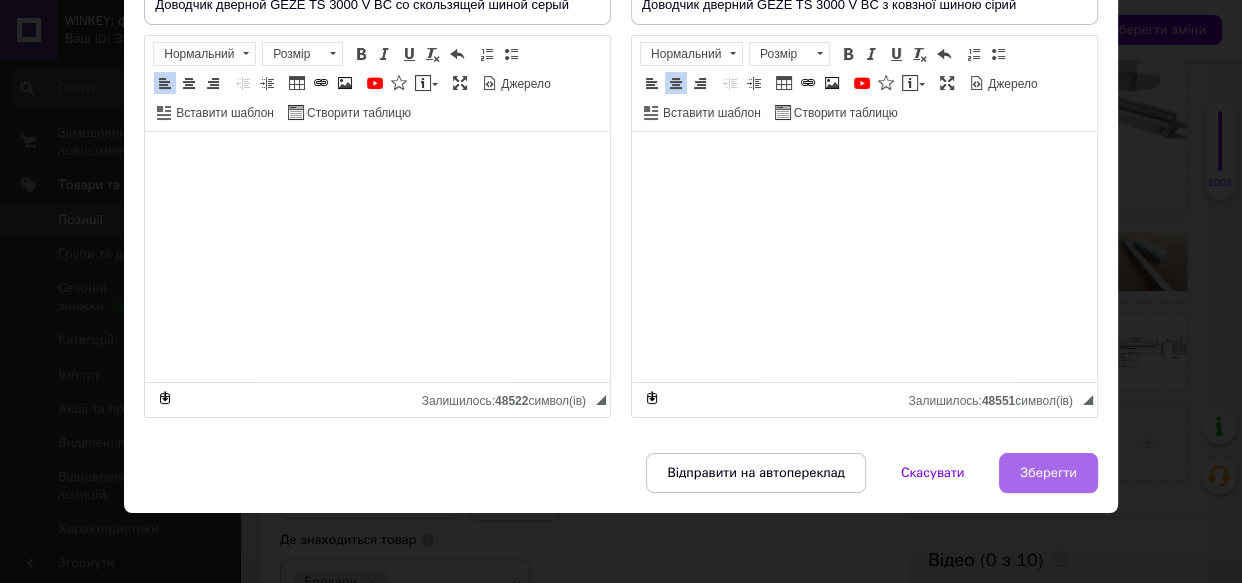 click on "Зберегти" at bounding box center (1048, 473) 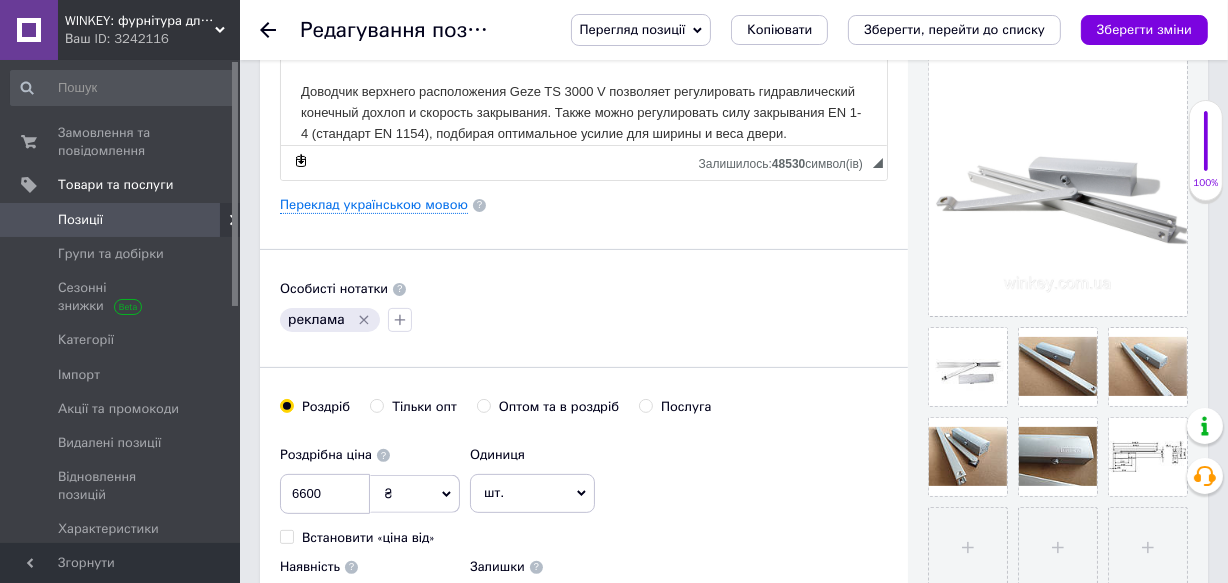 scroll, scrollTop: 0, scrollLeft: 0, axis: both 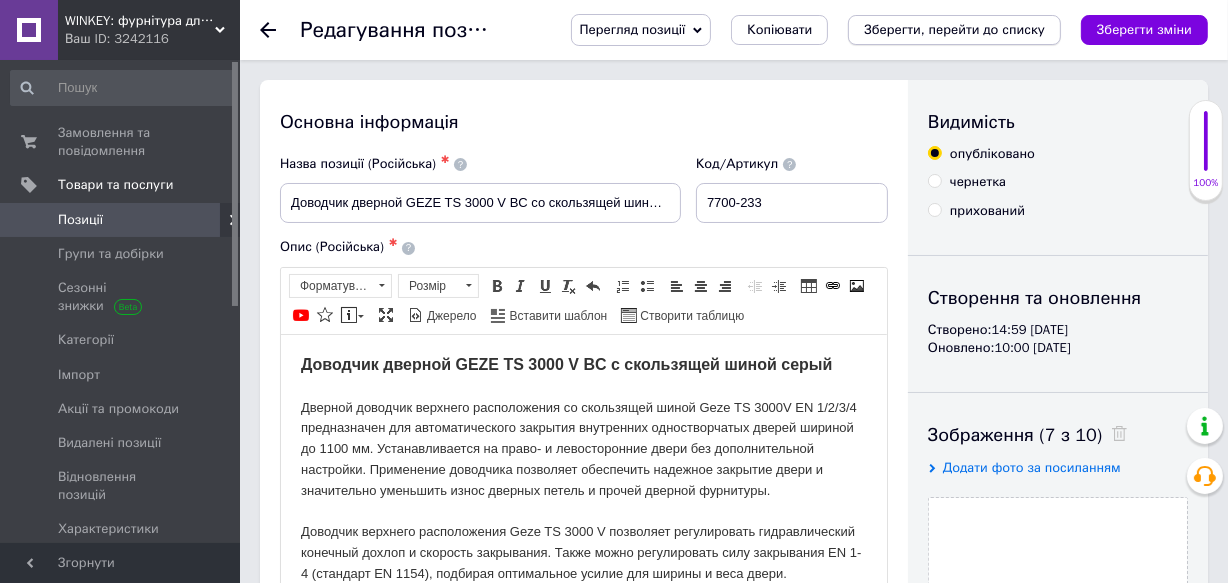 click on "Зберегти, перейти до списку" at bounding box center [954, 29] 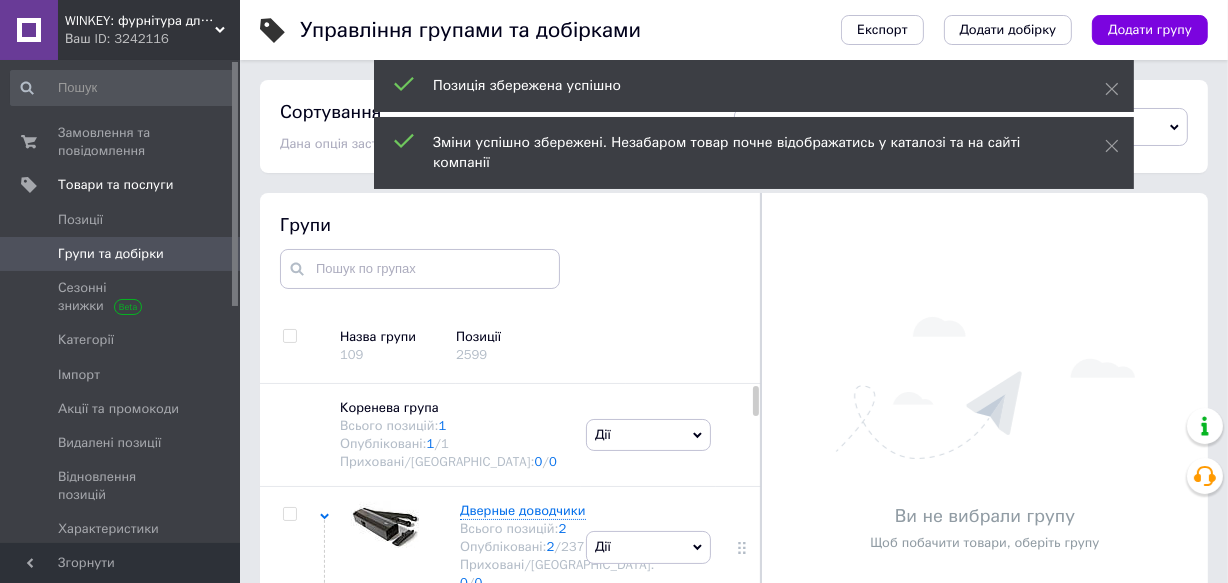 scroll, scrollTop: 80, scrollLeft: 0, axis: vertical 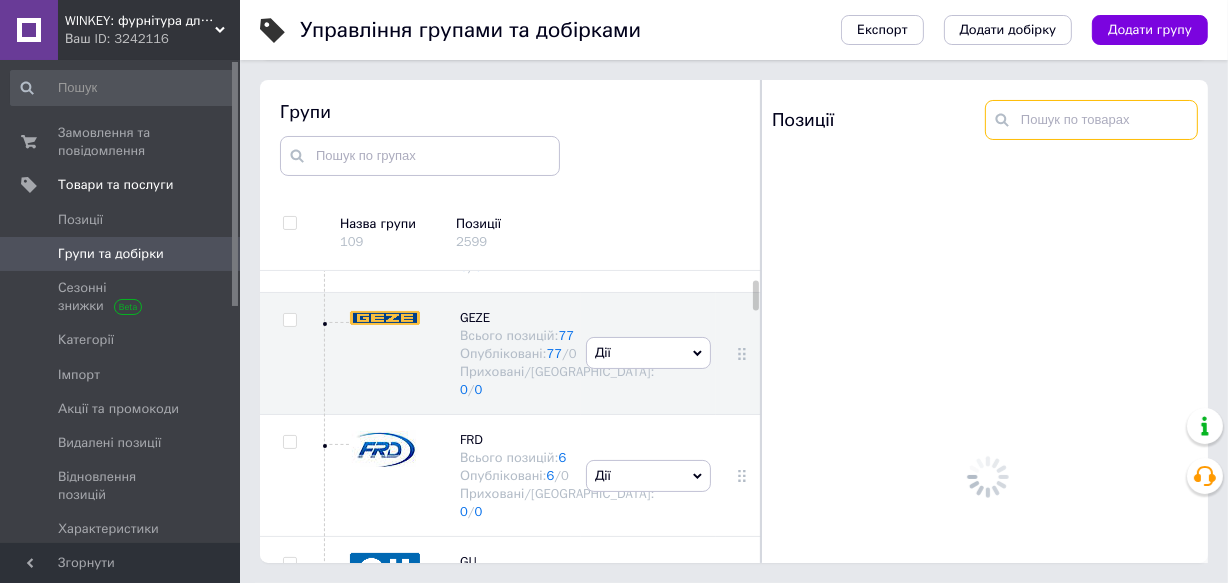 click at bounding box center (1091, 120) 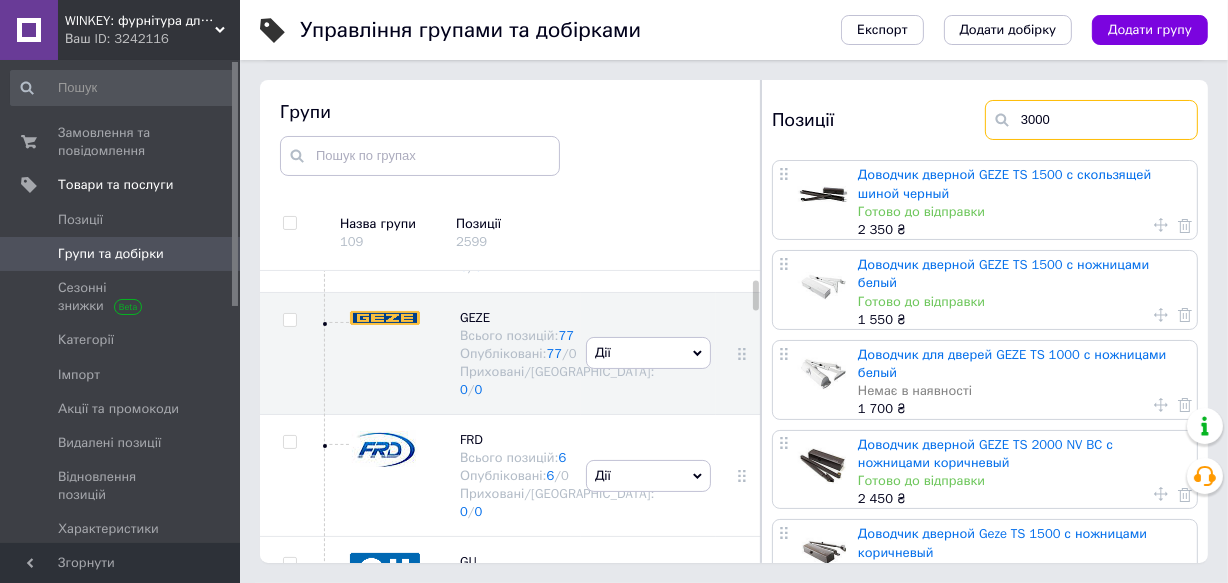 type on "3000" 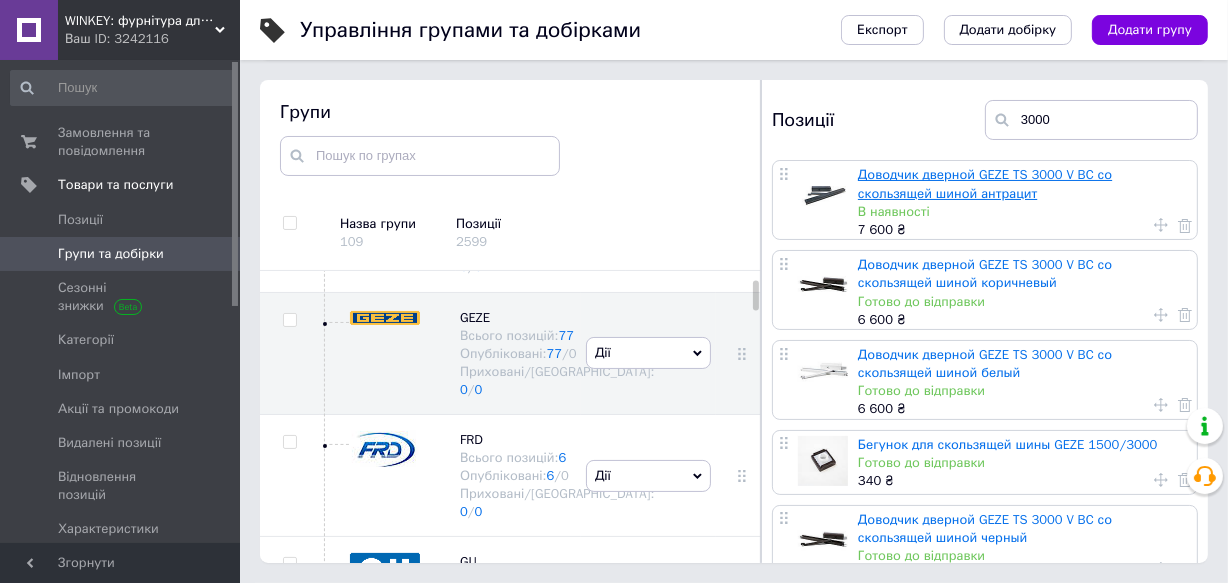 click on "Доводчик дверной GEZE TS 3000 V BC со скользящей шиной антрацит" at bounding box center (985, 183) 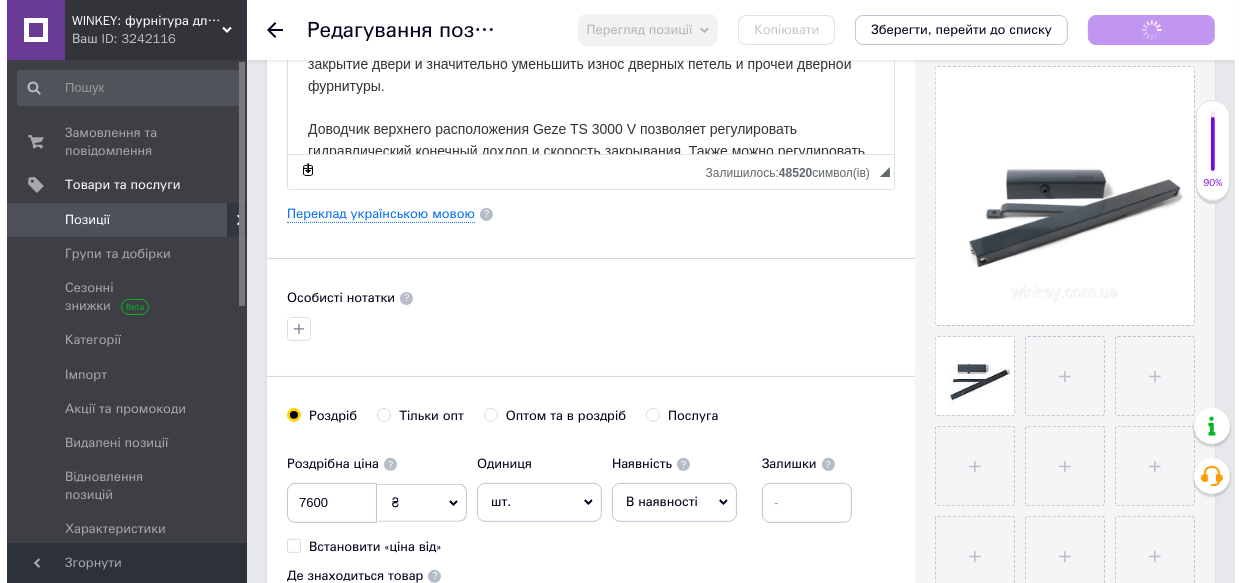 scroll, scrollTop: 454, scrollLeft: 0, axis: vertical 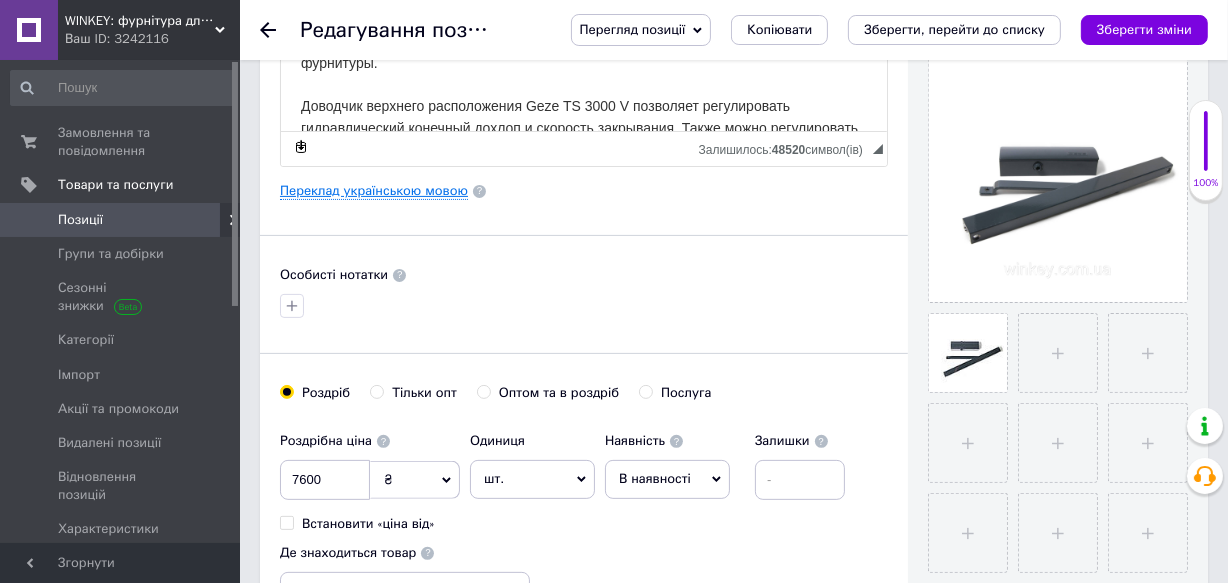 click on "Переклад українською мовою" at bounding box center [374, 191] 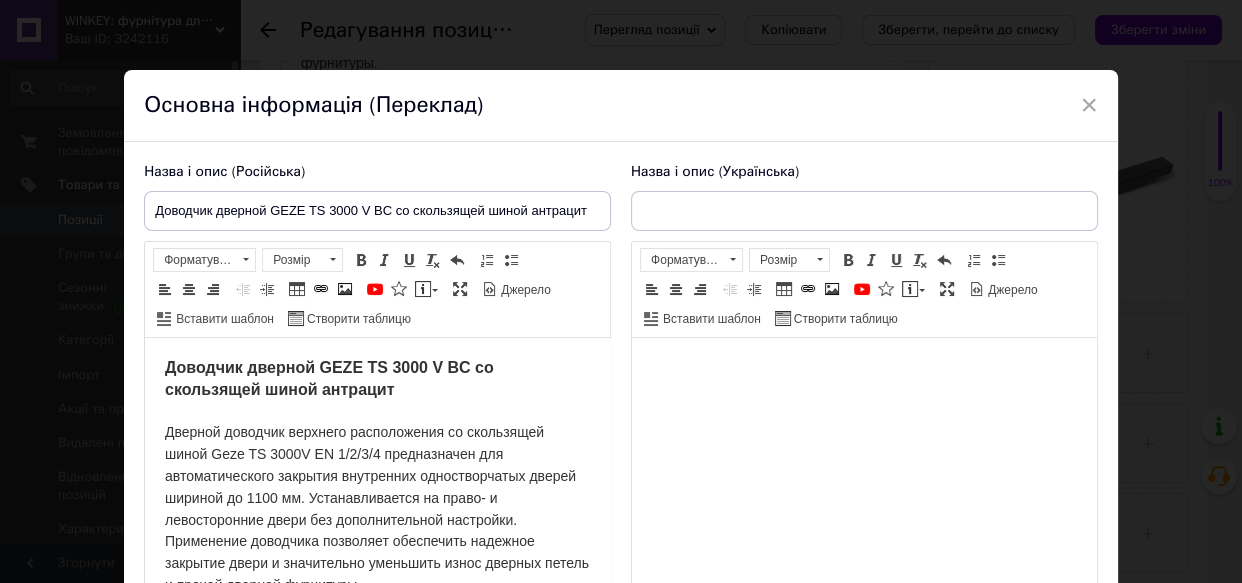 scroll, scrollTop: 0, scrollLeft: 0, axis: both 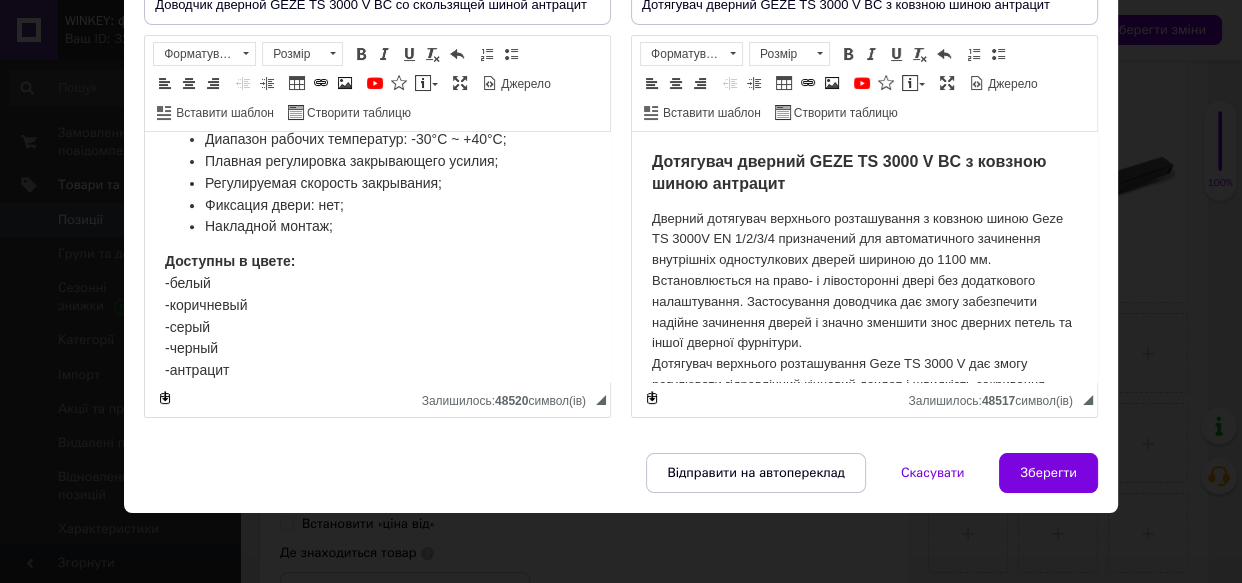 click on "Доступны в цвете: -белый -коричневый -серый -черный -антрацит" at bounding box center [377, 316] 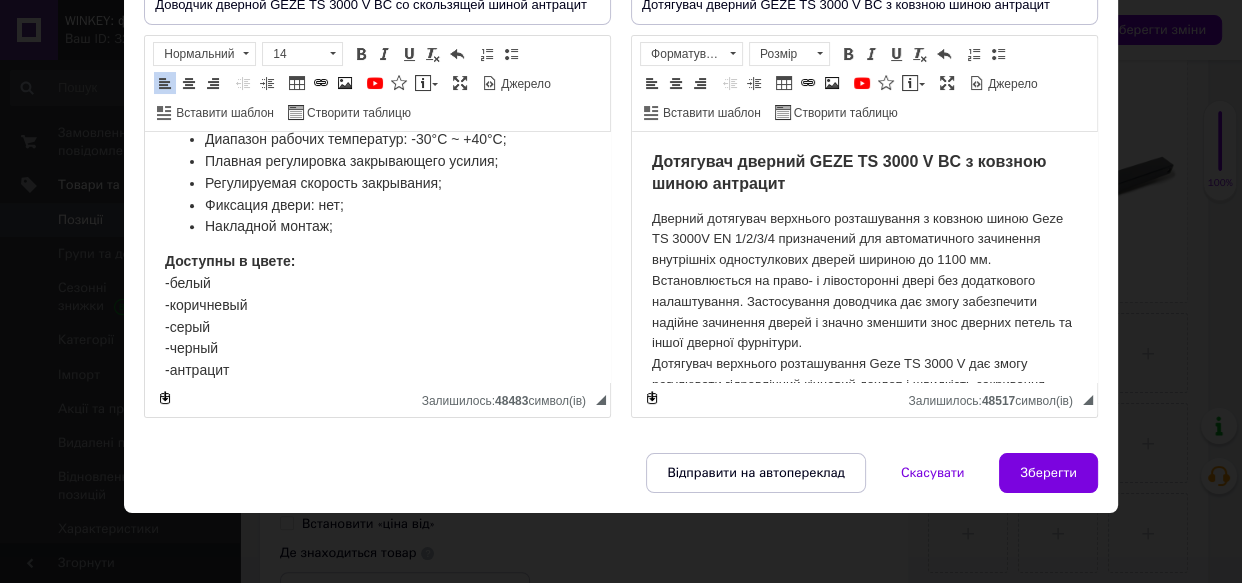 scroll, scrollTop: 800, scrollLeft: 0, axis: vertical 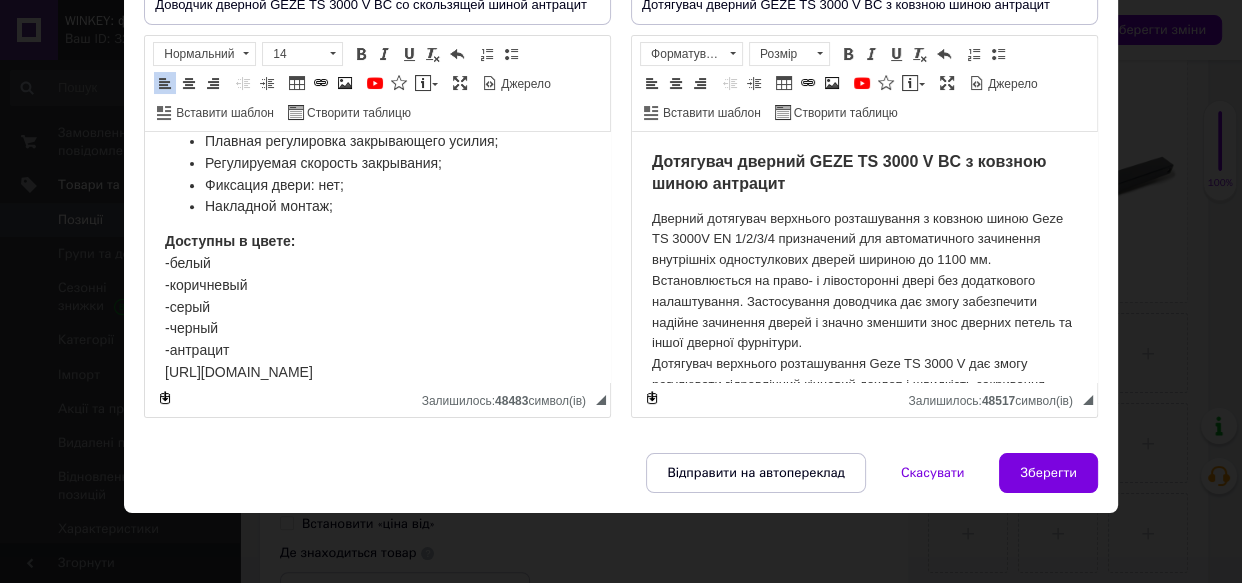 drag, startPoint x: 361, startPoint y: 375, endPoint x: 165, endPoint y: 355, distance: 197.01776 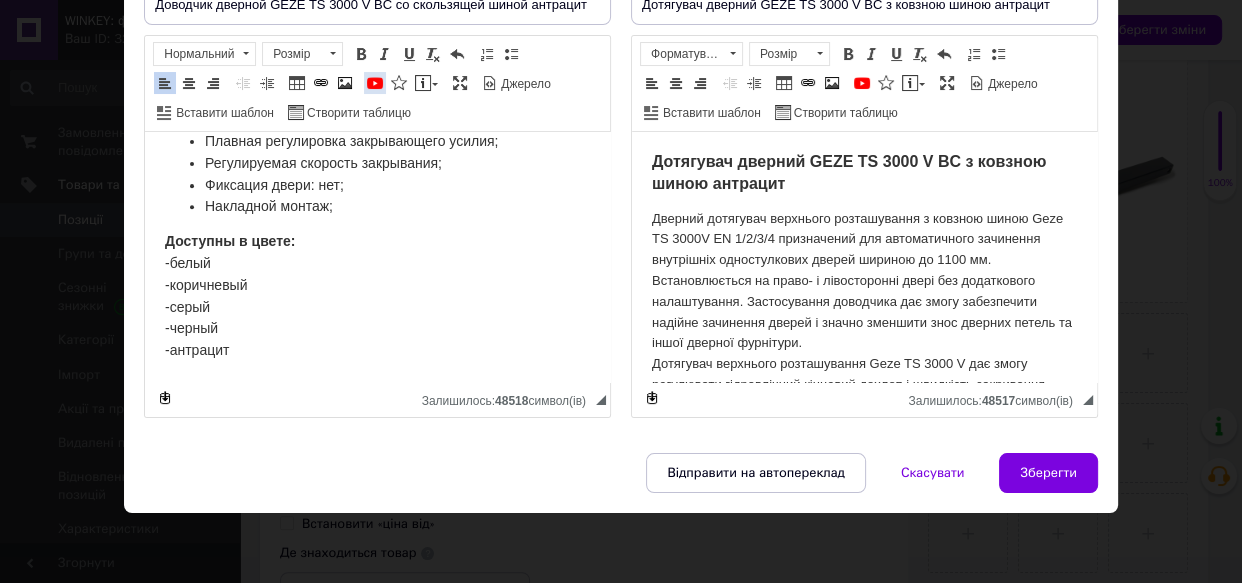 click at bounding box center [375, 83] 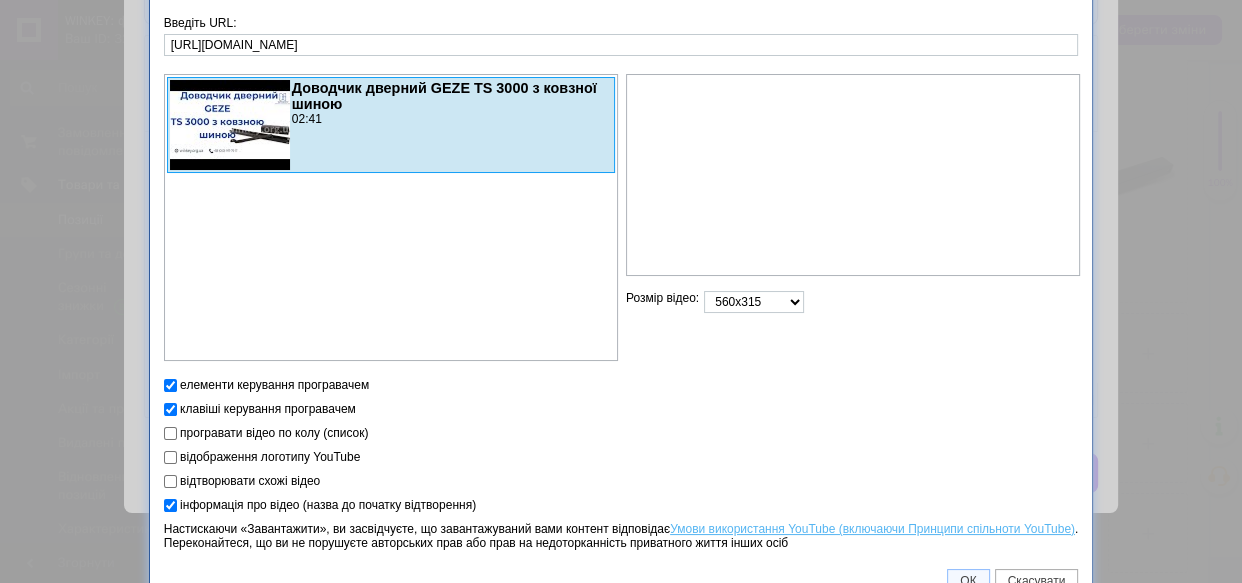 scroll, scrollTop: 58, scrollLeft: 0, axis: vertical 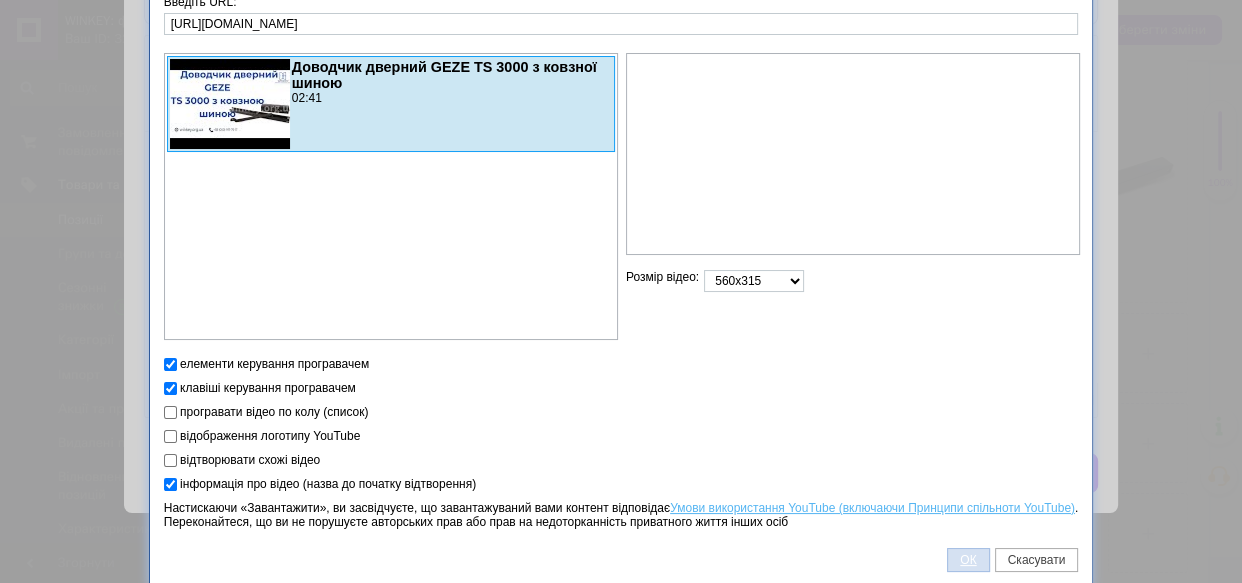 type on "https://youtu.be/PsUuQ2xDtk8" 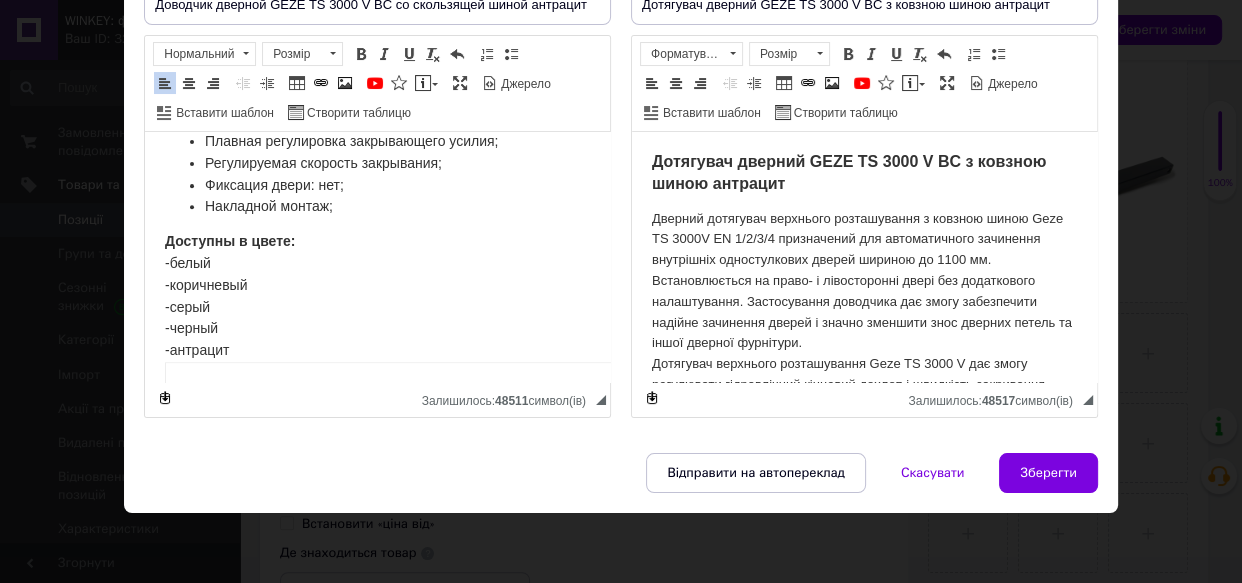 scroll, scrollTop: 1114, scrollLeft: 0, axis: vertical 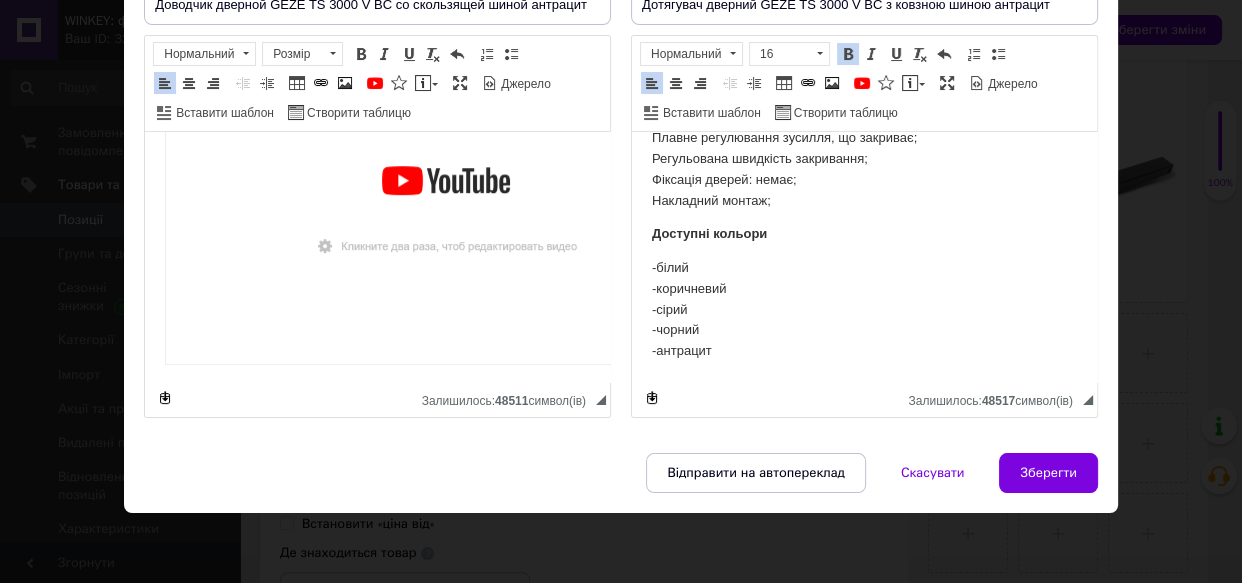 click on "-білий -коричневий -сірий -чорний -антрацит" at bounding box center (864, 310) 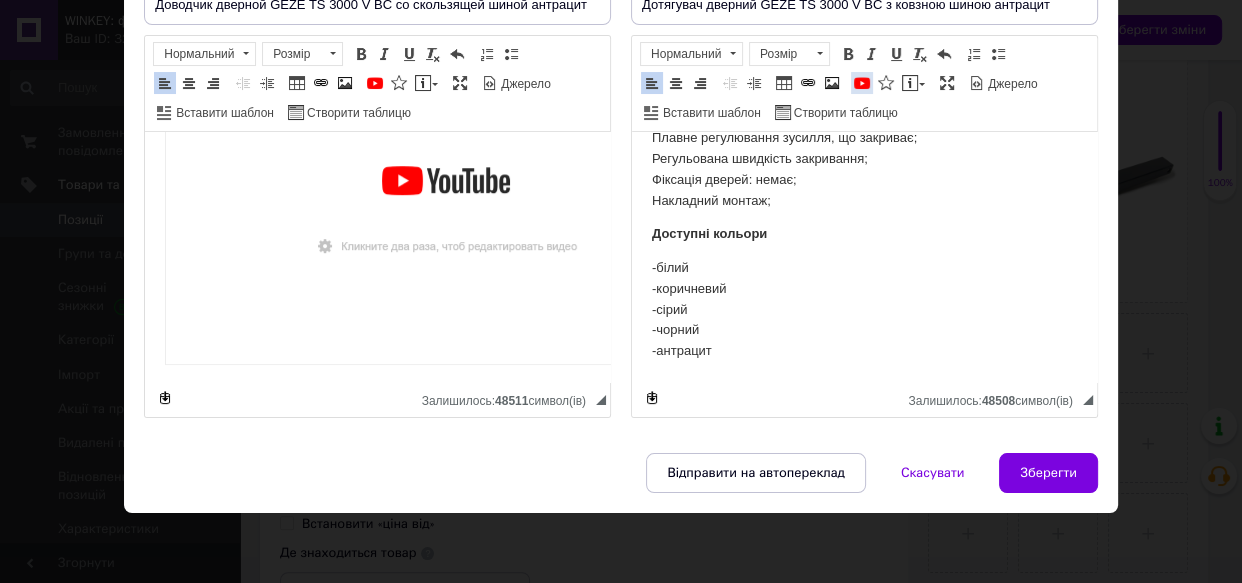 click at bounding box center (862, 83) 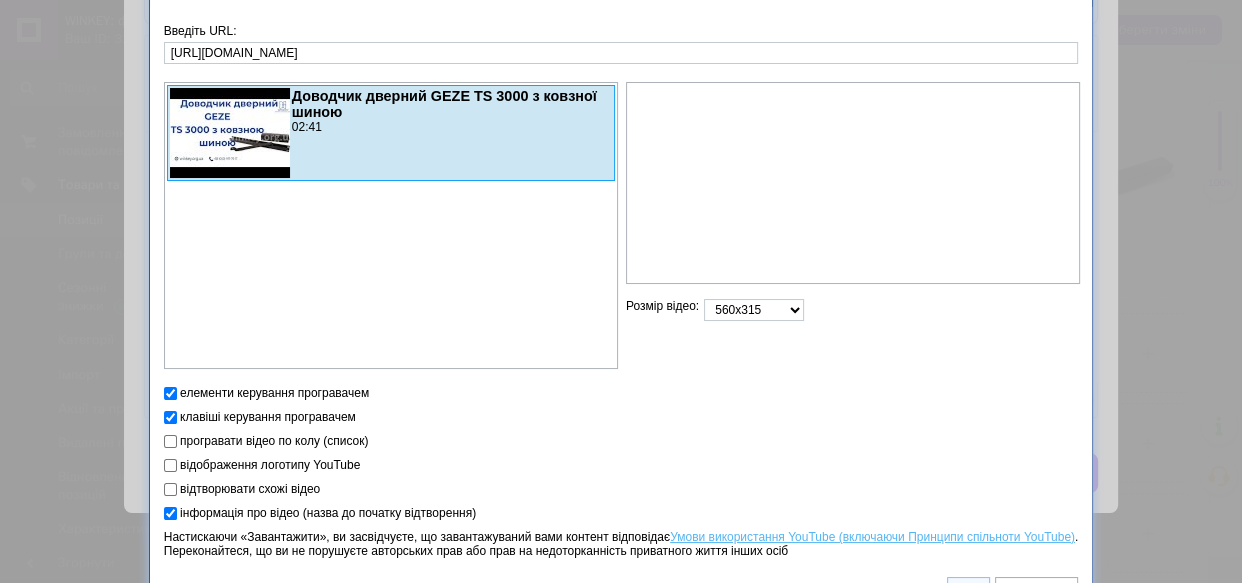 scroll, scrollTop: 58, scrollLeft: 0, axis: vertical 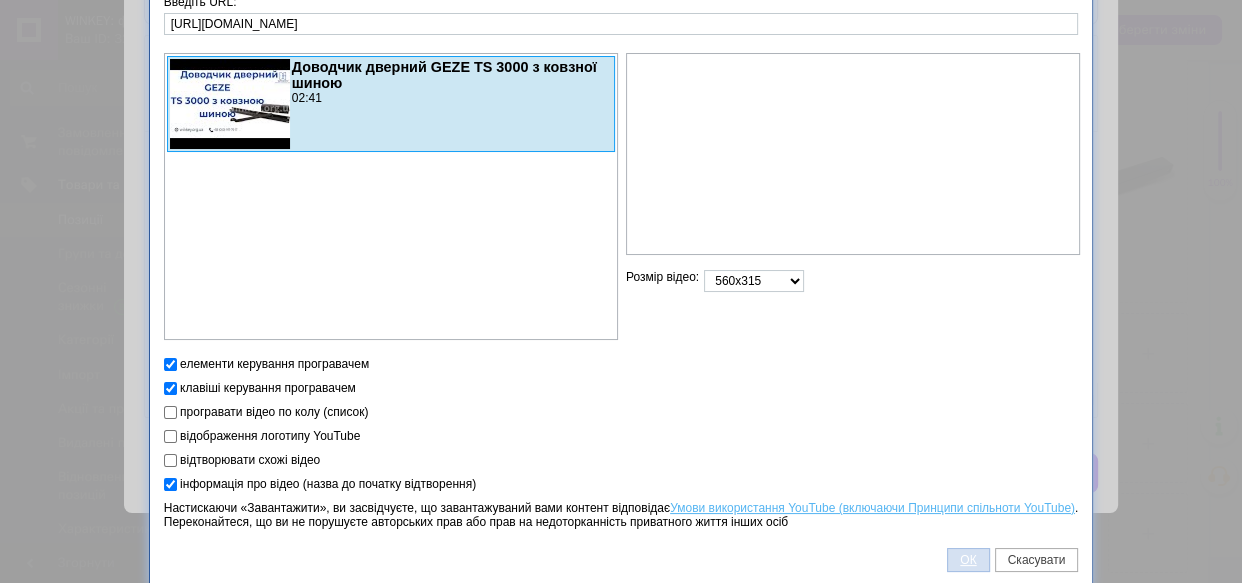 type on "https://youtu.be/PsUuQ2xDtk8" 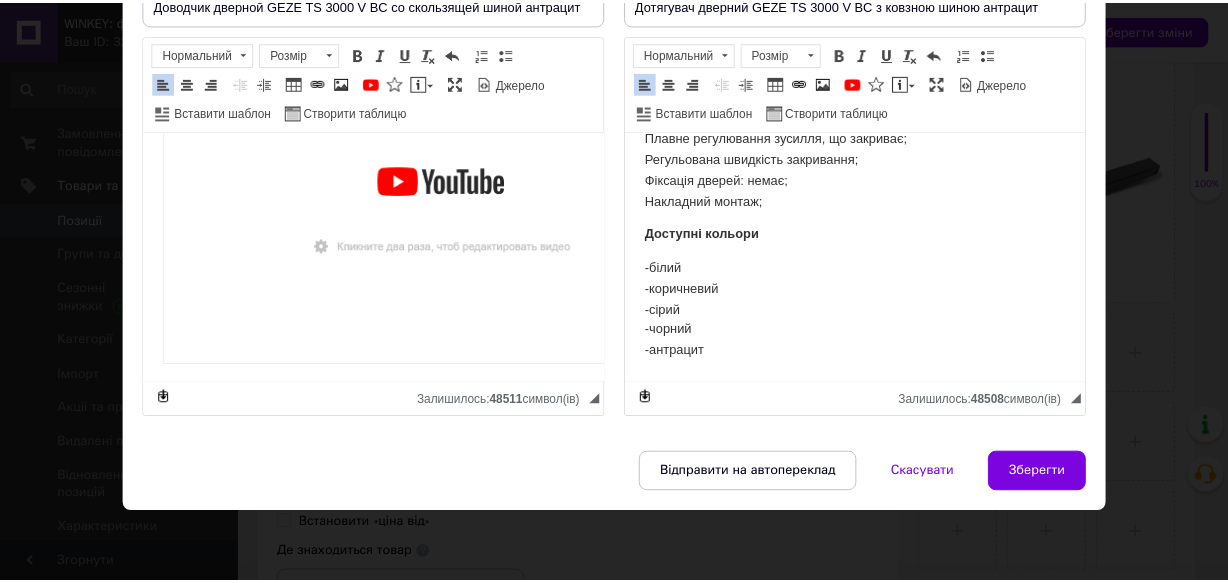 scroll, scrollTop: 1002, scrollLeft: 0, axis: vertical 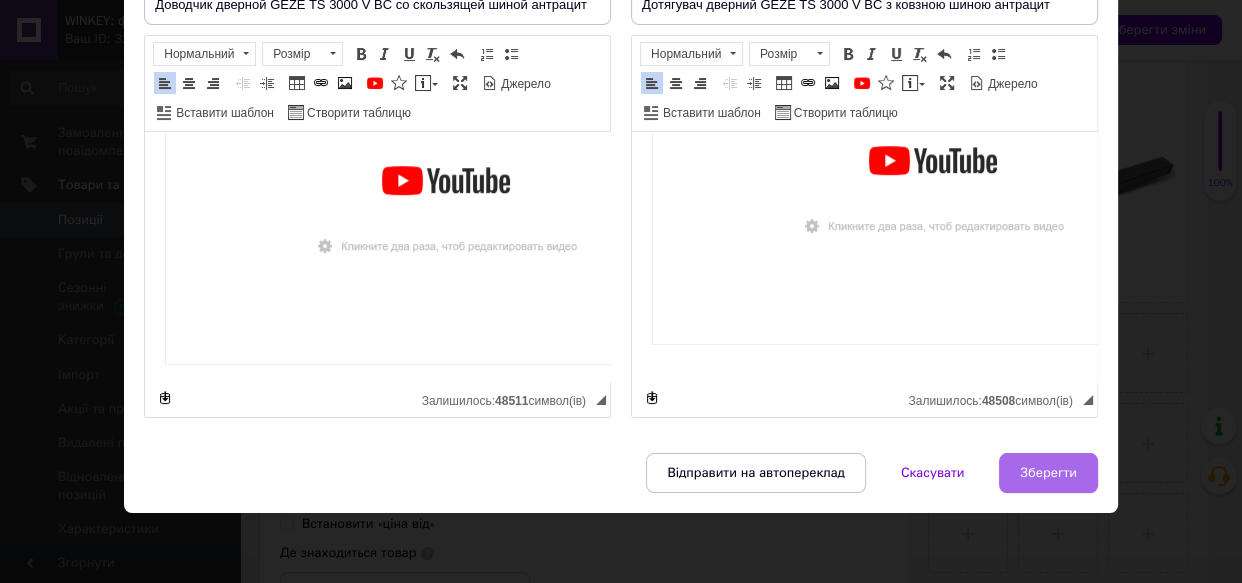 click on "Зберегти" at bounding box center [1048, 473] 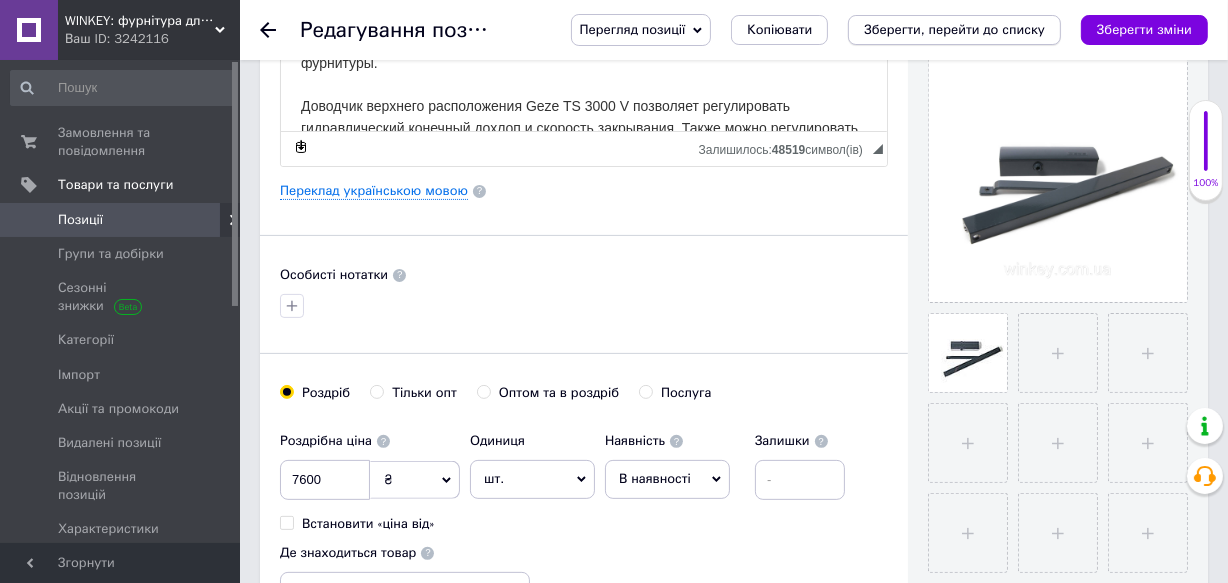click on "Зберегти, перейти до списку" at bounding box center (954, 29) 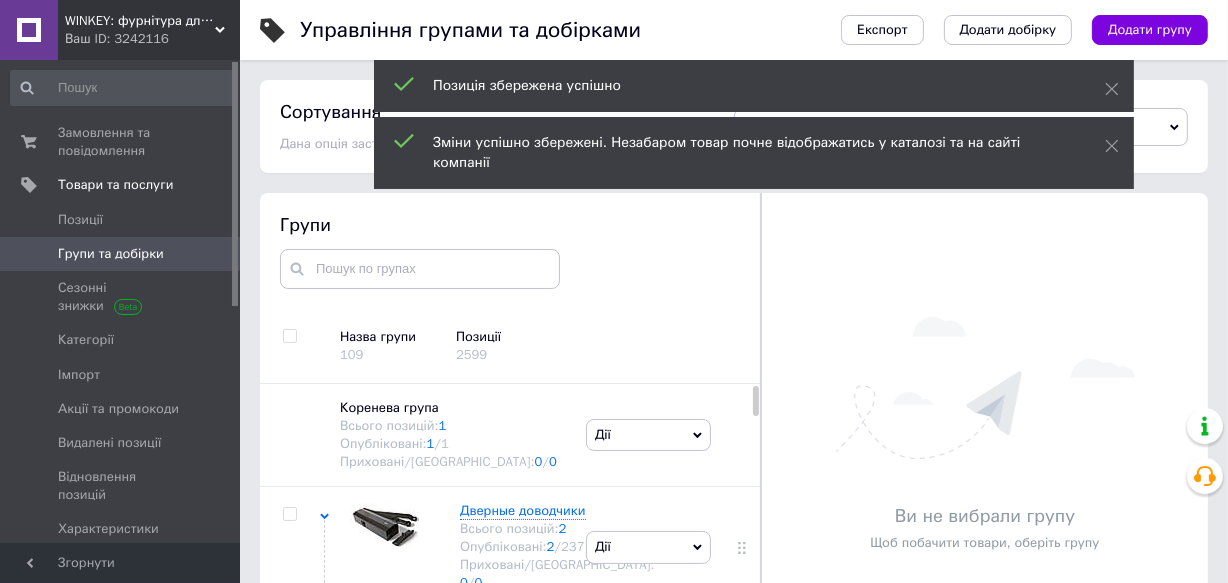 scroll, scrollTop: 80, scrollLeft: 0, axis: vertical 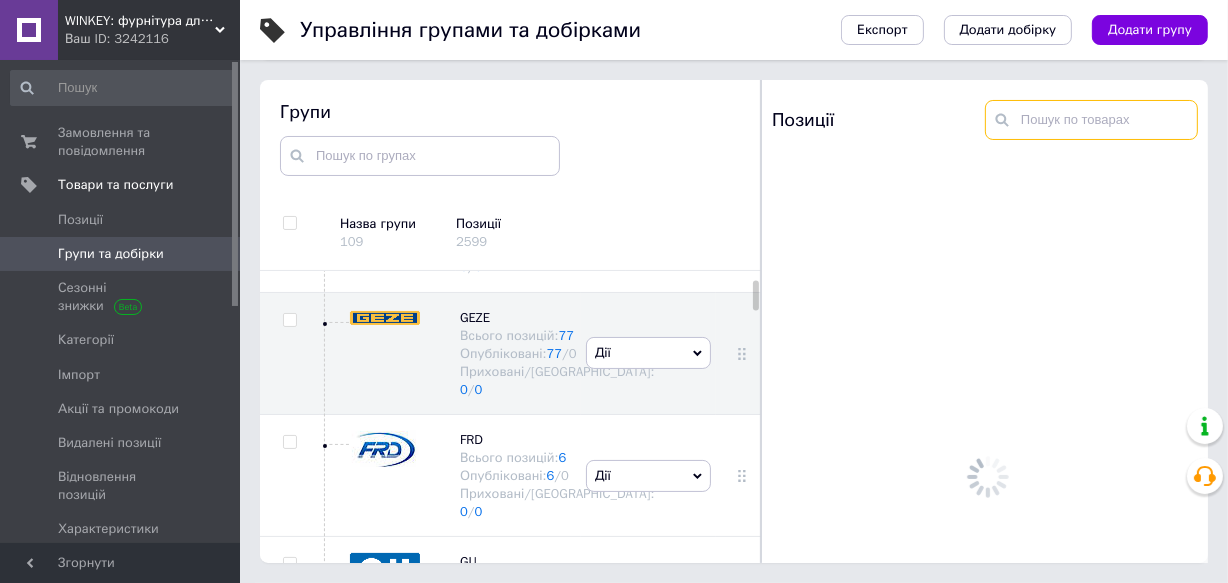 click at bounding box center (1091, 120) 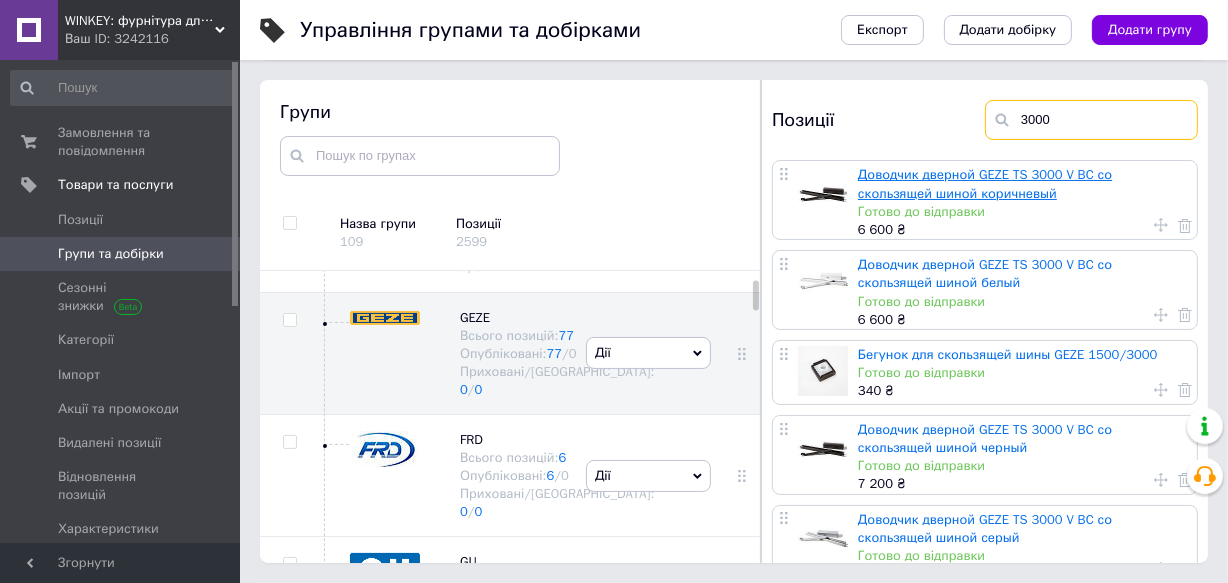 type on "3000" 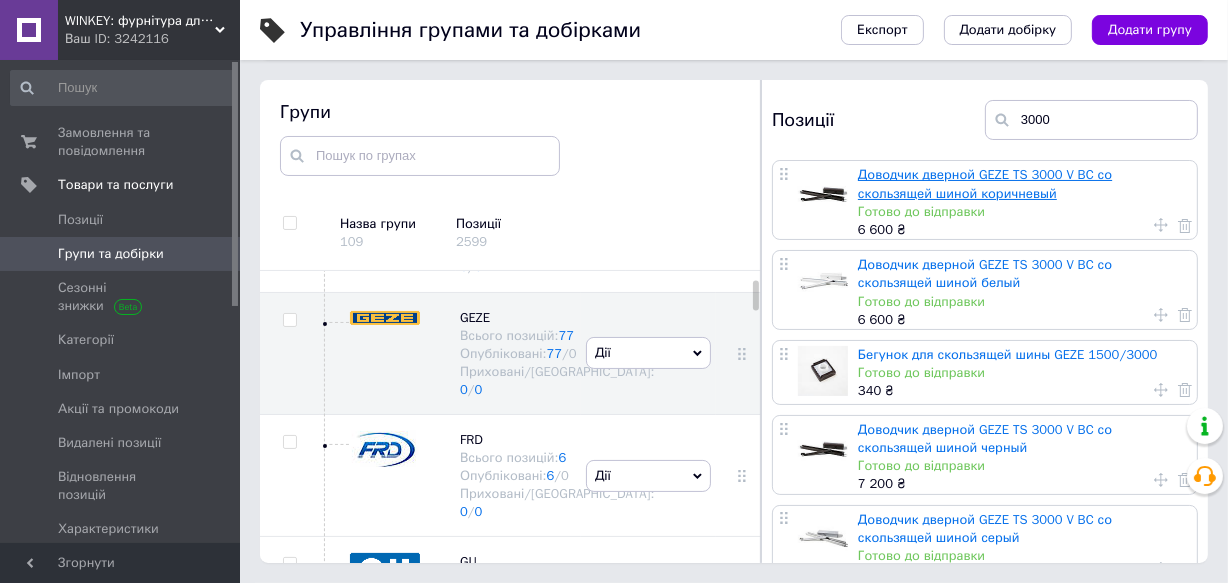 click on "Доводчик дверной GEZE TS 3000 V BC со скользящей шиной коричневый" at bounding box center [985, 183] 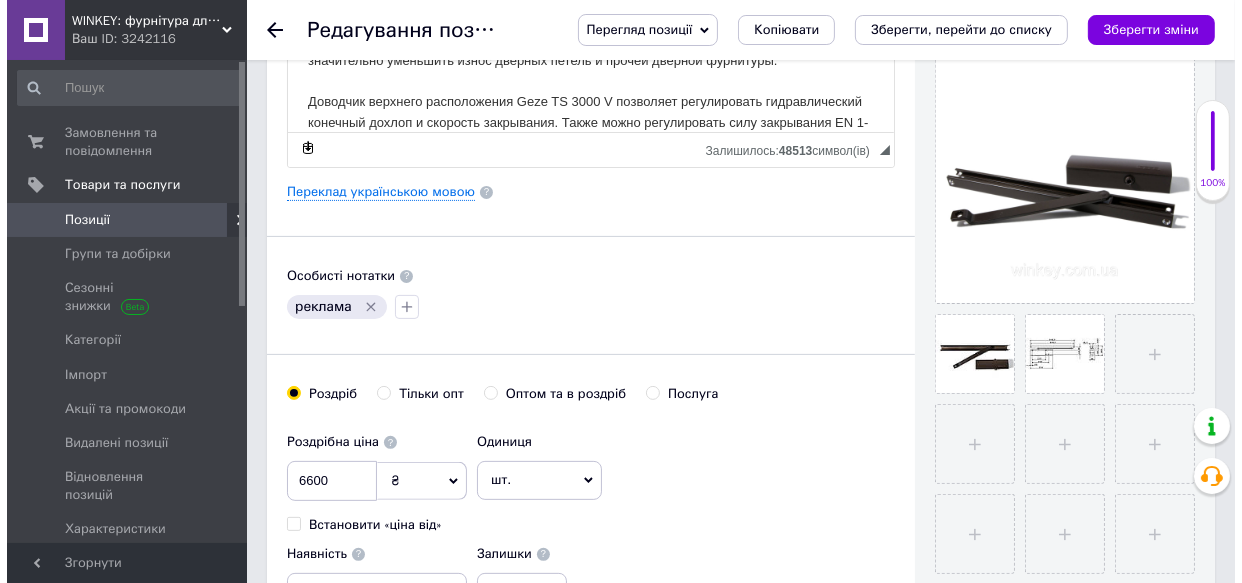 scroll, scrollTop: 454, scrollLeft: 0, axis: vertical 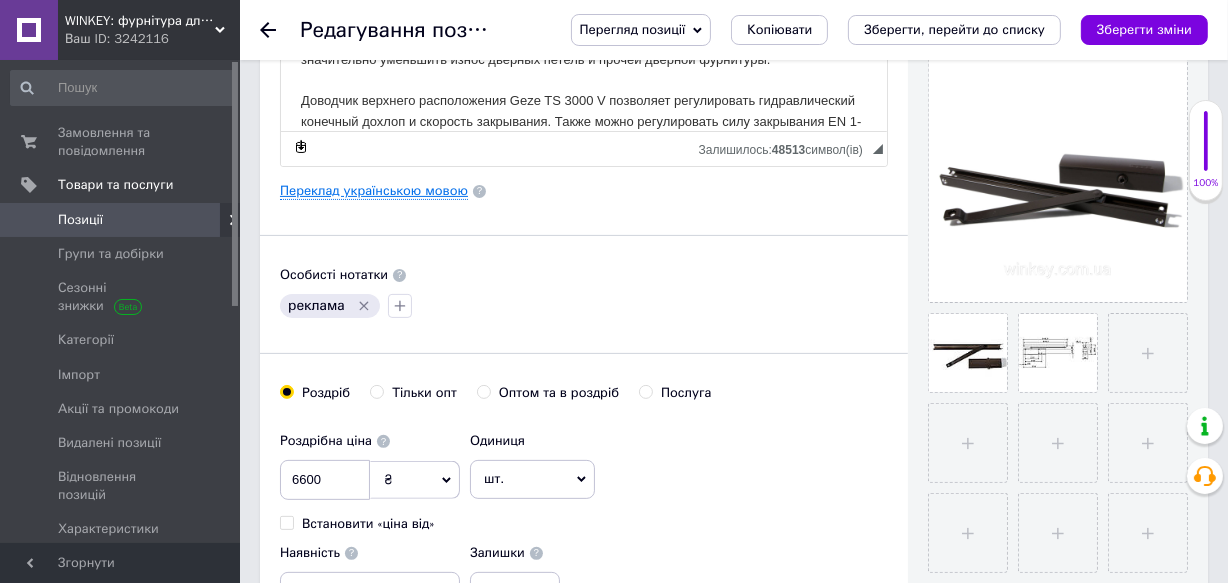click on "Переклад українською мовою" at bounding box center [374, 191] 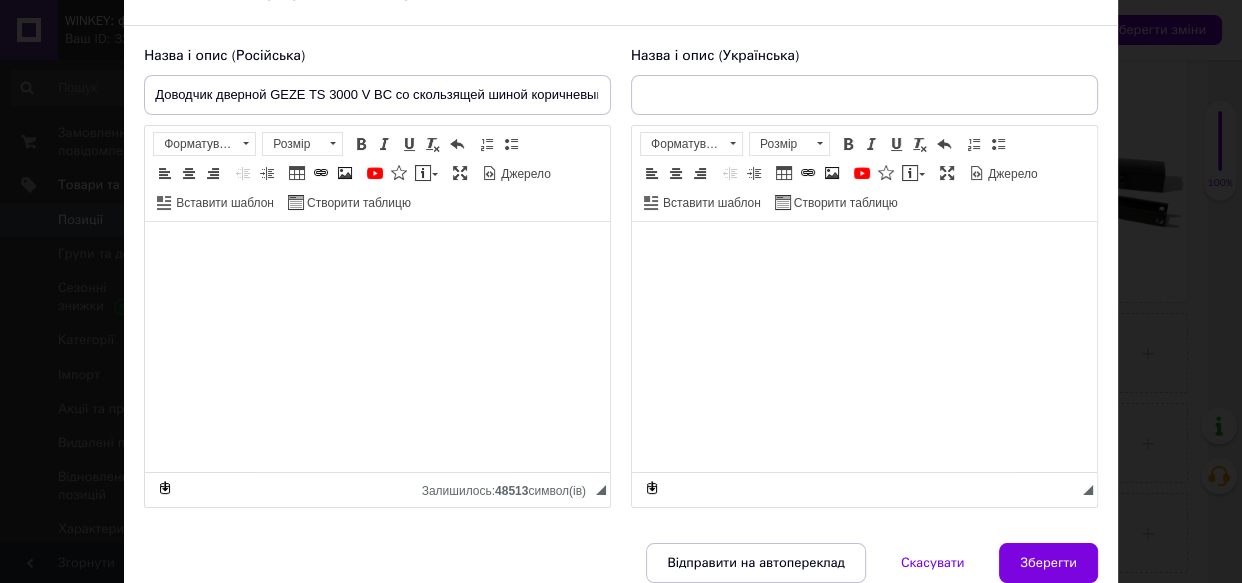 scroll, scrollTop: 233, scrollLeft: 0, axis: vertical 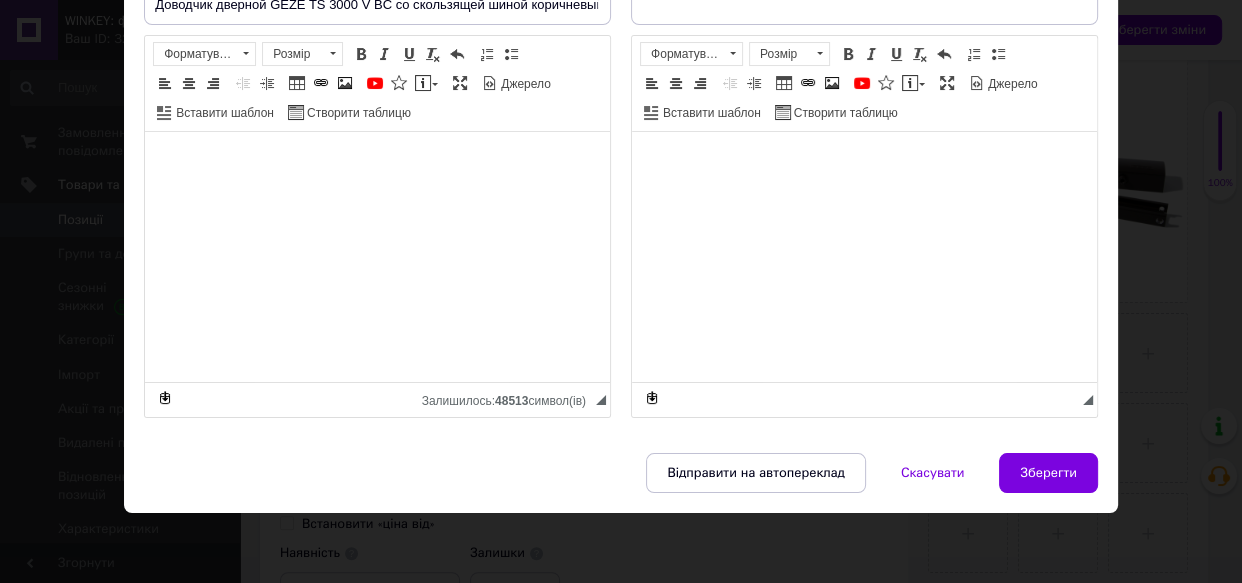 type on "Доводчик дверний GEZE TS 3000 V BC з ковзної шиною коричневий оригінал Німеччина" 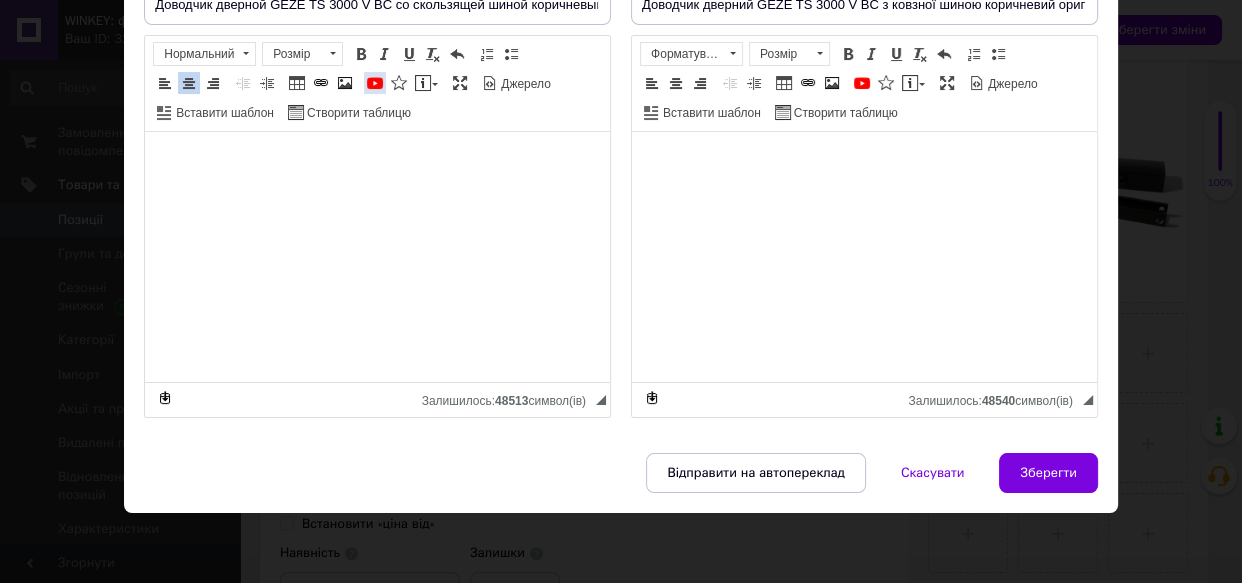 click at bounding box center (375, 83) 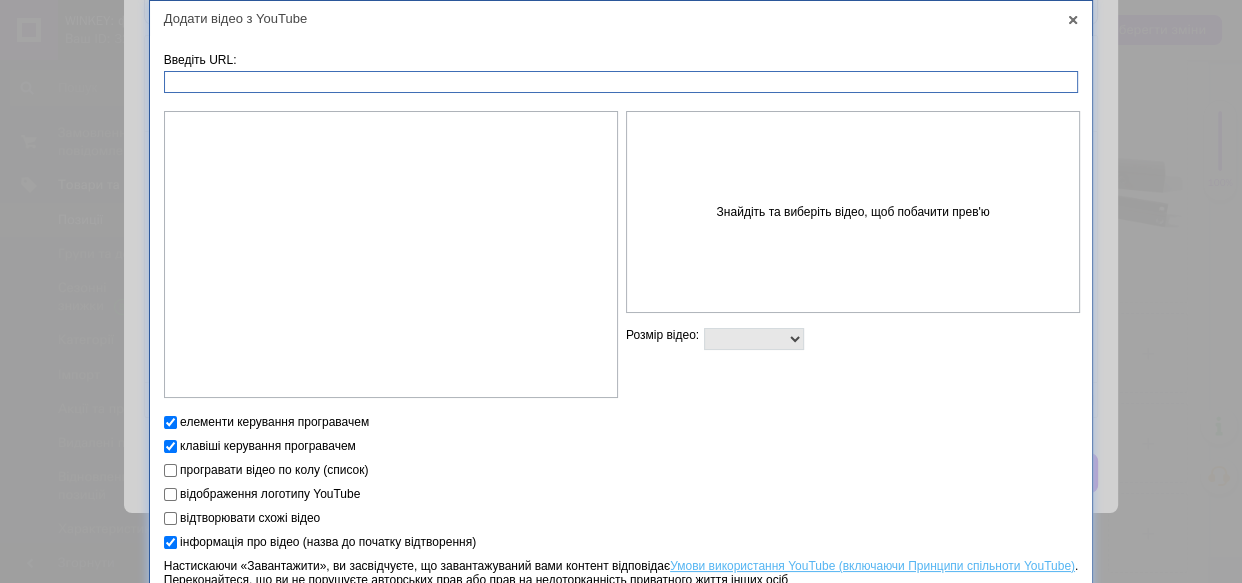 paste on "https://youtu.be/PsUuQ2xDtk8" 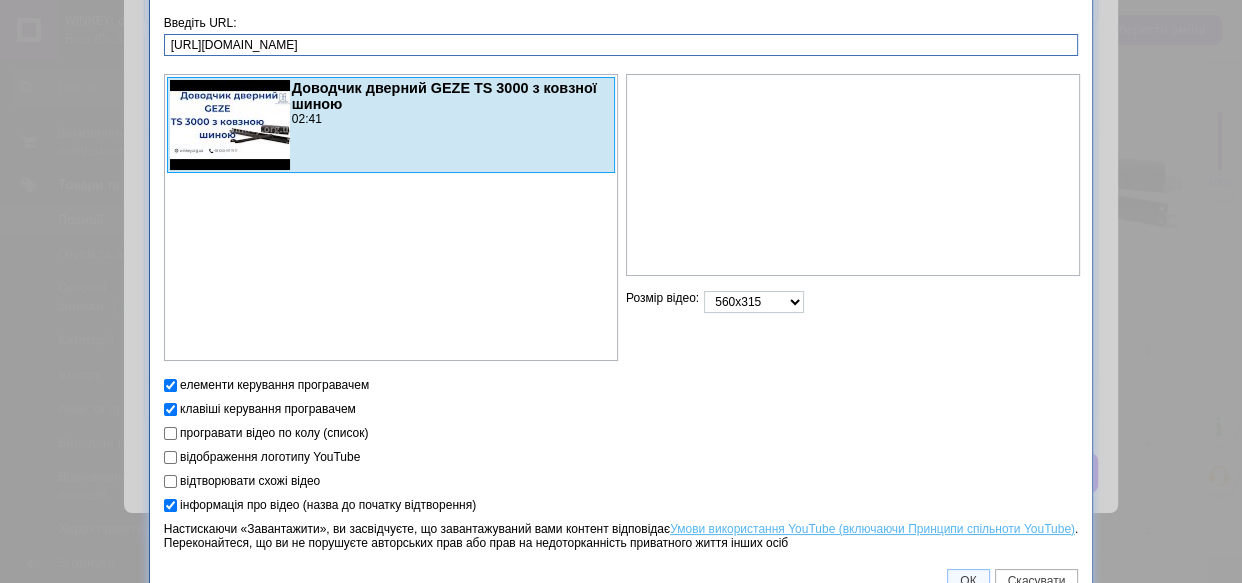 scroll, scrollTop: 58, scrollLeft: 0, axis: vertical 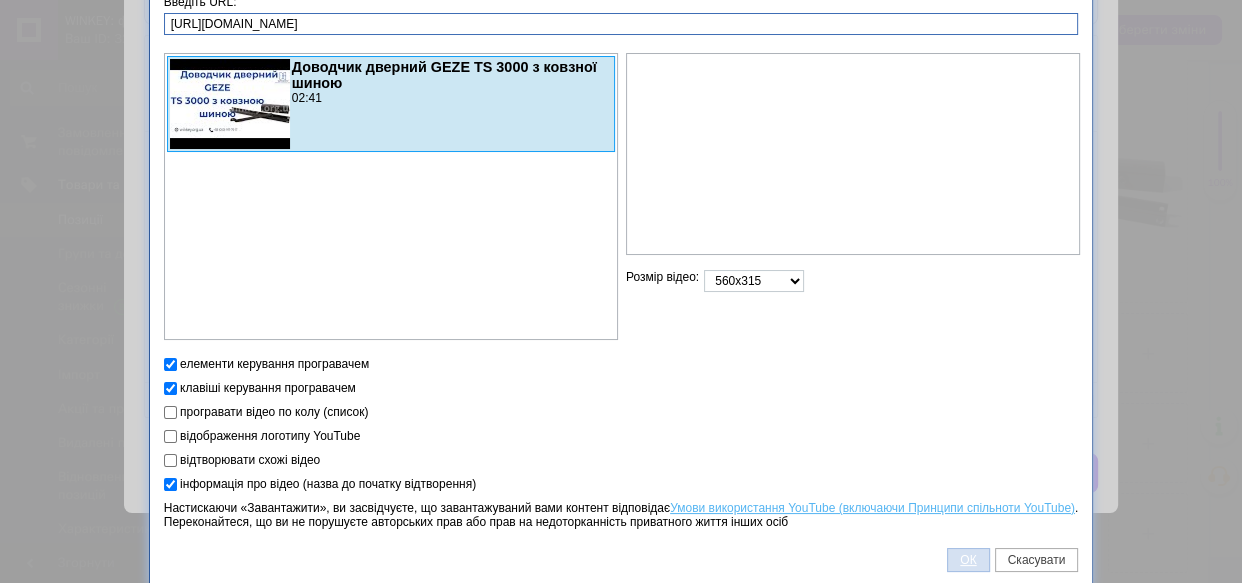 type on "https://youtu.be/PsUuQ2xDtk8" 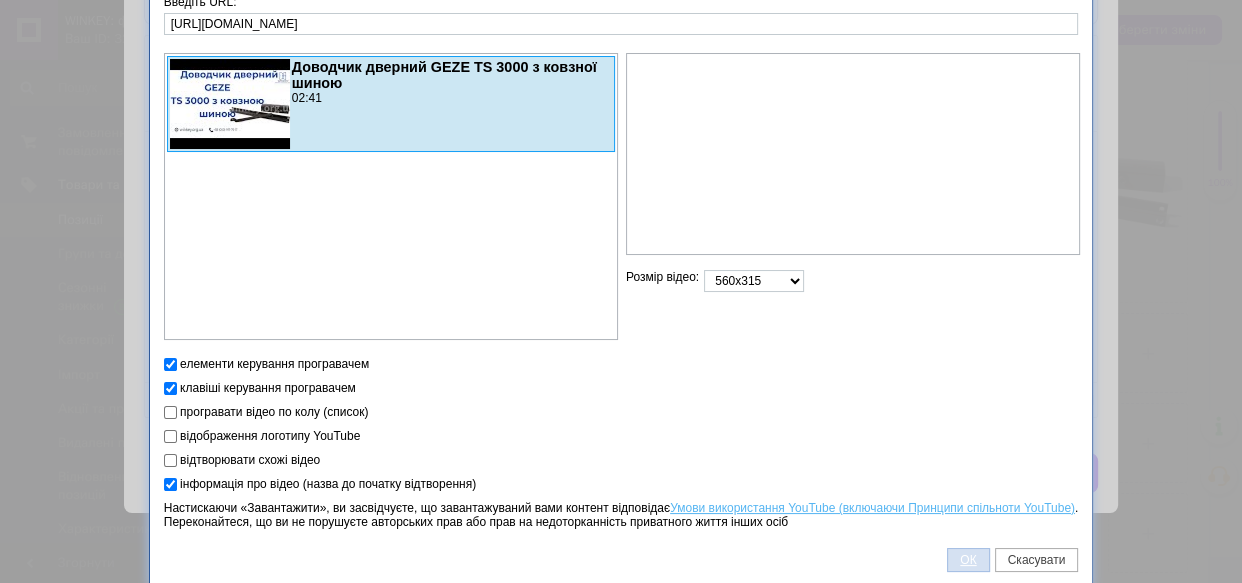 click on "ОК" at bounding box center (968, 560) 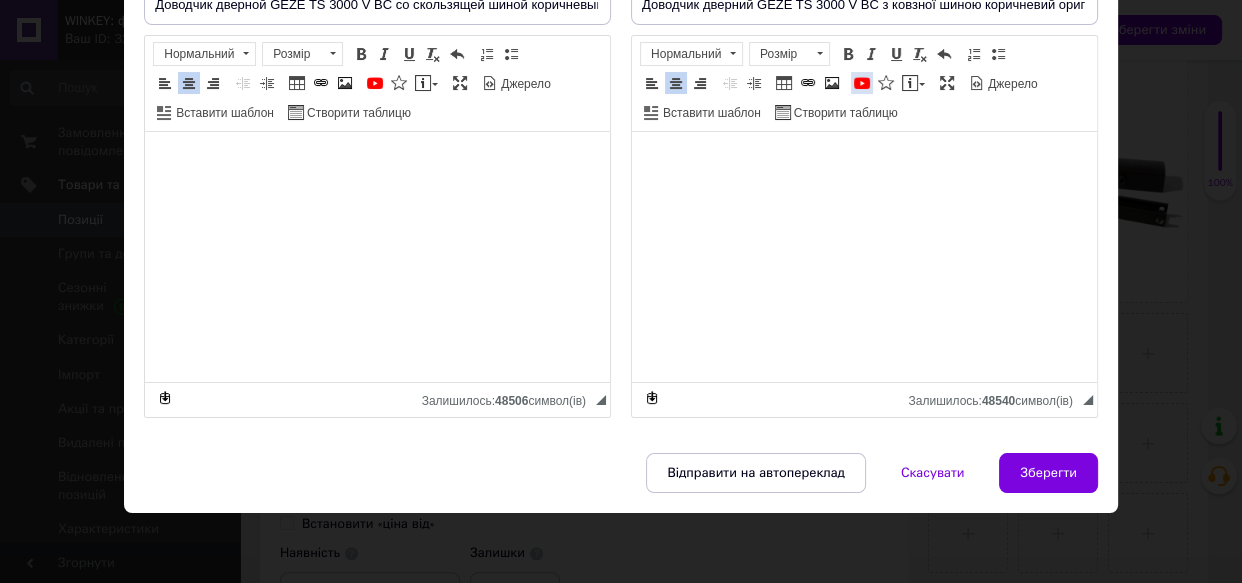 click at bounding box center (862, 83) 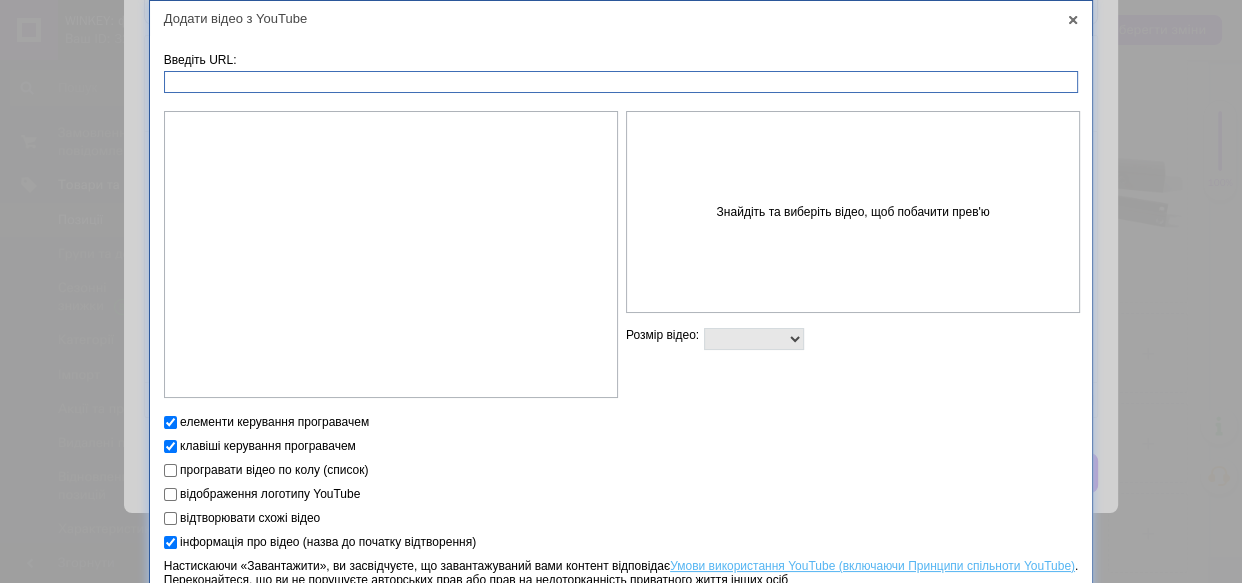 paste on "https://youtu.be/PsUuQ2xDtk8" 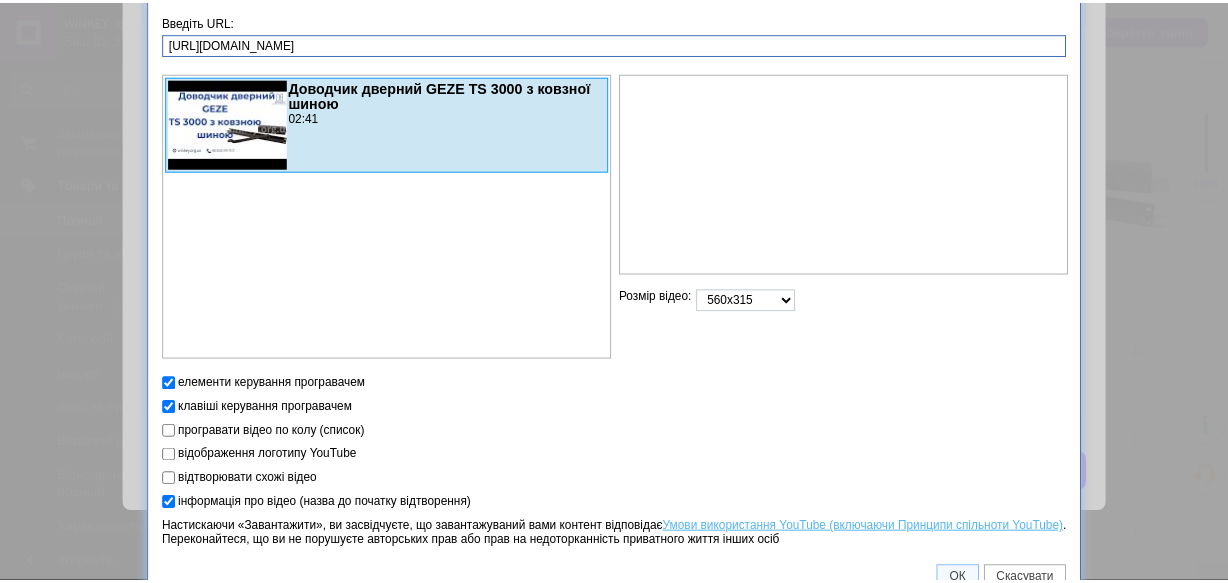 scroll, scrollTop: 58, scrollLeft: 0, axis: vertical 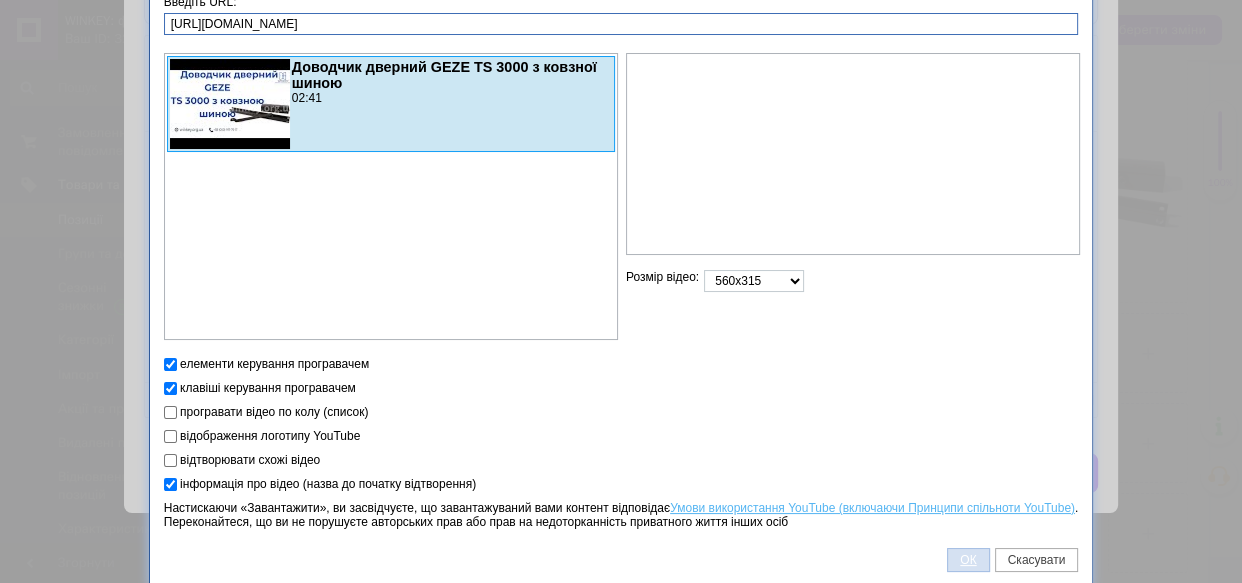 type on "https://youtu.be/PsUuQ2xDtk8" 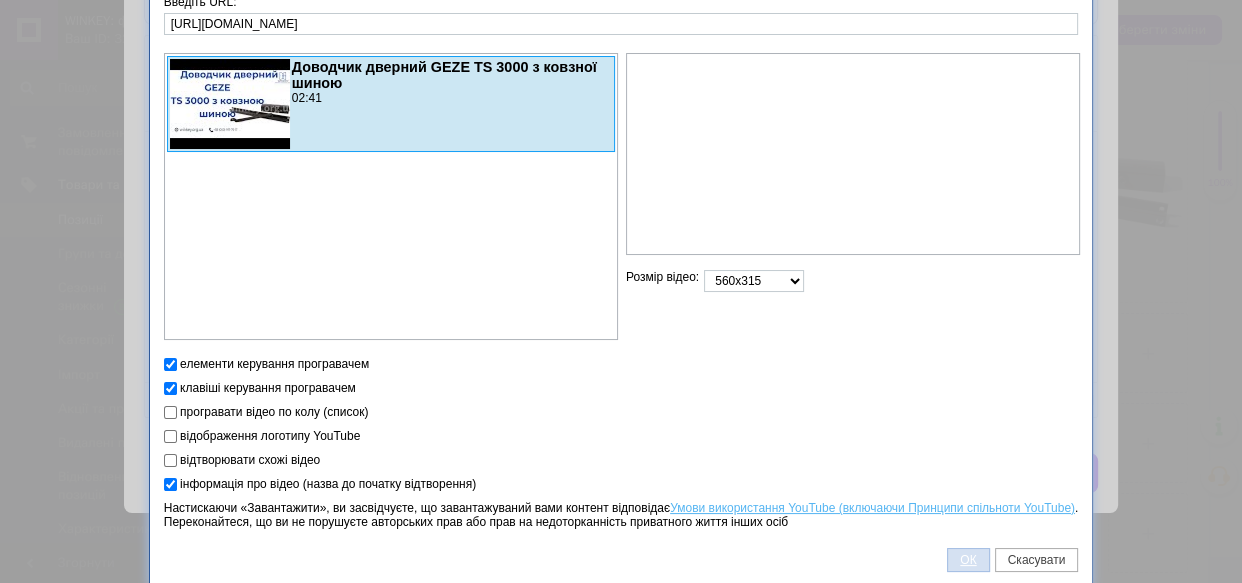click on "ОК" at bounding box center (968, 560) 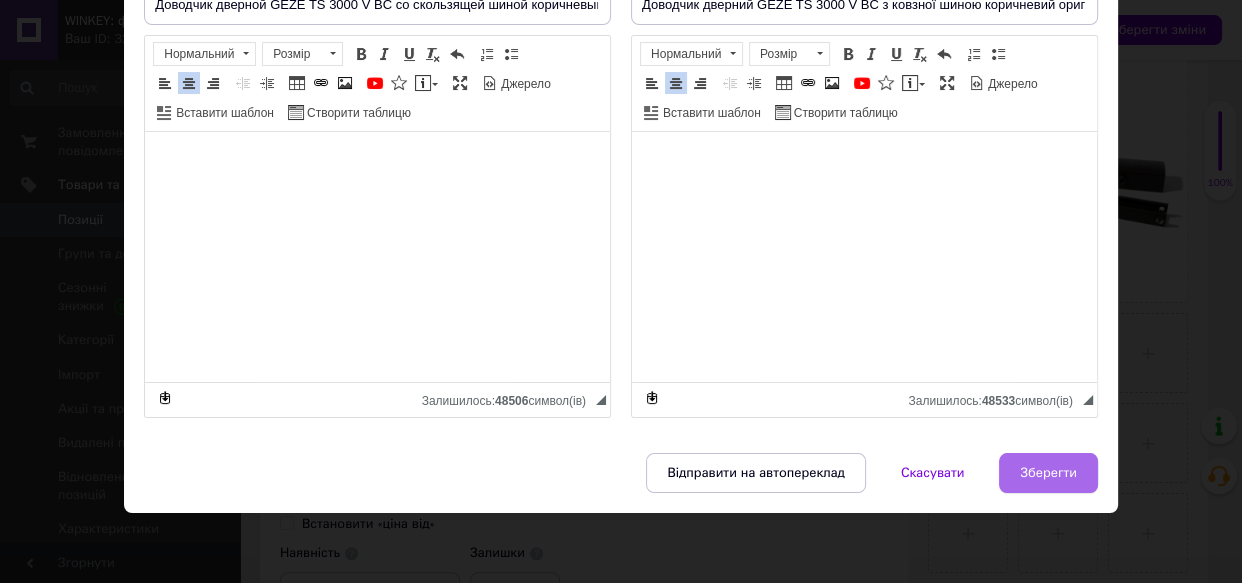 click on "Зберегти" at bounding box center [1048, 473] 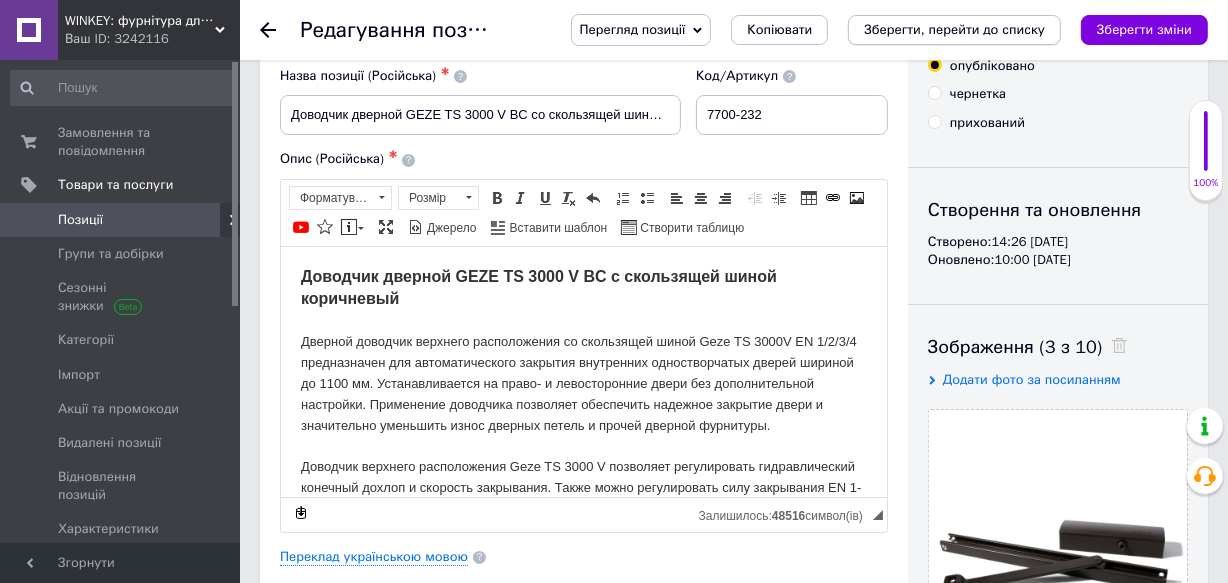 scroll, scrollTop: 0, scrollLeft: 0, axis: both 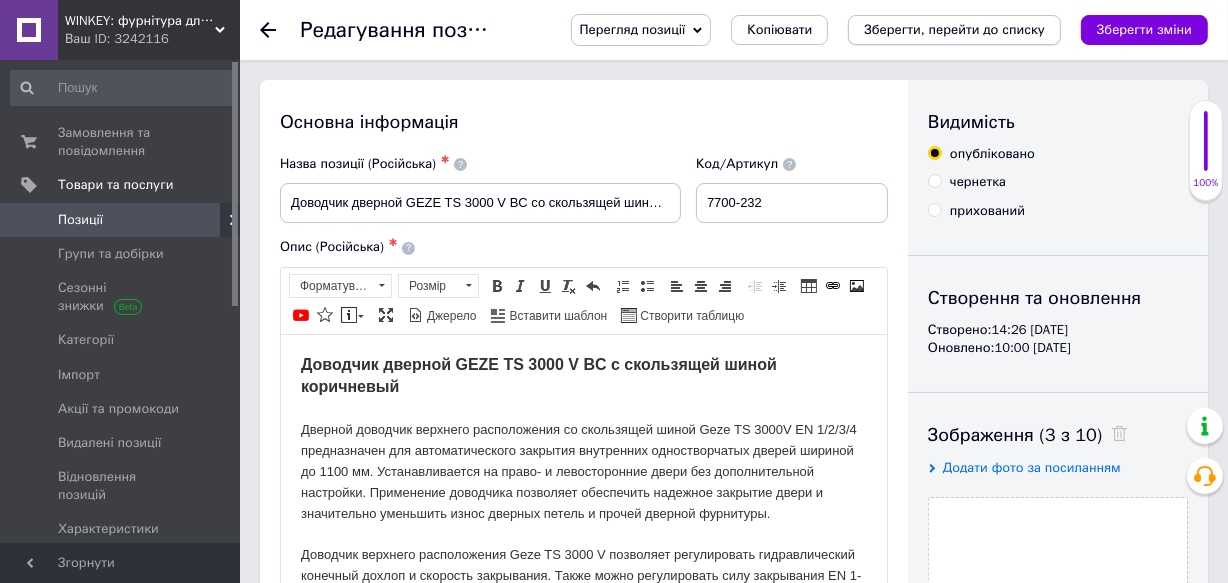 click on "Зберегти, перейти до списку" at bounding box center [954, 29] 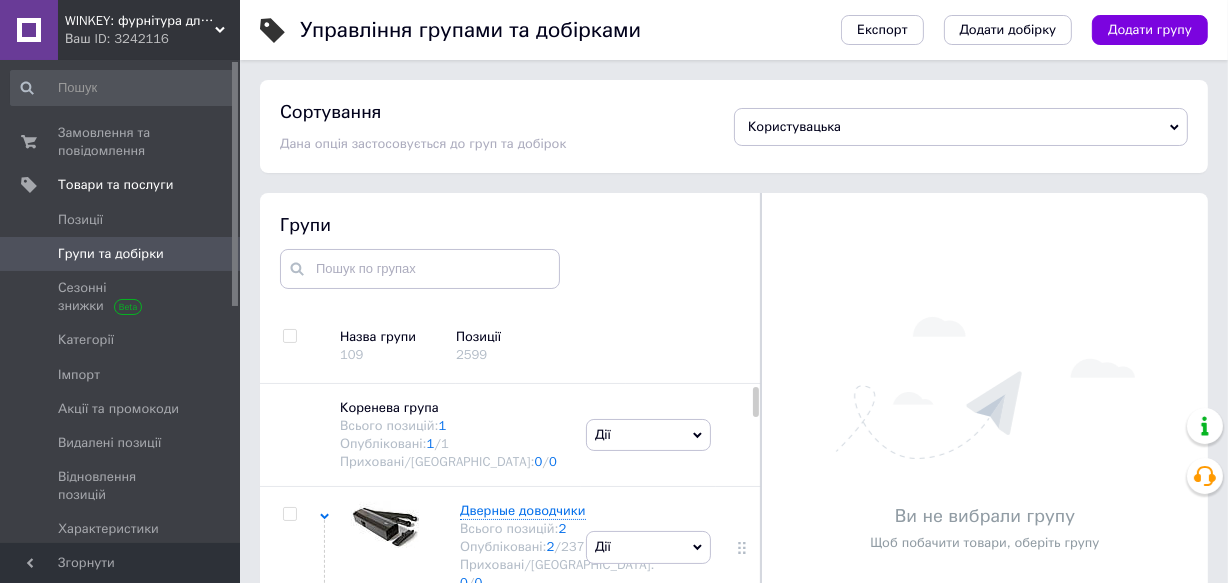scroll, scrollTop: 93, scrollLeft: 0, axis: vertical 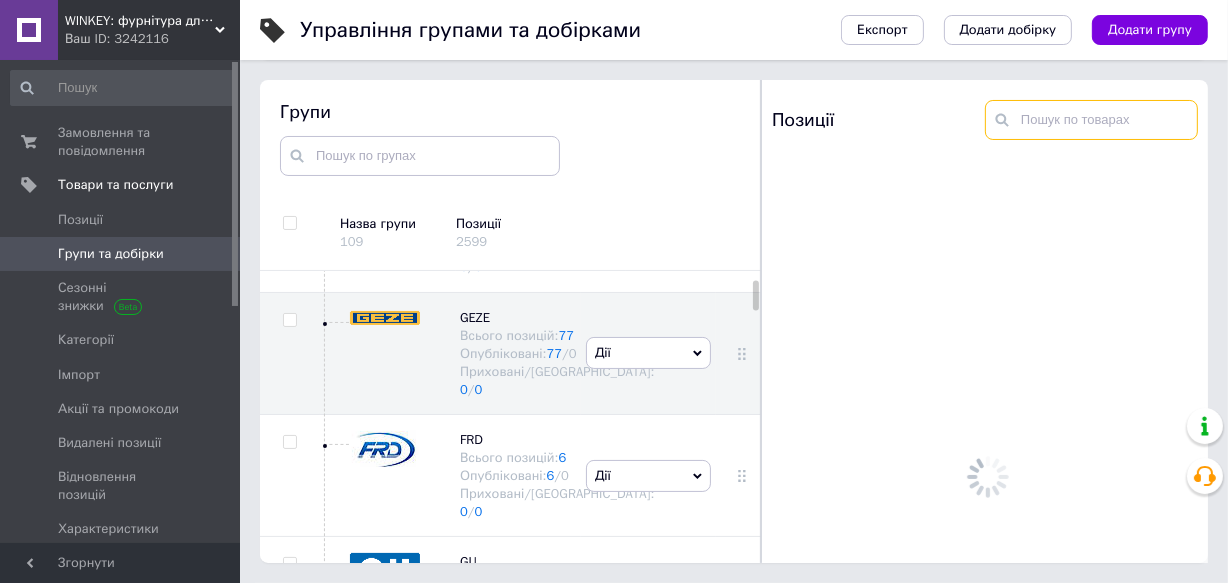 click at bounding box center [1091, 120] 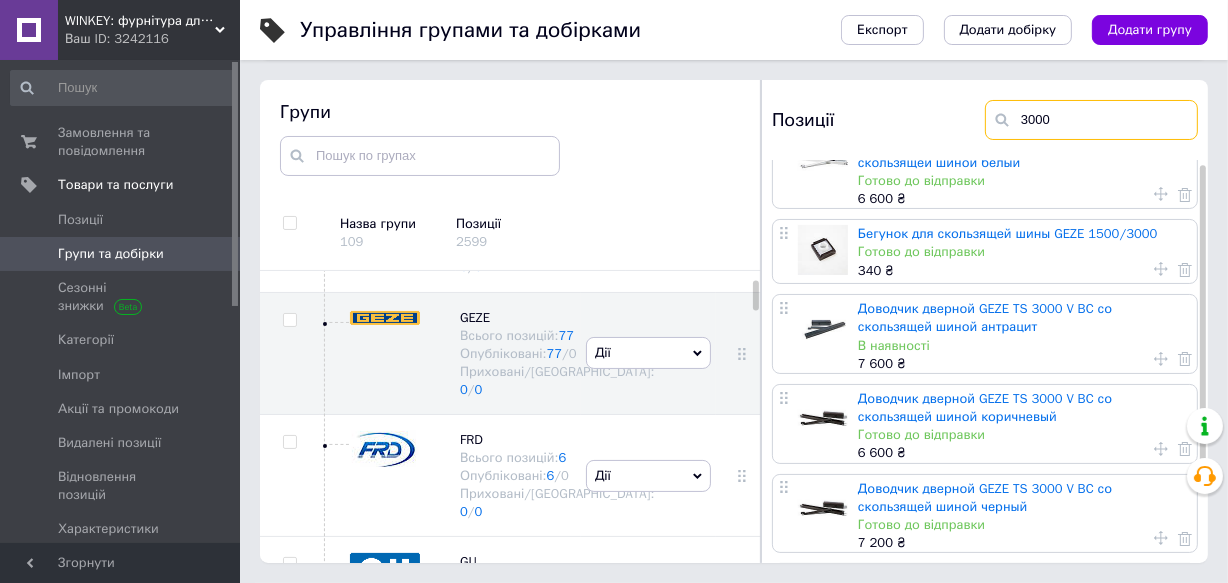 scroll, scrollTop: 0, scrollLeft: 0, axis: both 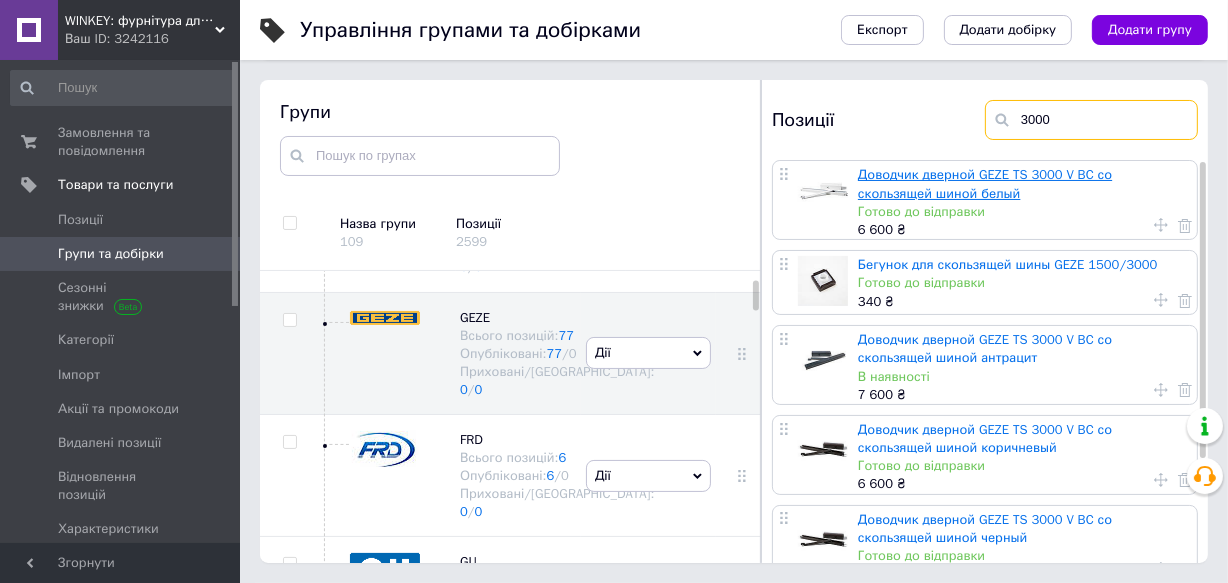type on "3000" 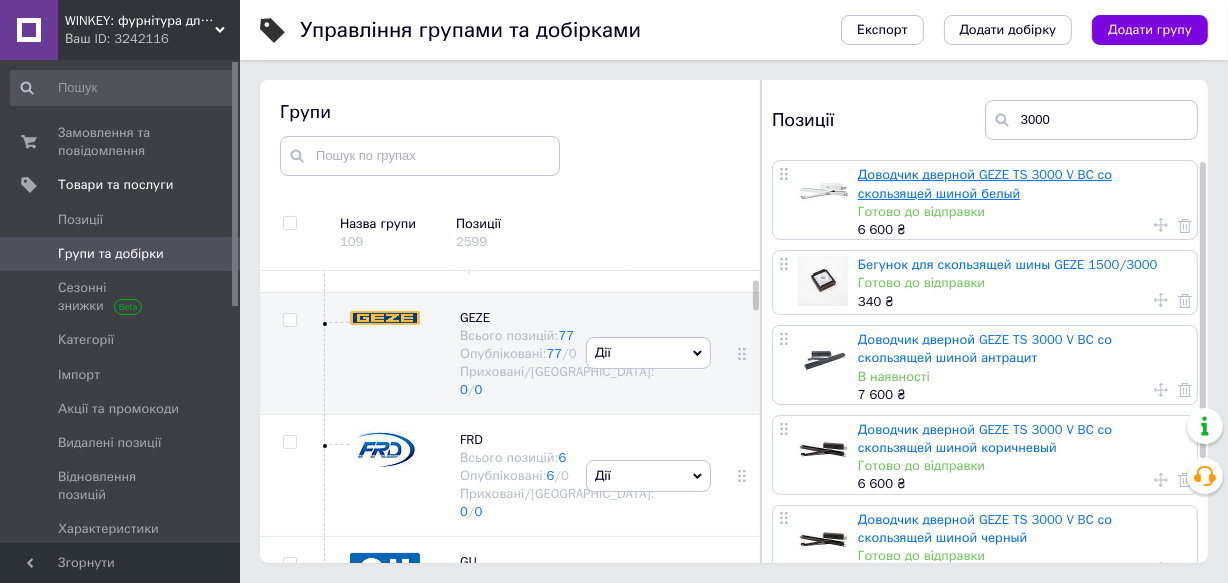 click on "Доводчик дверной GEZE TS 3000 V BC со скользящей шиной белый" at bounding box center [985, 183] 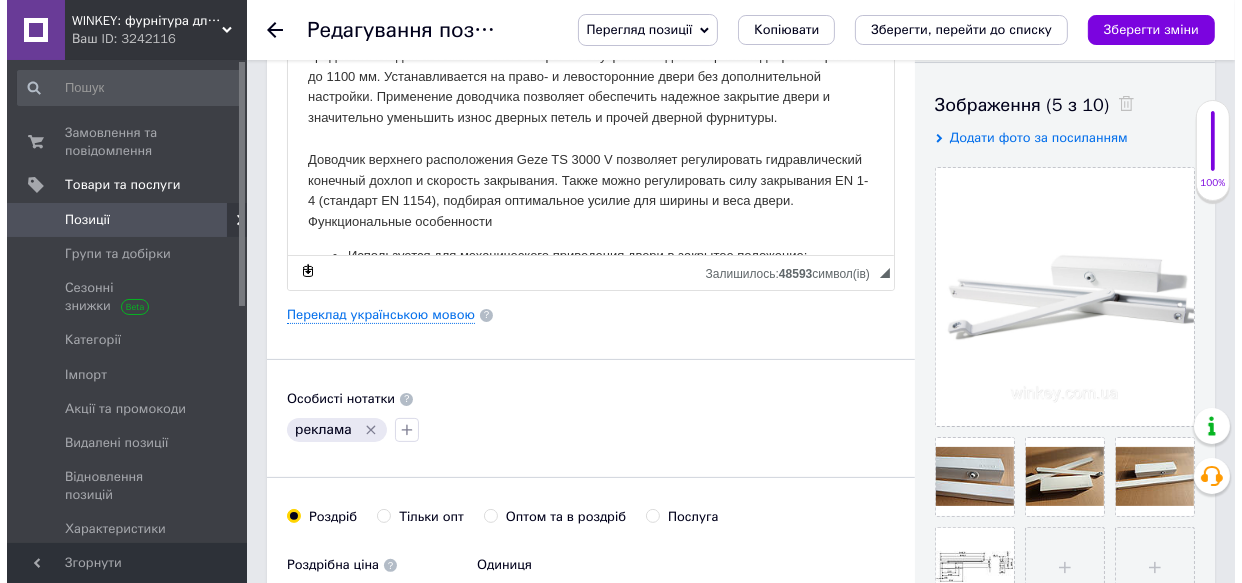 scroll, scrollTop: 363, scrollLeft: 0, axis: vertical 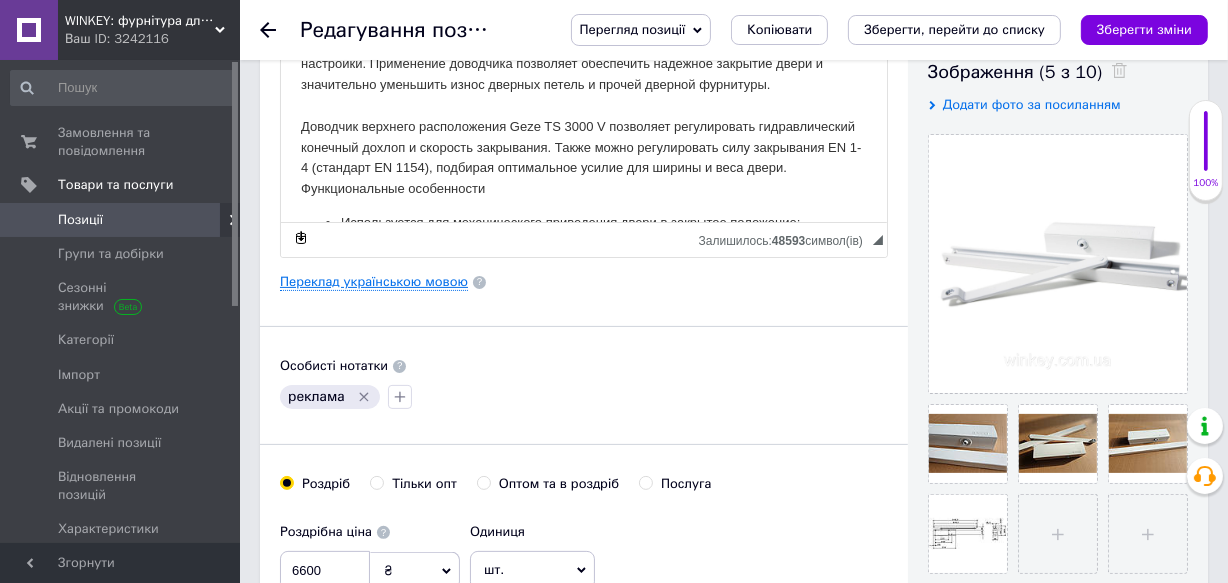 click on "Переклад українською мовою" at bounding box center [374, 282] 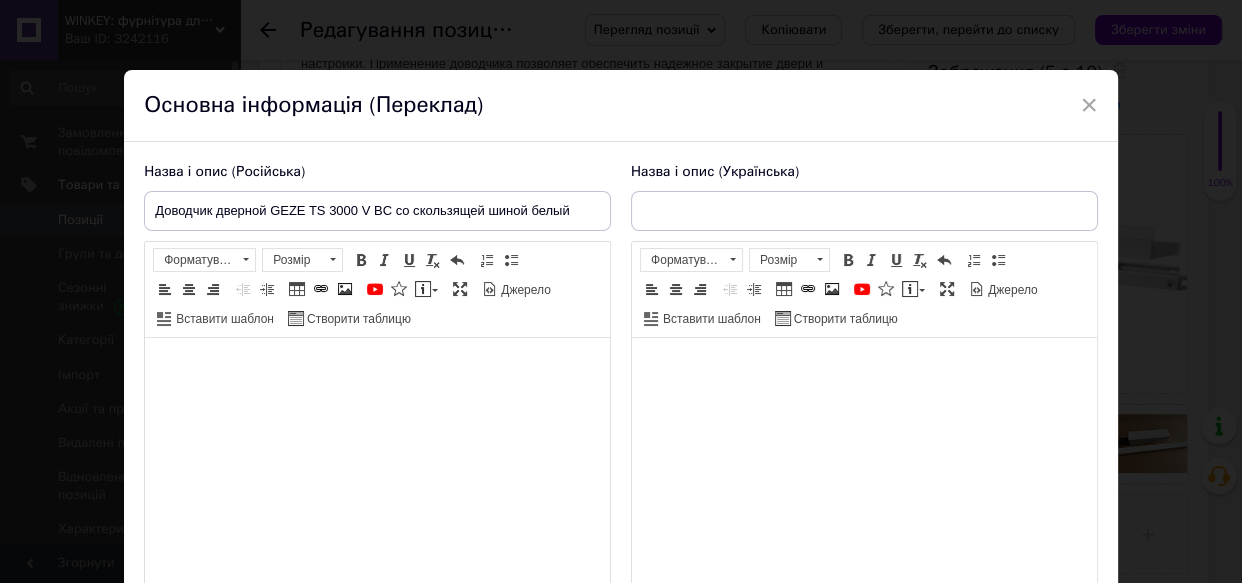 type on "Доводчик дверний GEZE TS 3000 V BC з ковзної шиною білий" 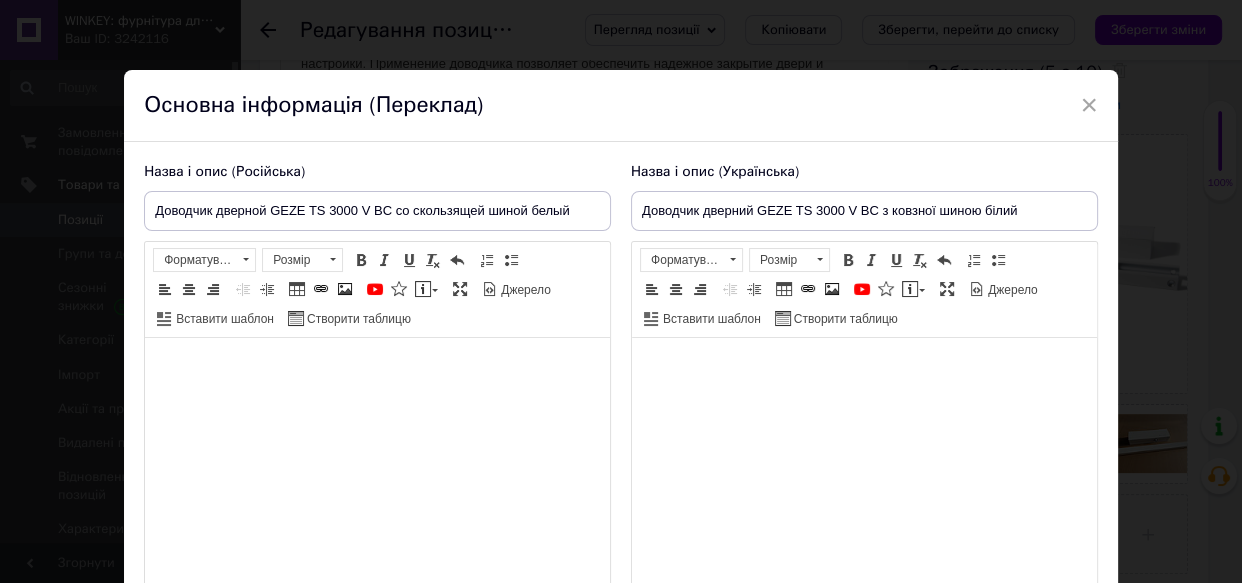 scroll, scrollTop: 233, scrollLeft: 0, axis: vertical 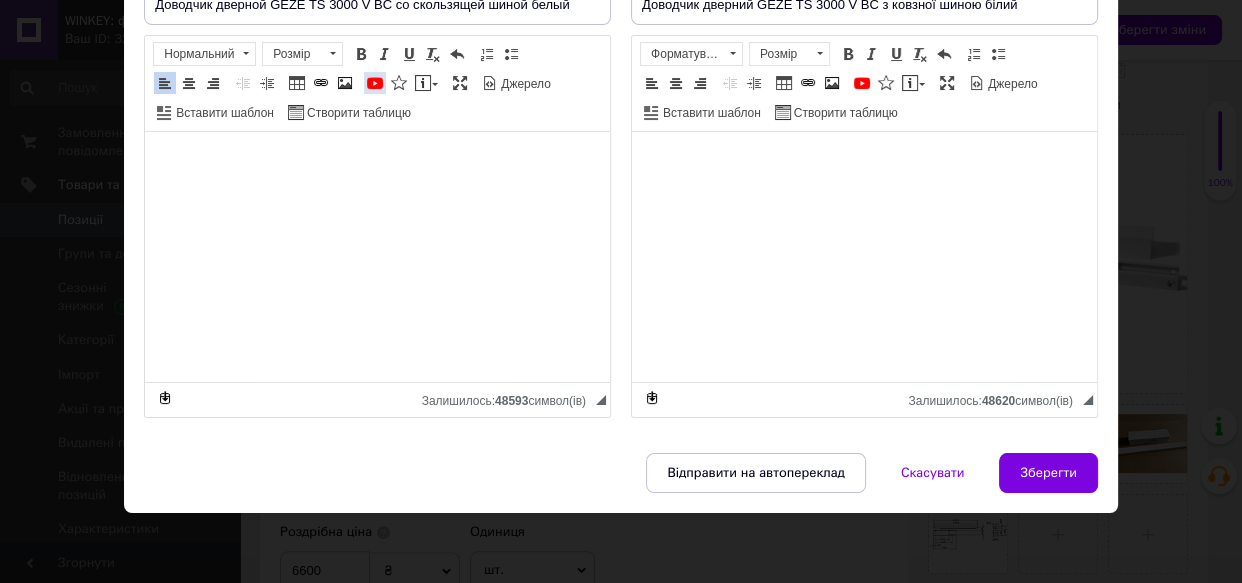 click at bounding box center [375, 83] 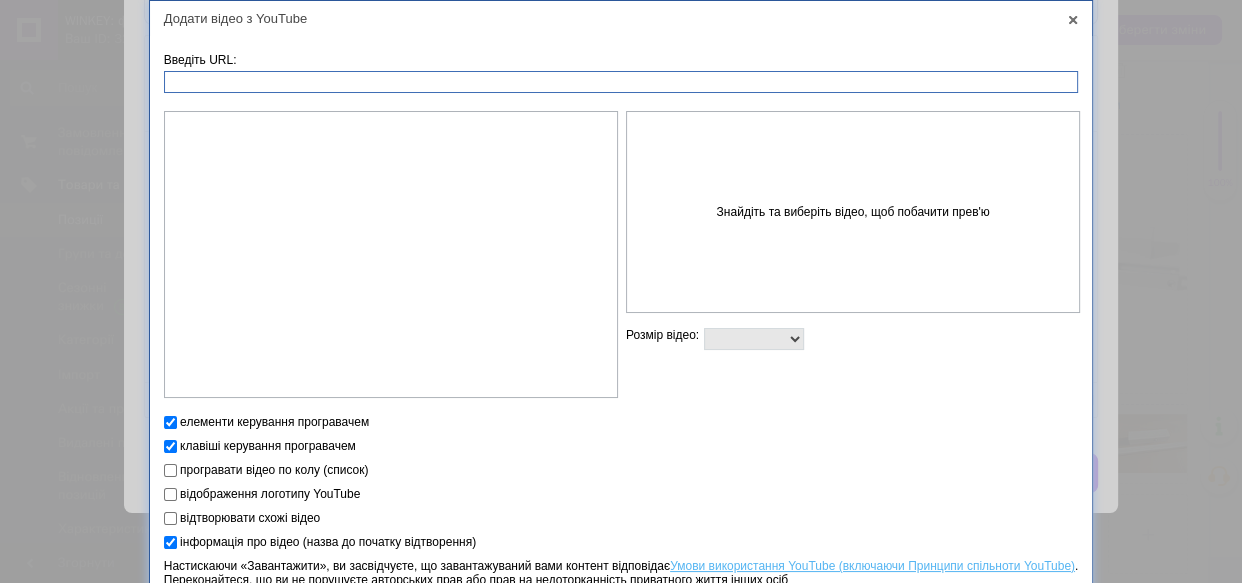 paste on "https://youtu.be/PsUuQ2xDtk8" 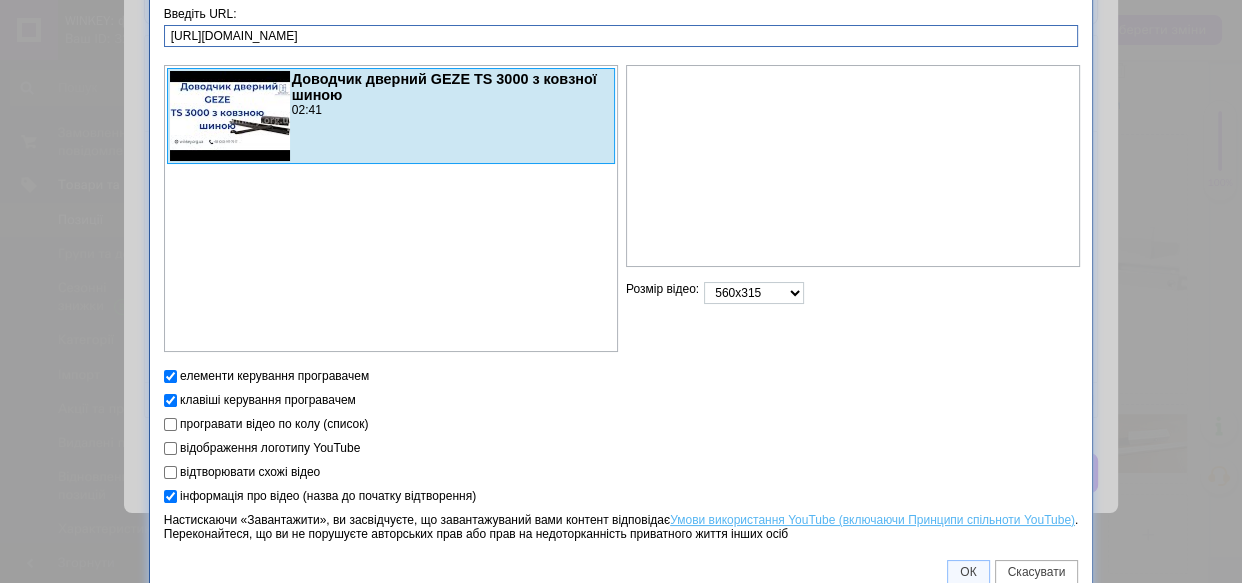 scroll, scrollTop: 58, scrollLeft: 0, axis: vertical 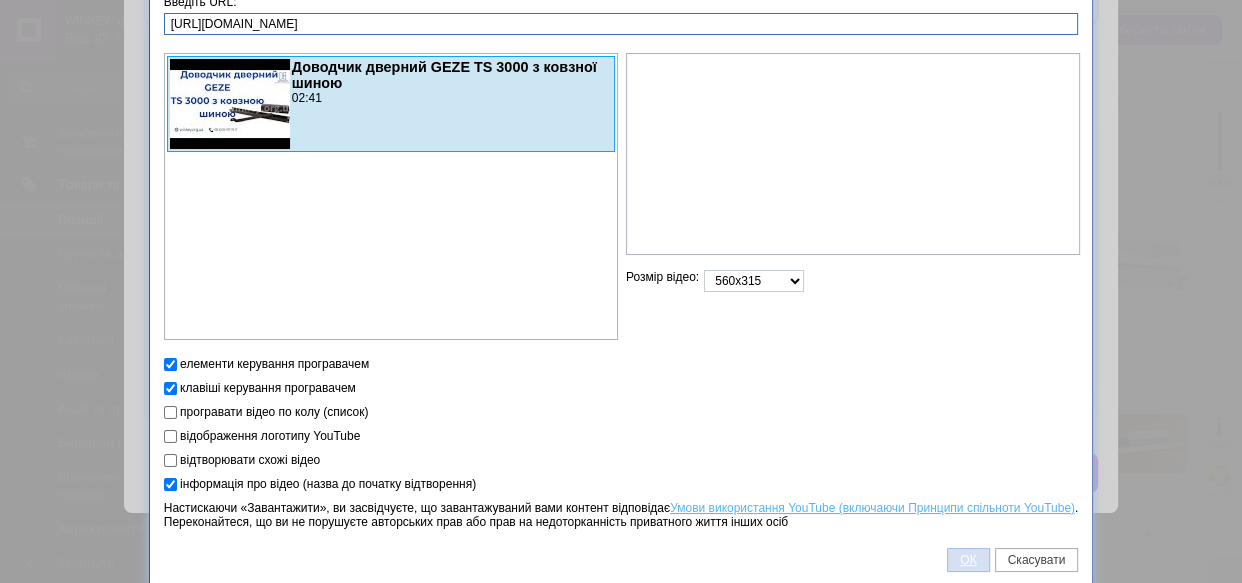 type on "https://youtu.be/PsUuQ2xDtk8" 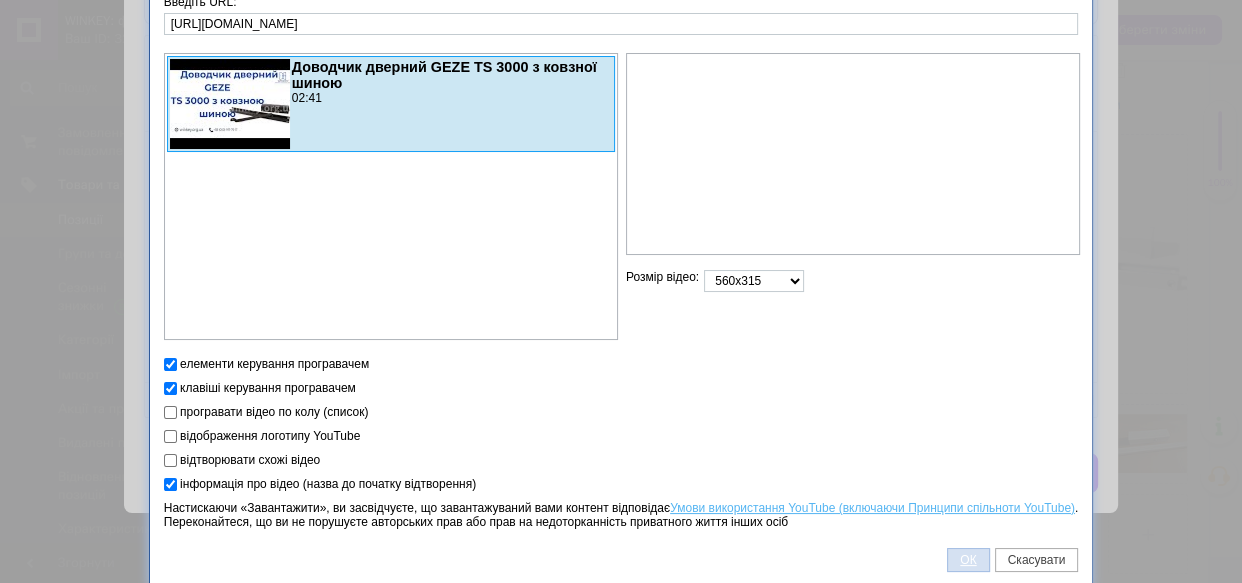 click on "ОК" at bounding box center (968, 560) 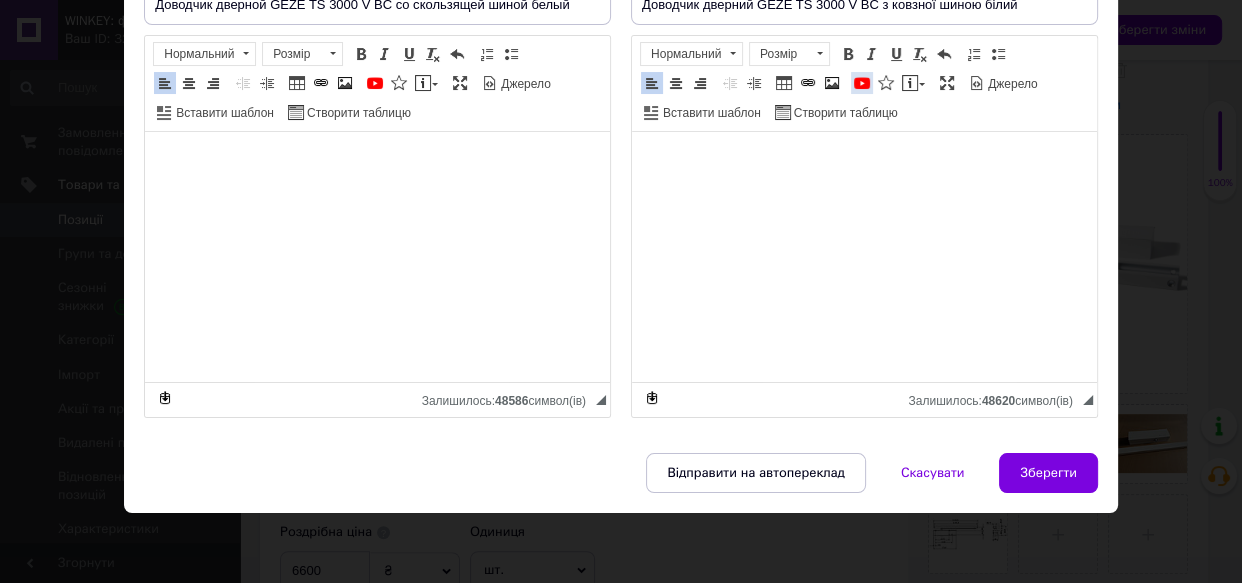 click at bounding box center [862, 83] 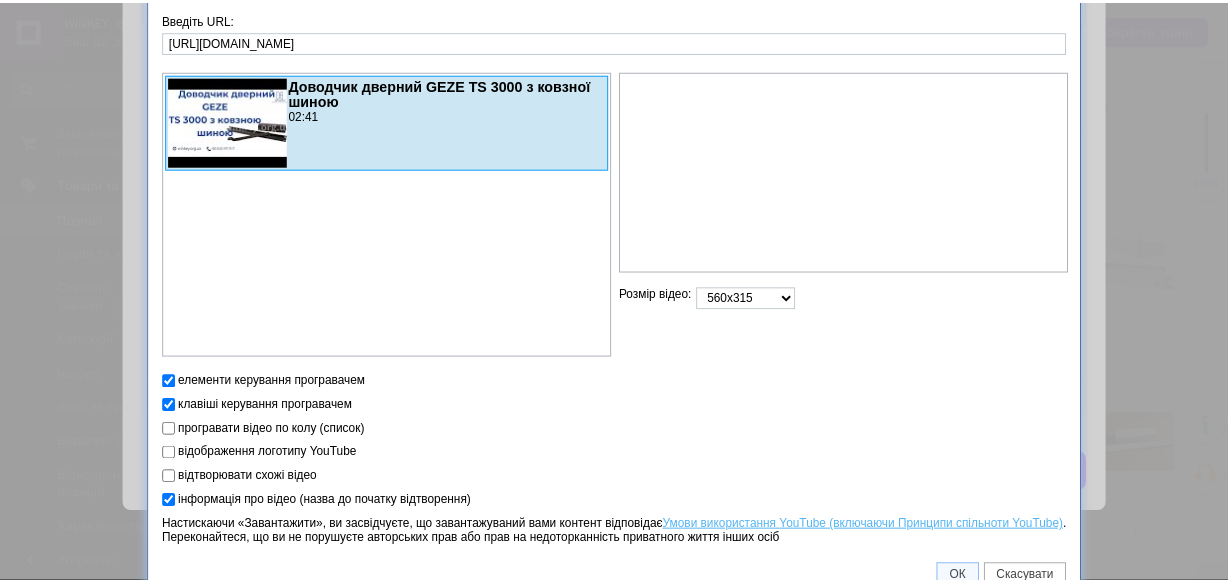 scroll, scrollTop: 58, scrollLeft: 0, axis: vertical 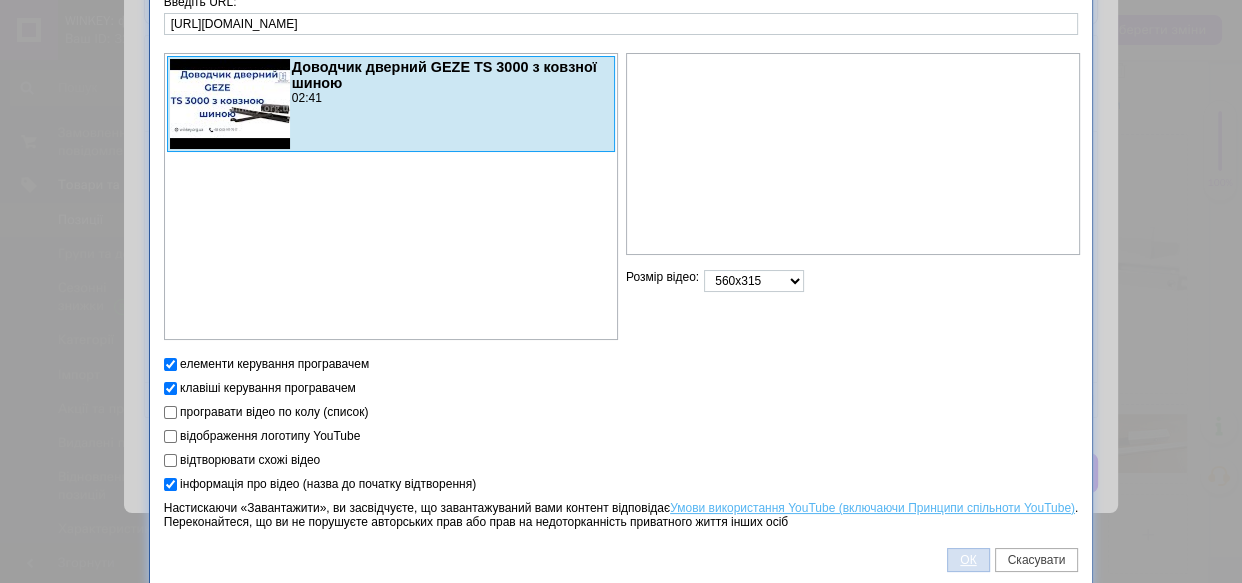 type on "https://youtu.be/PsUuQ2xDtk8" 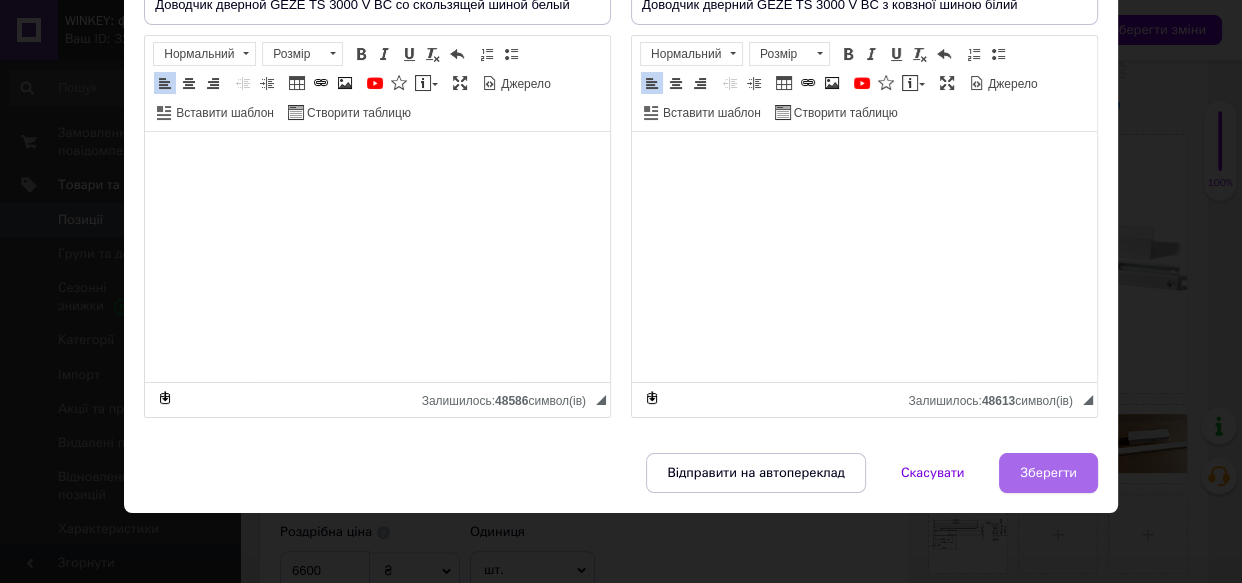click on "Зберегти" at bounding box center (1048, 473) 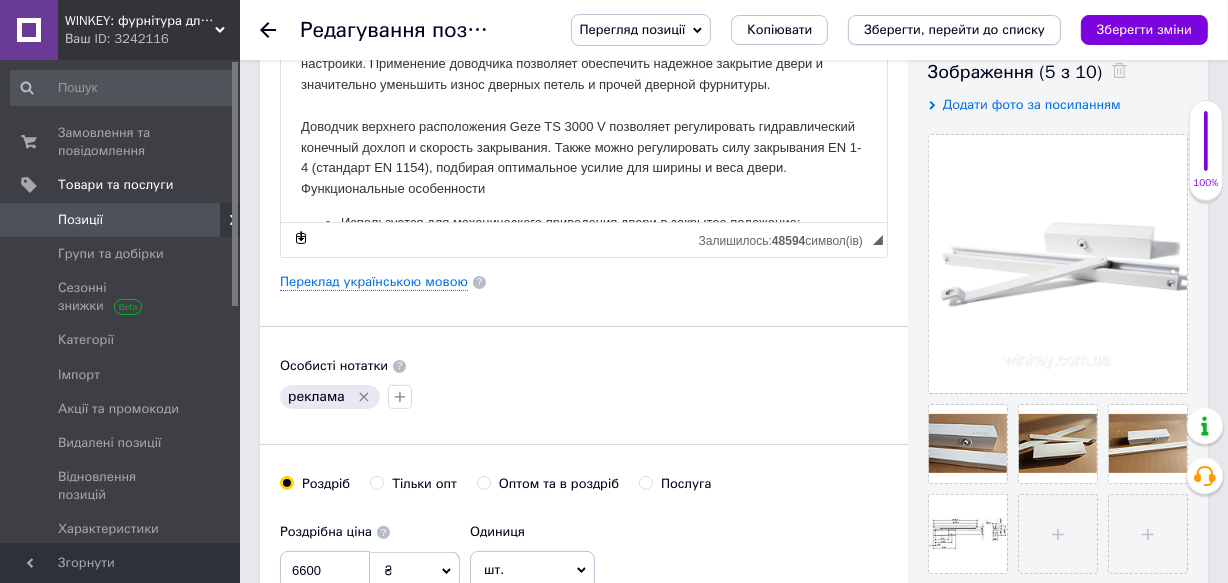 click on "Зберегти, перейти до списку" at bounding box center (954, 29) 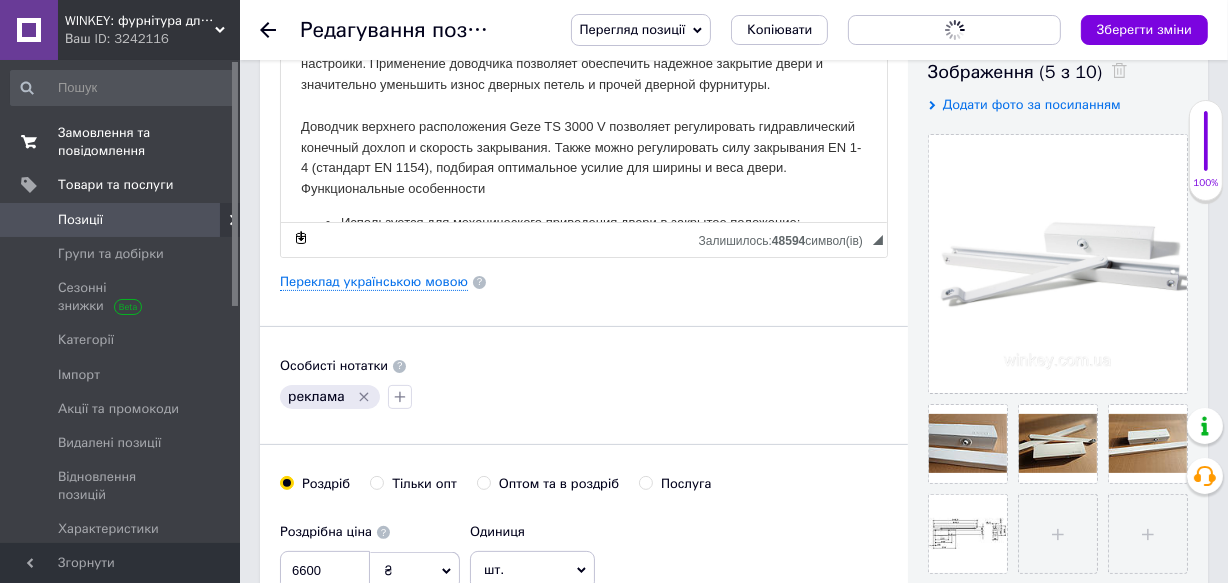 click on "Замовлення та повідомлення" at bounding box center [121, 142] 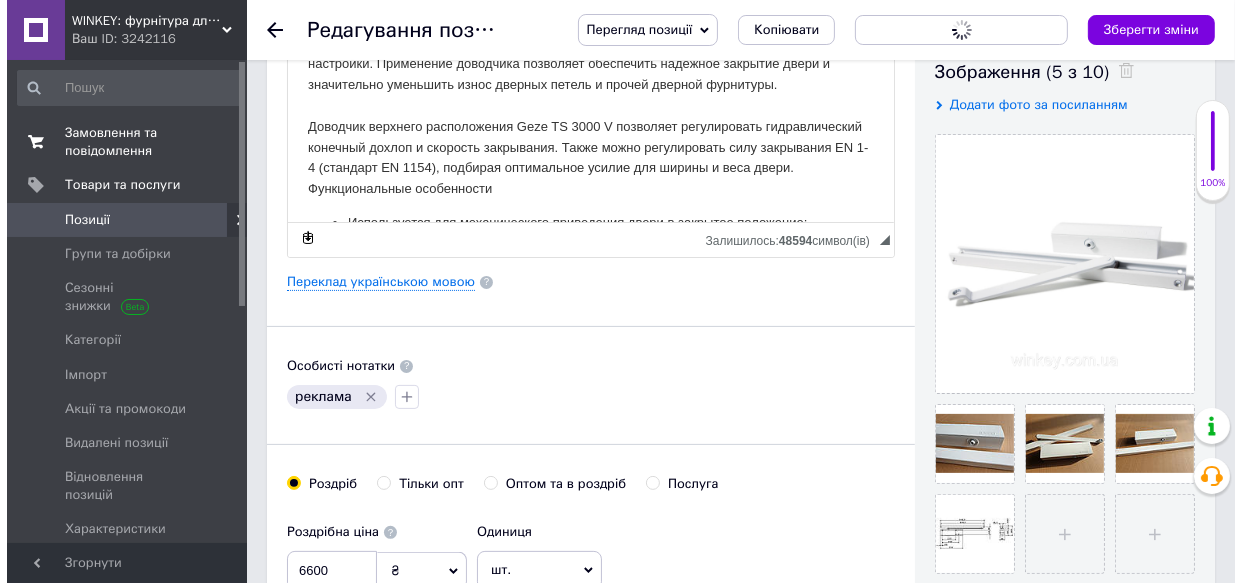 scroll, scrollTop: 0, scrollLeft: 0, axis: both 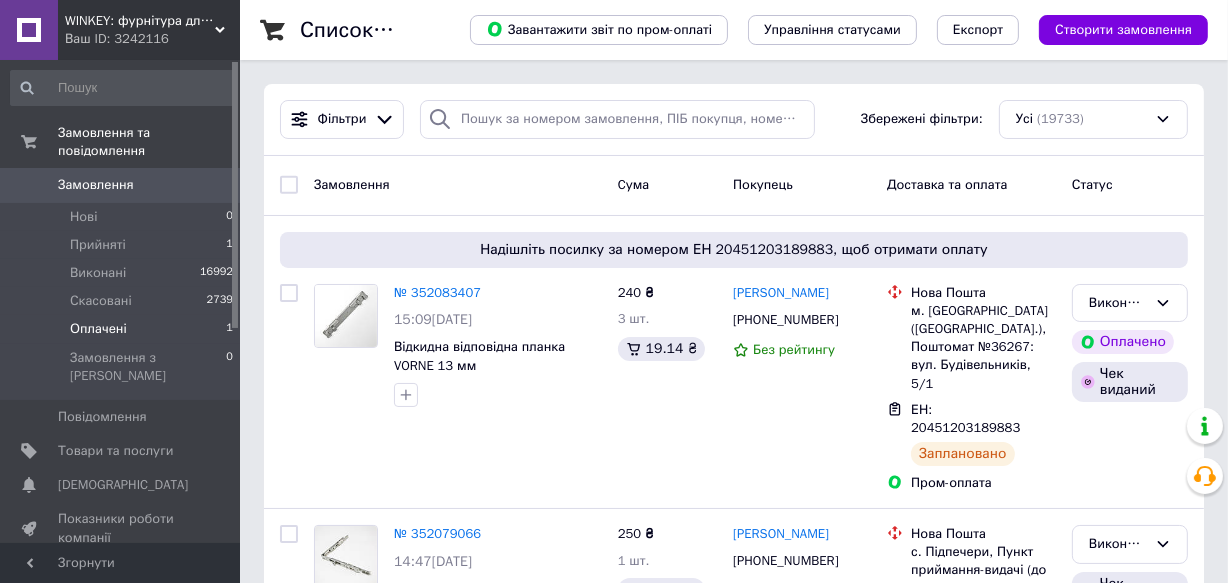 click on "Оплачені" at bounding box center [98, 329] 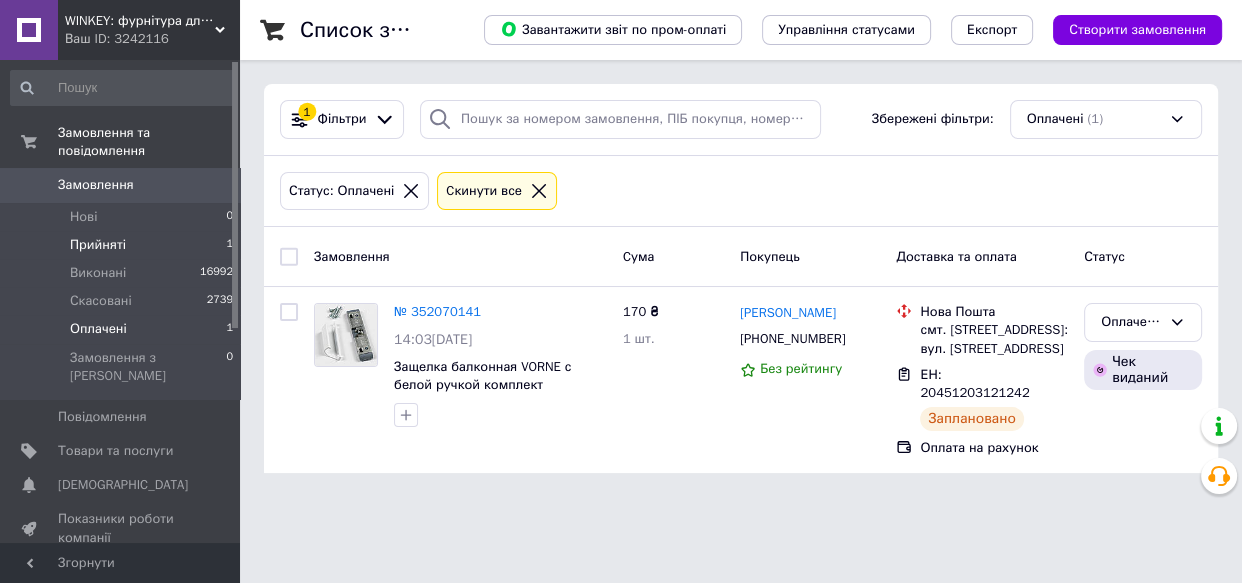 click on "Прийняті" at bounding box center (98, 245) 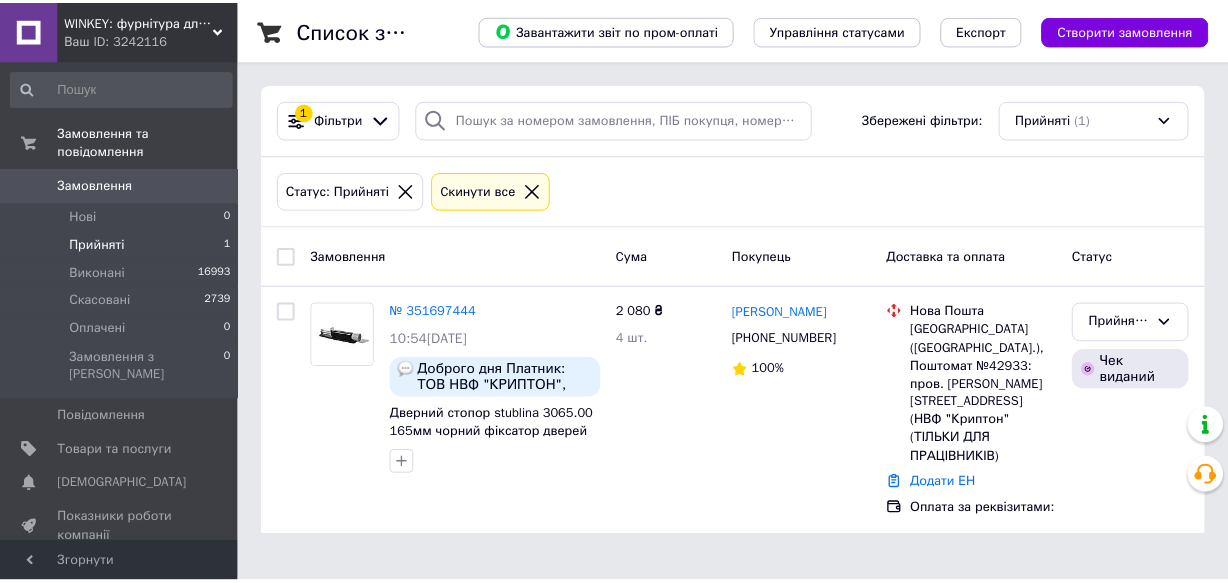 scroll, scrollTop: 0, scrollLeft: 0, axis: both 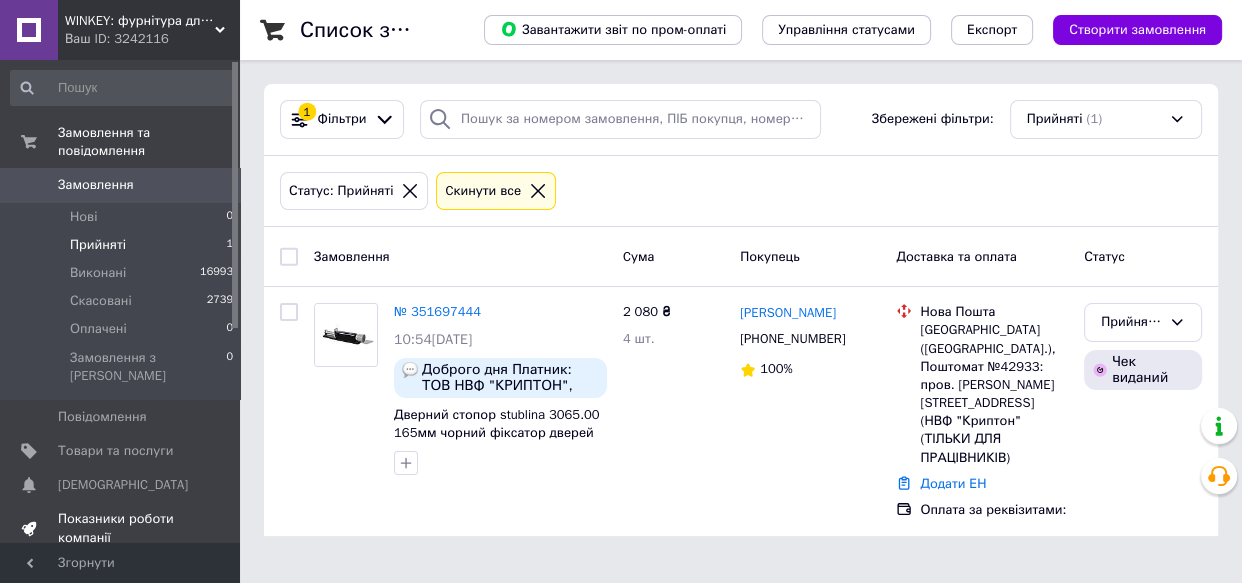 click on "Показники роботи компанії" at bounding box center (121, 528) 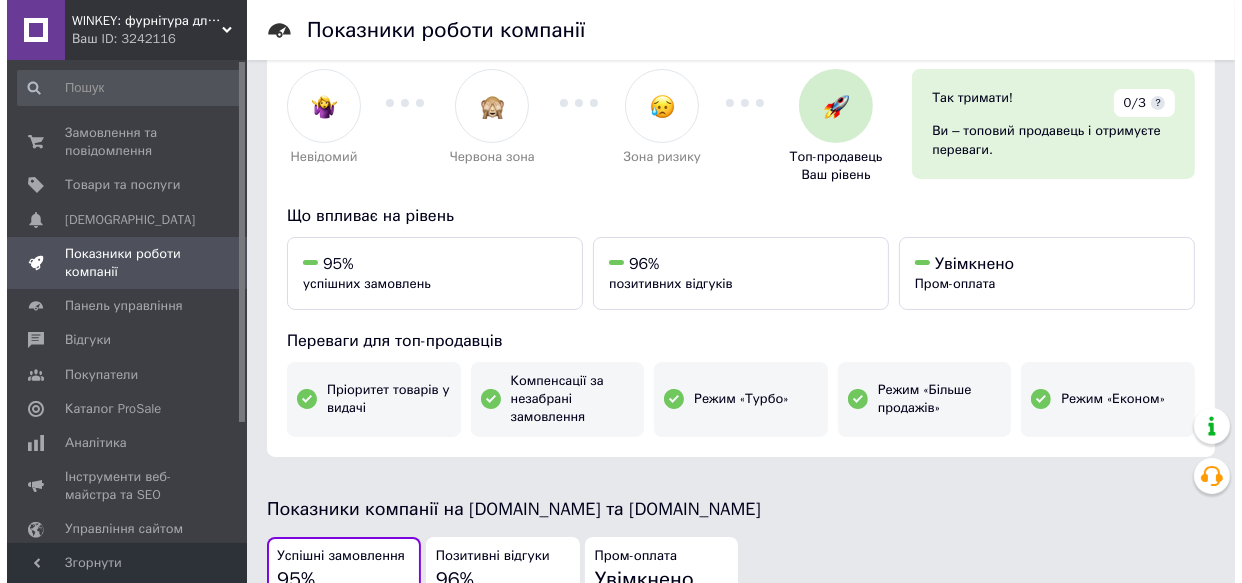 scroll, scrollTop: 0, scrollLeft: 0, axis: both 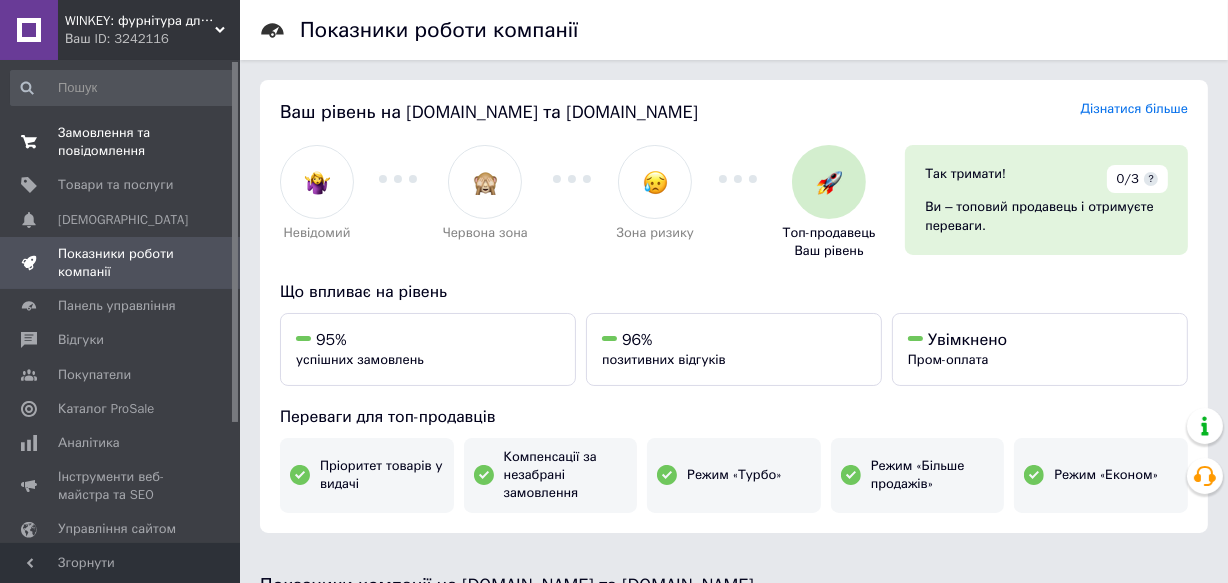 click on "Замовлення та повідомлення" at bounding box center (121, 142) 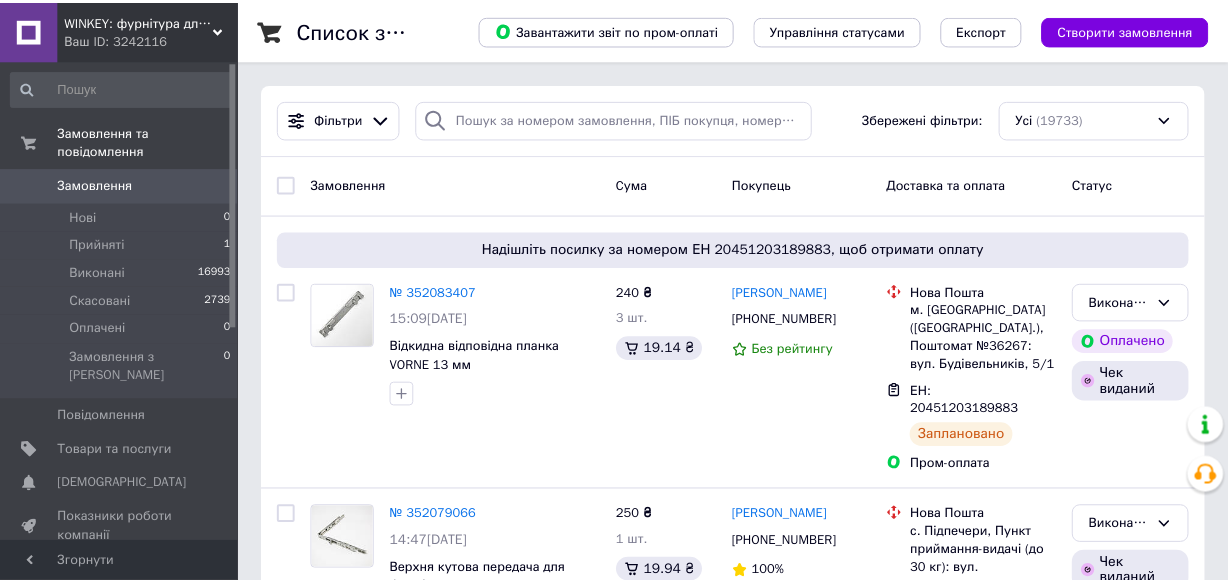 scroll, scrollTop: 0, scrollLeft: 0, axis: both 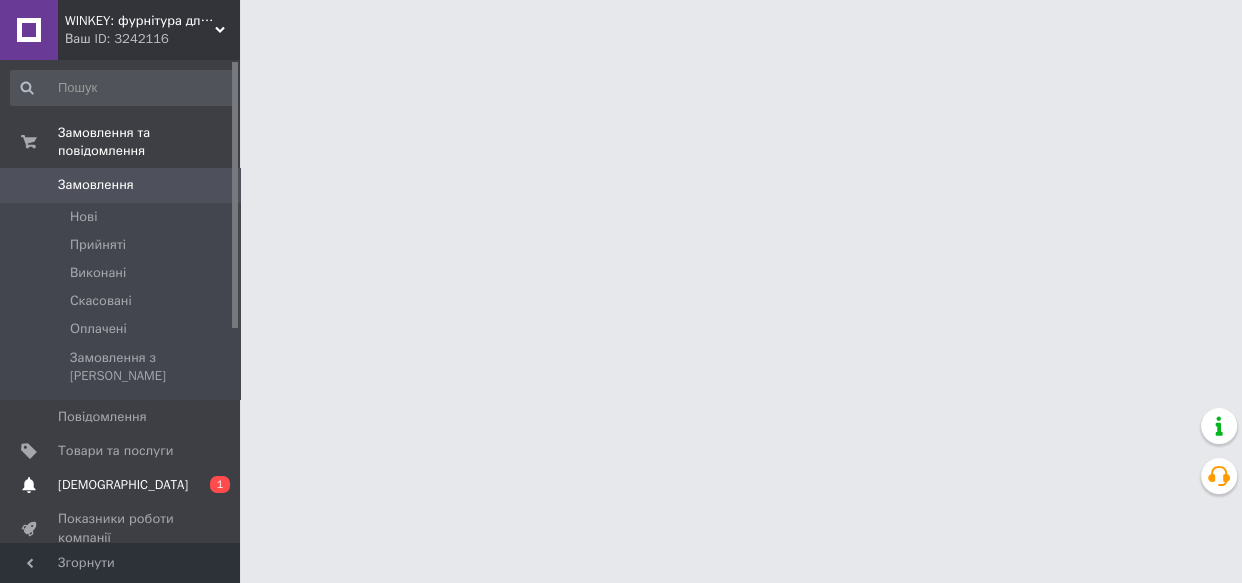 click on "[DEMOGRAPHIC_DATA]" at bounding box center [121, 485] 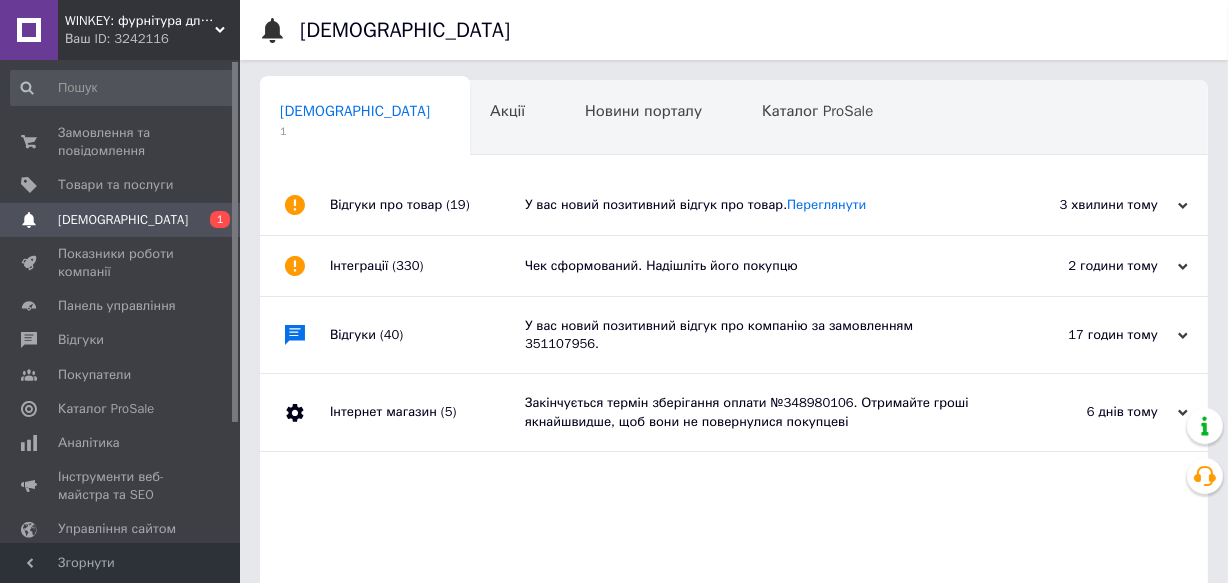 scroll, scrollTop: 0, scrollLeft: 2, axis: horizontal 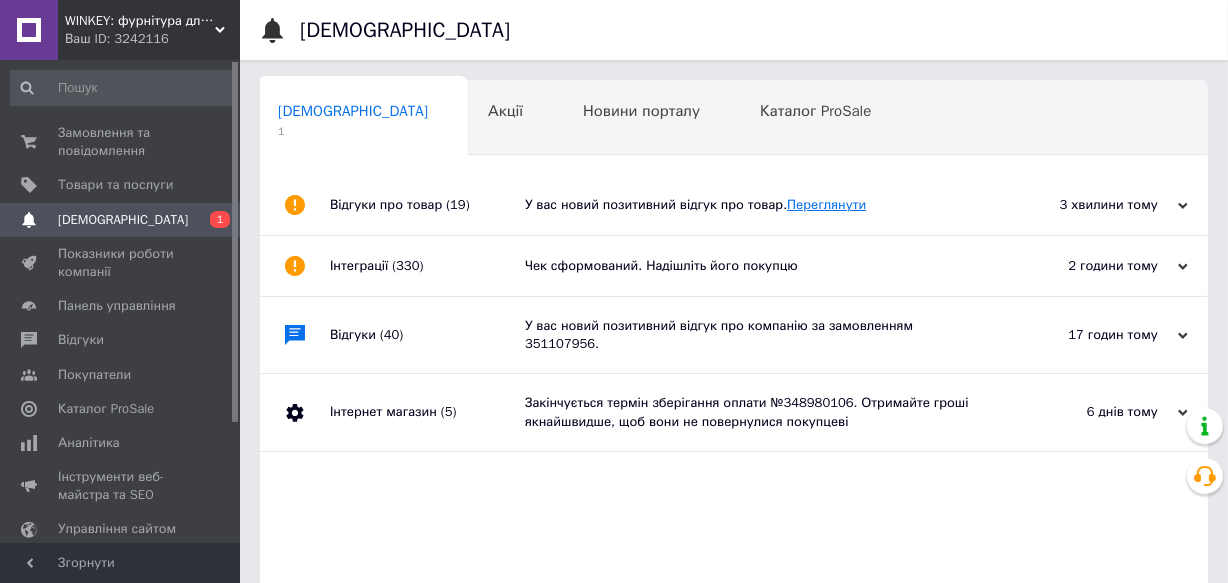 click on "Переглянути" at bounding box center [826, 204] 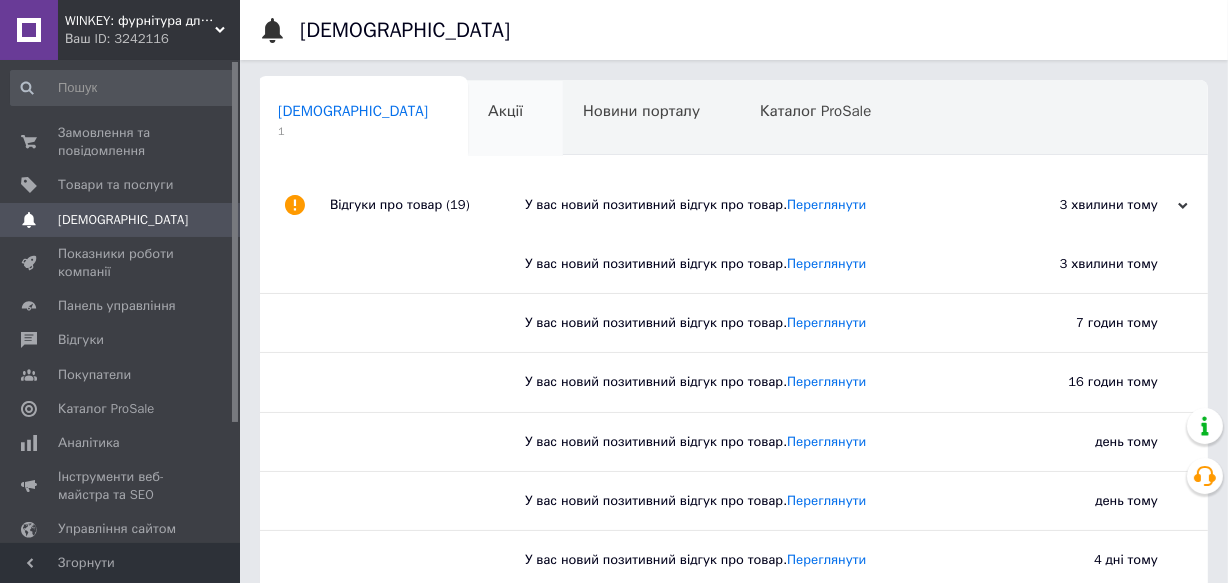 click on "Акції" at bounding box center [505, 111] 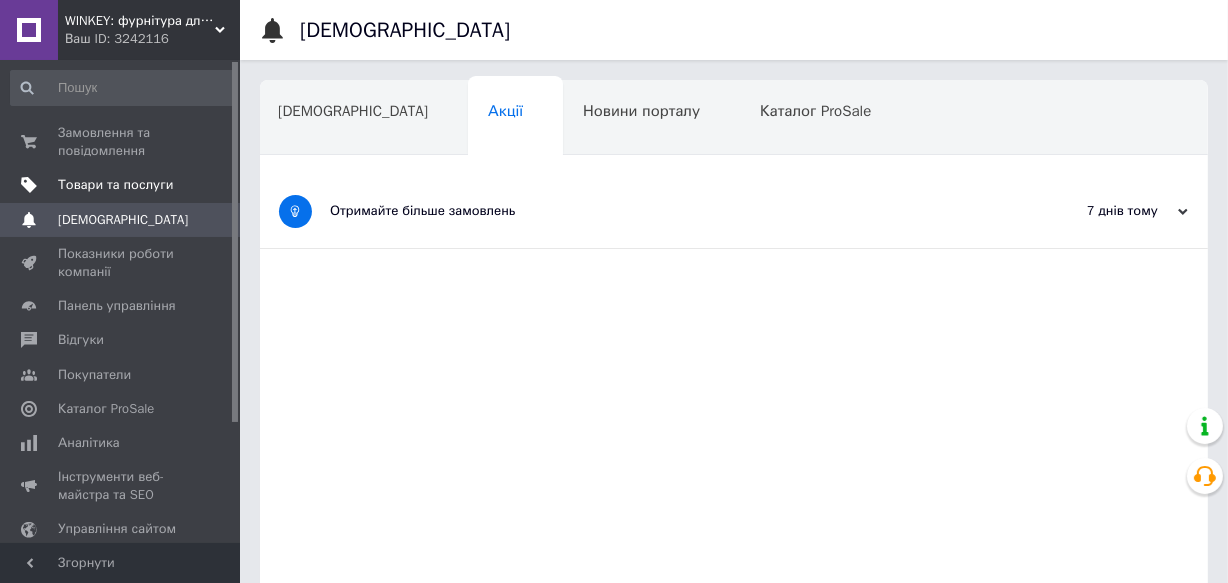 click on "Товари та послуги" at bounding box center (115, 185) 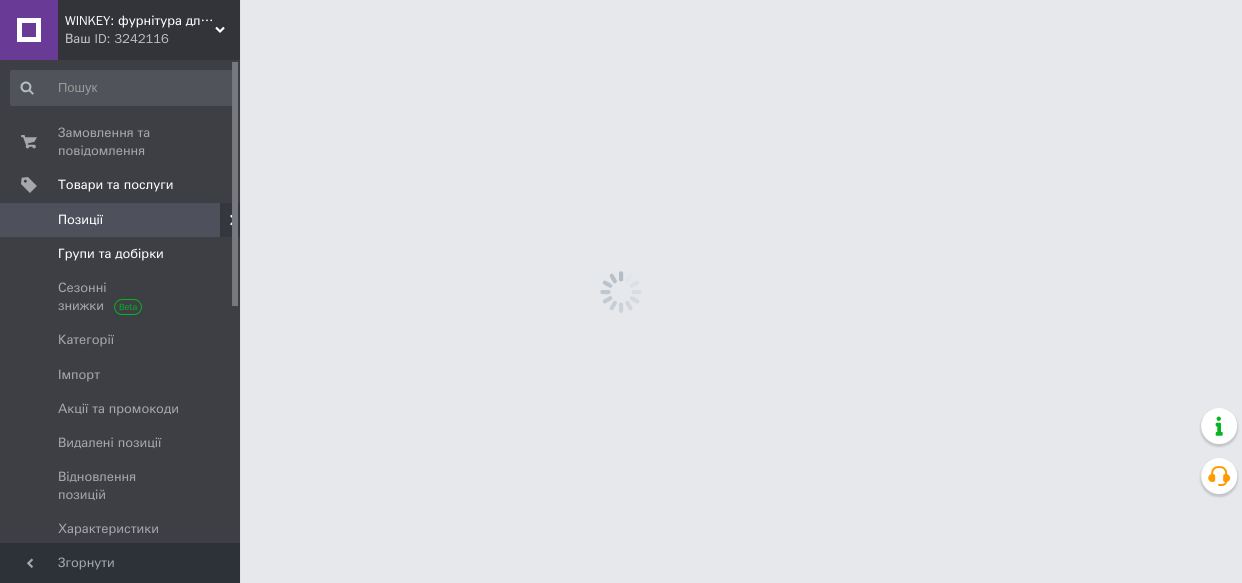 click on "Групи та добірки" at bounding box center [111, 254] 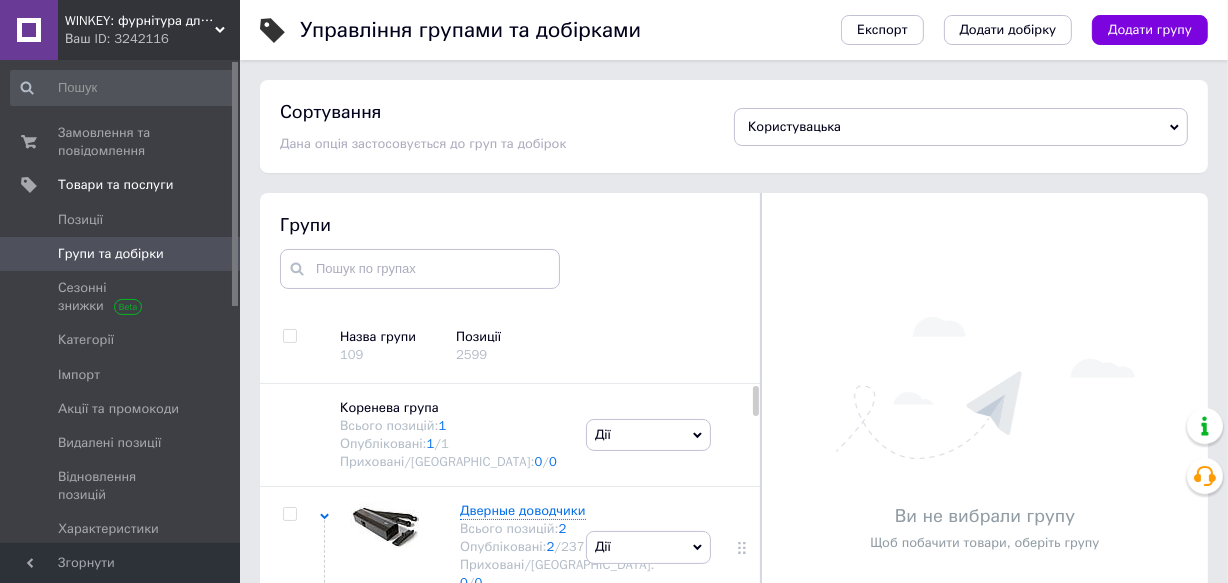 scroll, scrollTop: 94, scrollLeft: 0, axis: vertical 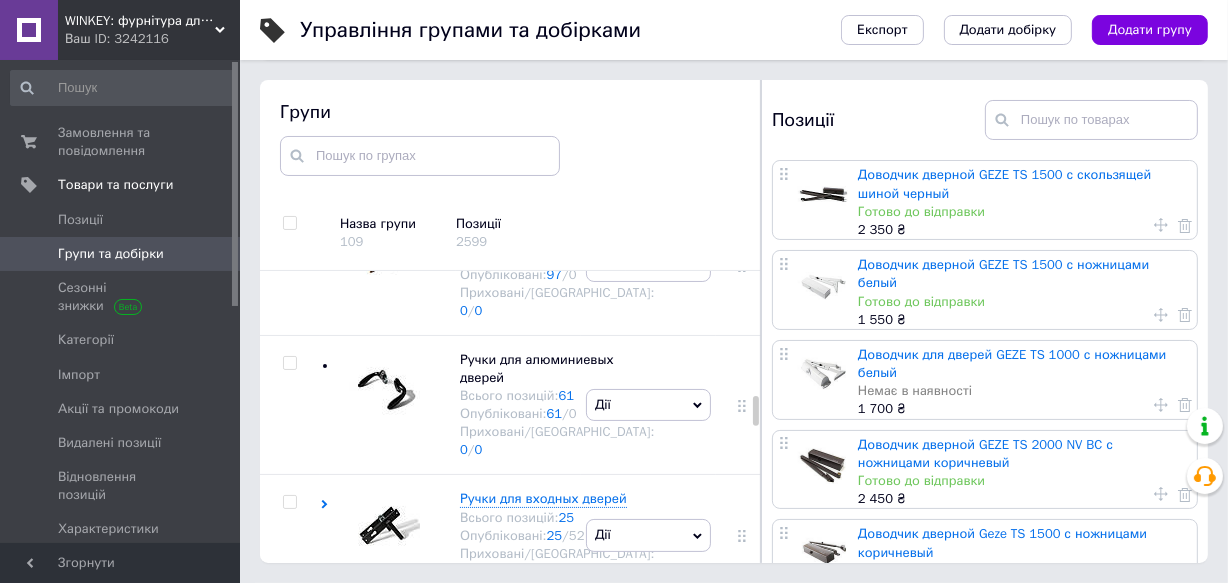click on "Оконные петли и фурнитура" at bounding box center (550, -442) 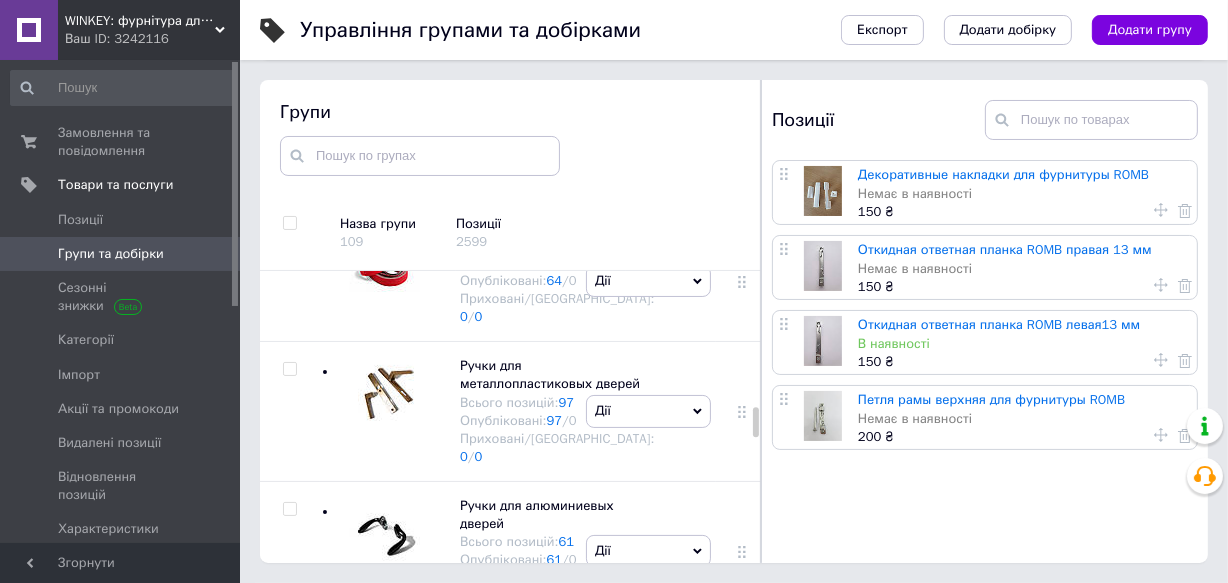 scroll, scrollTop: 4549, scrollLeft: 0, axis: vertical 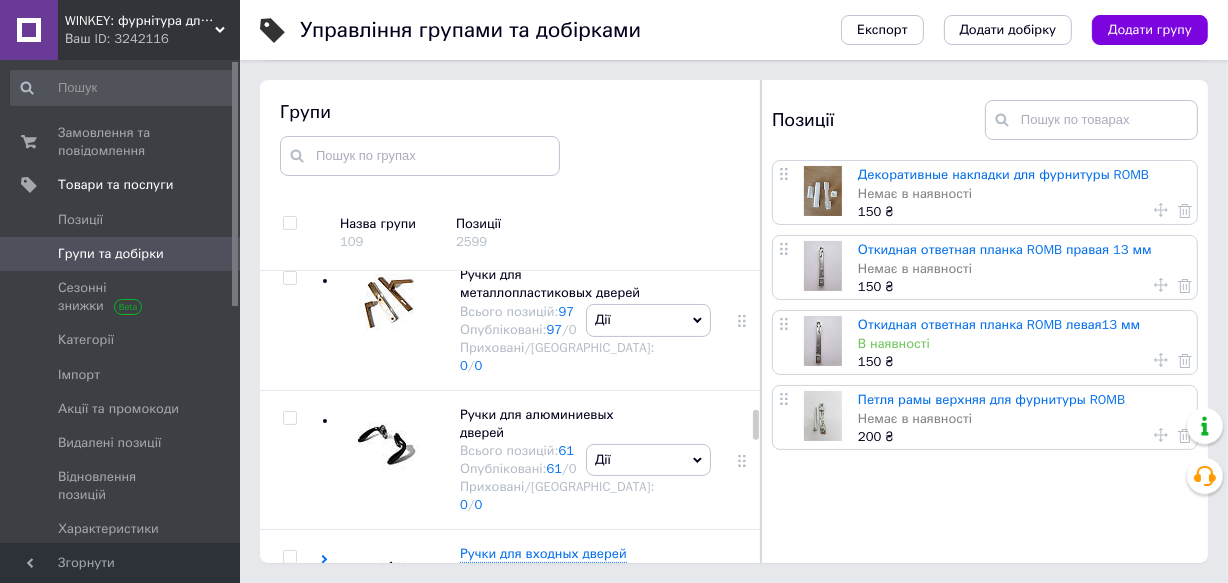 click on "WinkHaus" at bounding box center (488, -736) 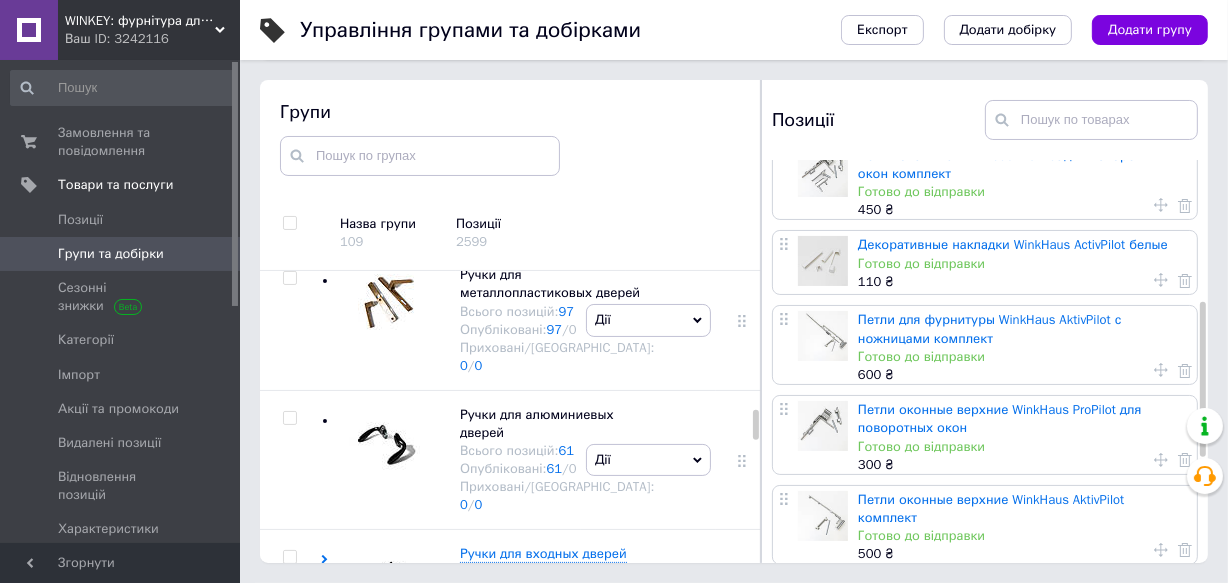 scroll, scrollTop: 363, scrollLeft: 0, axis: vertical 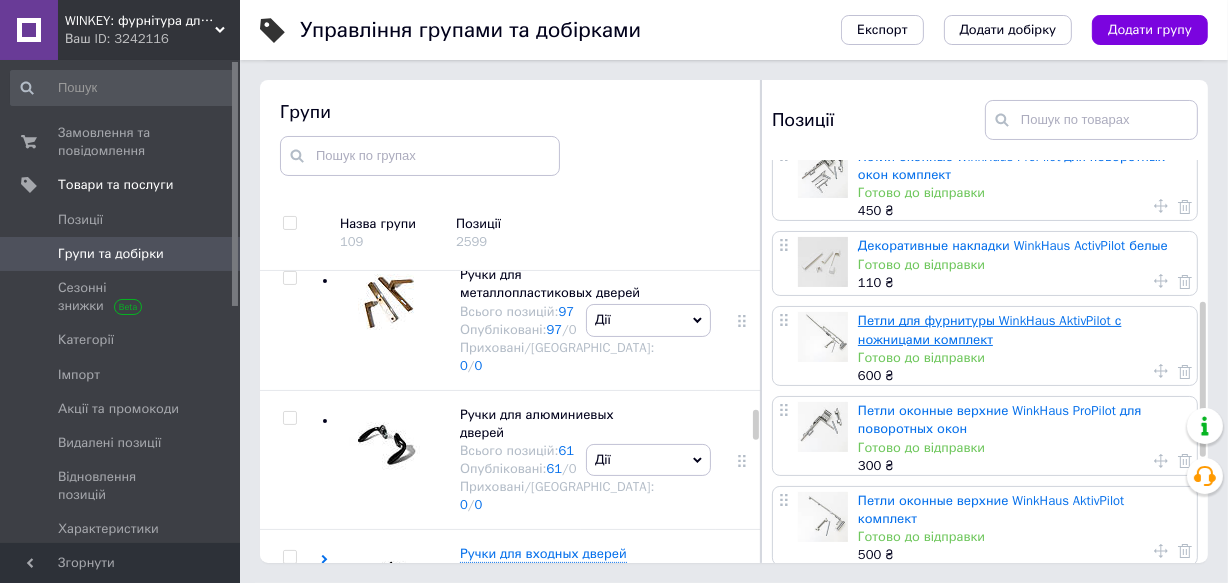 click on "Петли для фурнитуры WinkHaus AktivPilot с ножницами комплект" at bounding box center (990, 329) 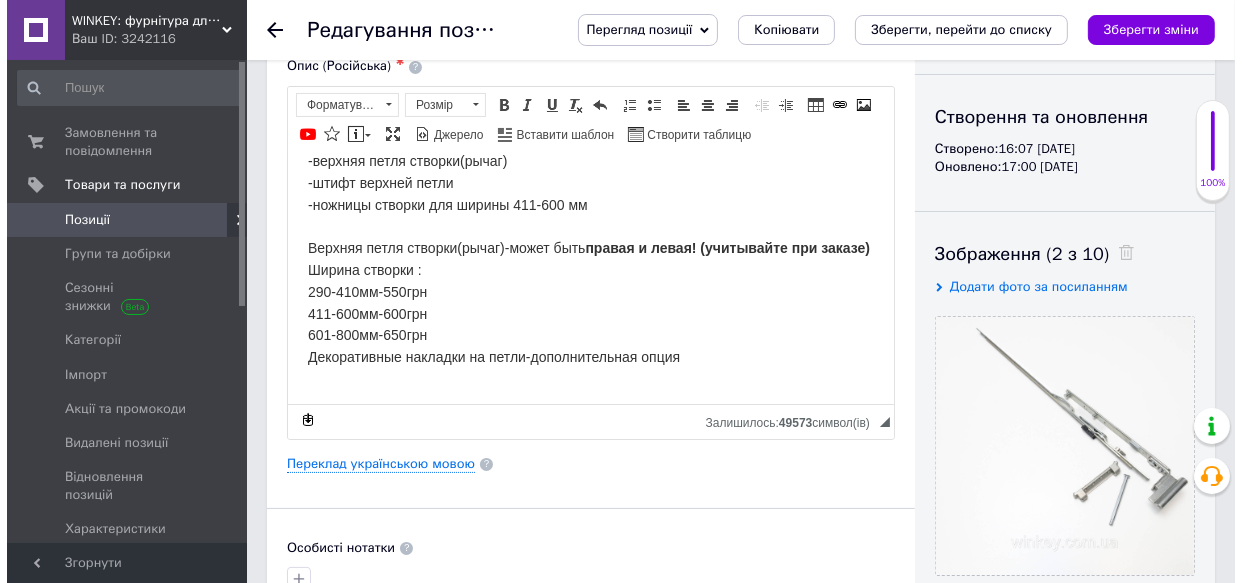 scroll, scrollTop: 165, scrollLeft: 0, axis: vertical 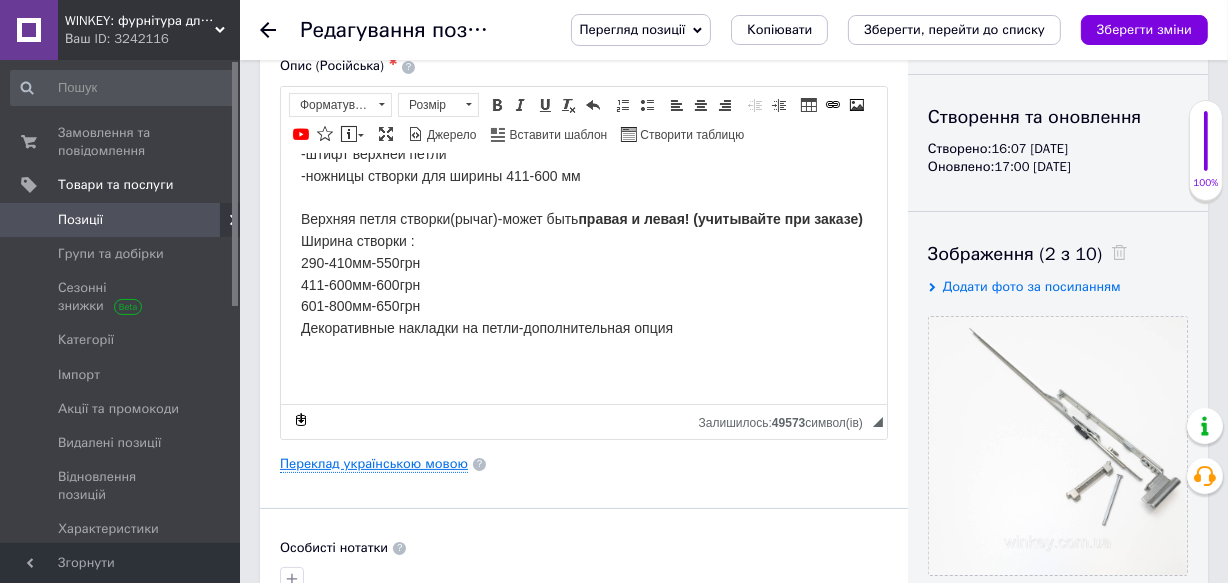 click on "Переклад українською мовою" at bounding box center (374, 464) 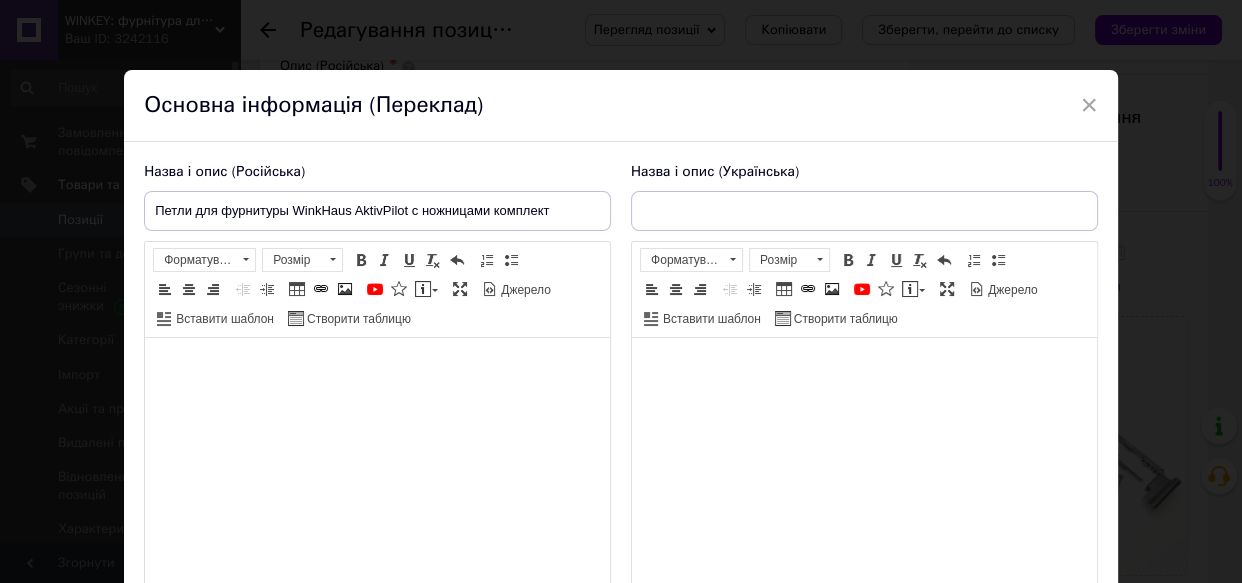 type on "Петлі для фурнітури WinkHaus AktivPilot з ножицями комплект" 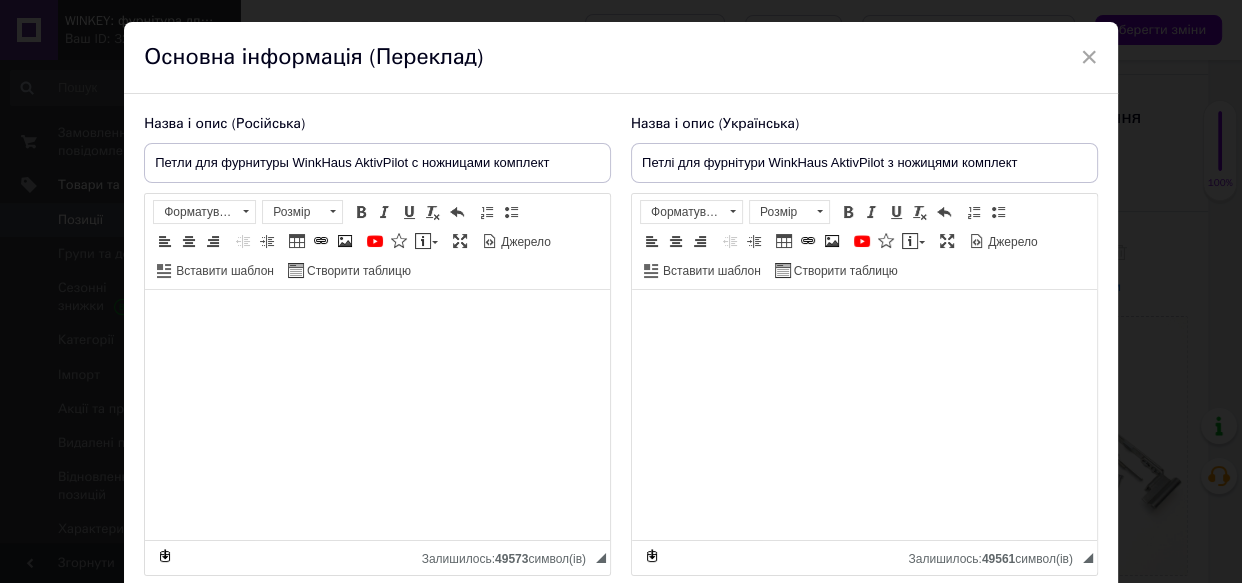 scroll, scrollTop: 90, scrollLeft: 0, axis: vertical 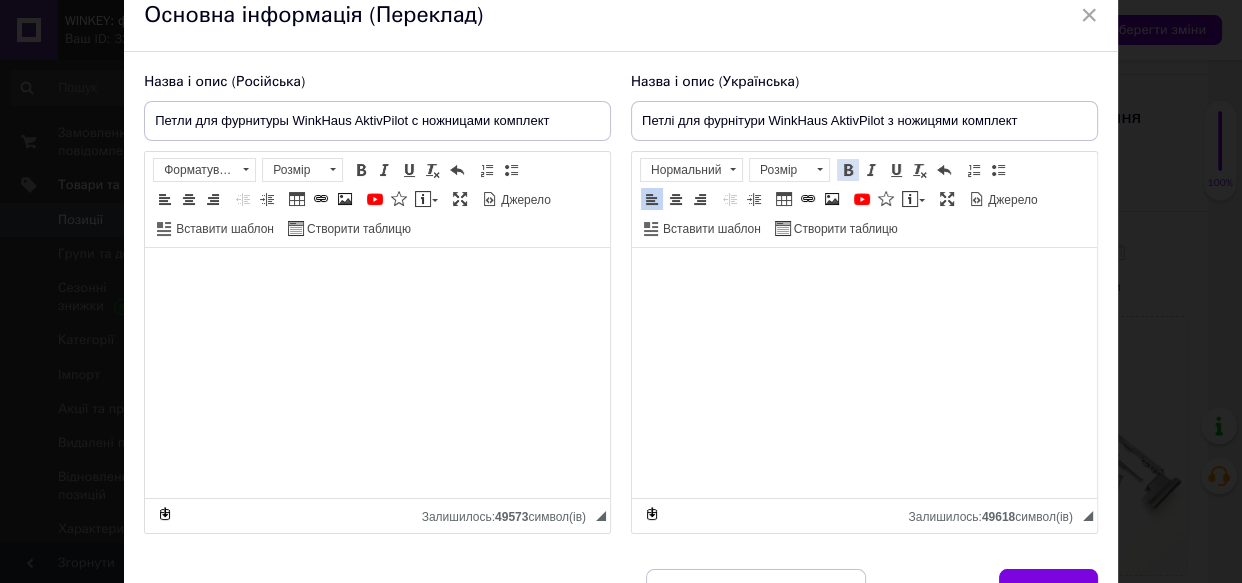 click at bounding box center [848, 170] 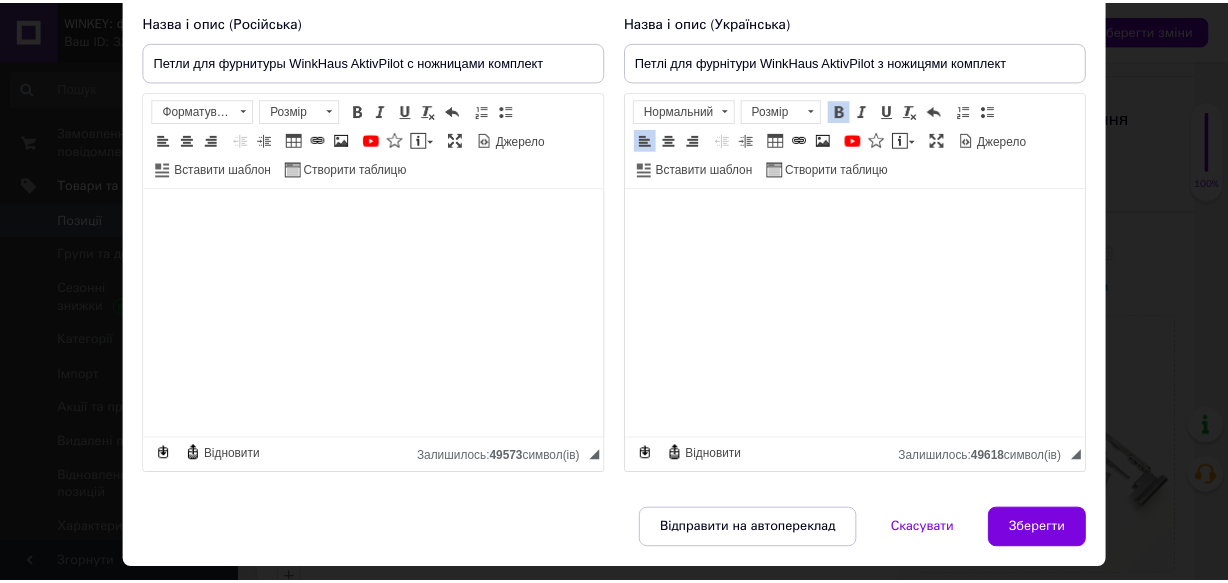 scroll, scrollTop: 181, scrollLeft: 0, axis: vertical 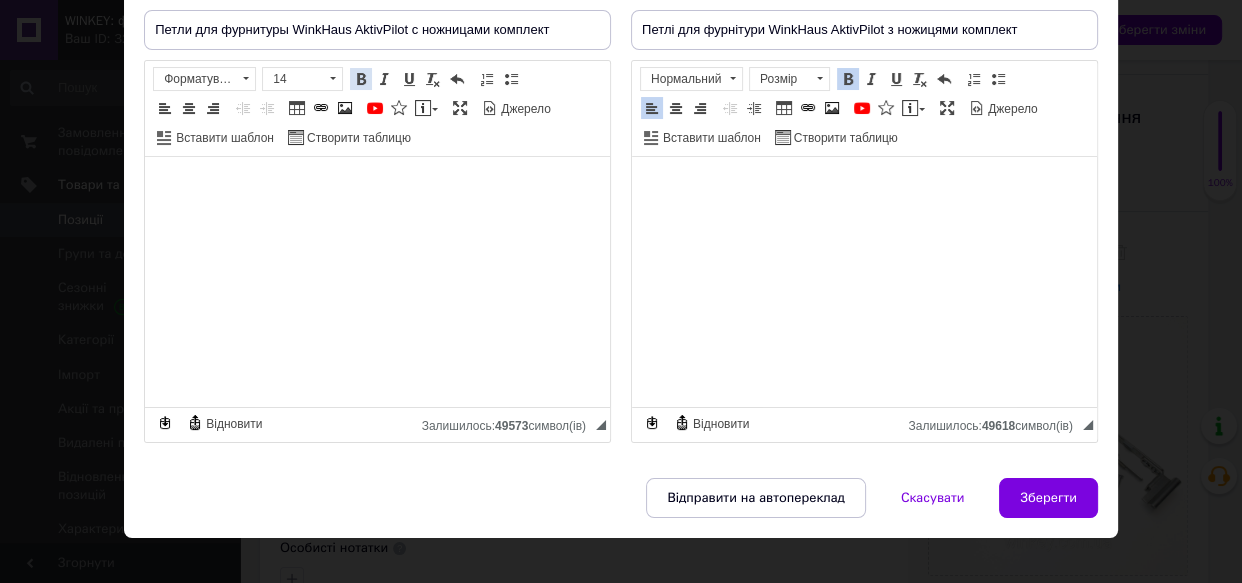 click at bounding box center [361, 79] 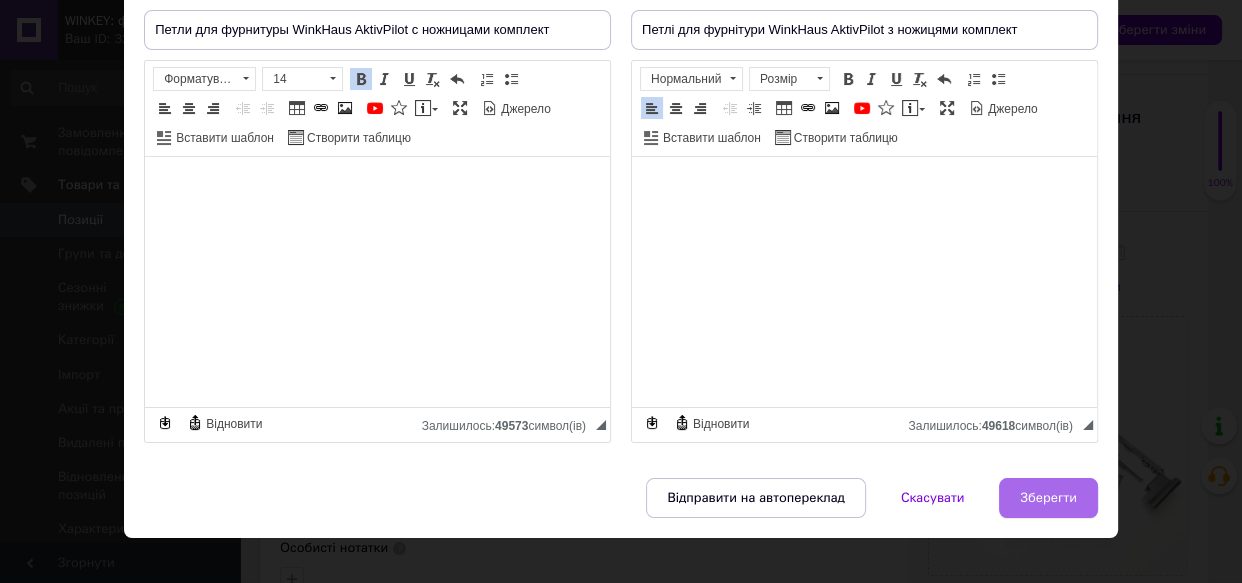 click on "Зберегти" at bounding box center (1048, 498) 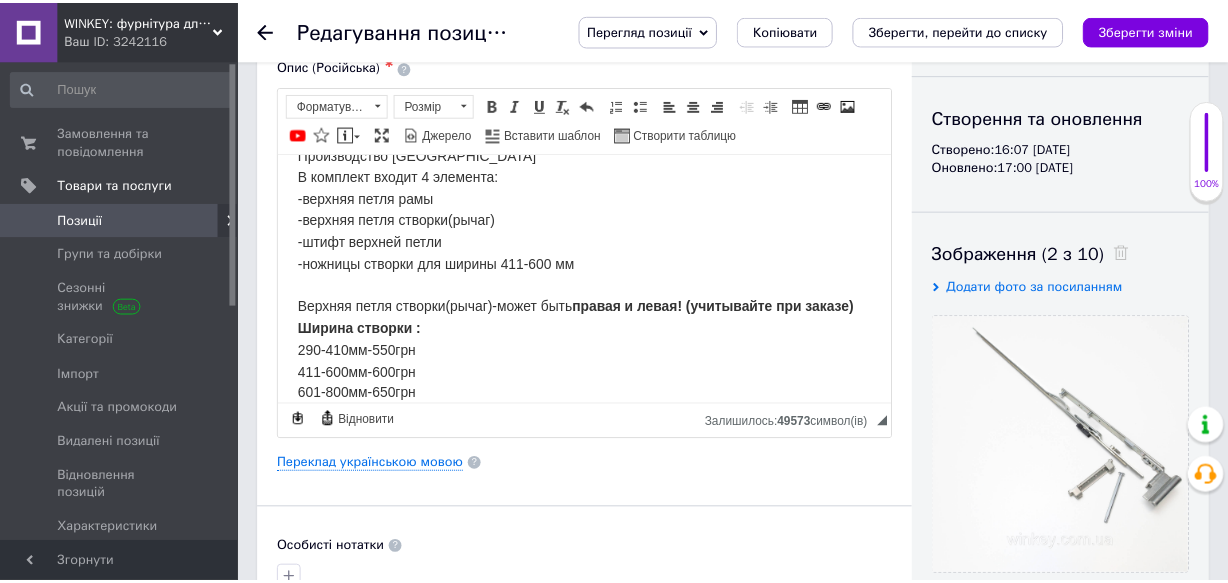scroll, scrollTop: 105, scrollLeft: 0, axis: vertical 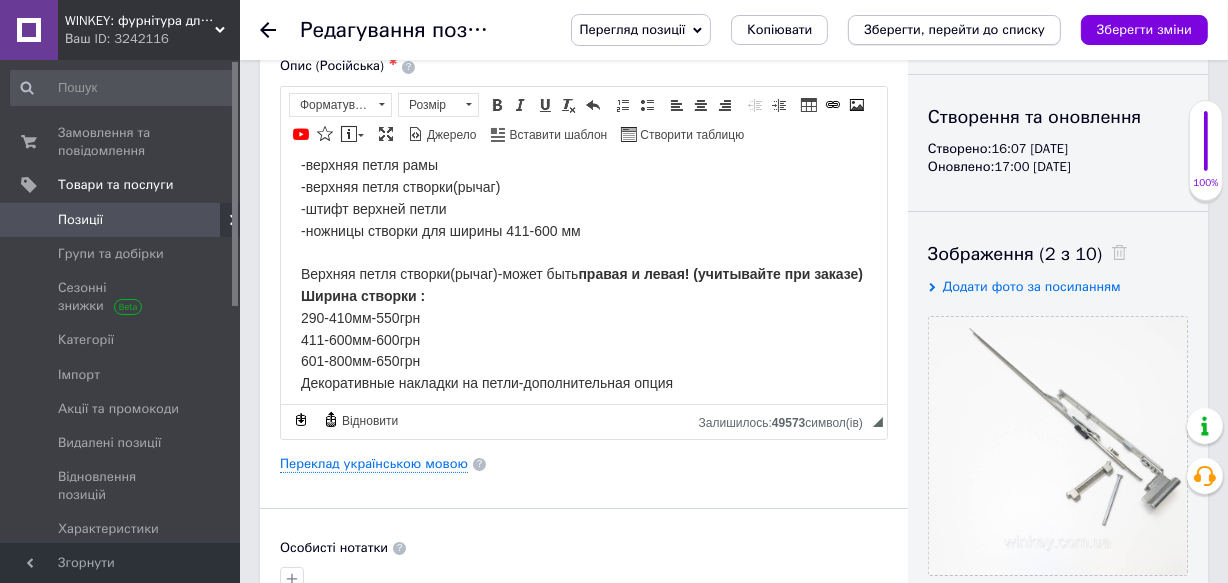 click on "Зберегти, перейти до списку" at bounding box center [954, 29] 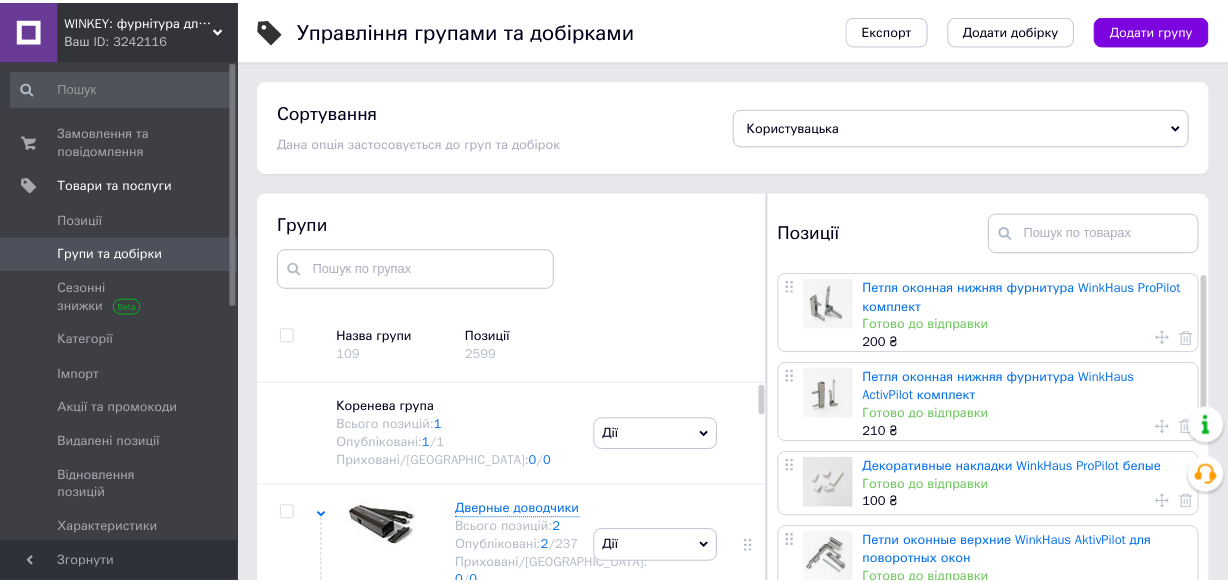 scroll, scrollTop: 80, scrollLeft: 0, axis: vertical 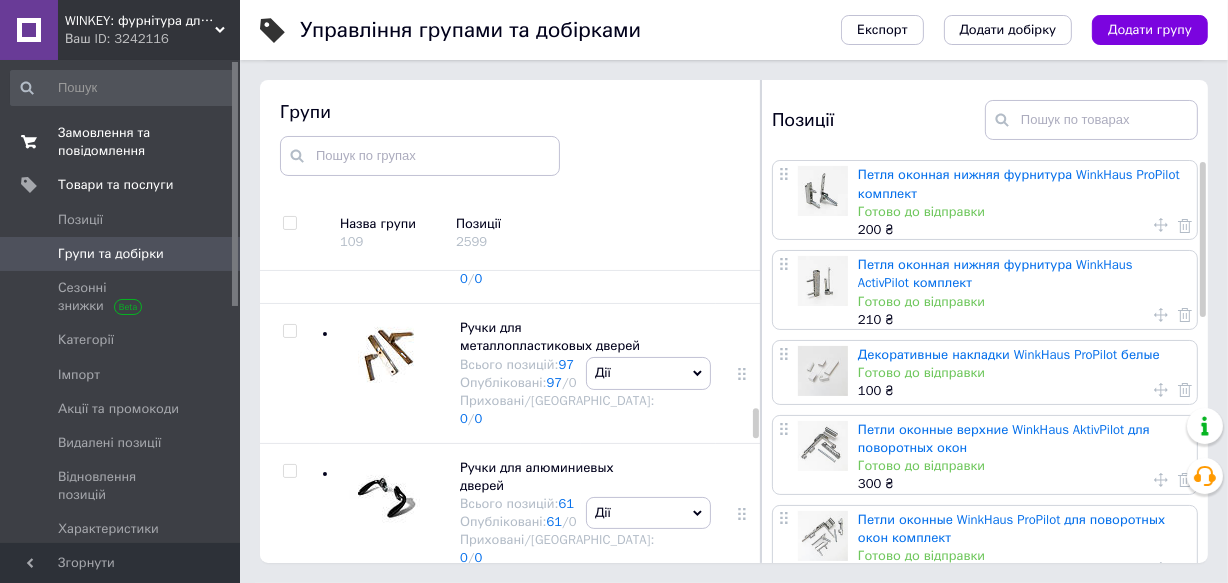 click on "Замовлення та повідомлення" at bounding box center [121, 142] 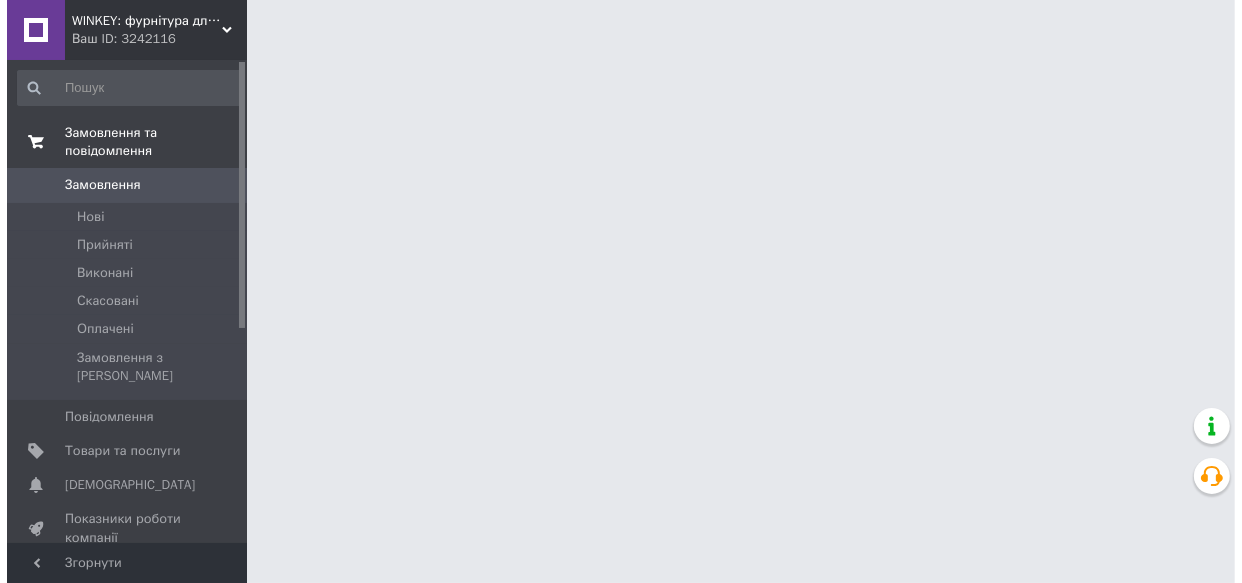 scroll, scrollTop: 0, scrollLeft: 0, axis: both 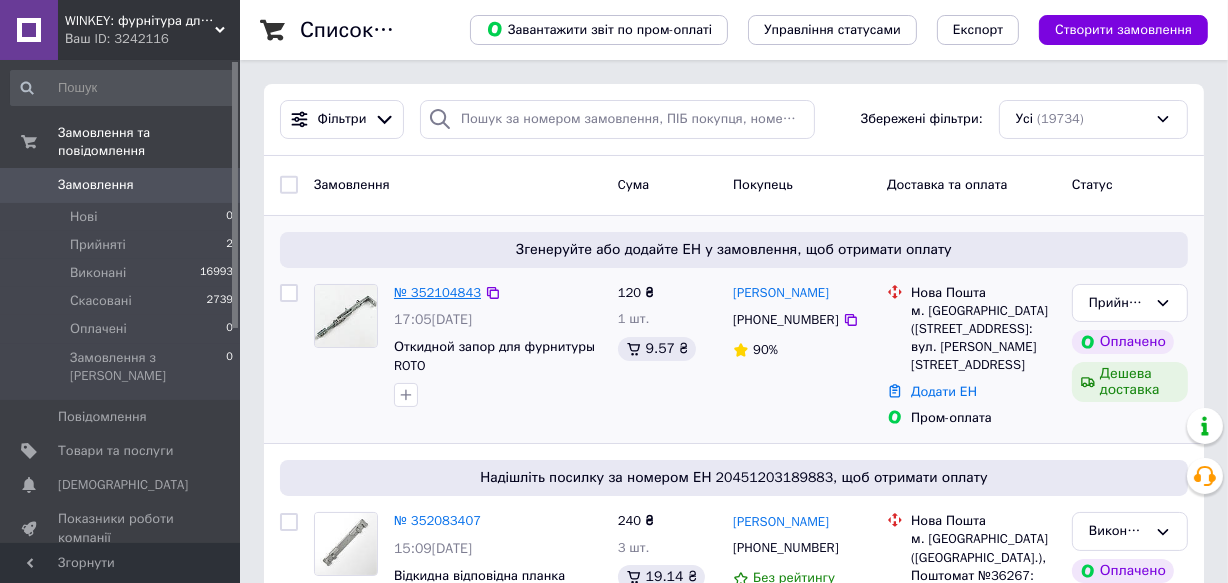 click on "№ 352104843" at bounding box center [437, 292] 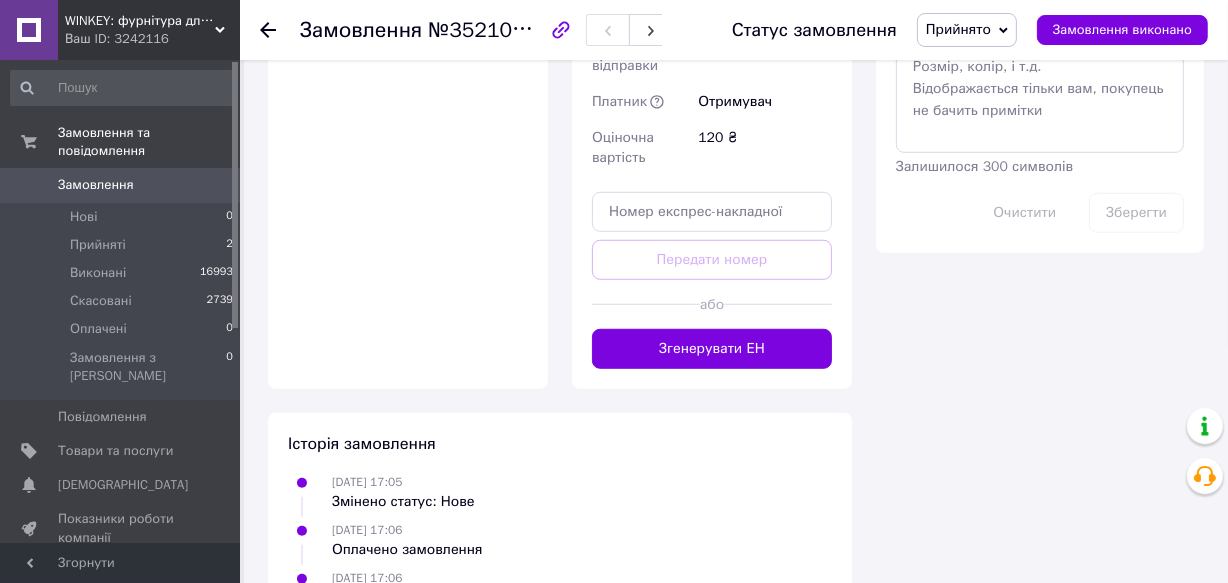 scroll, scrollTop: 1179, scrollLeft: 0, axis: vertical 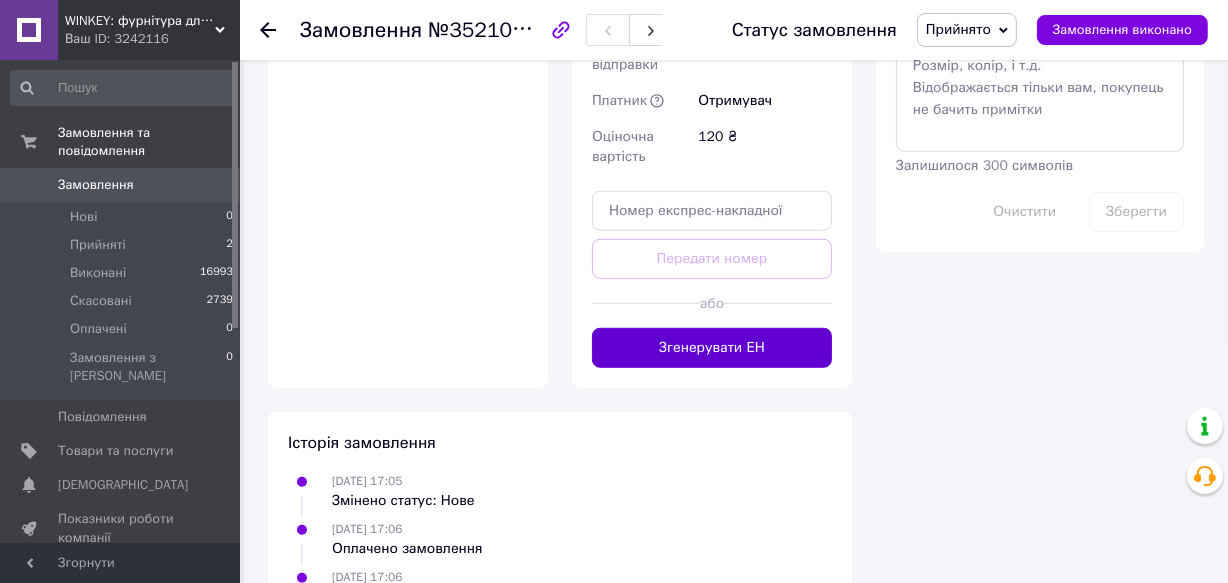 click on "Згенерувати ЕН" at bounding box center [712, 348] 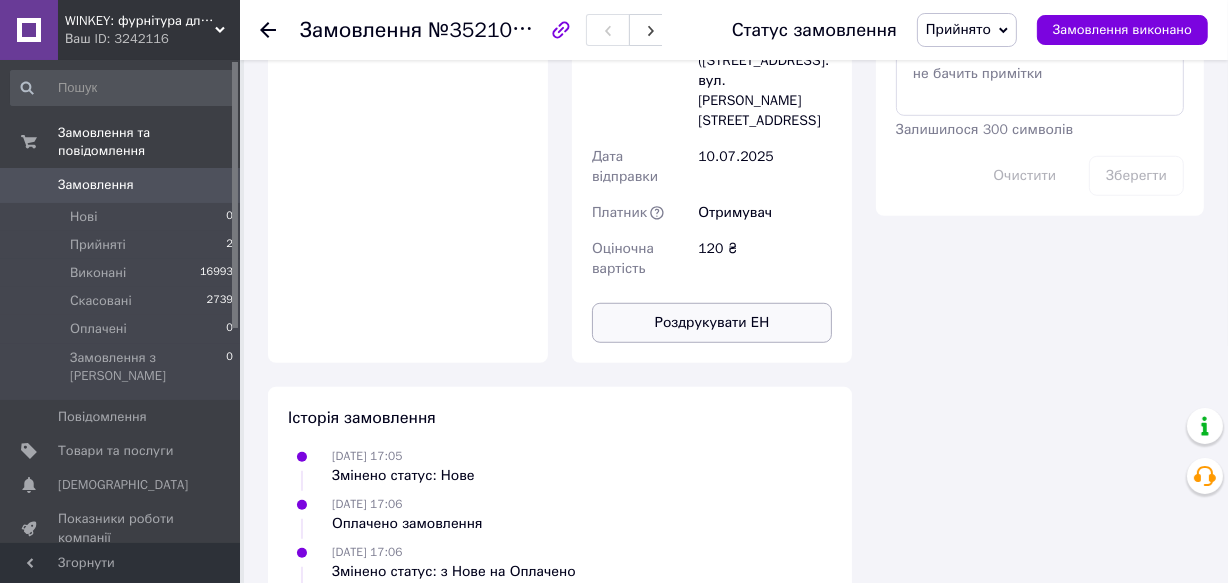 click on "Роздрукувати ЕН" at bounding box center [712, 323] 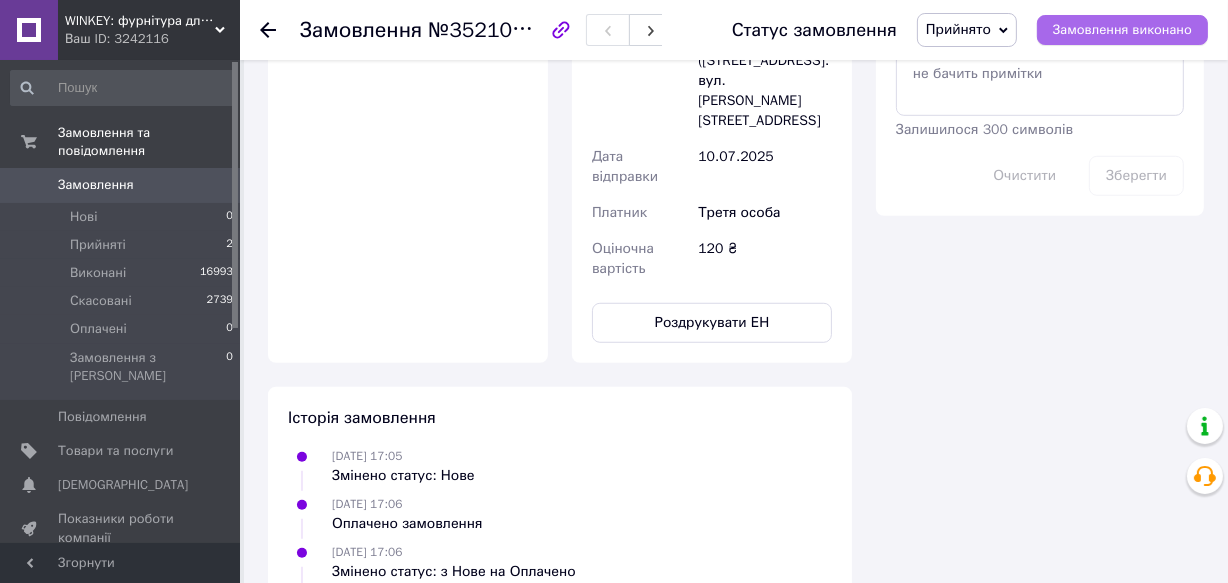 click on "Замовлення виконано" at bounding box center (1122, 30) 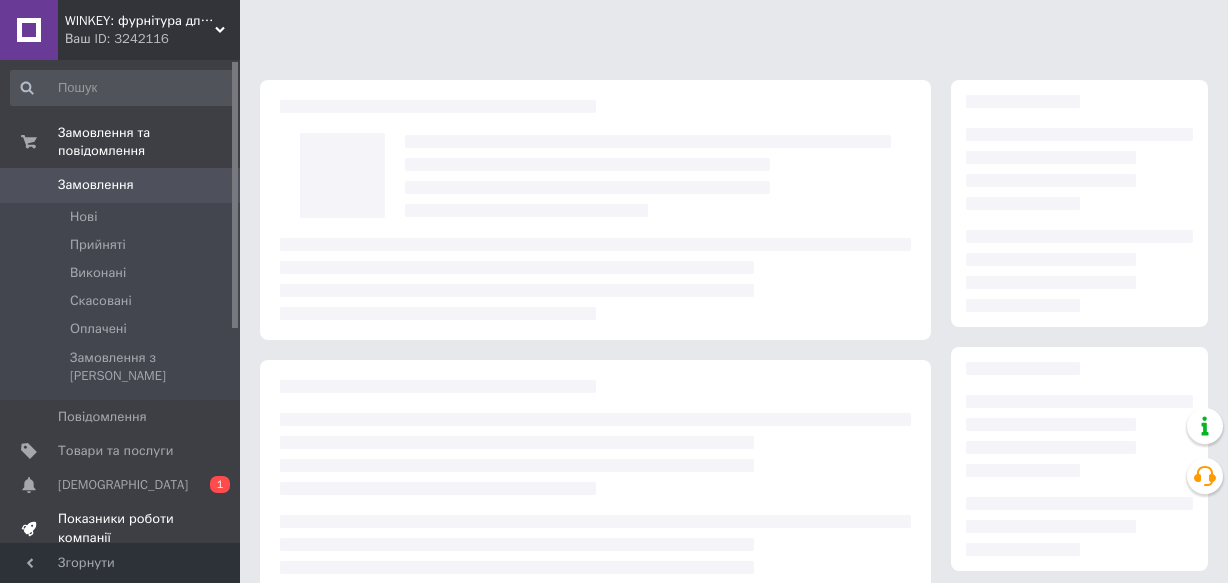 scroll, scrollTop: 330, scrollLeft: 0, axis: vertical 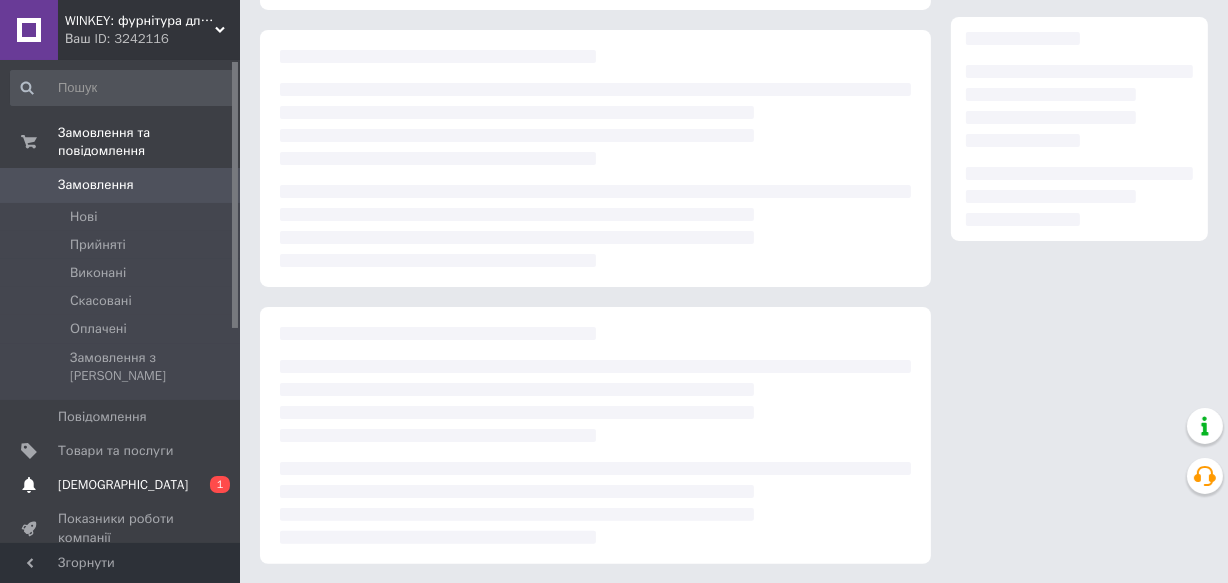click on "[DEMOGRAPHIC_DATA]" at bounding box center [121, 485] 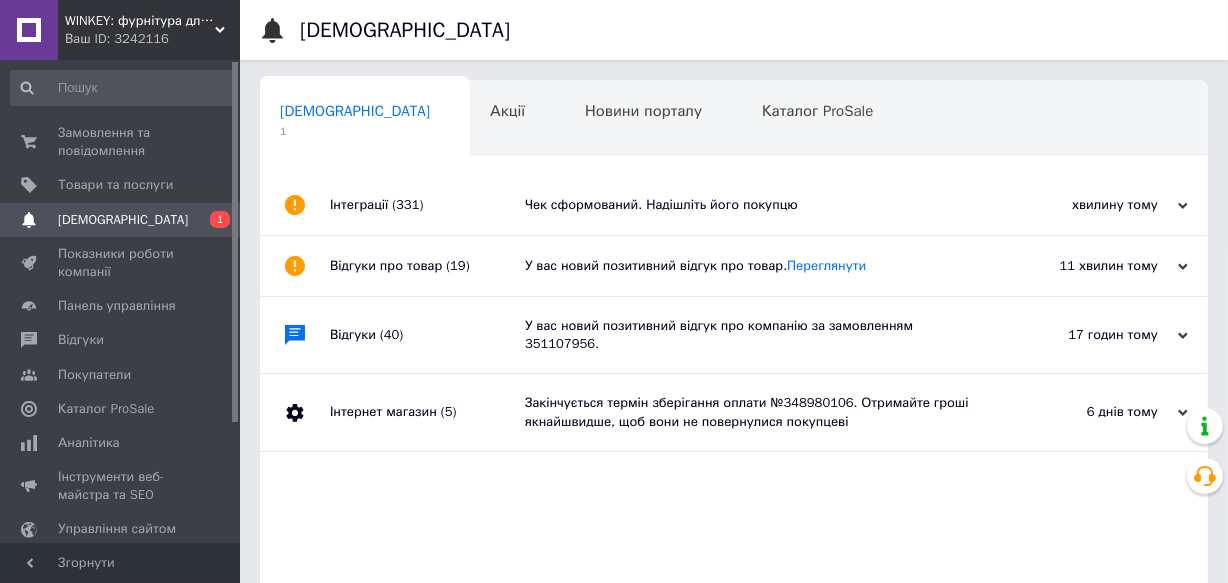 scroll, scrollTop: 0, scrollLeft: 2, axis: horizontal 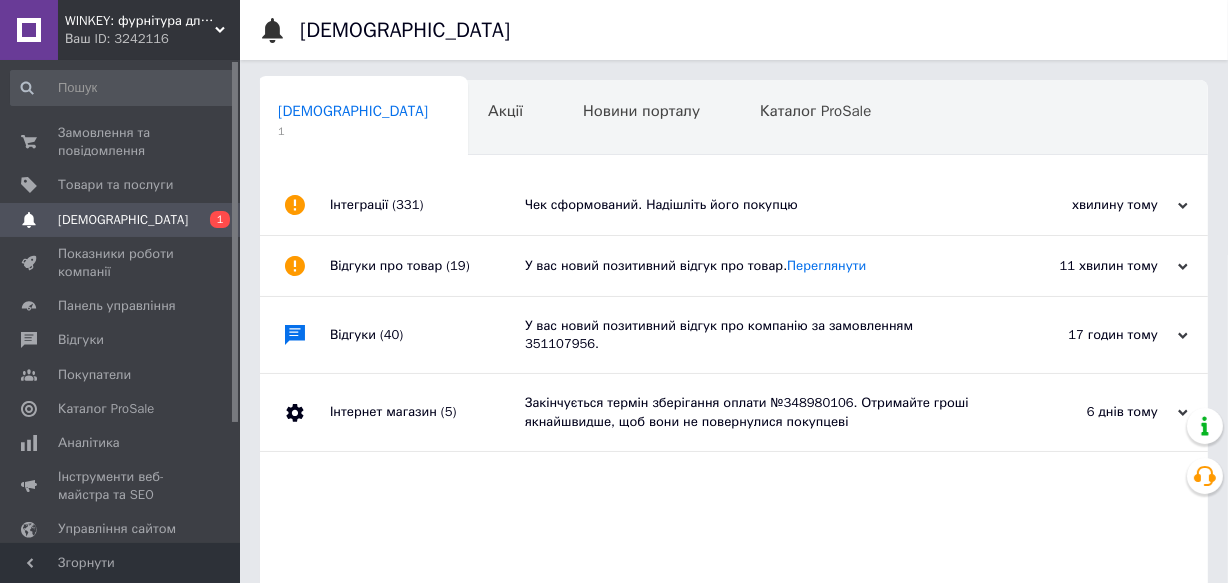 click on "Чек сформований. Надішліть його покупцю" at bounding box center [756, 205] 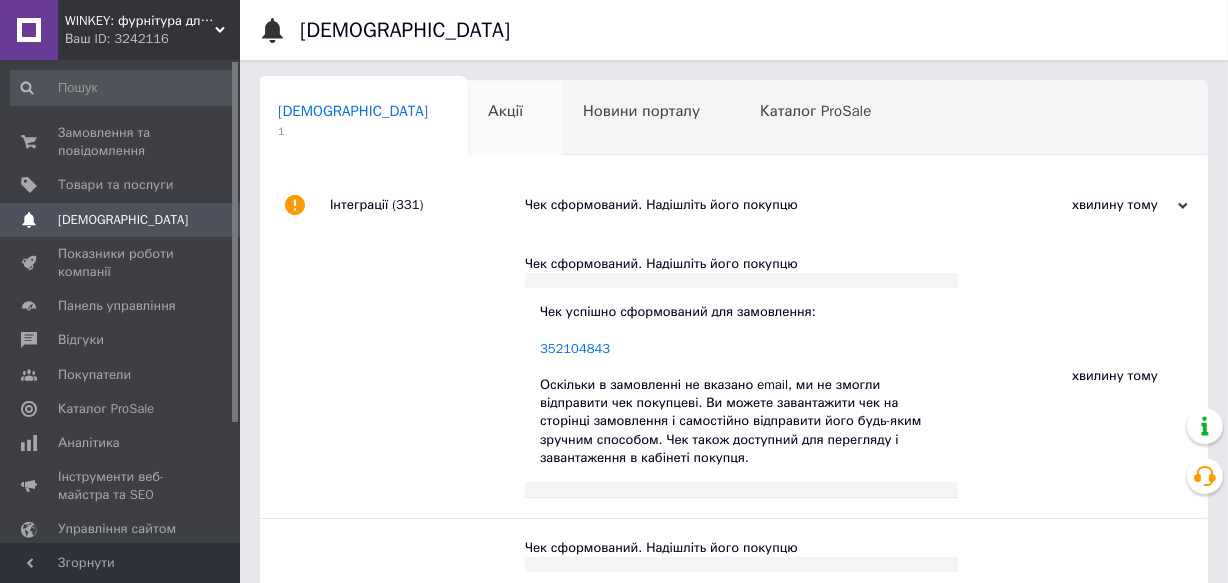 click on "Акції" at bounding box center (505, 111) 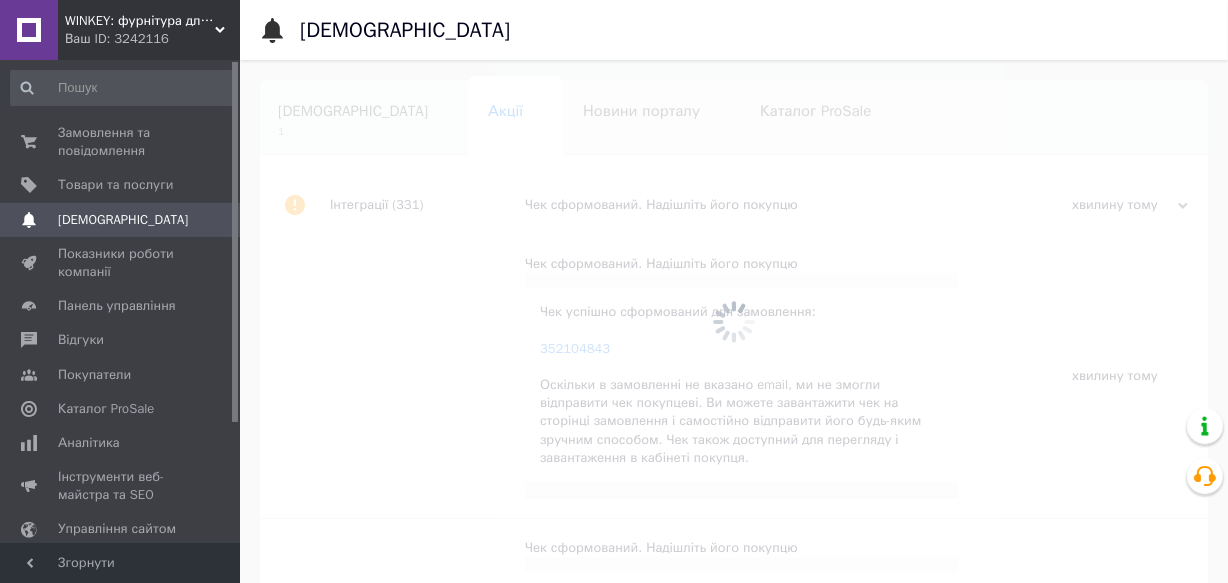 click on "Новини порталу" at bounding box center (641, 111) 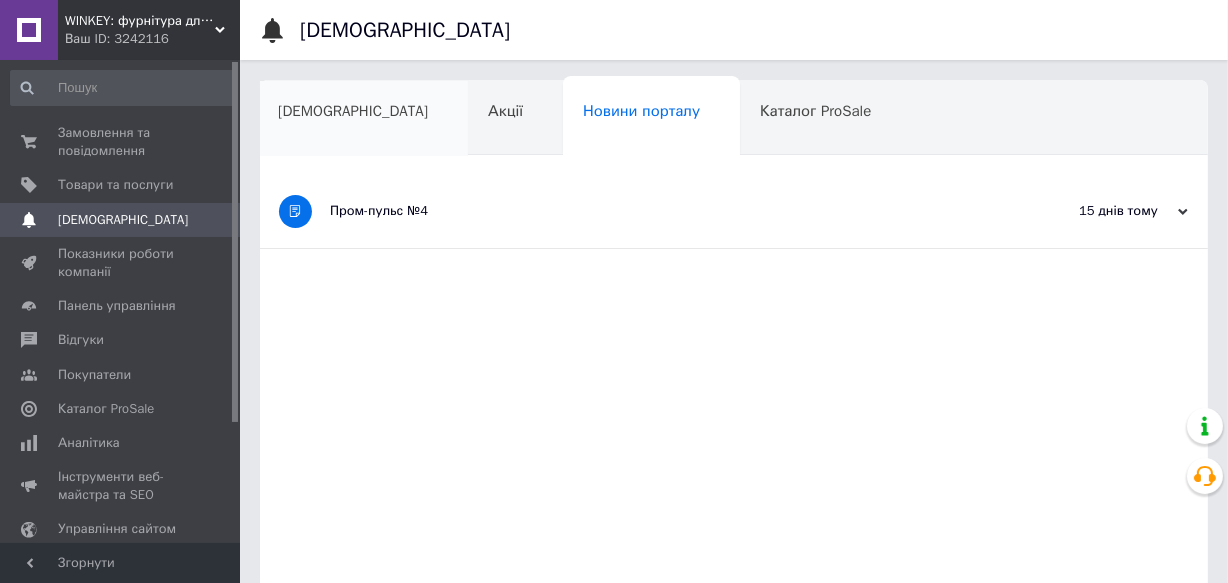 click on "[DEMOGRAPHIC_DATA]" at bounding box center [353, 111] 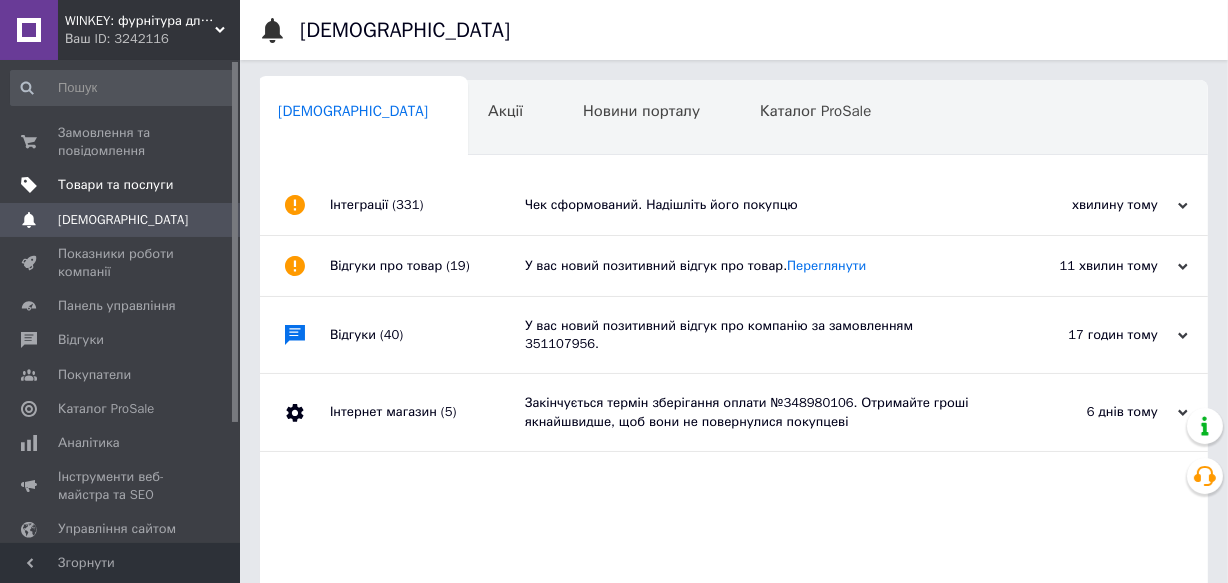 click on "Товари та послуги" at bounding box center (115, 185) 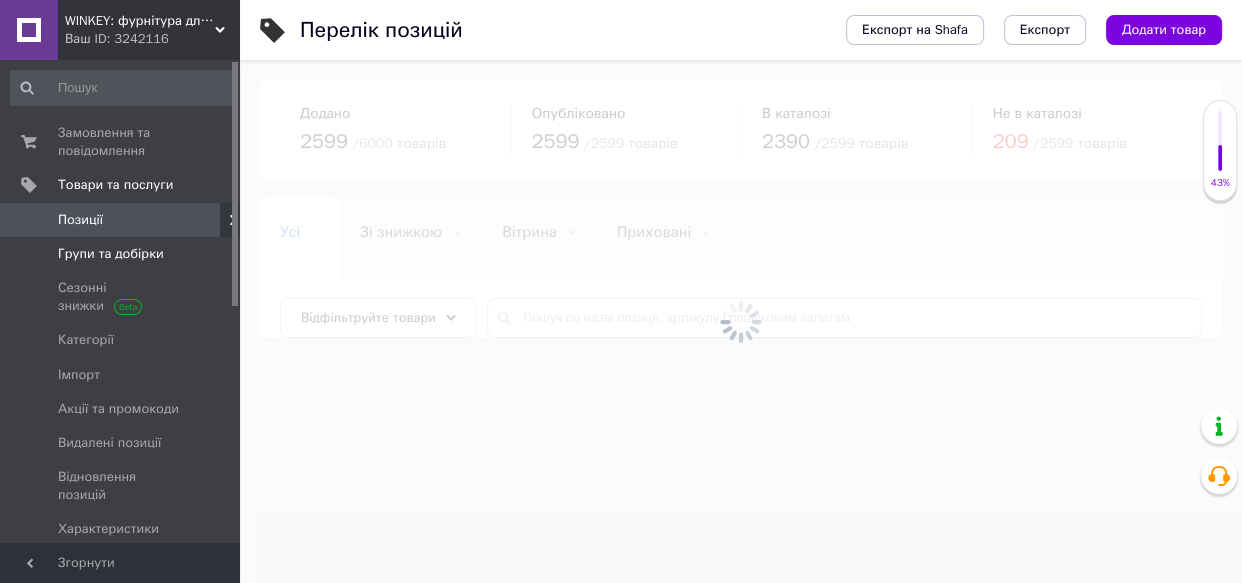 click on "Групи та добірки" at bounding box center [111, 254] 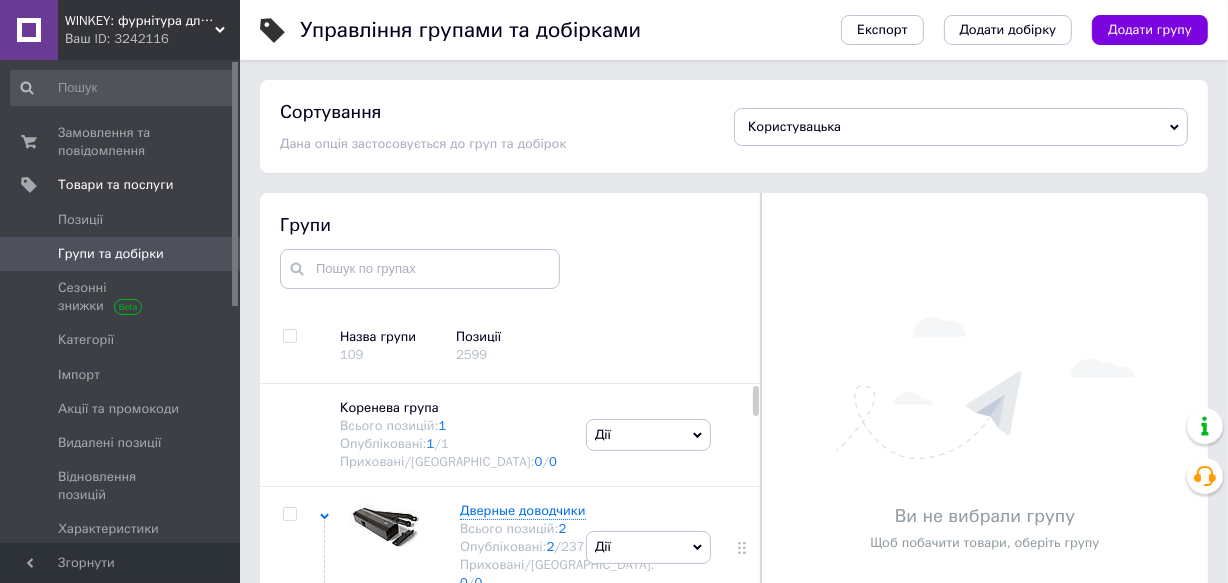 scroll, scrollTop: 94, scrollLeft: 0, axis: vertical 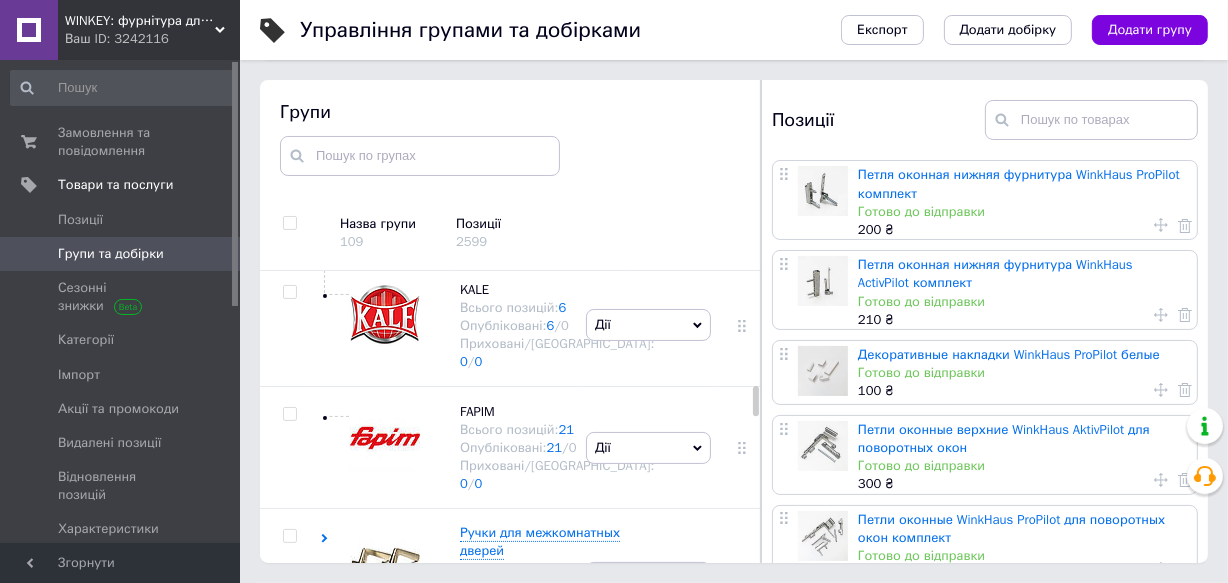 click on "ROTO" at bounding box center (476, -446) 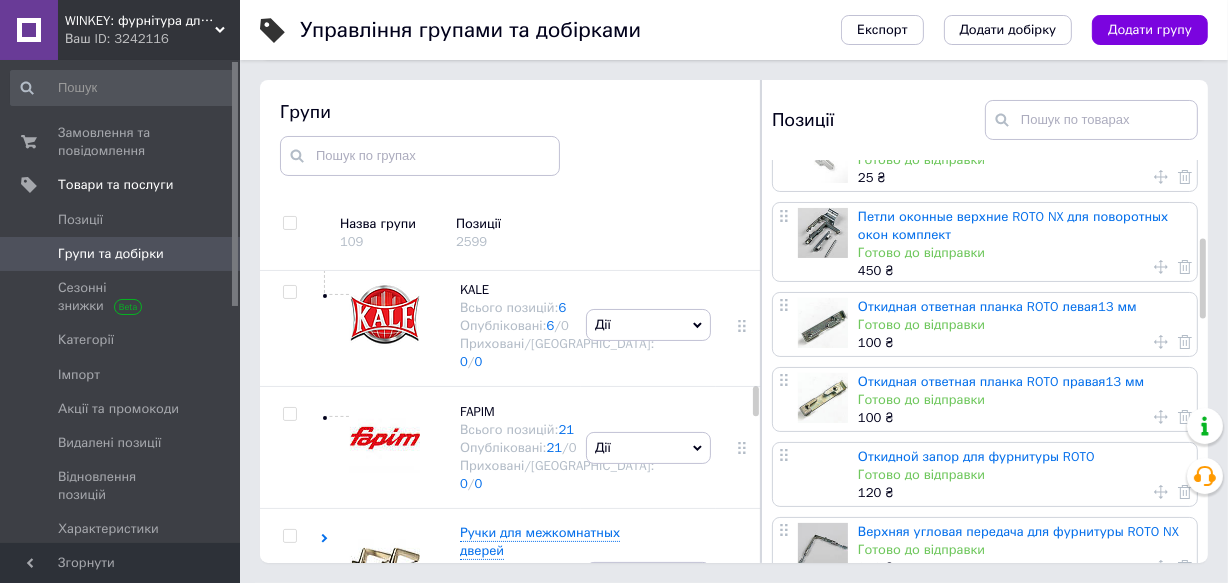 scroll, scrollTop: 454, scrollLeft: 0, axis: vertical 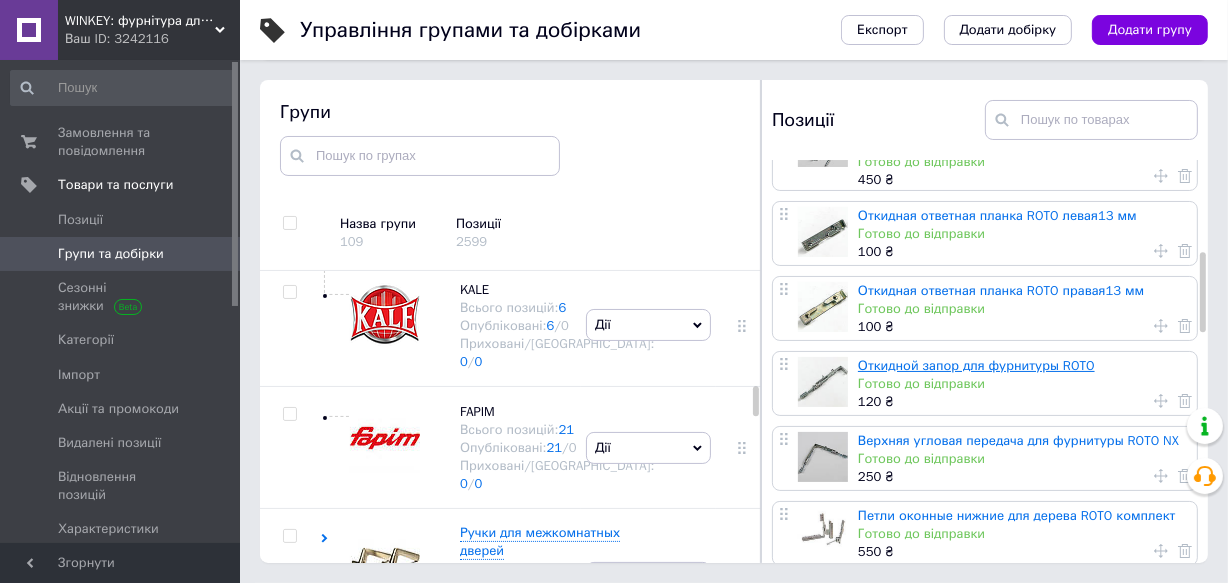 click on "Откидной запор для фурнитуры ROTO" at bounding box center (976, 365) 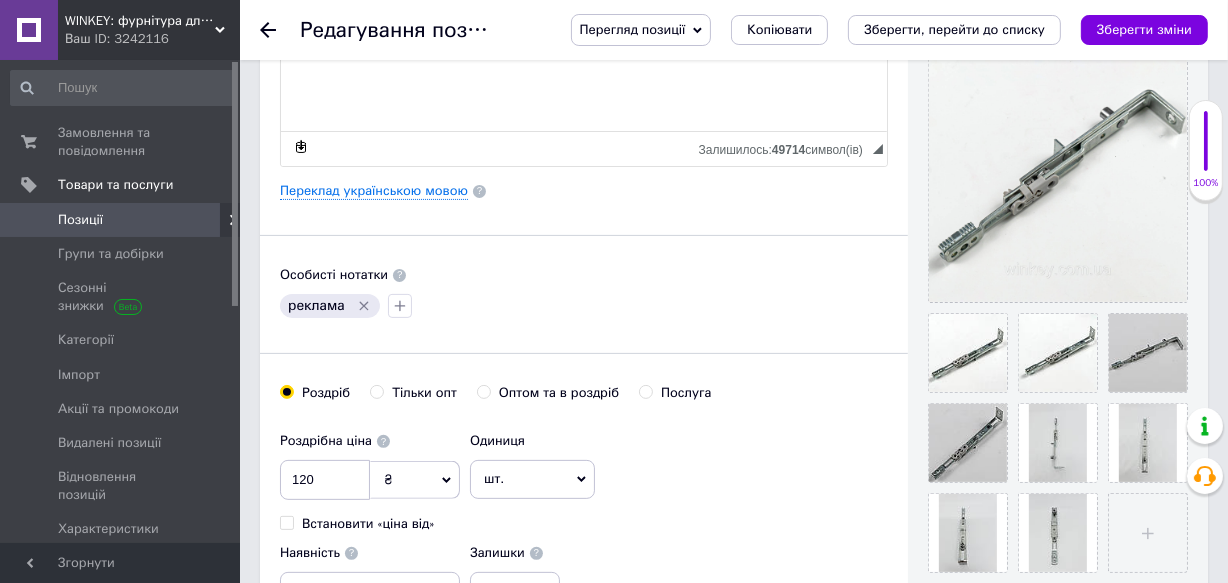 scroll, scrollTop: 545, scrollLeft: 0, axis: vertical 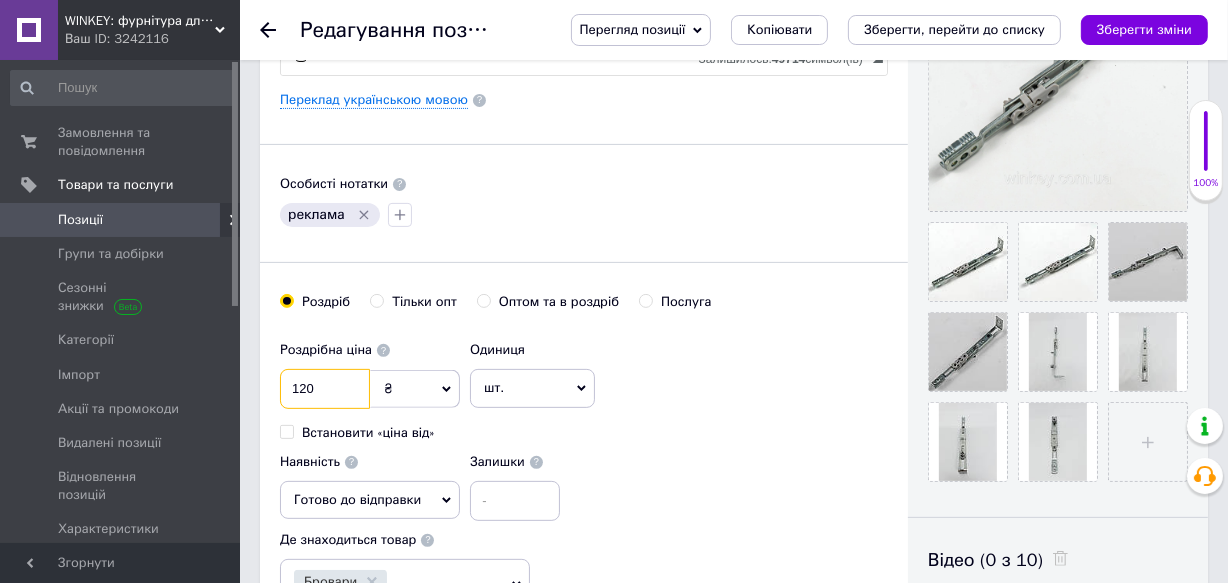 click on "120" at bounding box center (325, 389) 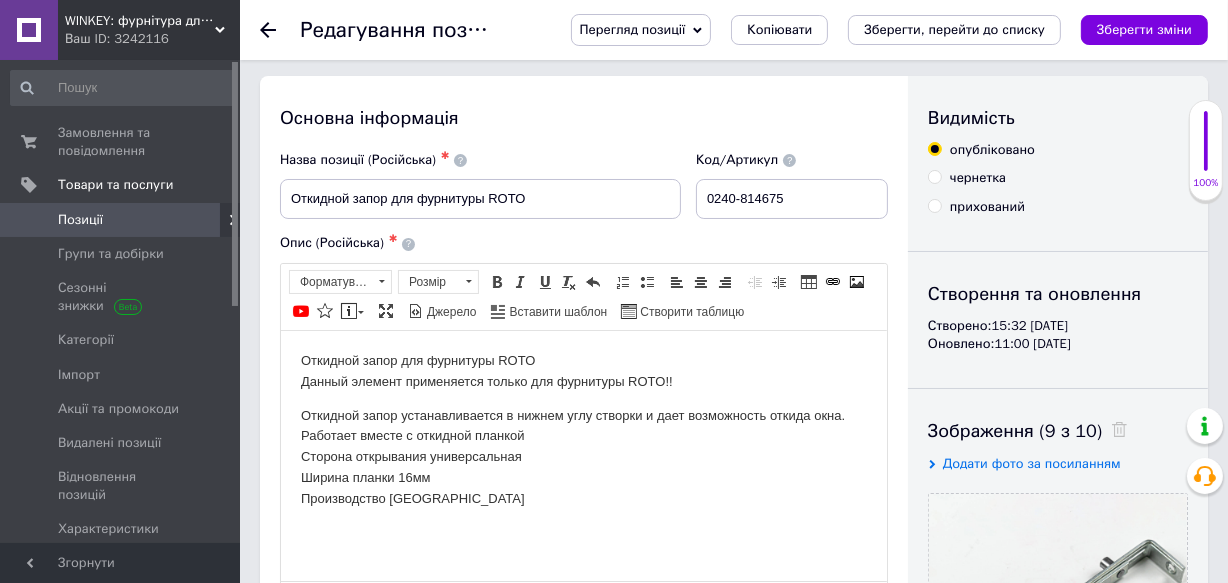 scroll, scrollTop: 0, scrollLeft: 0, axis: both 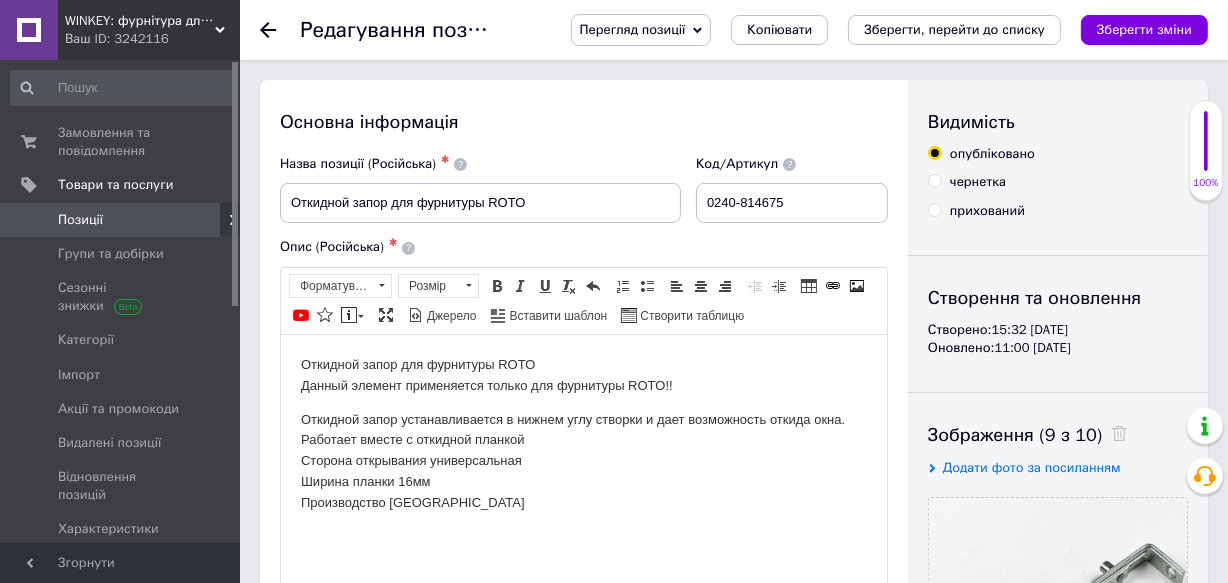type on "160" 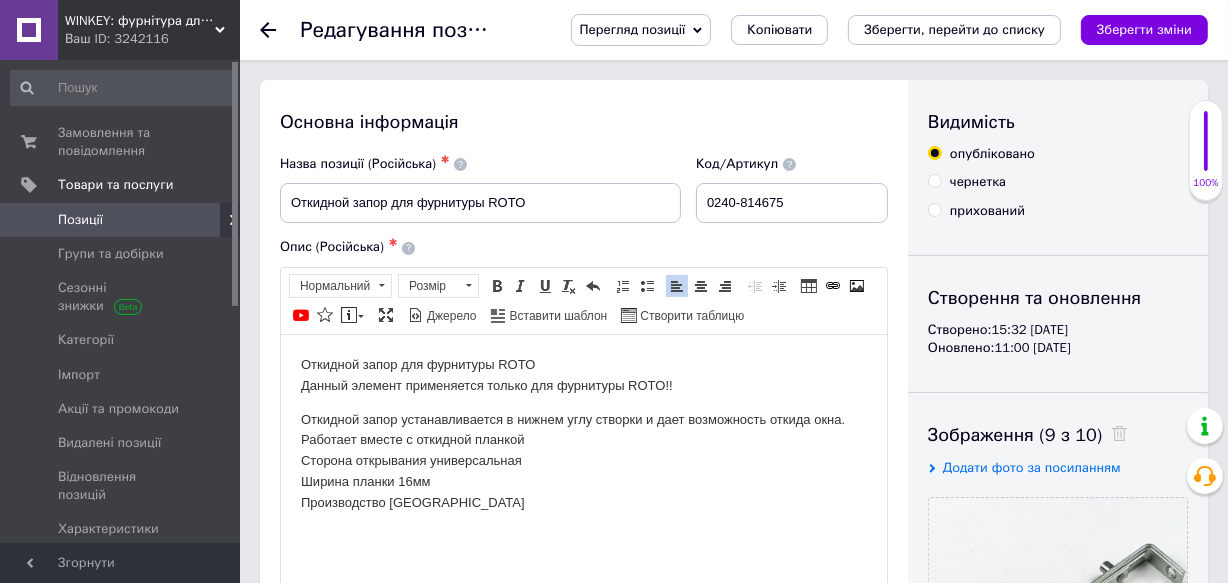 click on "Откидной запор для фурнитуры ROTO Данный элемент применяется только для фурнитуры ROTO!!" at bounding box center (583, 375) 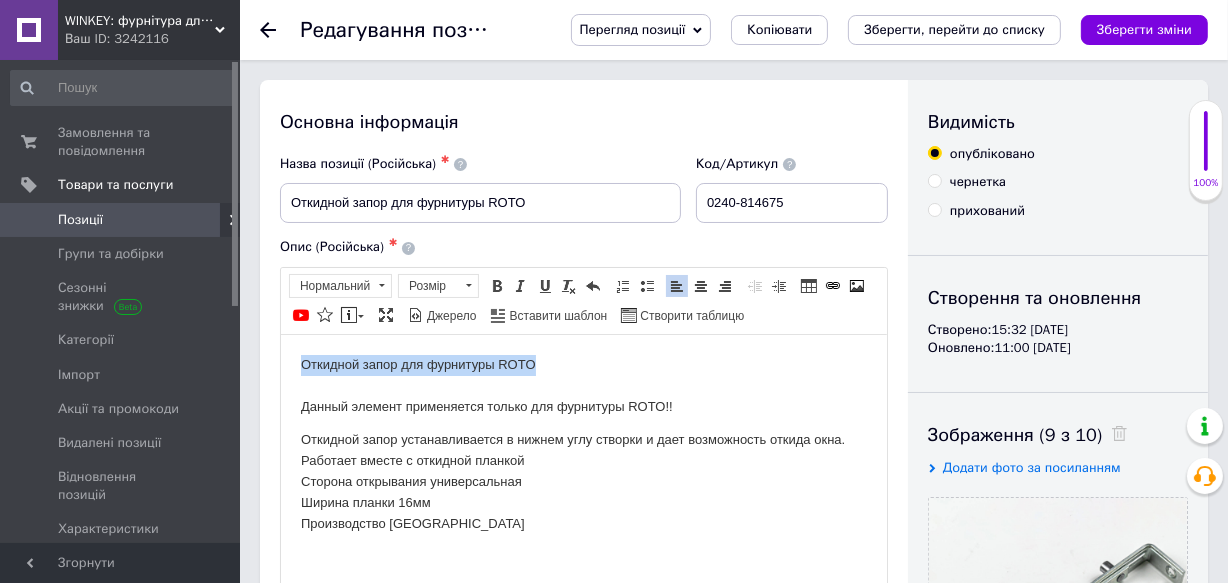drag, startPoint x: 562, startPoint y: 357, endPoint x: 323, endPoint y: 338, distance: 239.75404 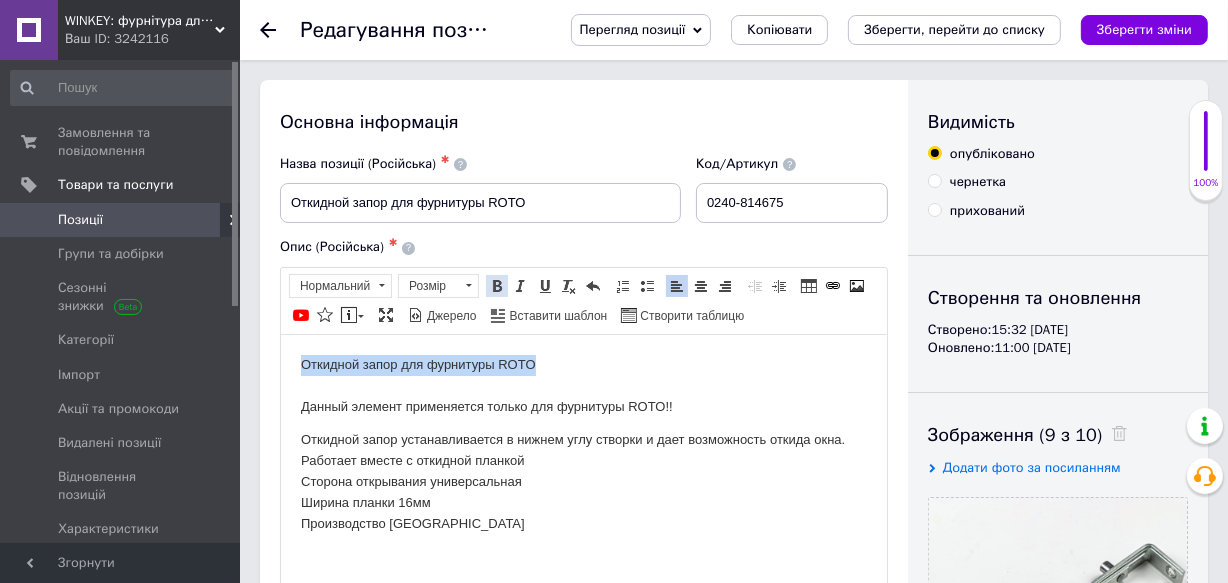 click at bounding box center (497, 286) 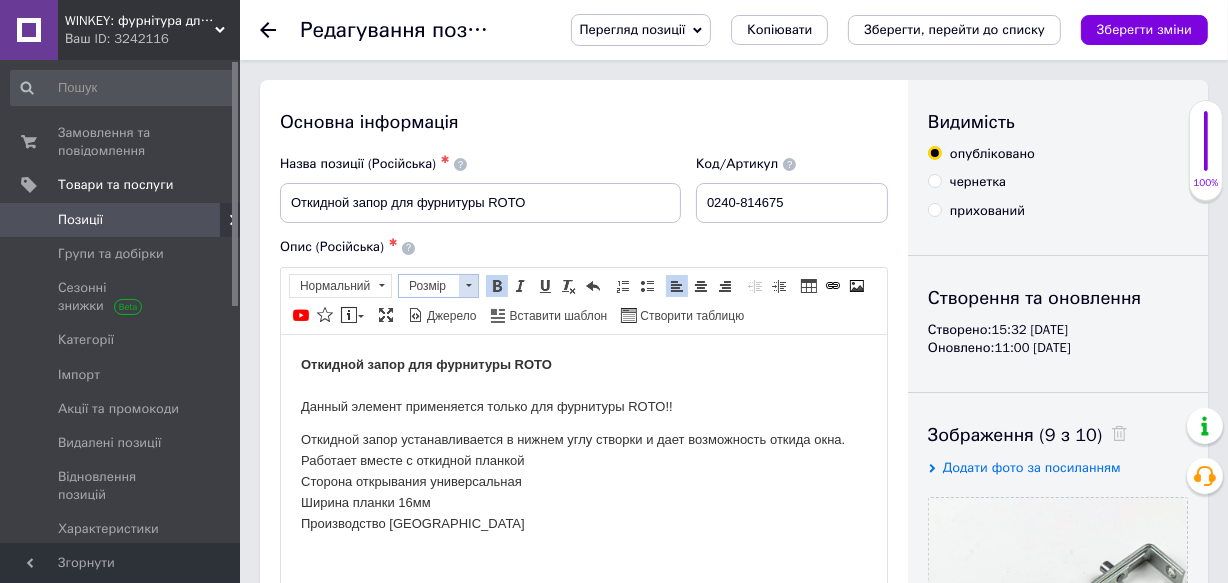 click at bounding box center [468, 286] 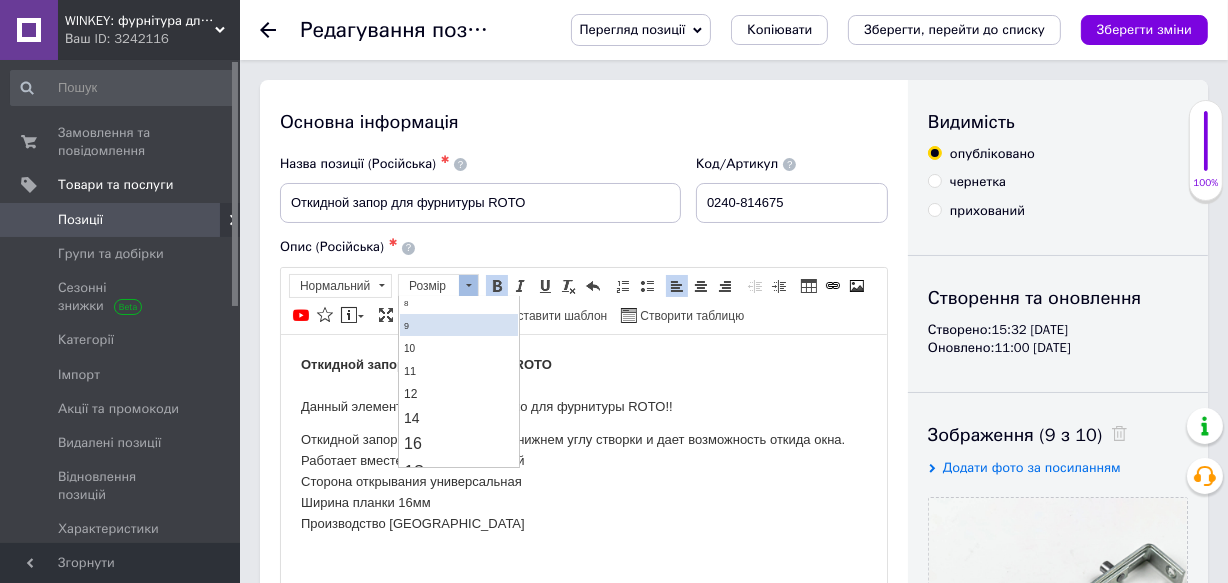 scroll, scrollTop: 90, scrollLeft: 0, axis: vertical 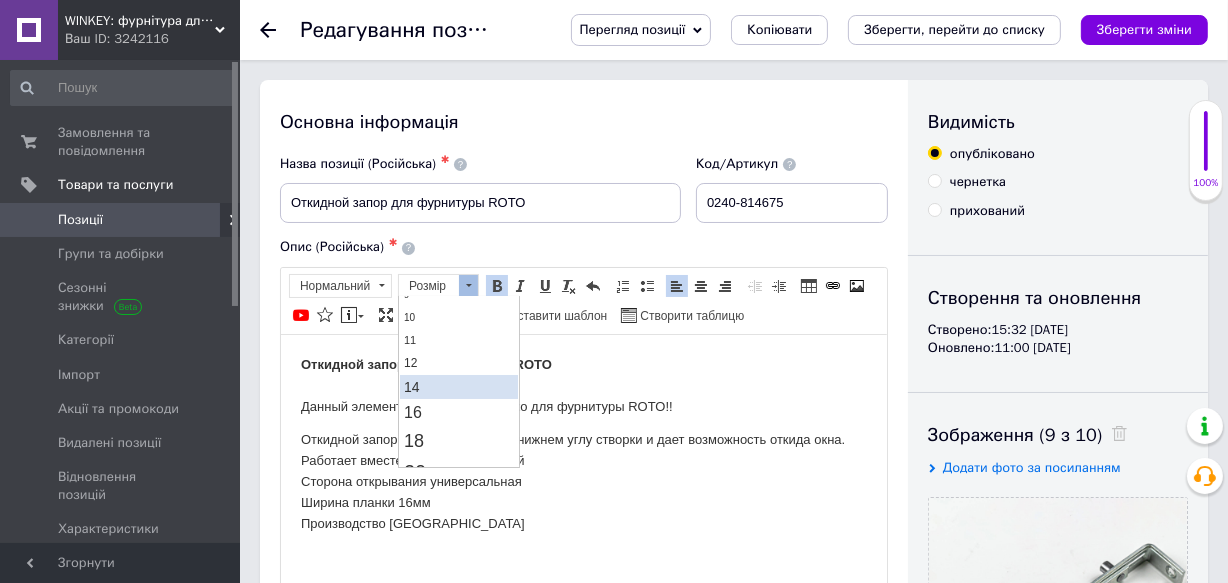 drag, startPoint x: 416, startPoint y: 379, endPoint x: 549, endPoint y: 322, distance: 144.69969 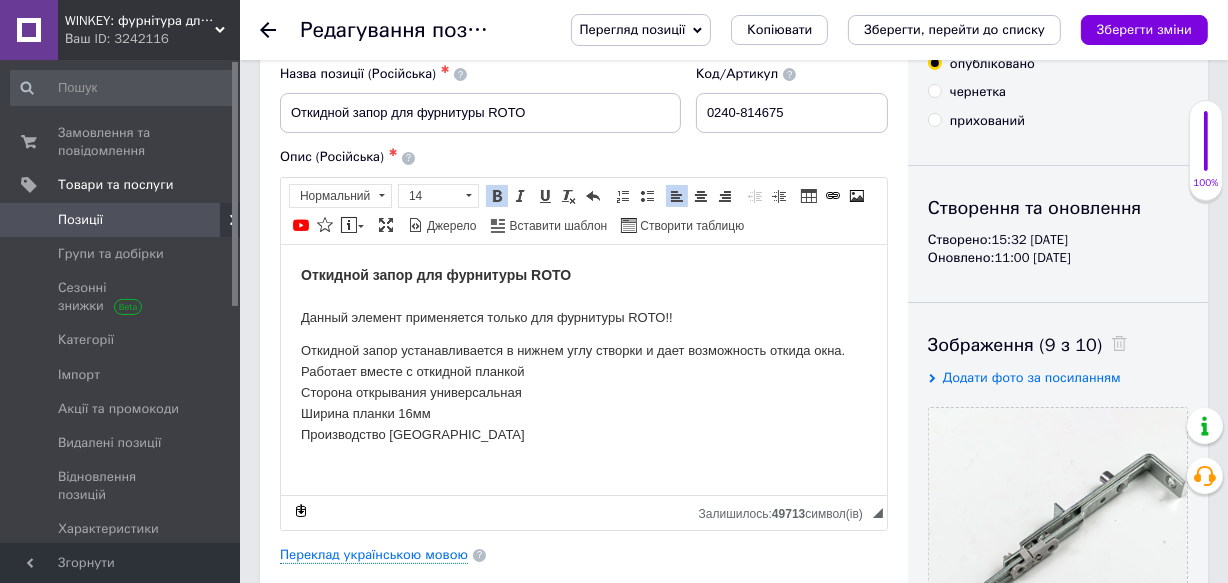 scroll, scrollTop: 2, scrollLeft: 0, axis: vertical 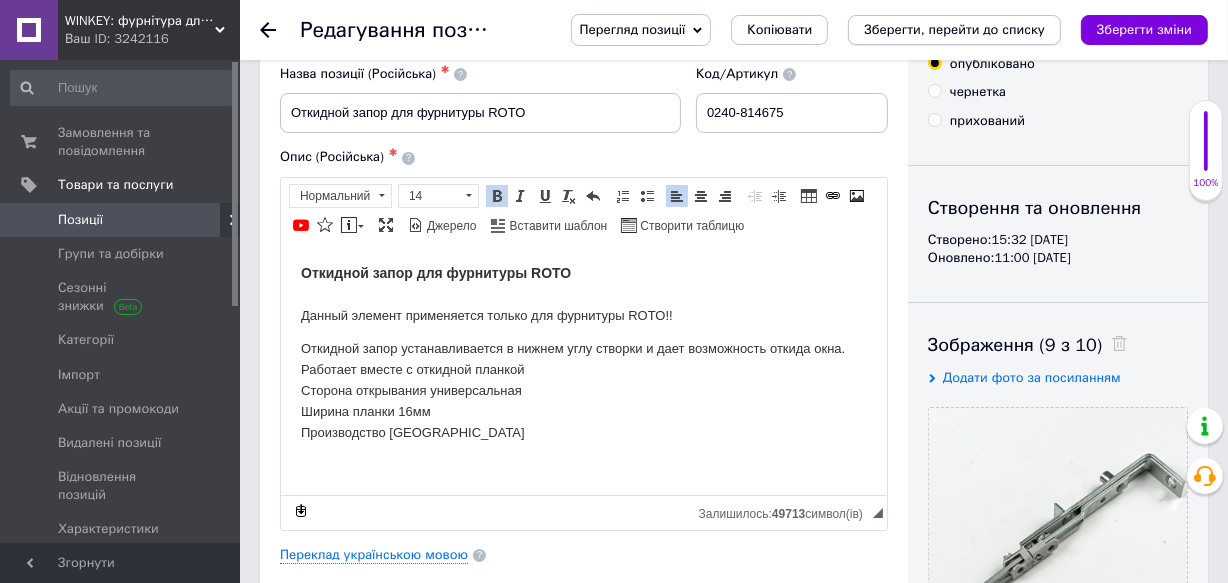 click on "Зберегти, перейти до списку" at bounding box center [954, 29] 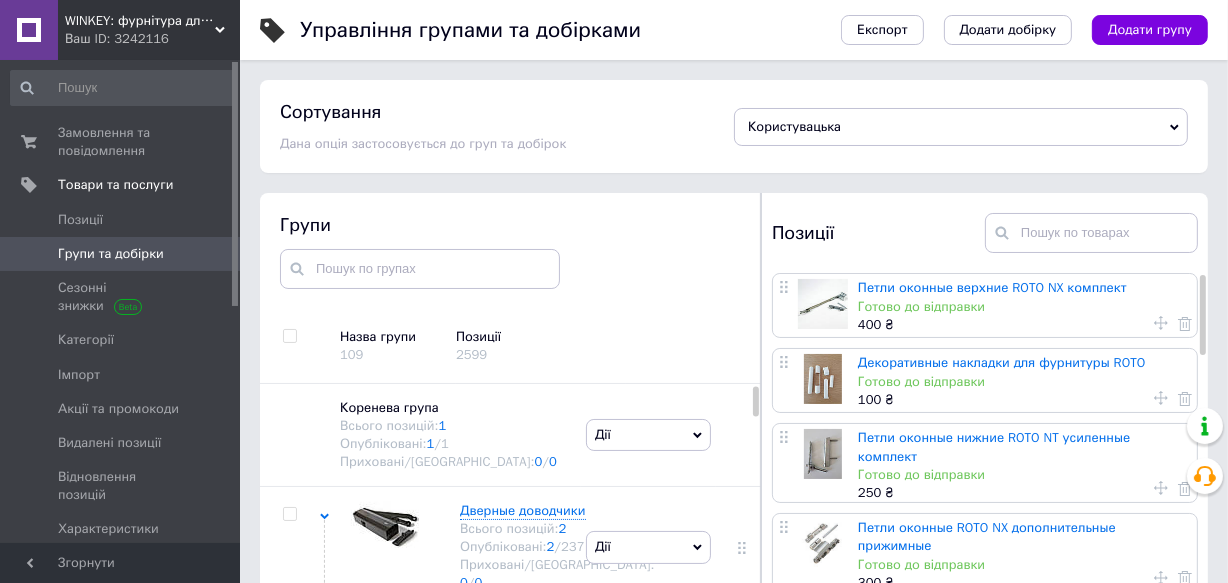 scroll, scrollTop: 30, scrollLeft: 0, axis: vertical 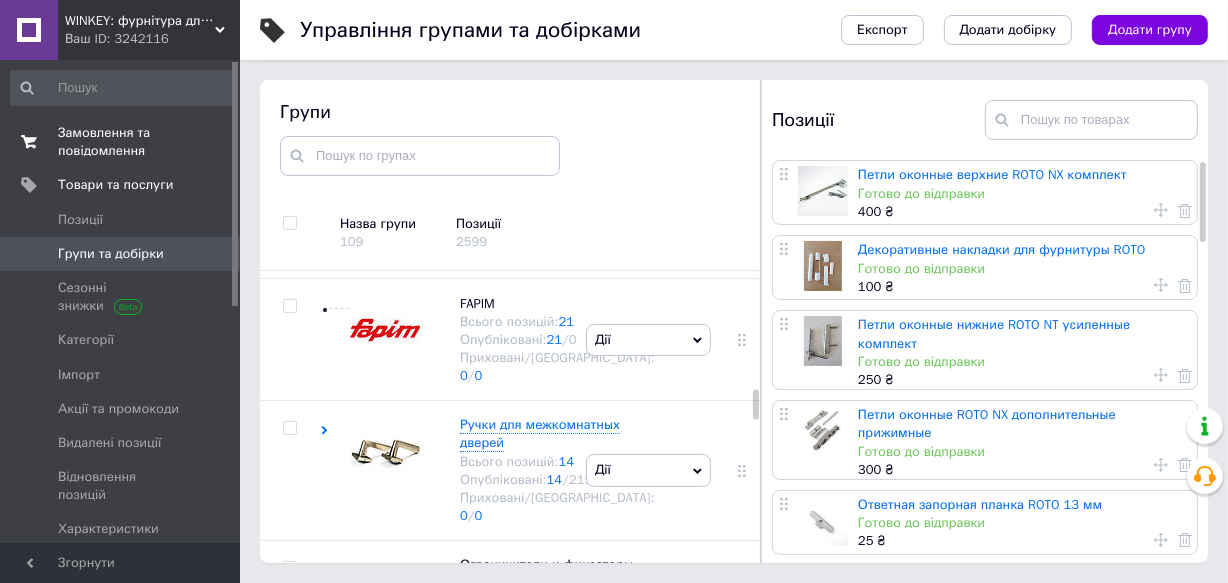 click on "Замовлення та повідомлення" at bounding box center [121, 142] 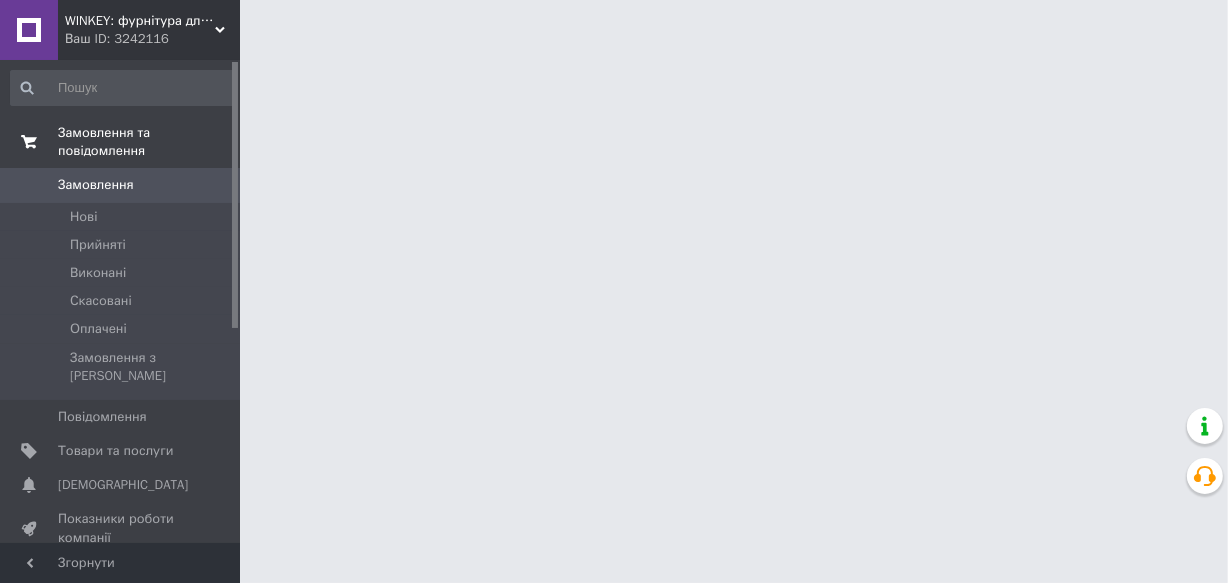 scroll, scrollTop: 0, scrollLeft: 0, axis: both 